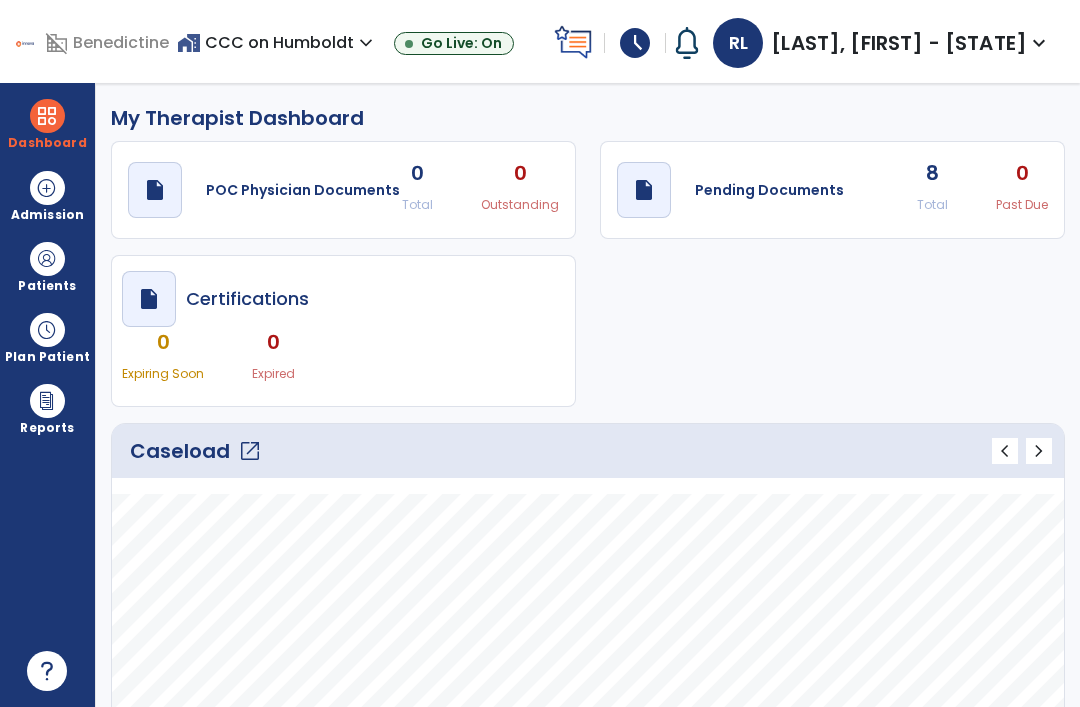 select on "****" 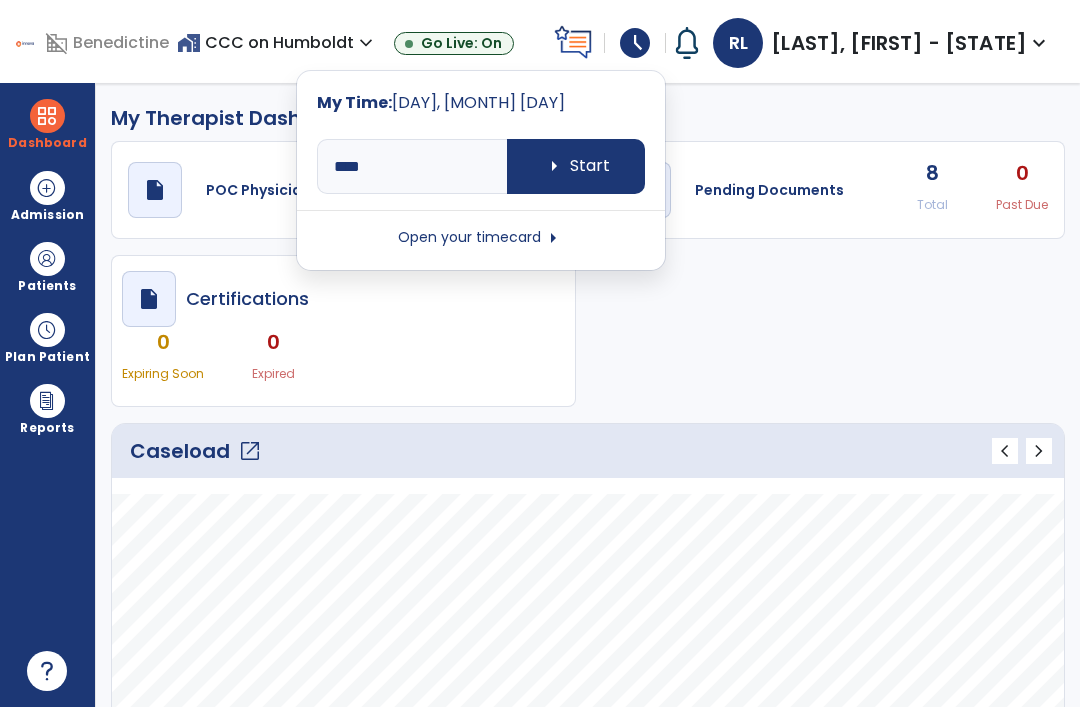 click on "arrow_right  Start" at bounding box center (576, 166) 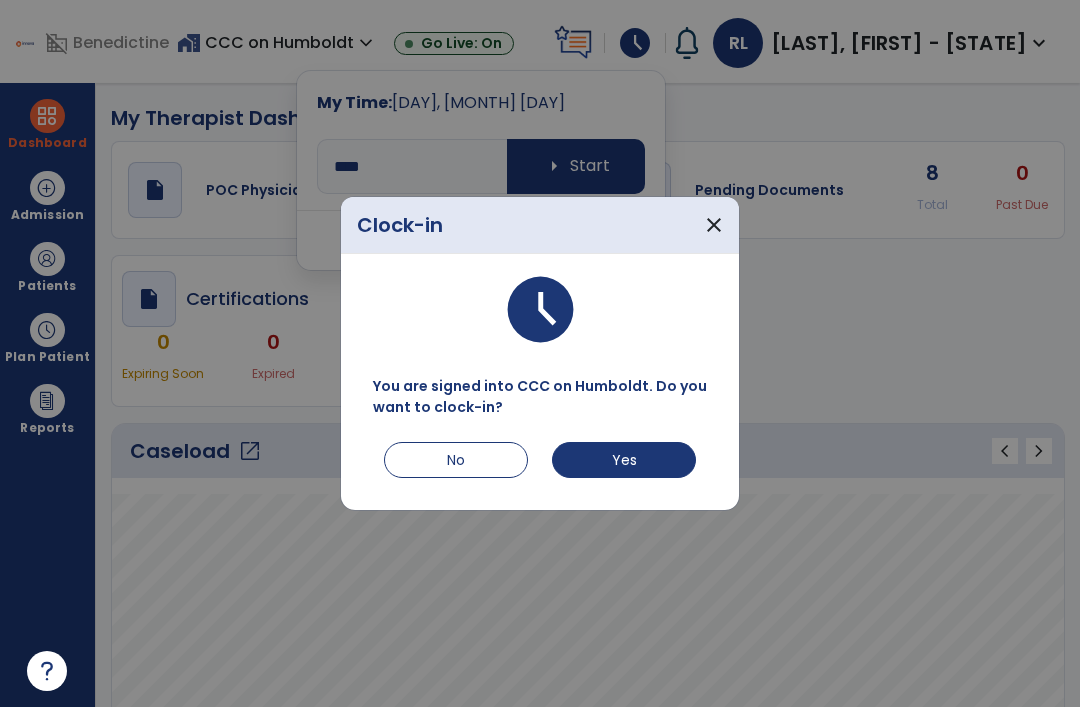 click on "Yes" at bounding box center [624, 460] 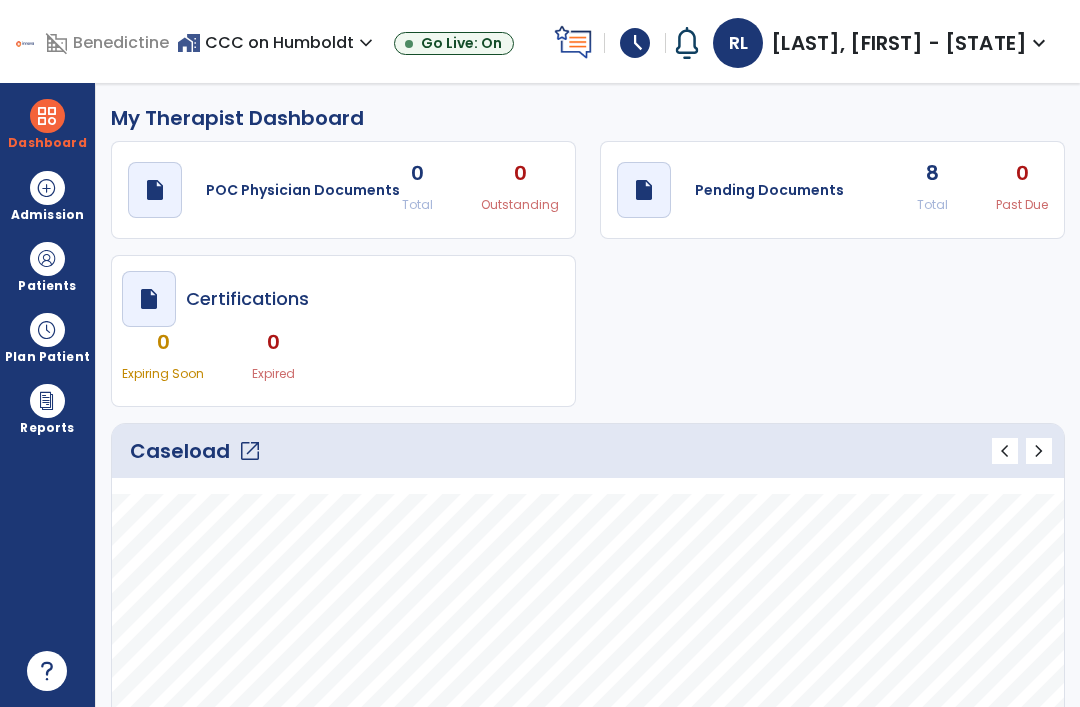 scroll, scrollTop: 0, scrollLeft: 0, axis: both 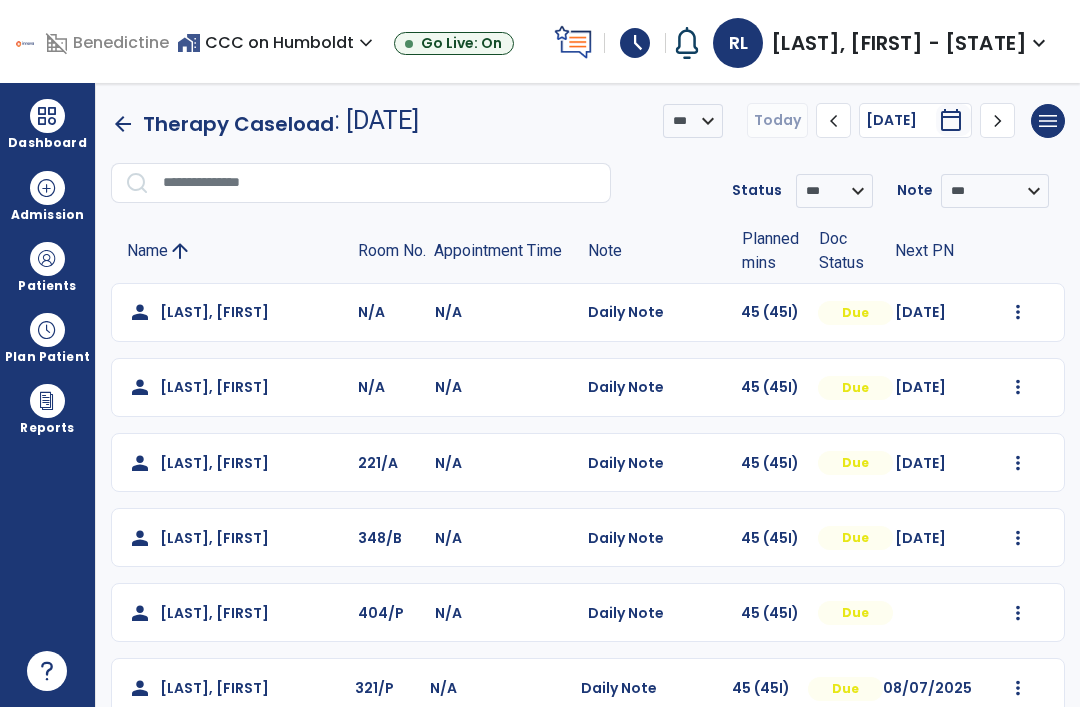click at bounding box center [47, 330] 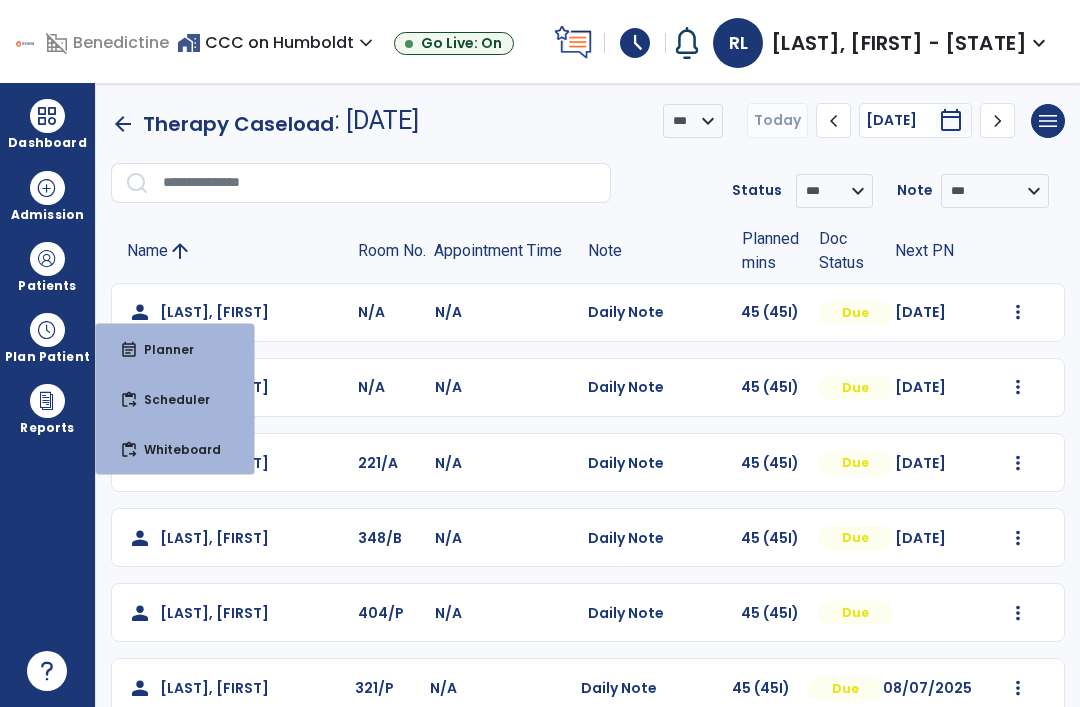 click on "Patients" at bounding box center (47, 266) 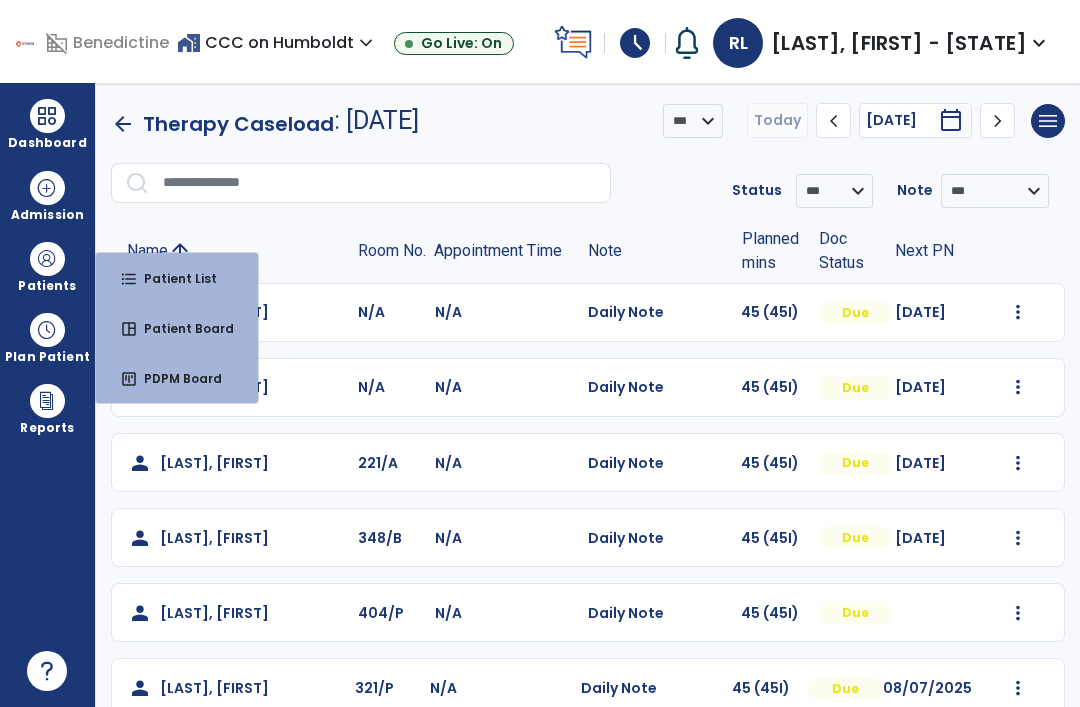 click at bounding box center [47, 259] 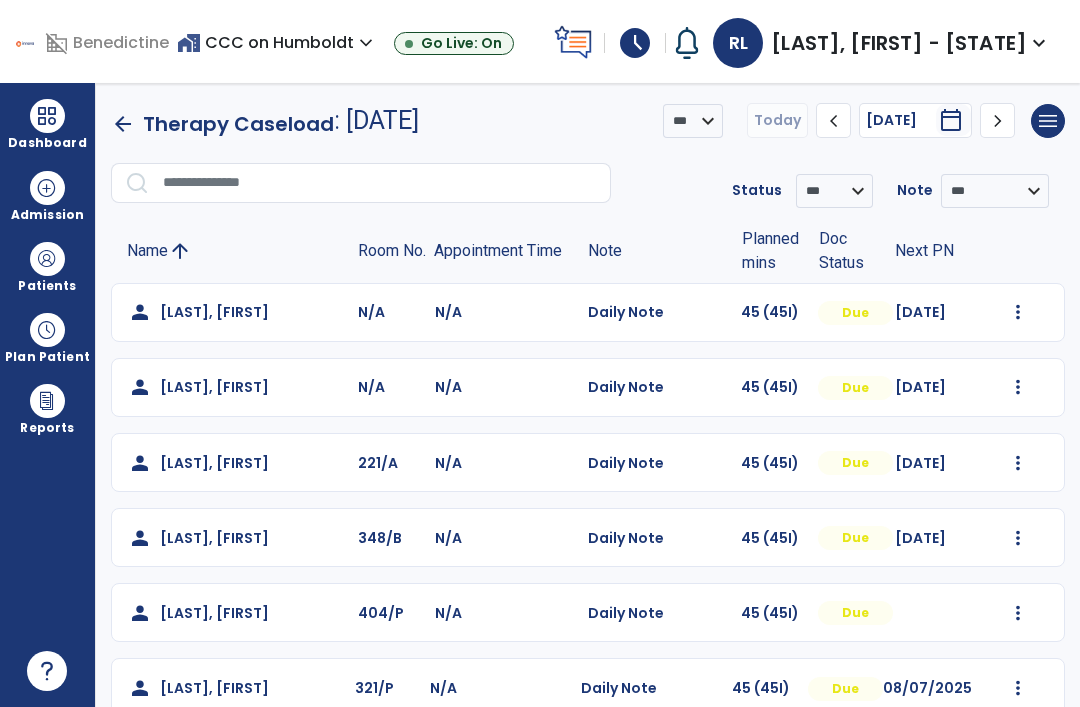 click on "Patients" at bounding box center [47, 266] 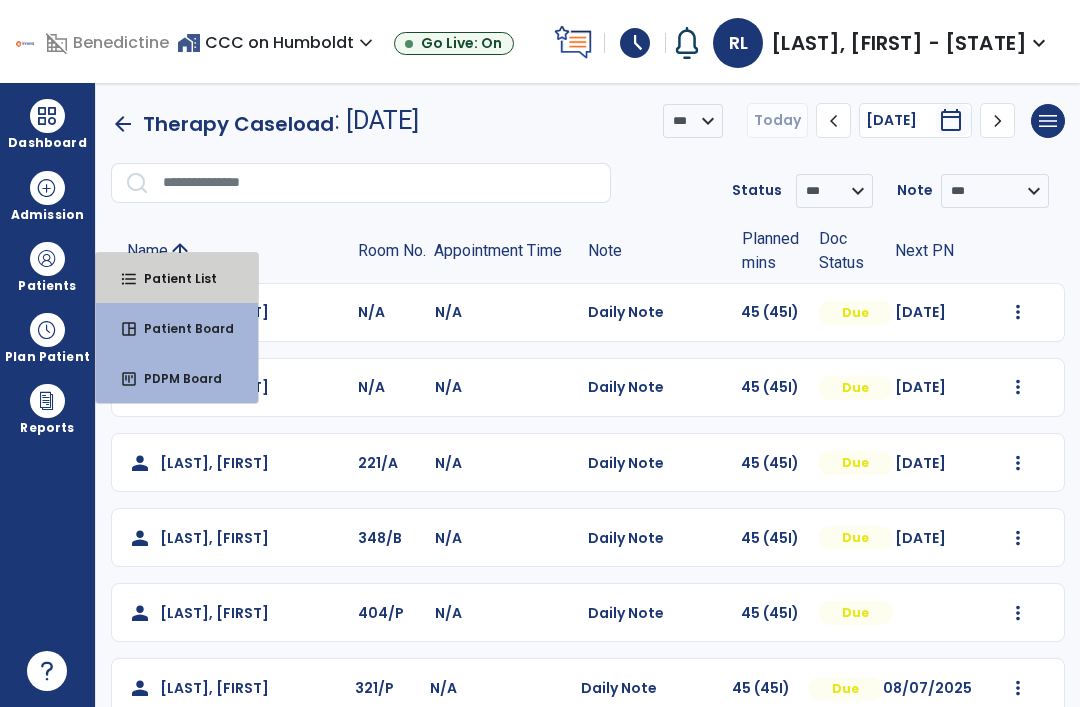click on "format_list_bulleted" at bounding box center (129, 279) 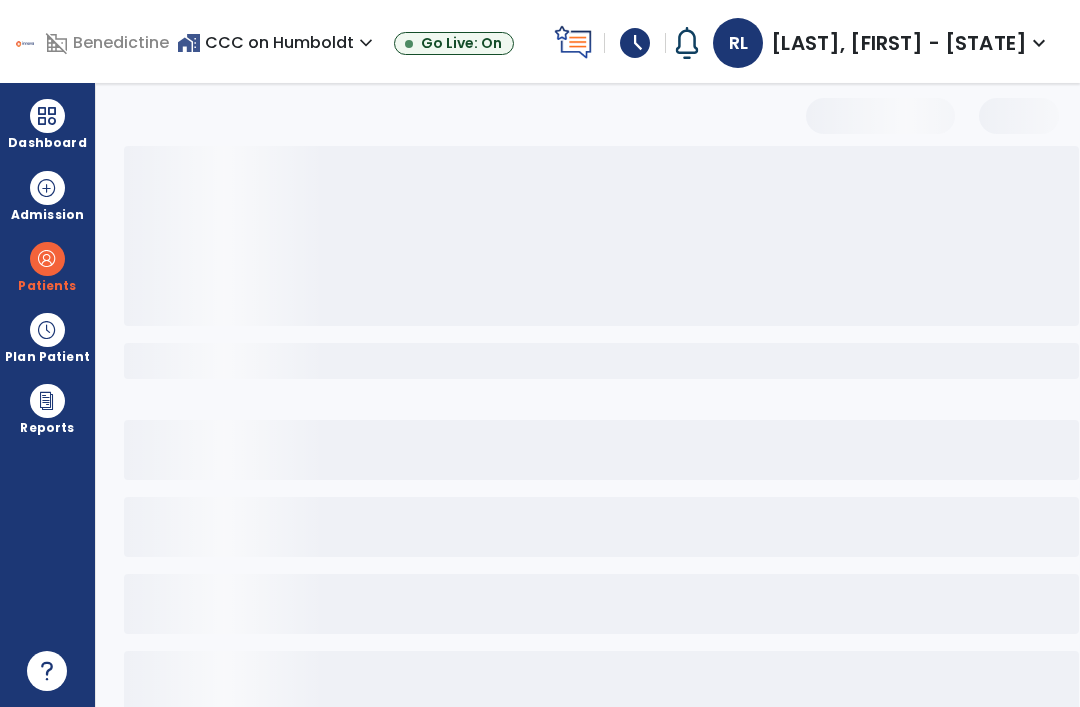 select on "***" 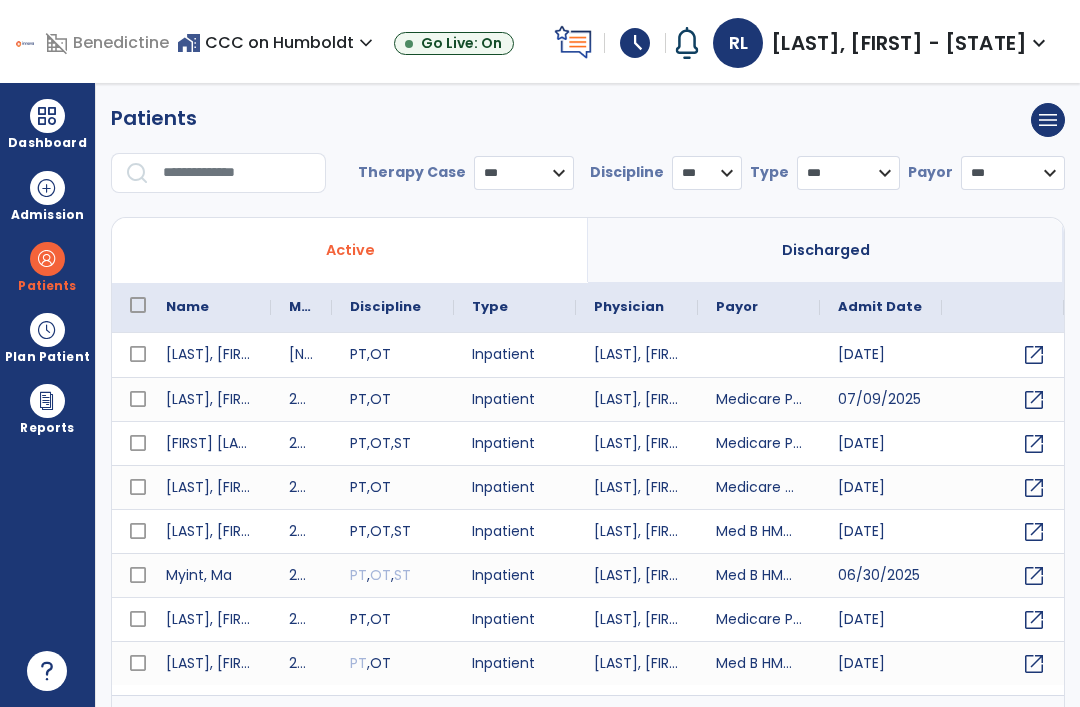 click at bounding box center (237, 173) 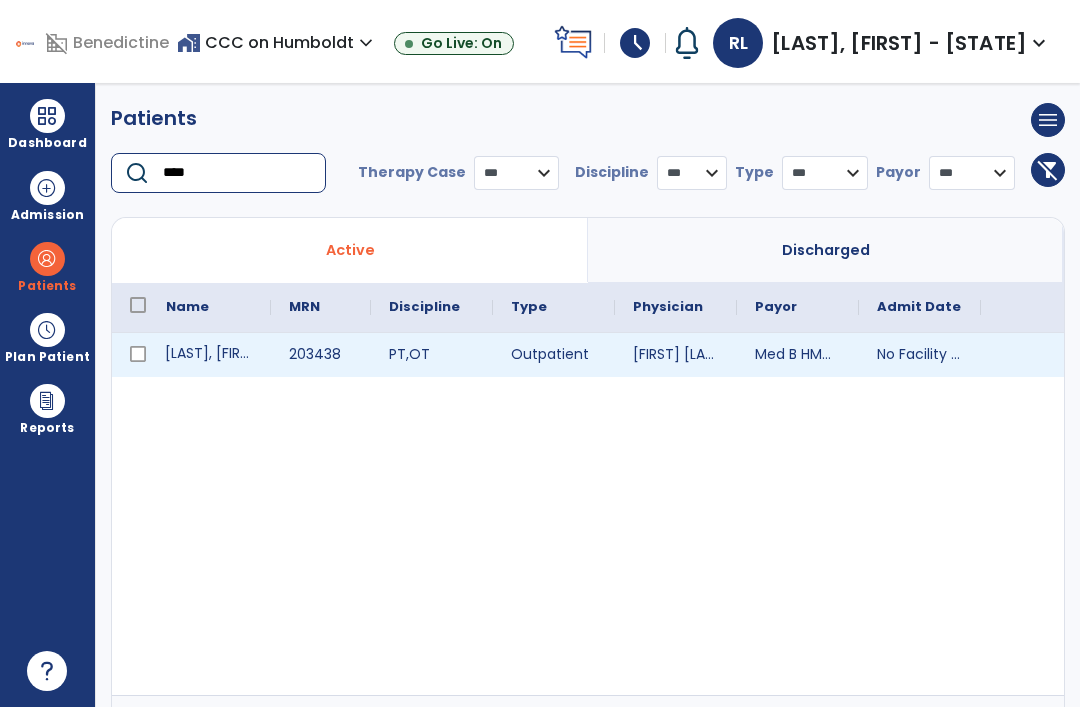 type on "****" 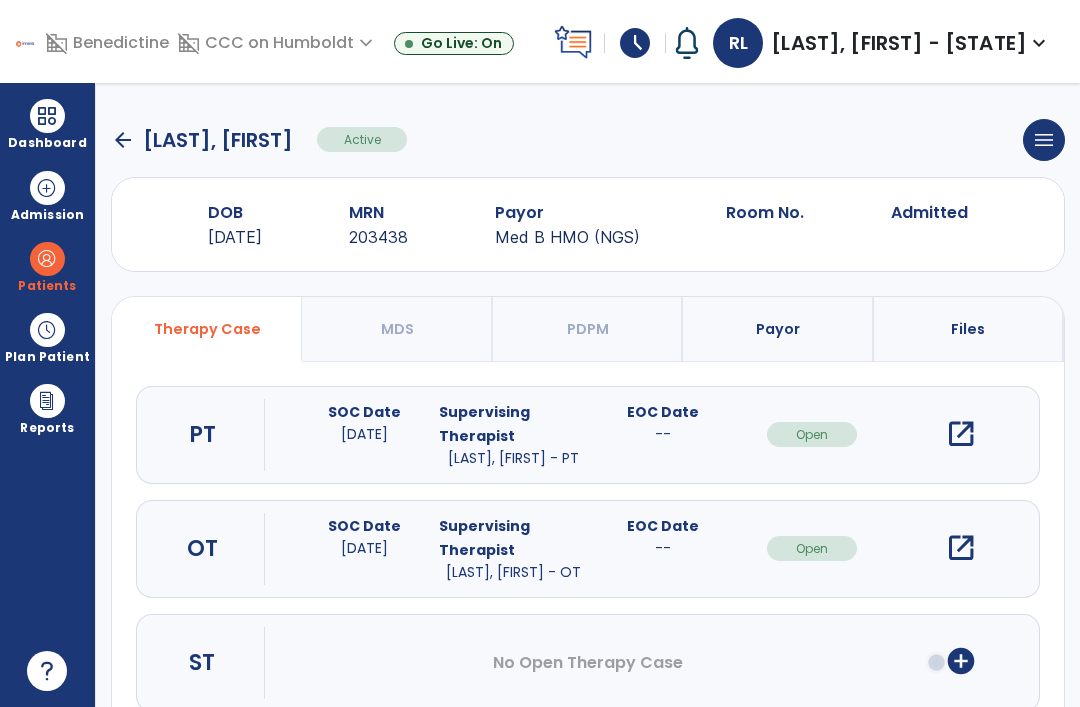 click on "open_in_new" at bounding box center [961, 548] 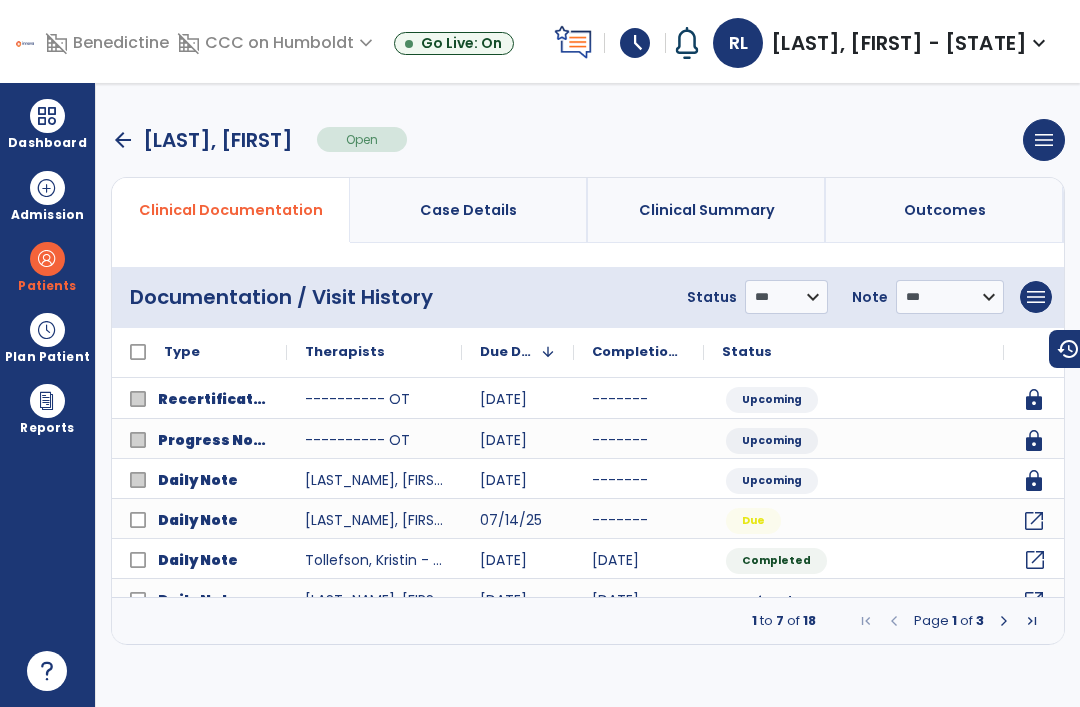 click on "open_in_new" 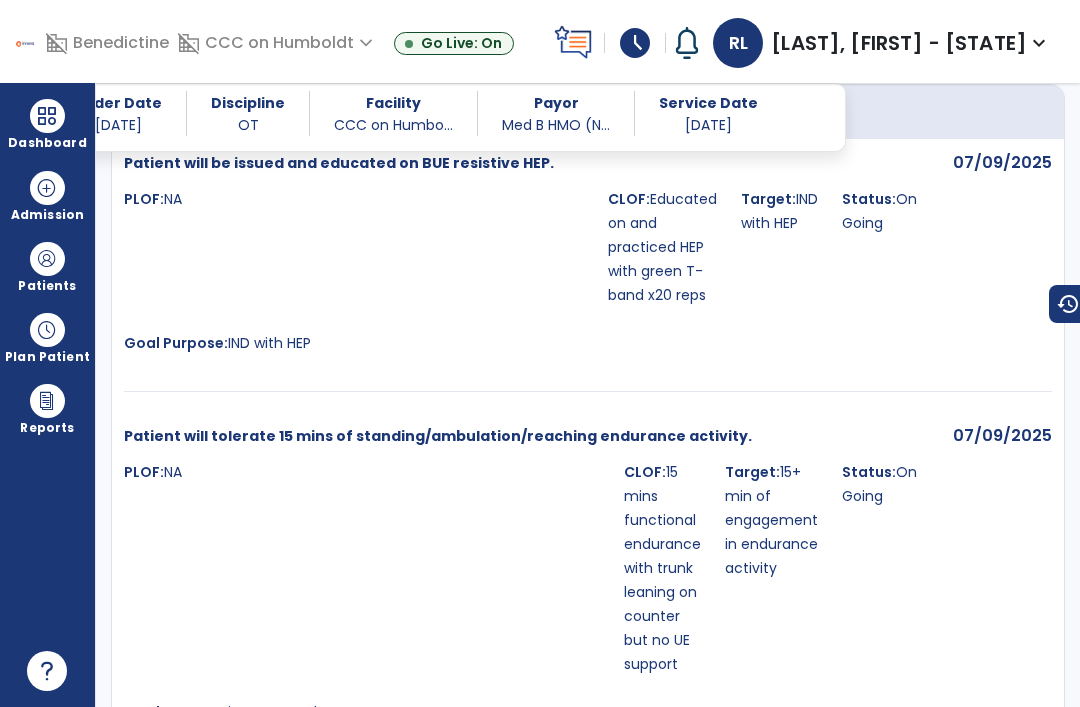 scroll, scrollTop: 2257, scrollLeft: 0, axis: vertical 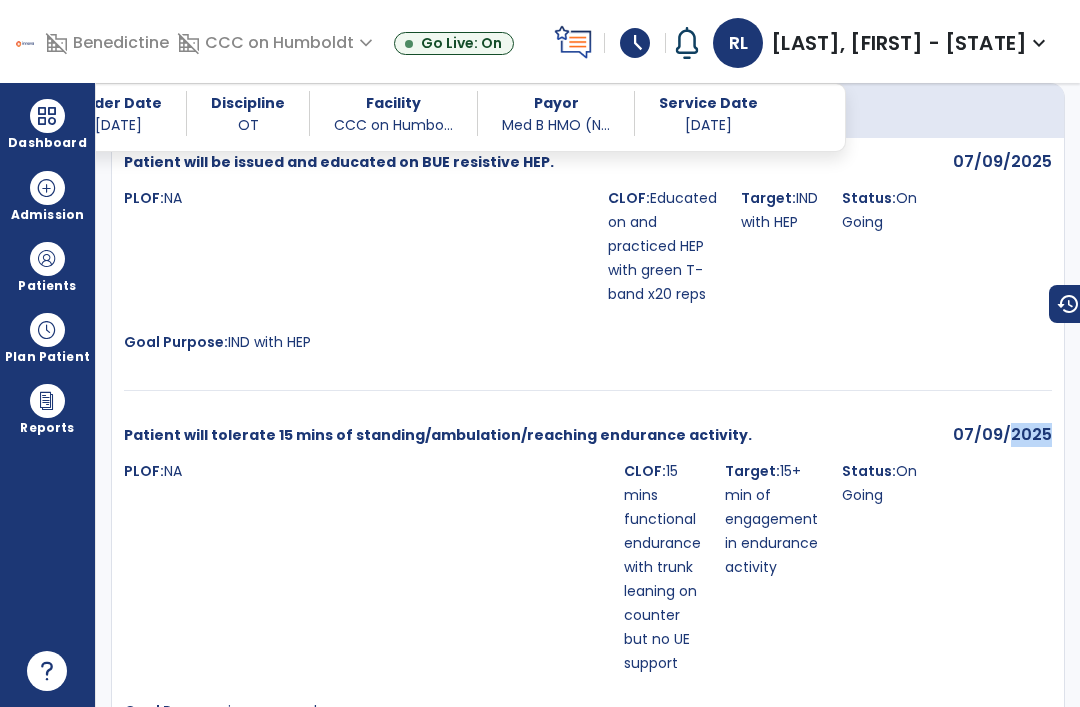 click on "07/09/2025" at bounding box center [1002, 258] 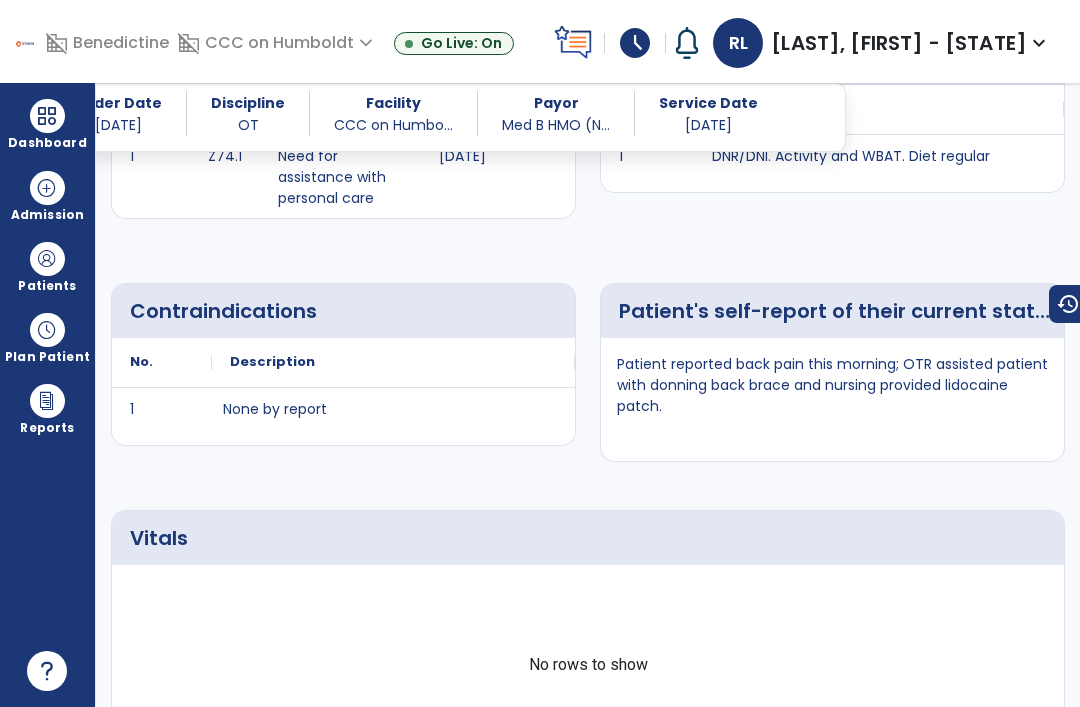 scroll, scrollTop: 394, scrollLeft: 0, axis: vertical 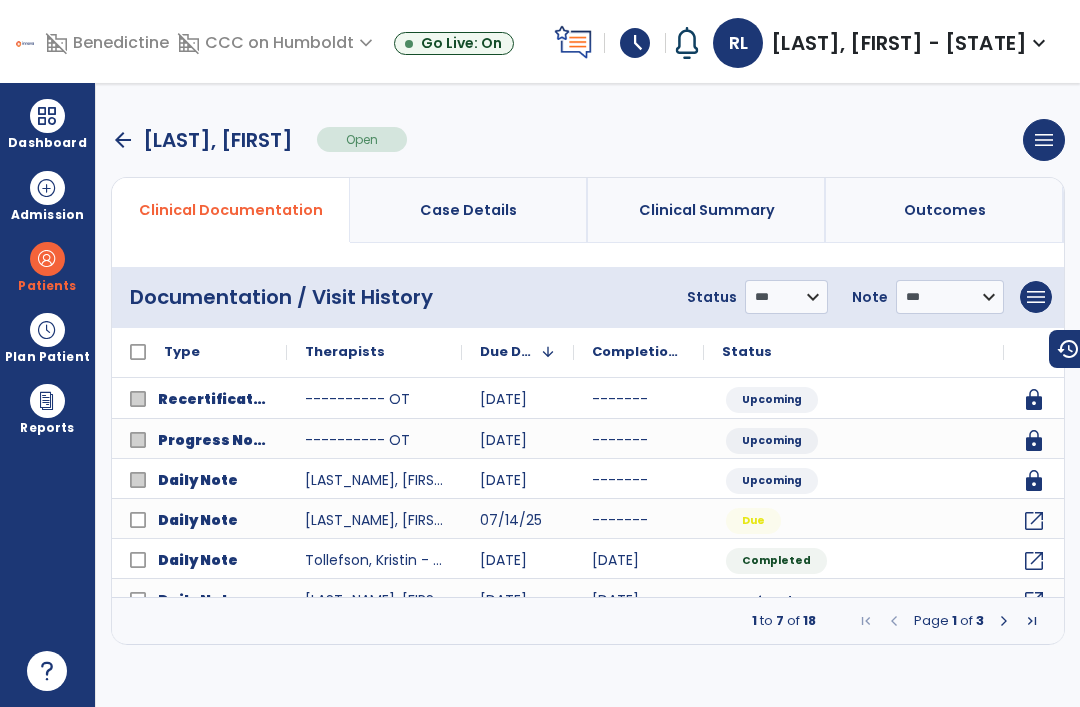 click on "open_in_new" 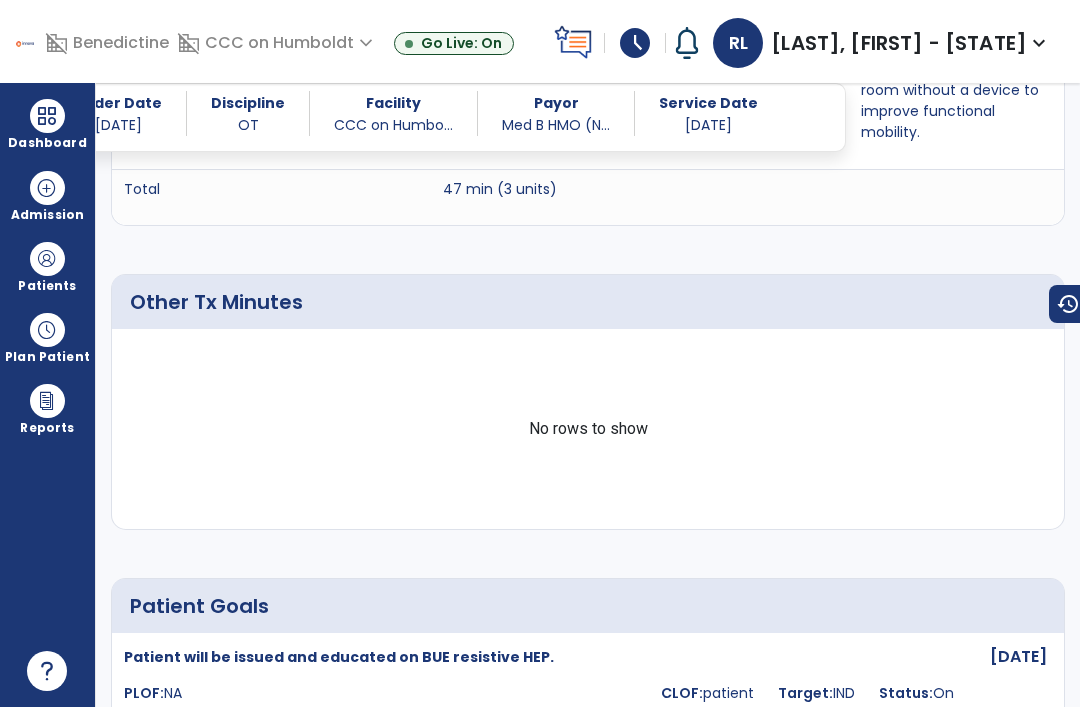 scroll, scrollTop: 1784, scrollLeft: 0, axis: vertical 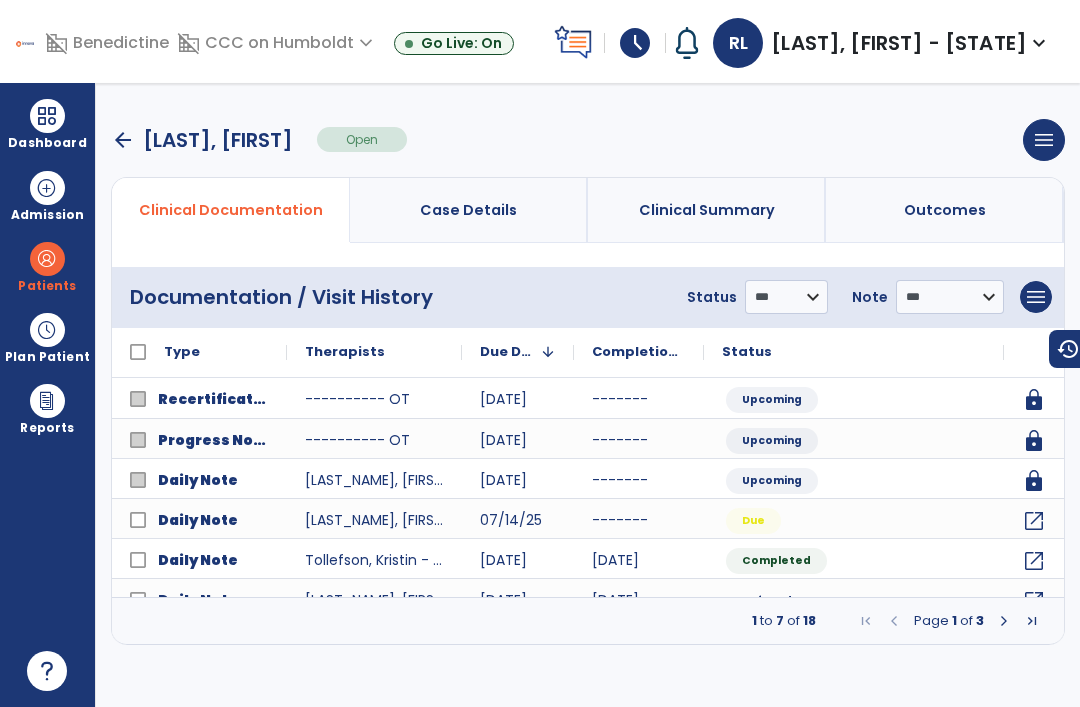 click at bounding box center [1004, 621] 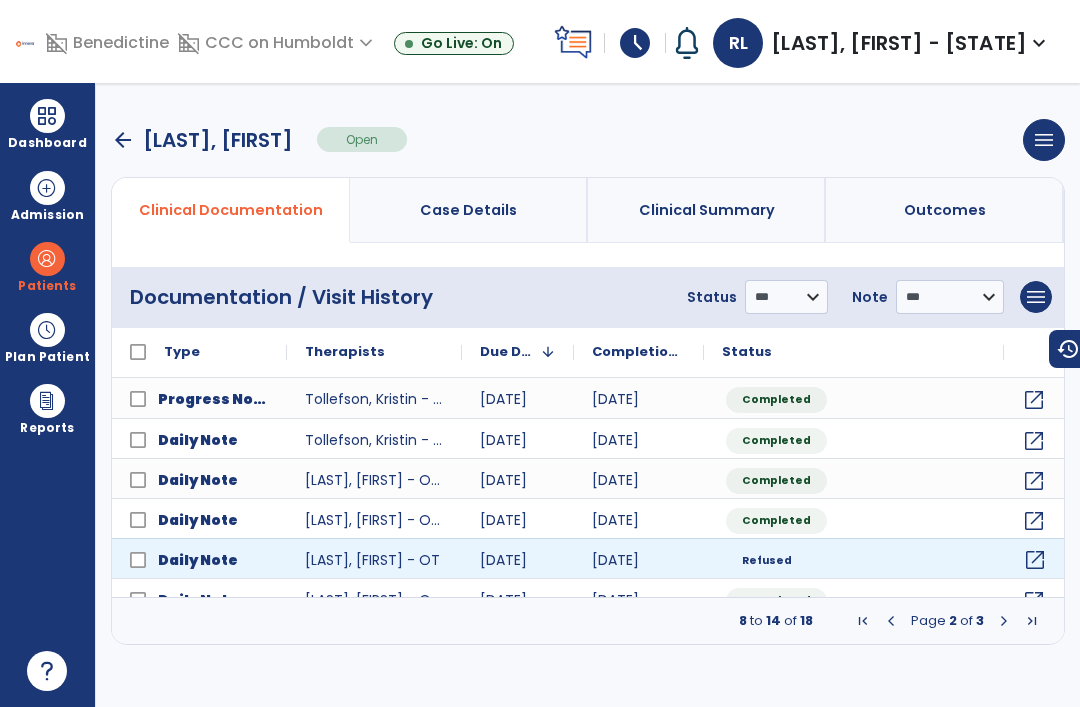 click on "open_in_new" 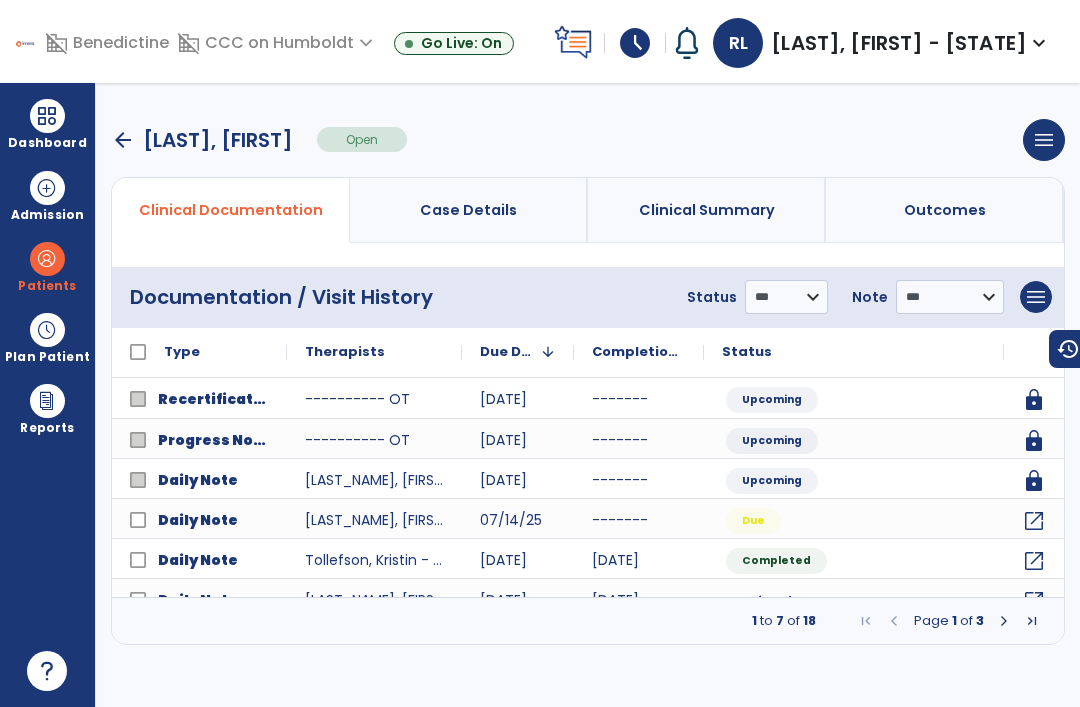 click at bounding box center (47, 259) 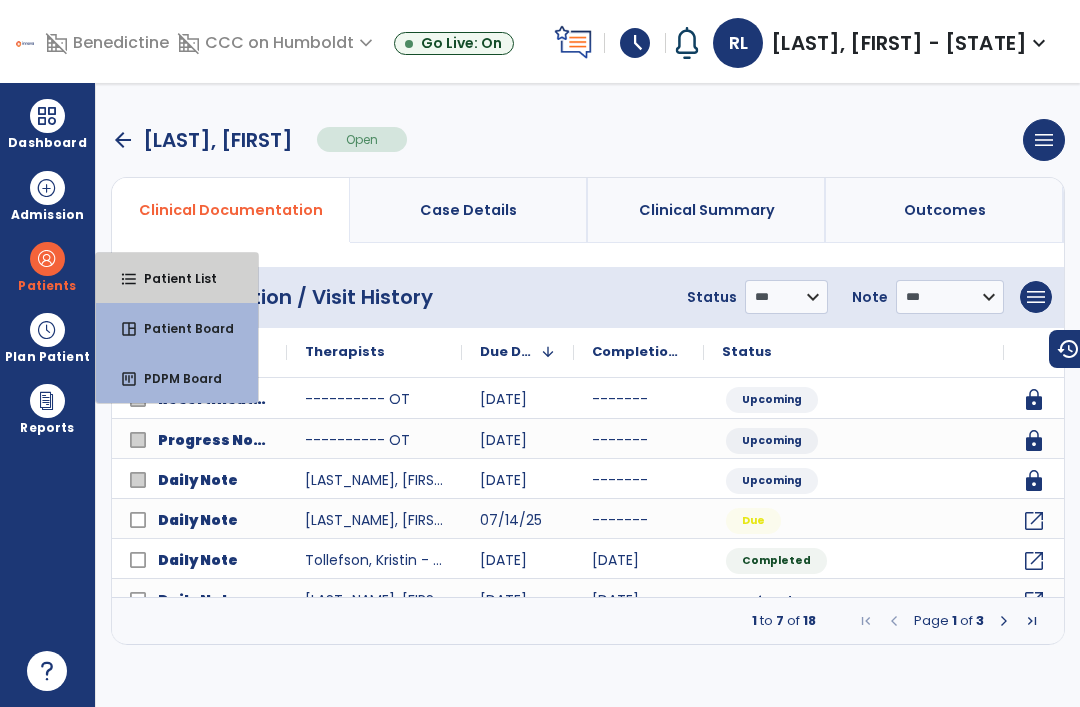 click on "format_list_bulleted  Patient List" at bounding box center (177, 278) 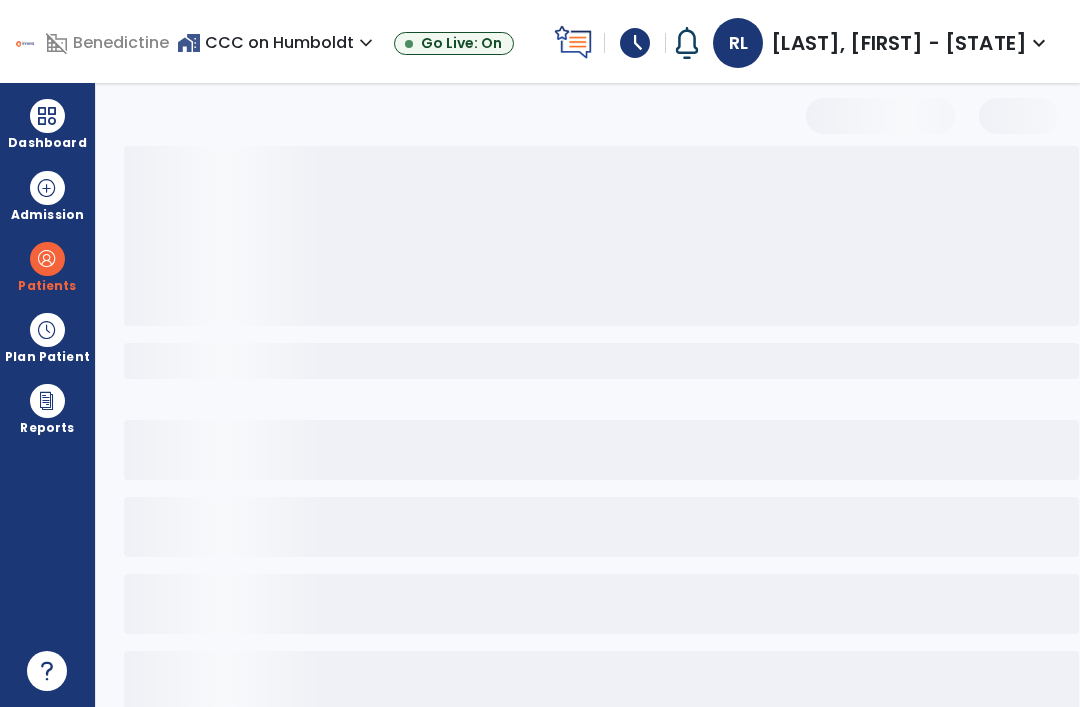 select on "***" 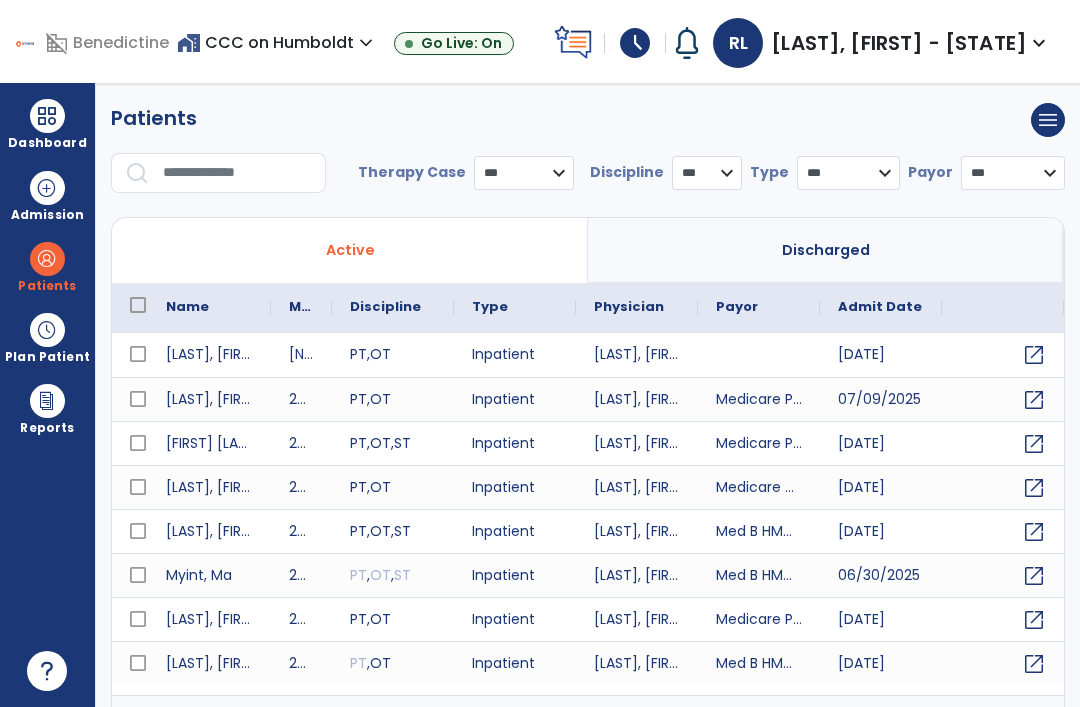click at bounding box center (237, 173) 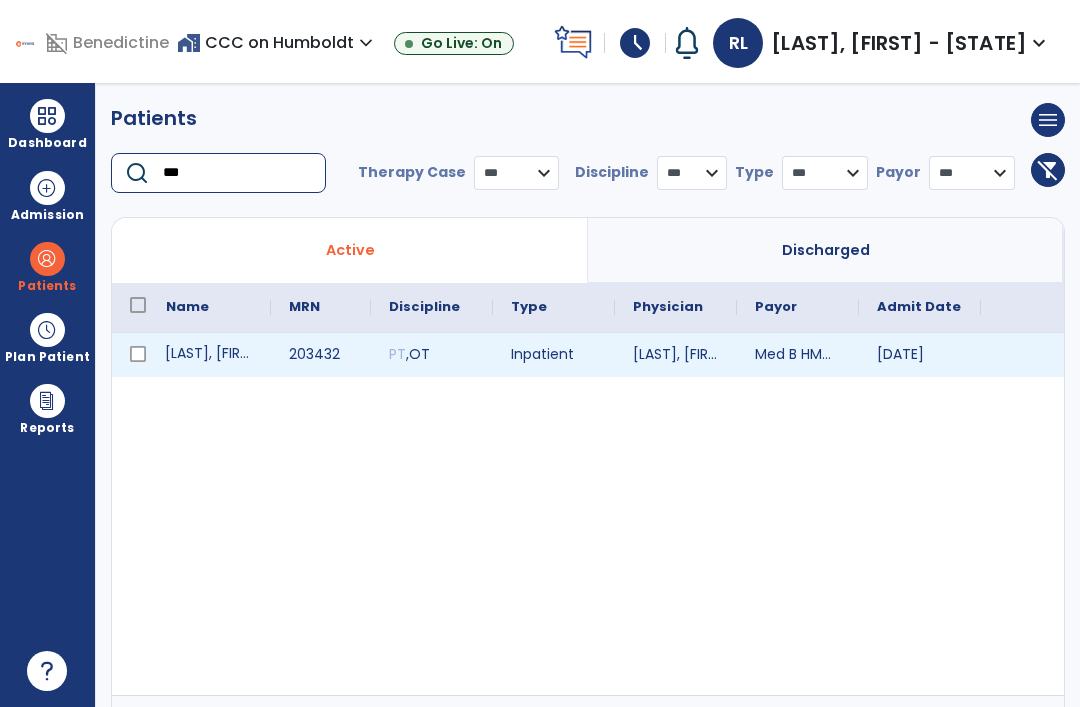 type on "***" 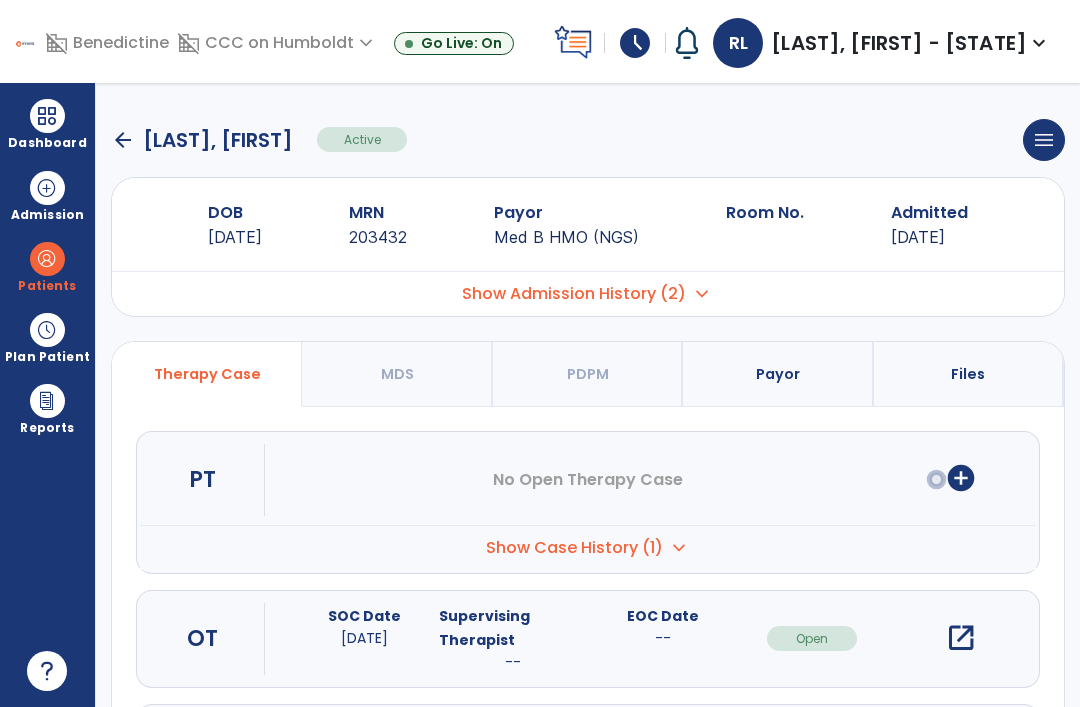 scroll, scrollTop: 55, scrollLeft: 0, axis: vertical 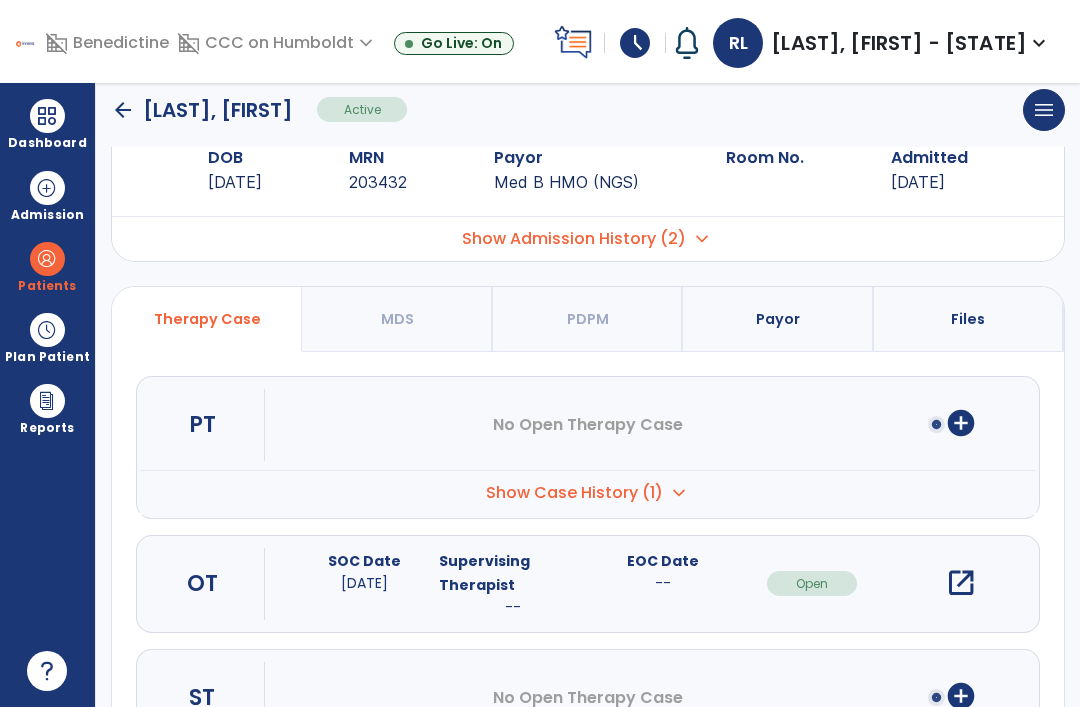 click on "open_in_new" at bounding box center (961, 583) 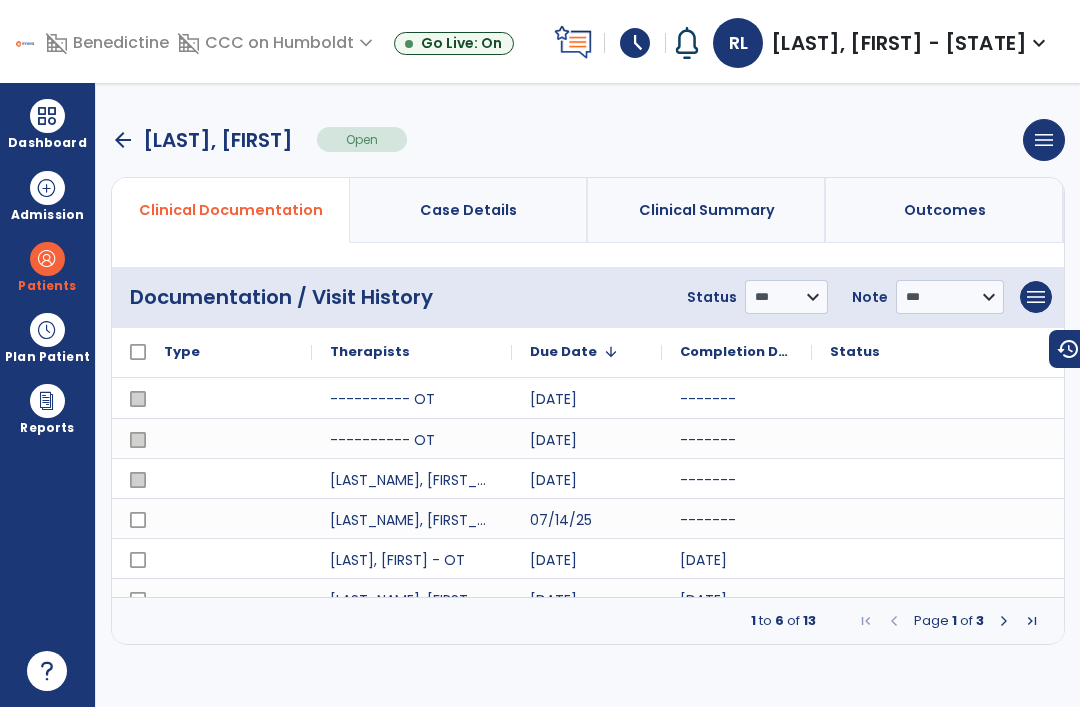 scroll, scrollTop: 0, scrollLeft: 0, axis: both 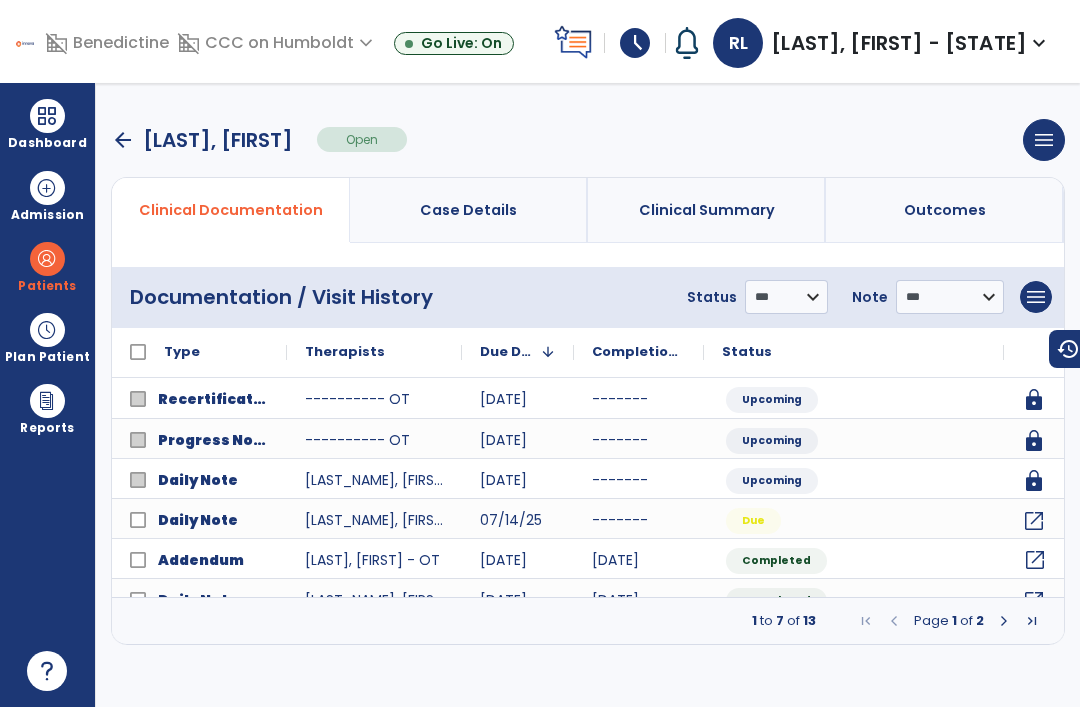 click on "open_in_new" 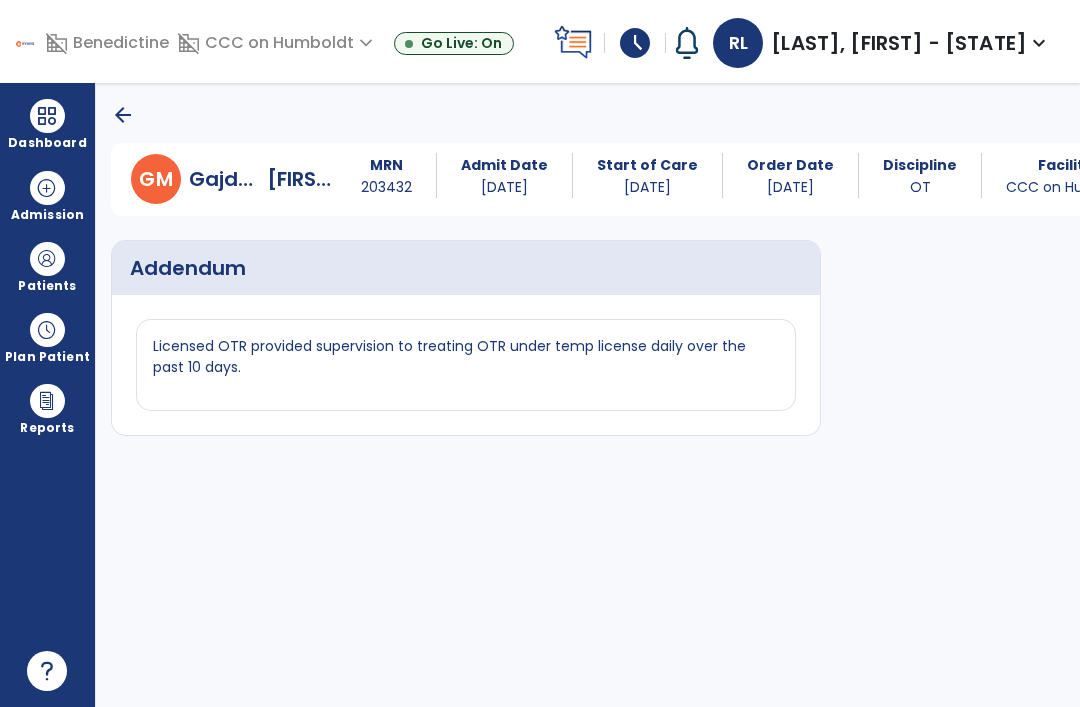 click on "arrow_back" 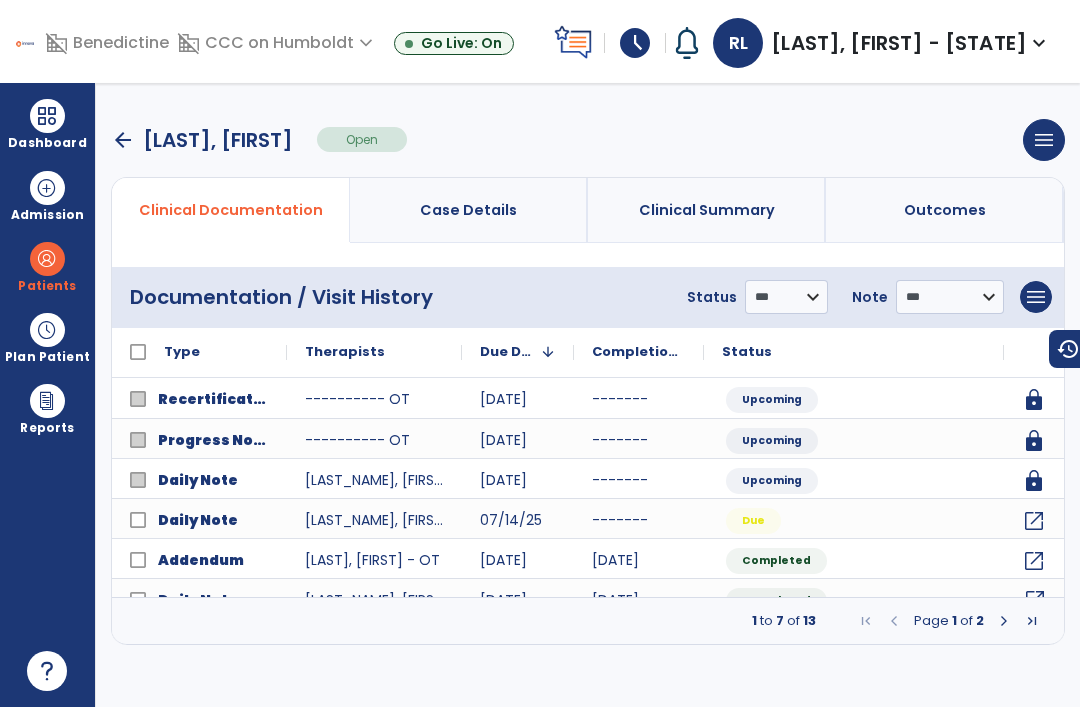 click on "open_in_new" 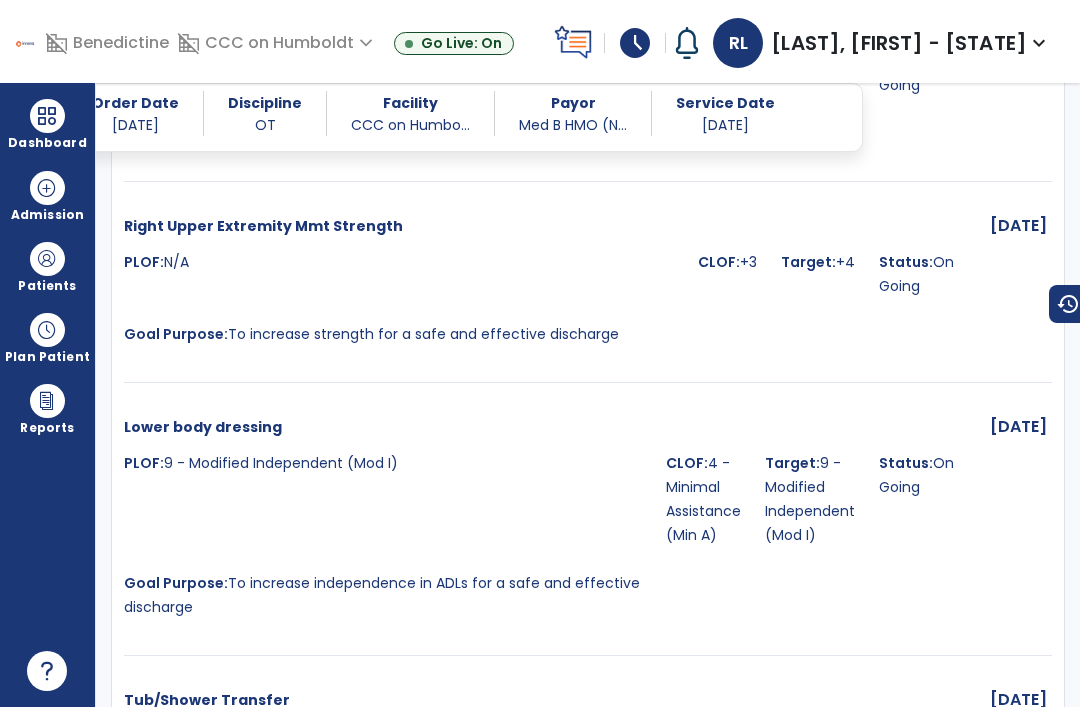 scroll, scrollTop: 2676, scrollLeft: 0, axis: vertical 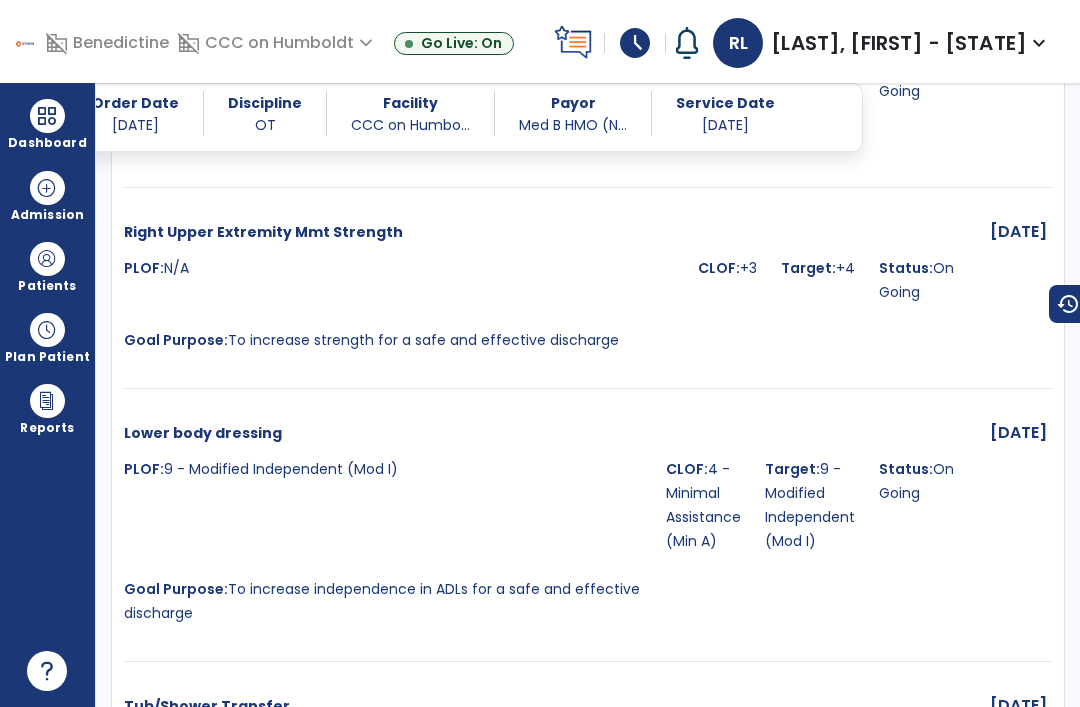 click at bounding box center [47, 259] 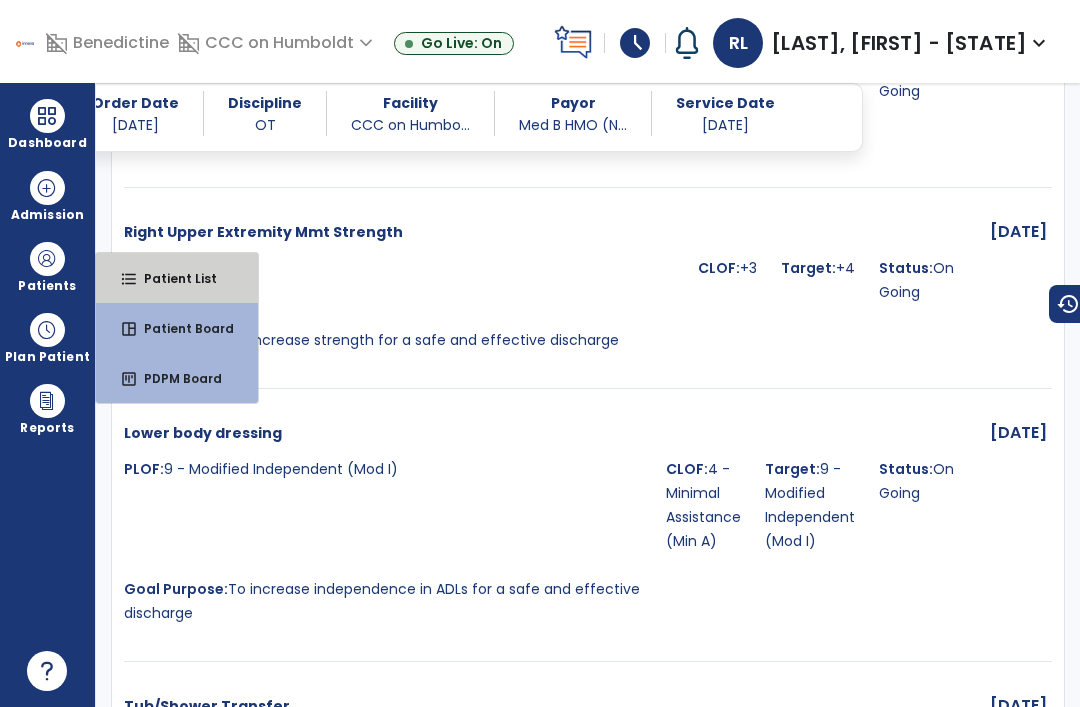 click on "Patient List" at bounding box center [172, 278] 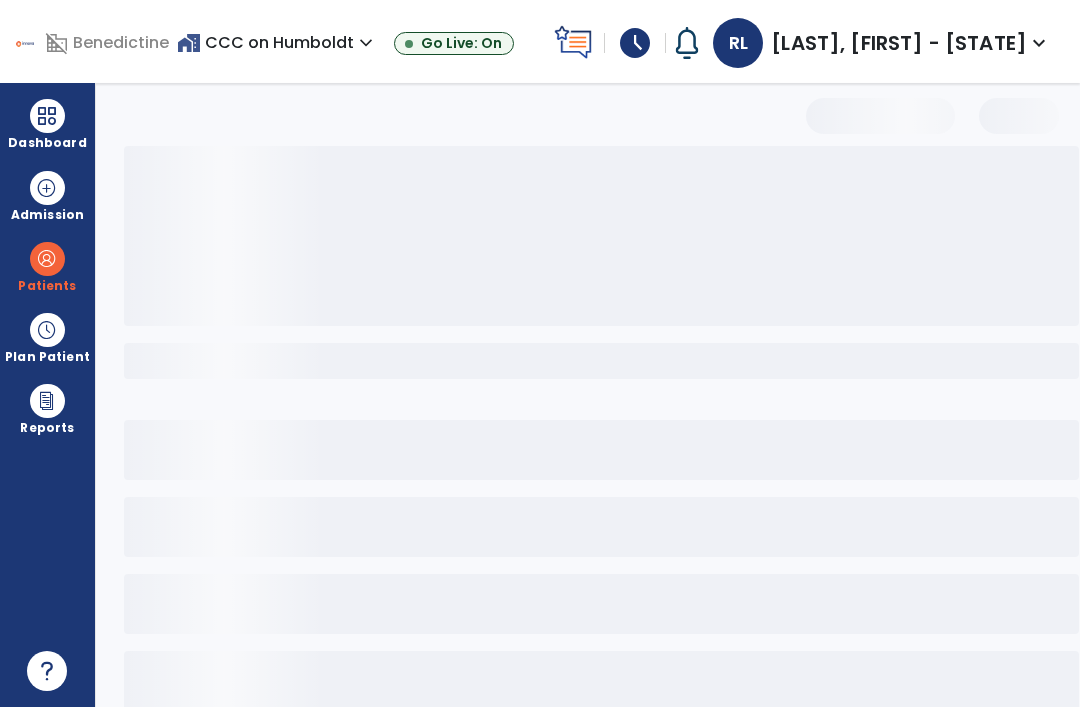 scroll, scrollTop: 0, scrollLeft: 0, axis: both 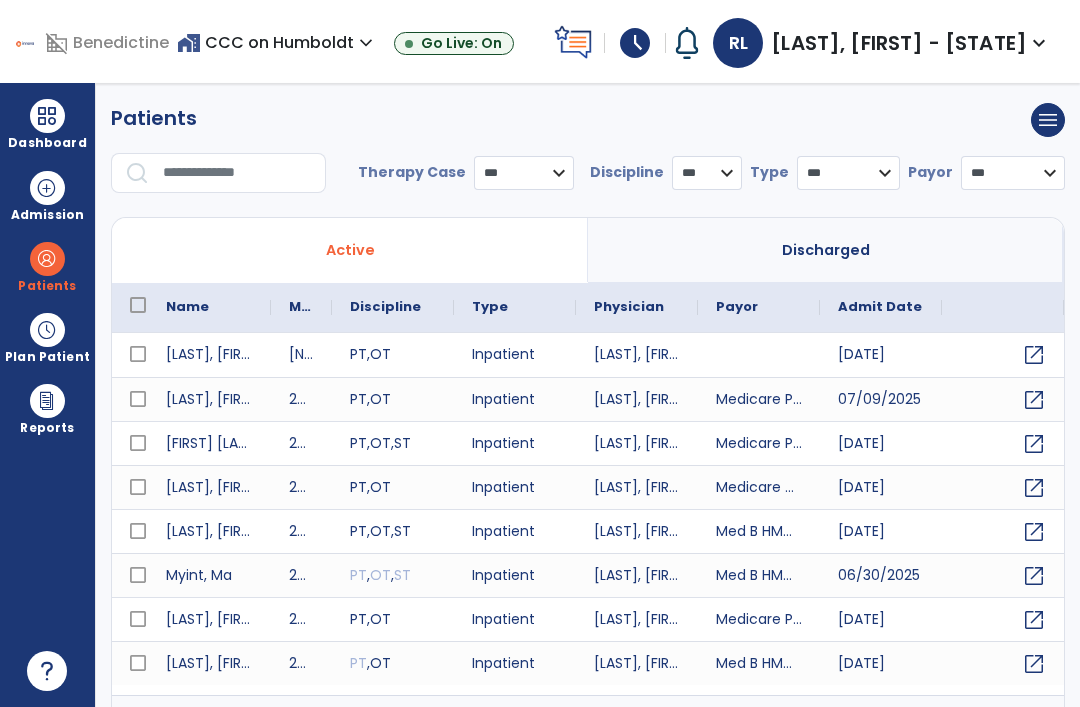click at bounding box center (237, 173) 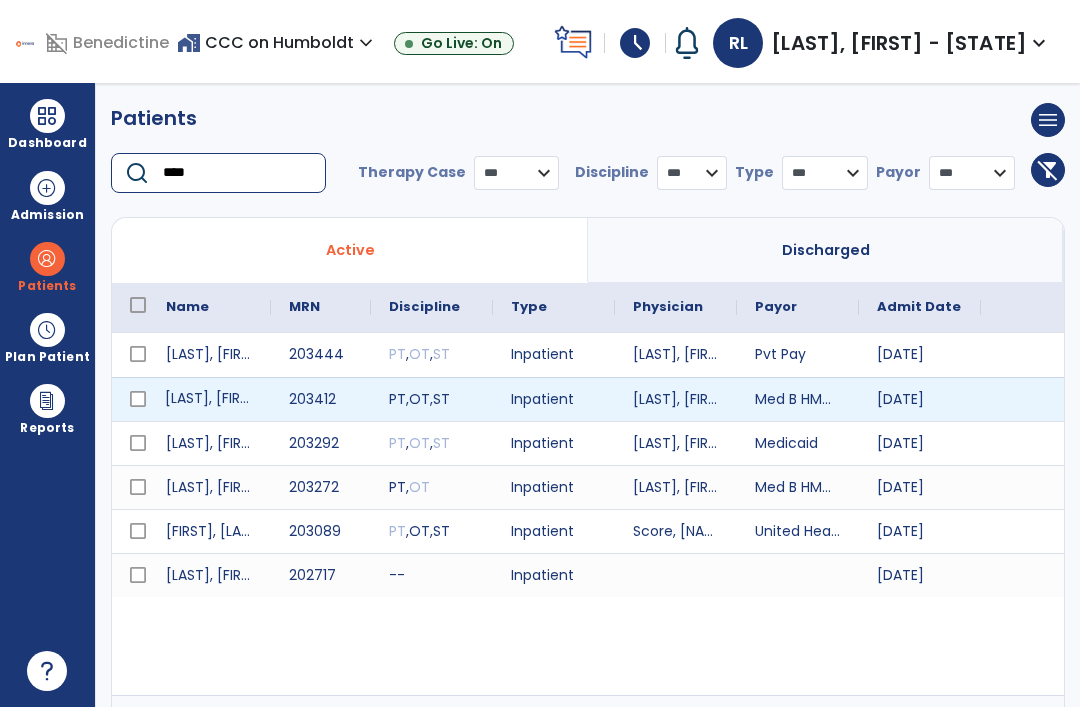 type on "****" 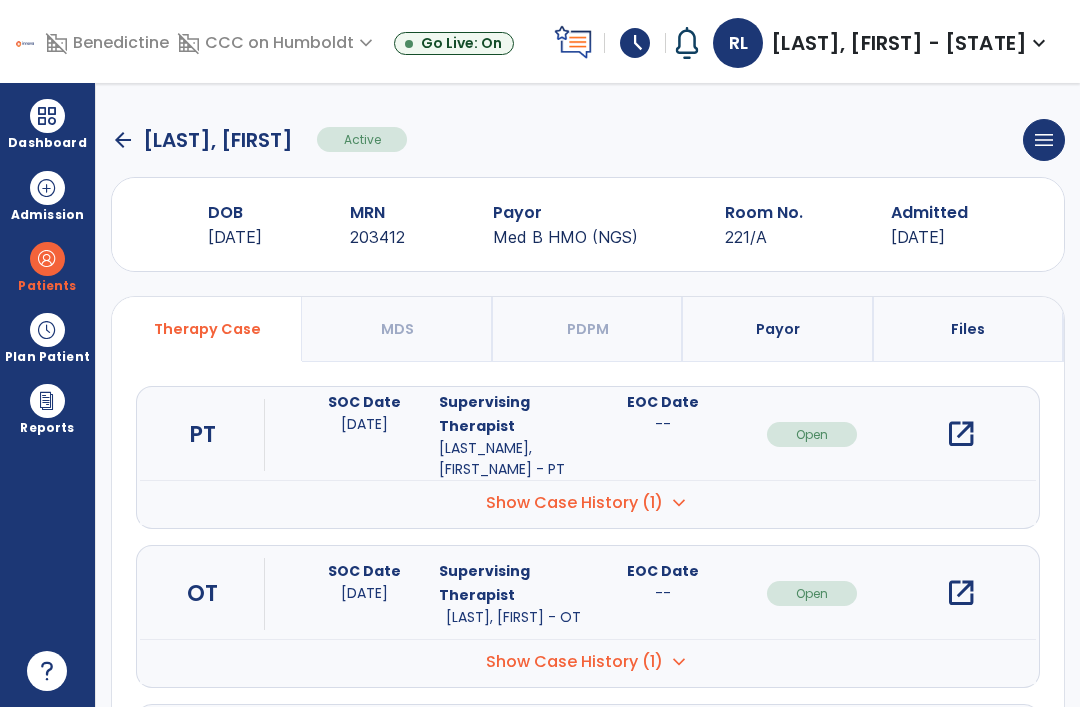 click on "open_in_new" at bounding box center [961, 593] 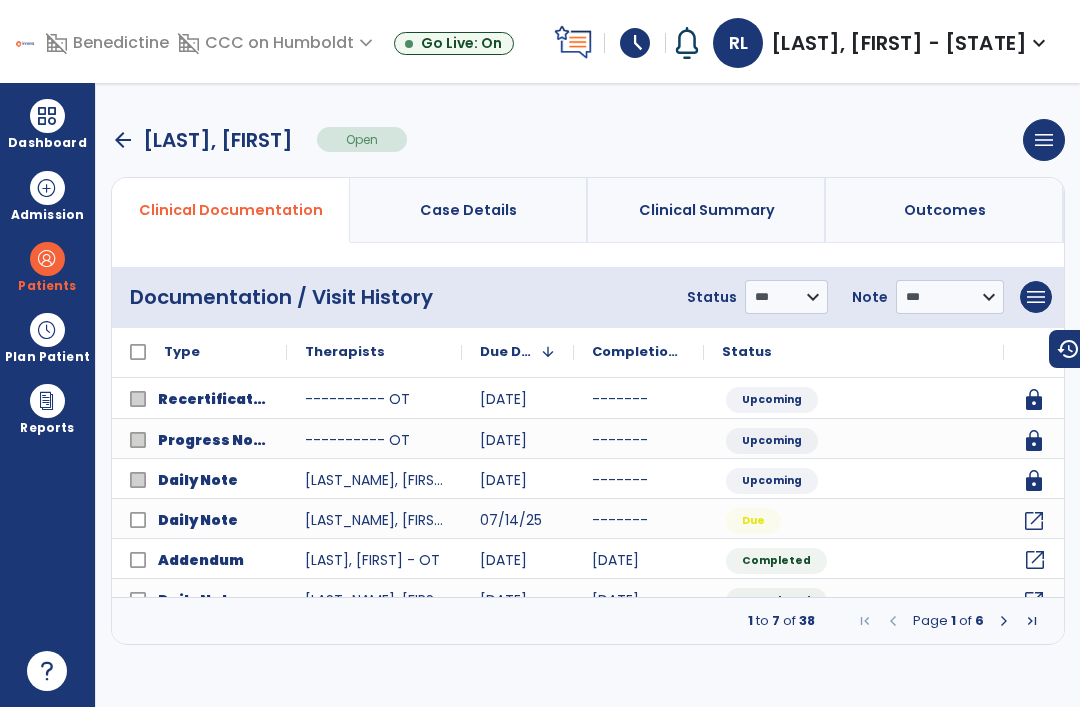 click on "open_in_new" 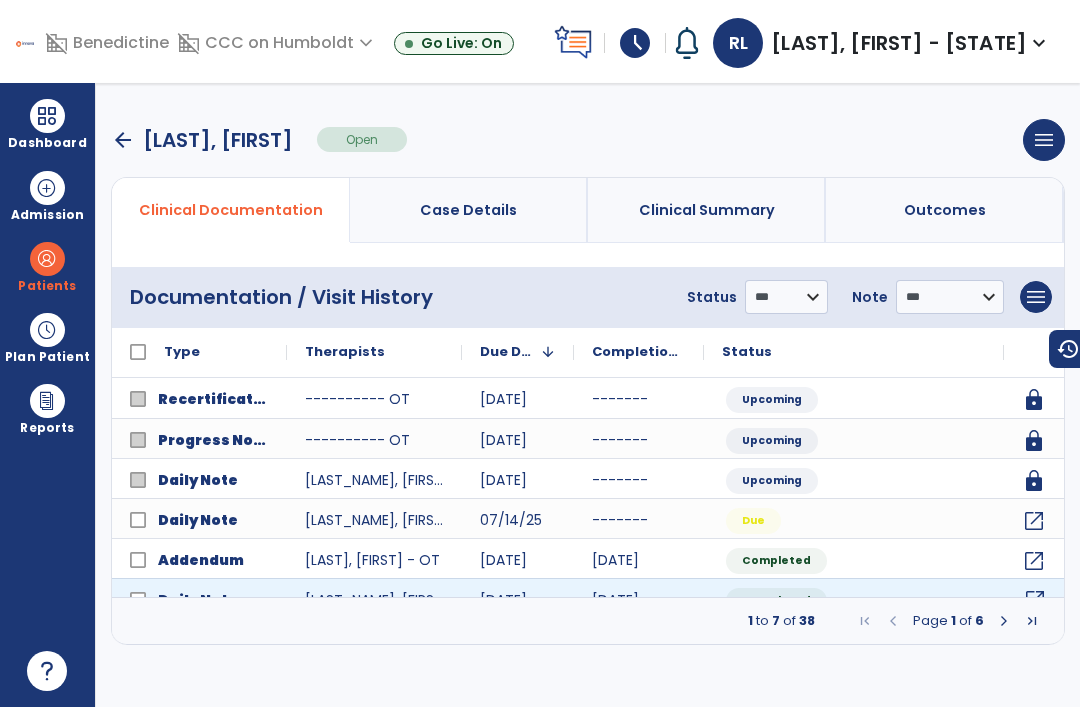 click on "open_in_new" 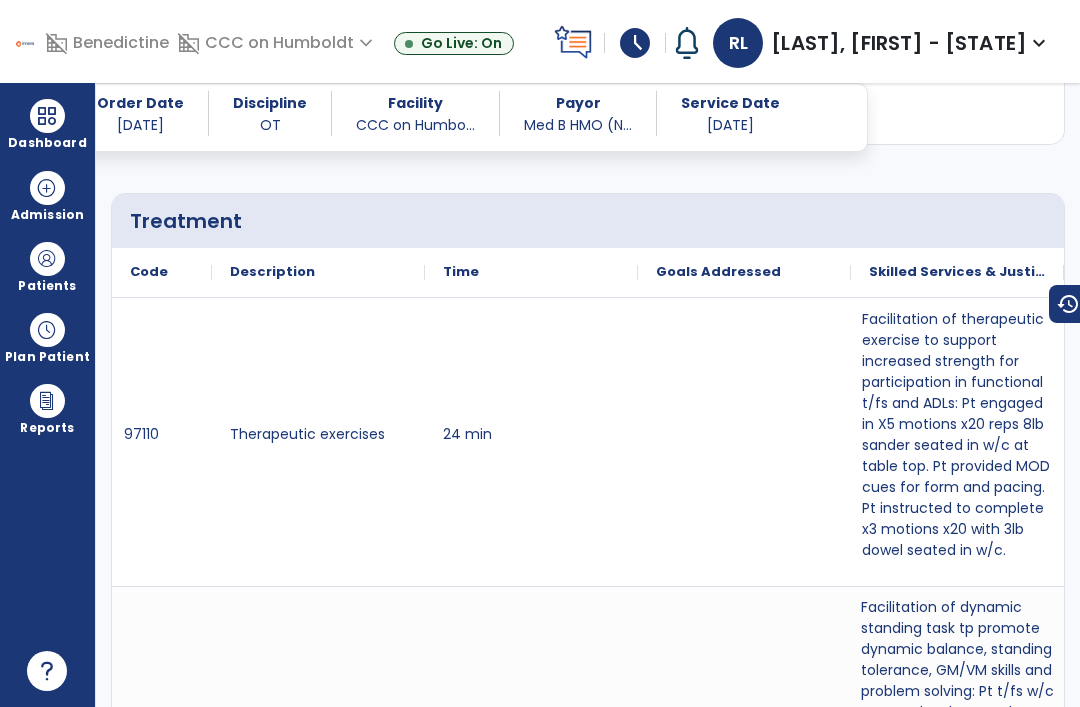 scroll, scrollTop: 1462, scrollLeft: 0, axis: vertical 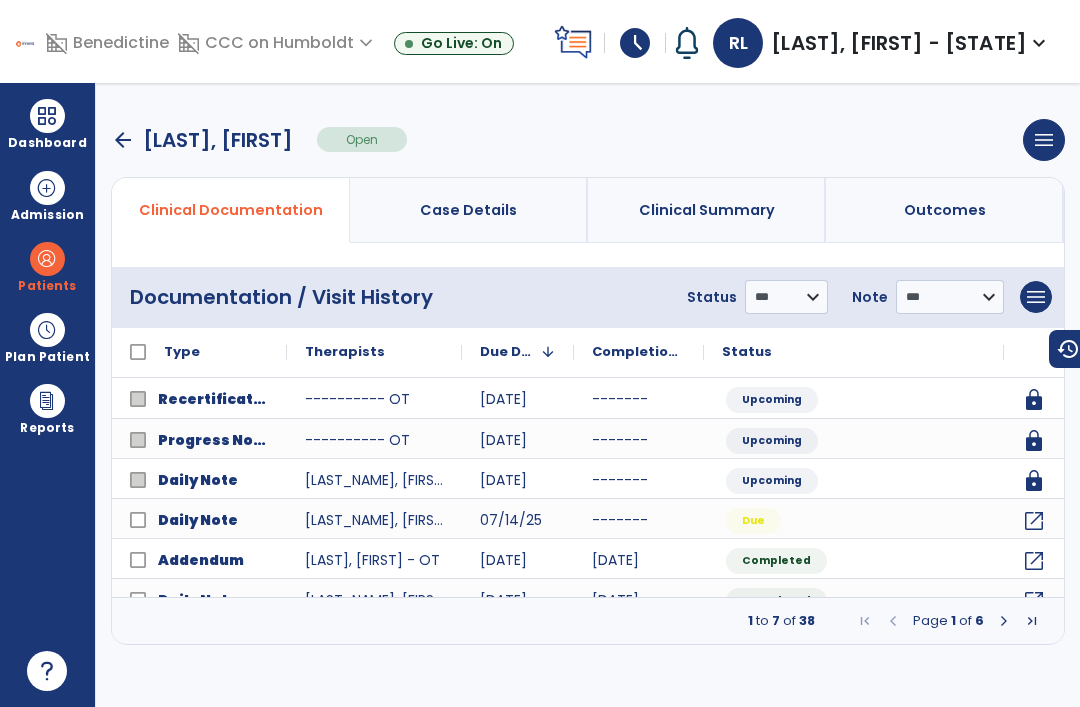 click on "Dashboard" at bounding box center [47, 124] 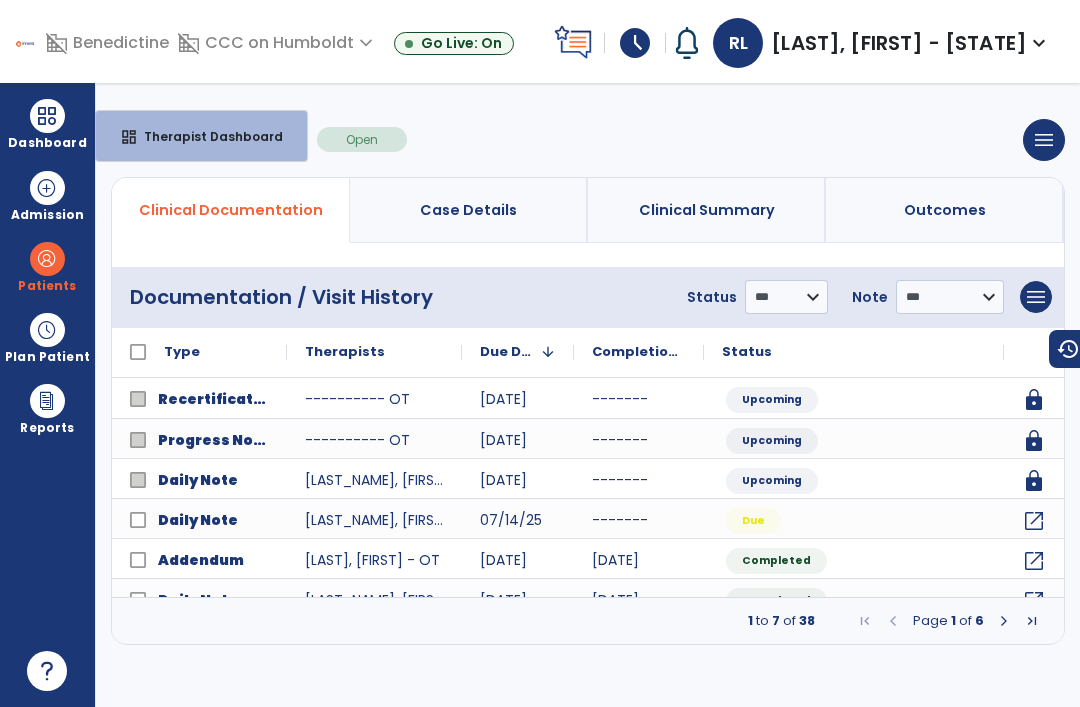 click at bounding box center (47, 259) 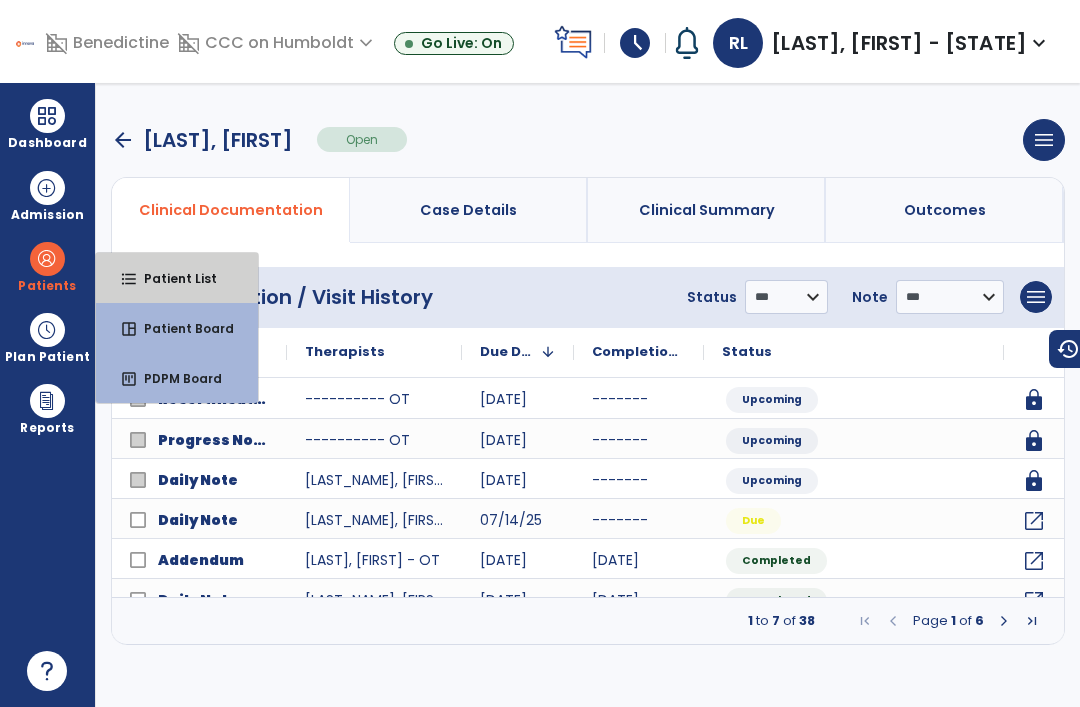 click on "format_list_bulleted" at bounding box center [129, 279] 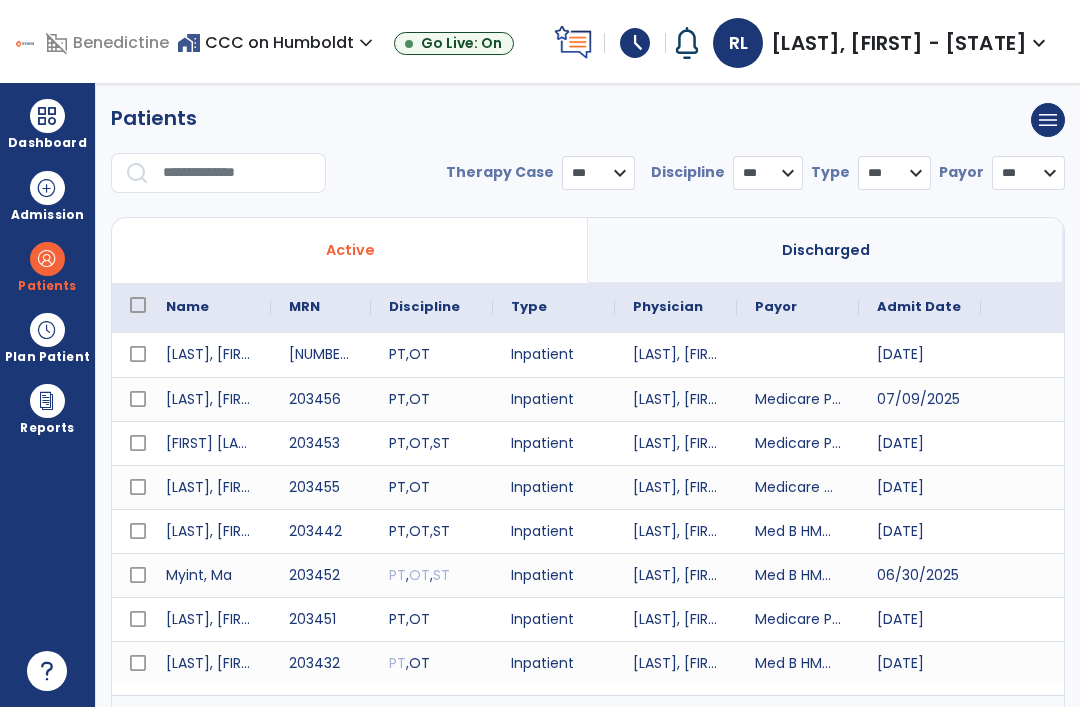 select on "***" 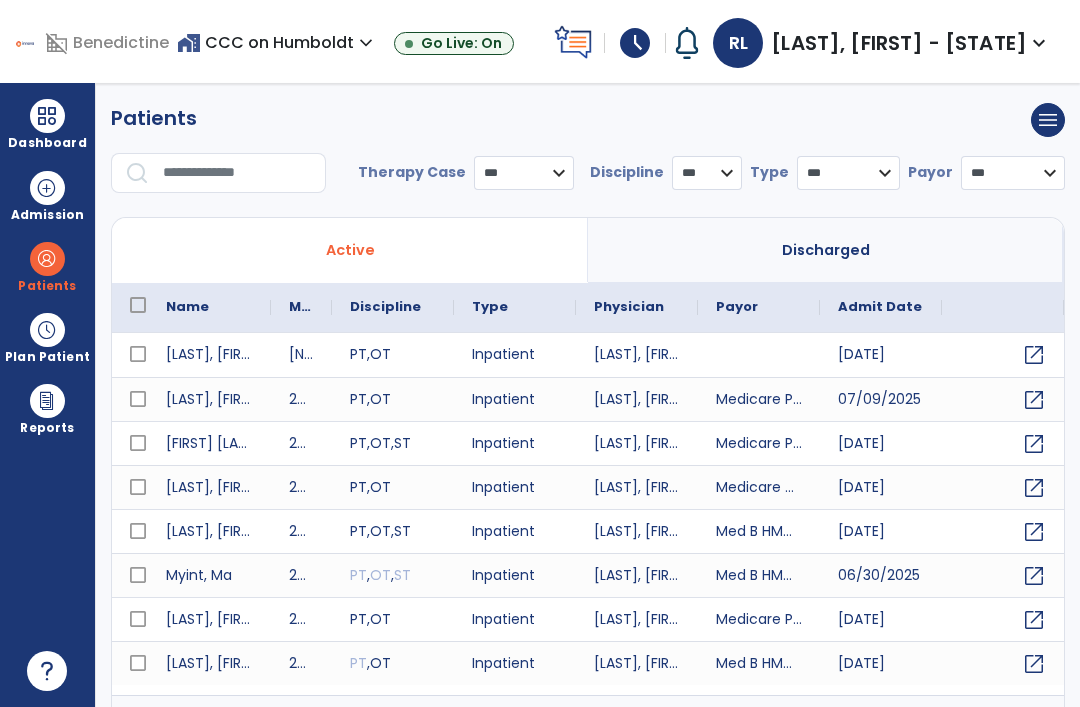 click at bounding box center (237, 173) 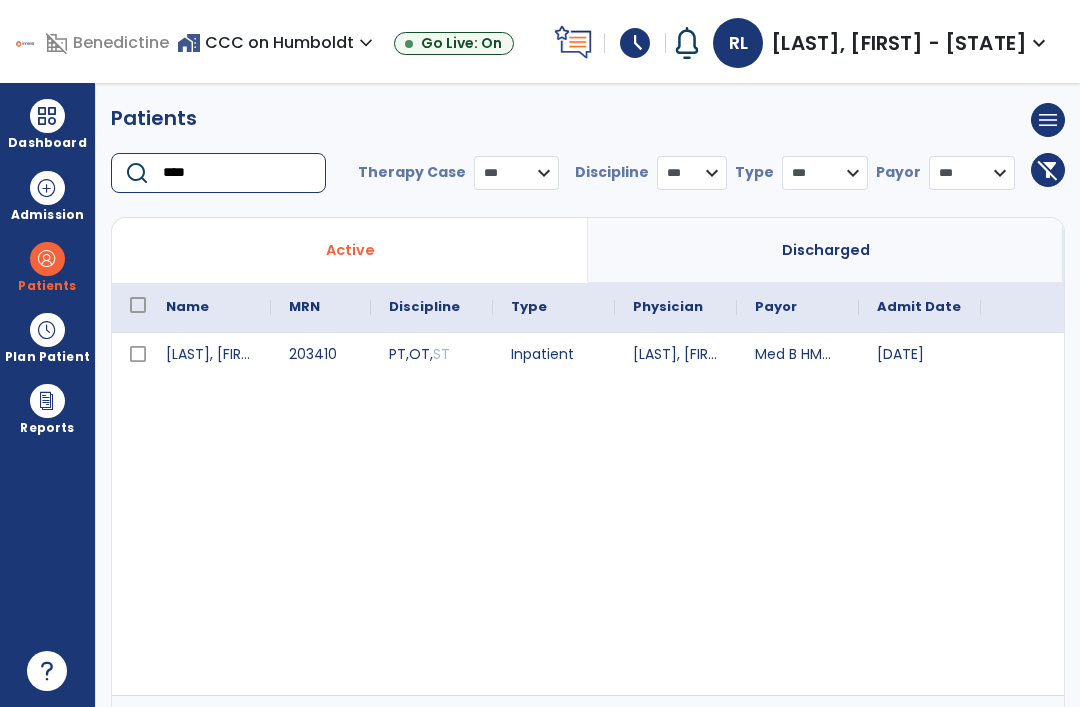 type on "****" 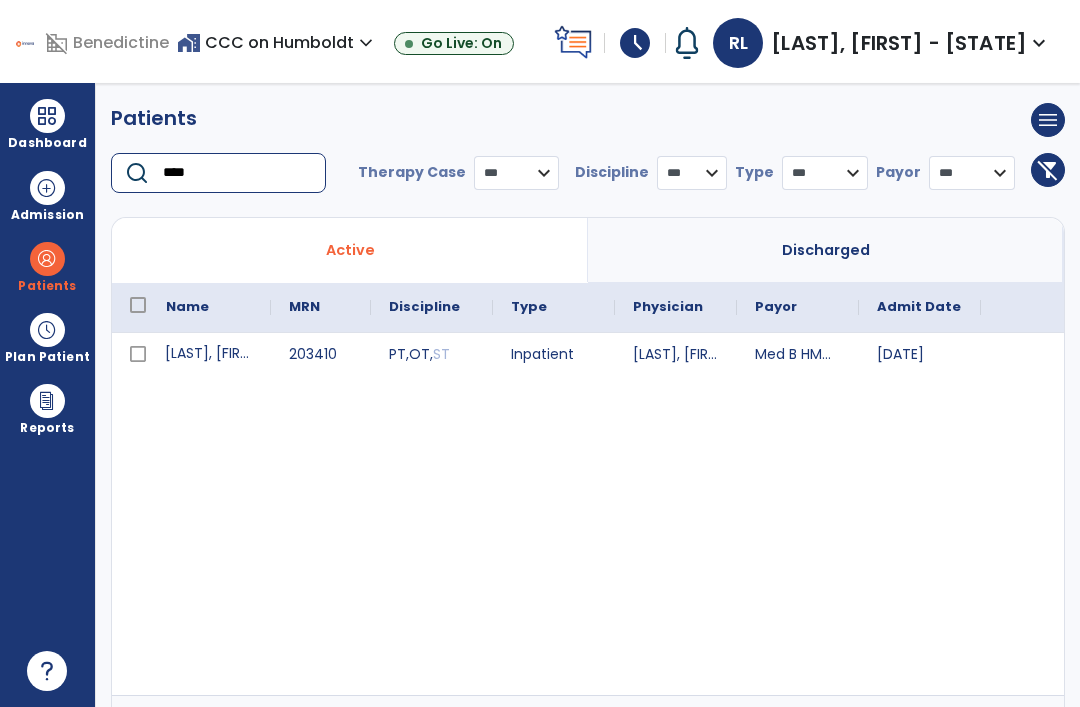 click on "[LAST], [FIRST]" at bounding box center (209, 355) 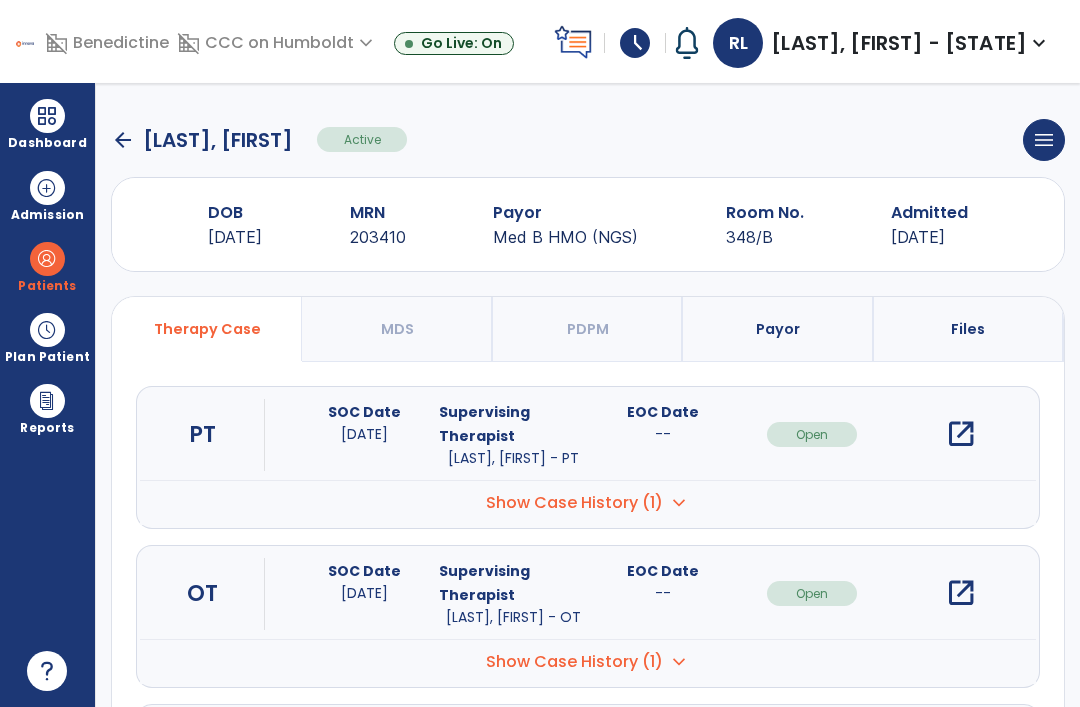 click on "open_in_new" at bounding box center (961, 593) 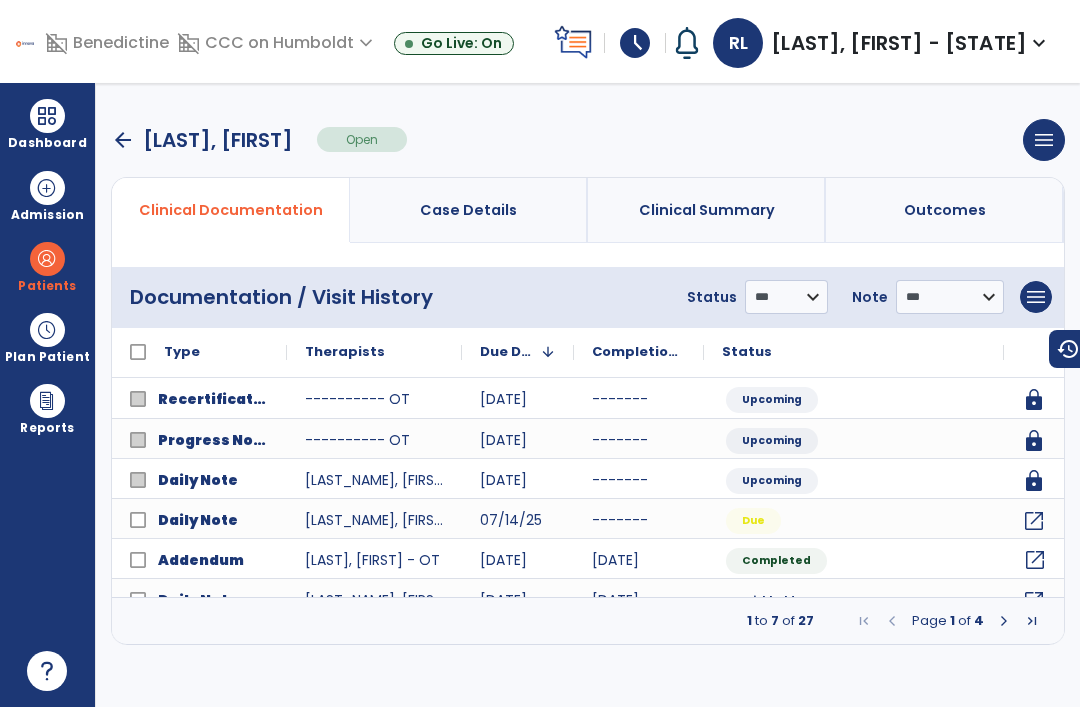 click on "open_in_new" 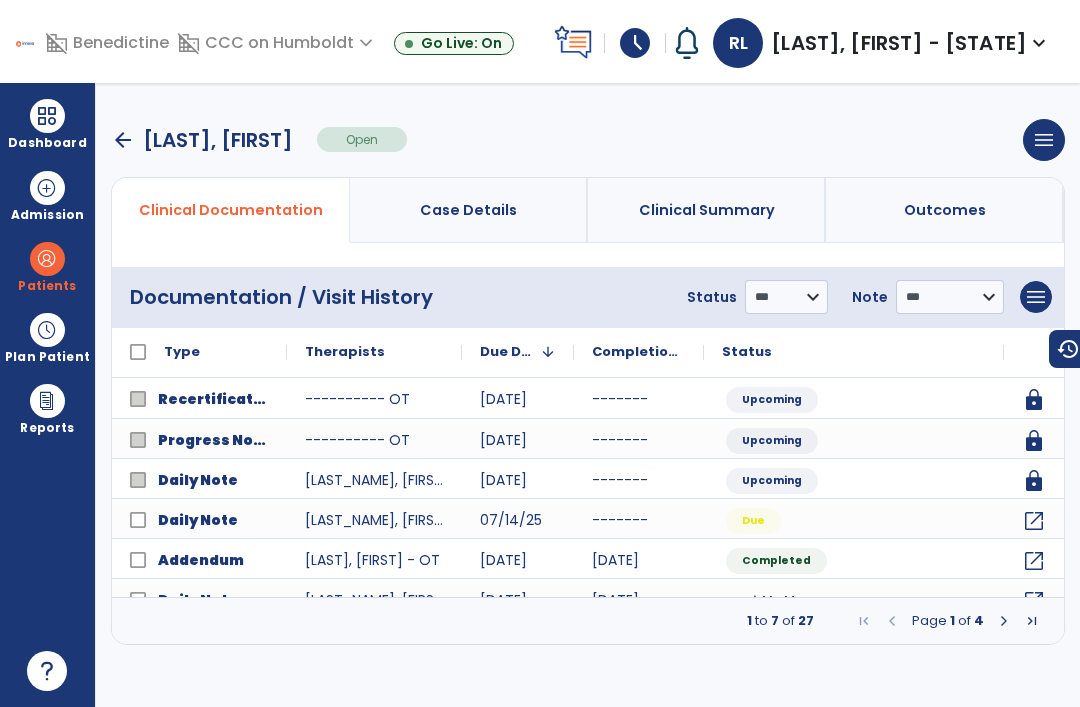 click at bounding box center (47, 259) 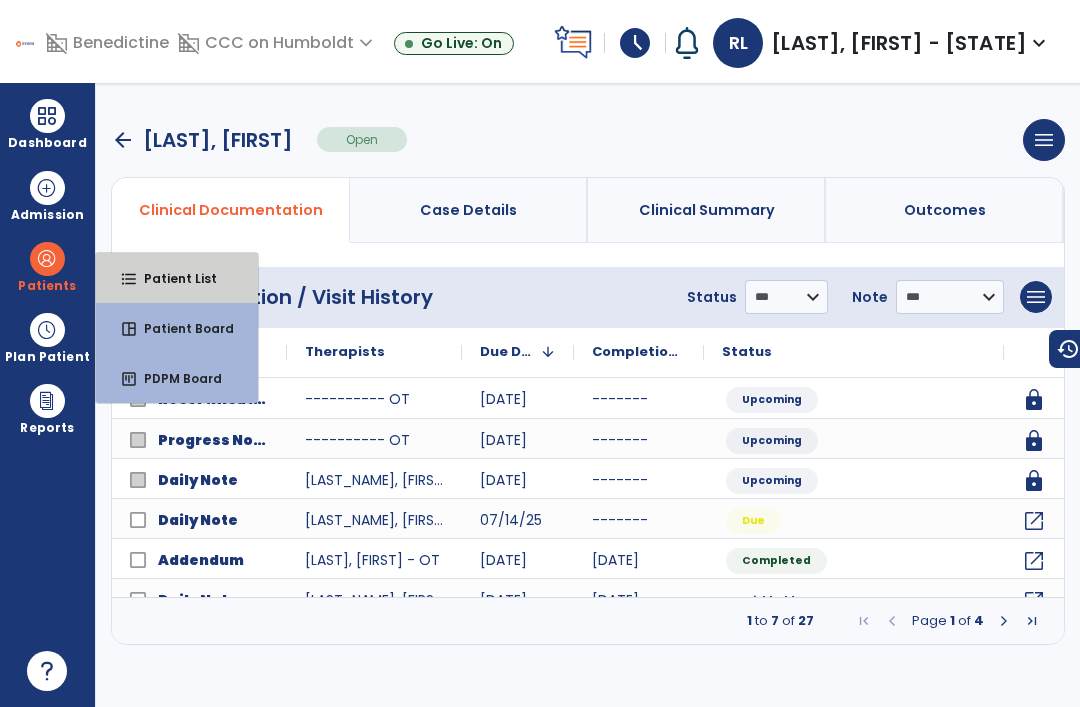 click on "Patient List" at bounding box center [172, 278] 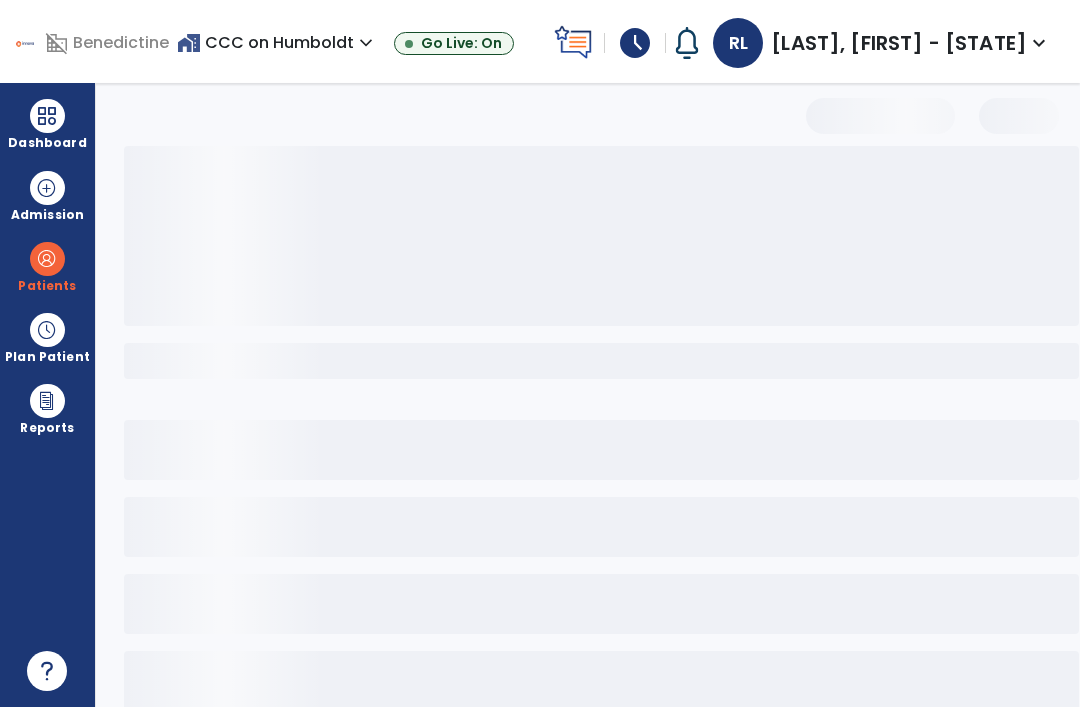 select on "***" 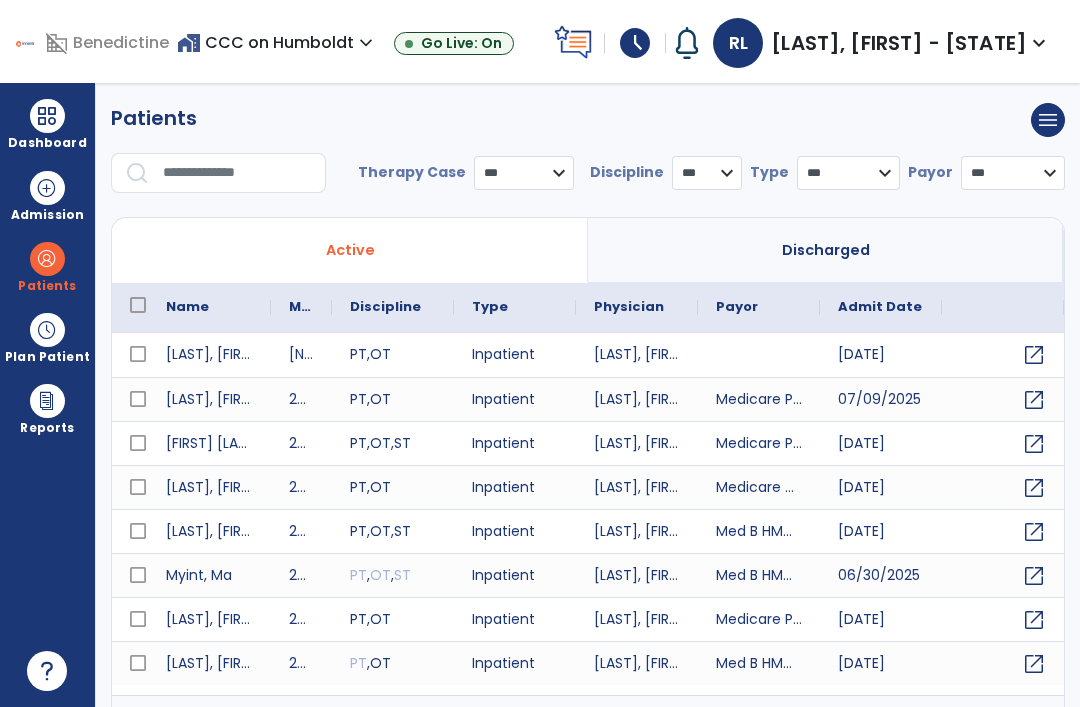 click at bounding box center [237, 173] 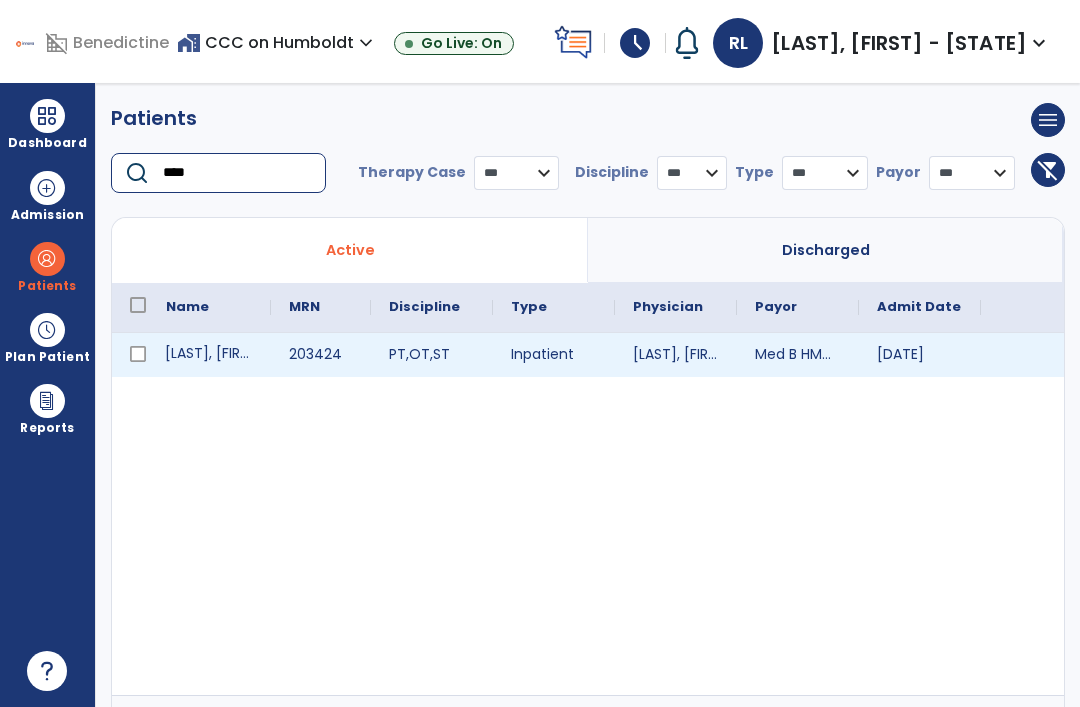 type on "****" 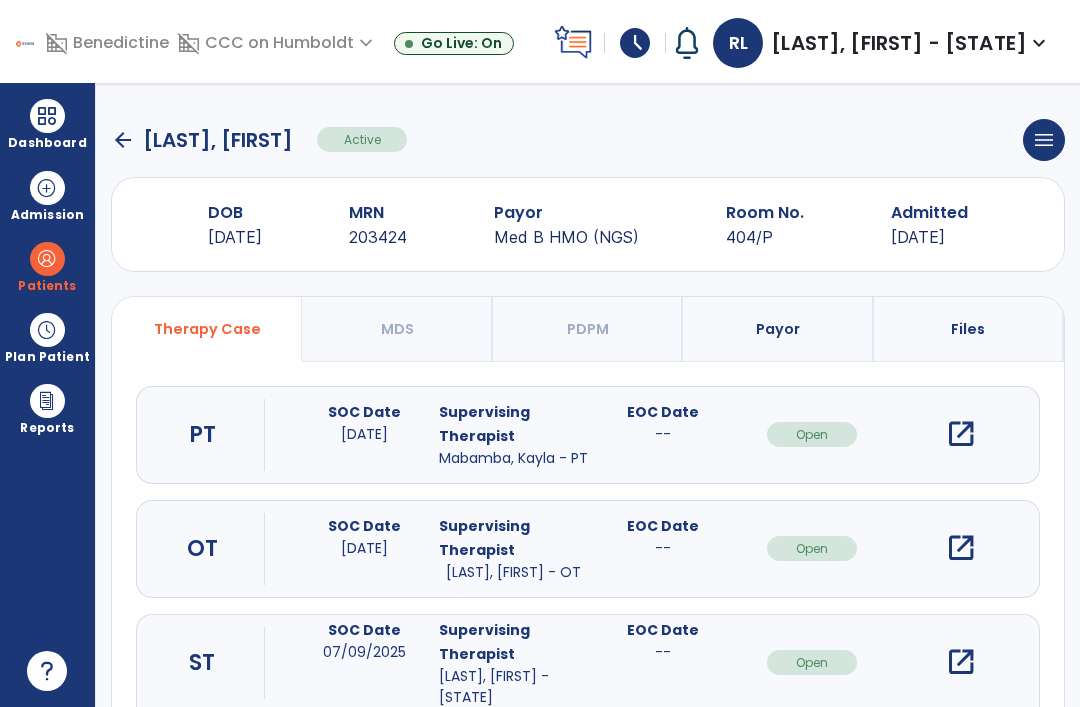 click on "open_in_new" at bounding box center (961, 548) 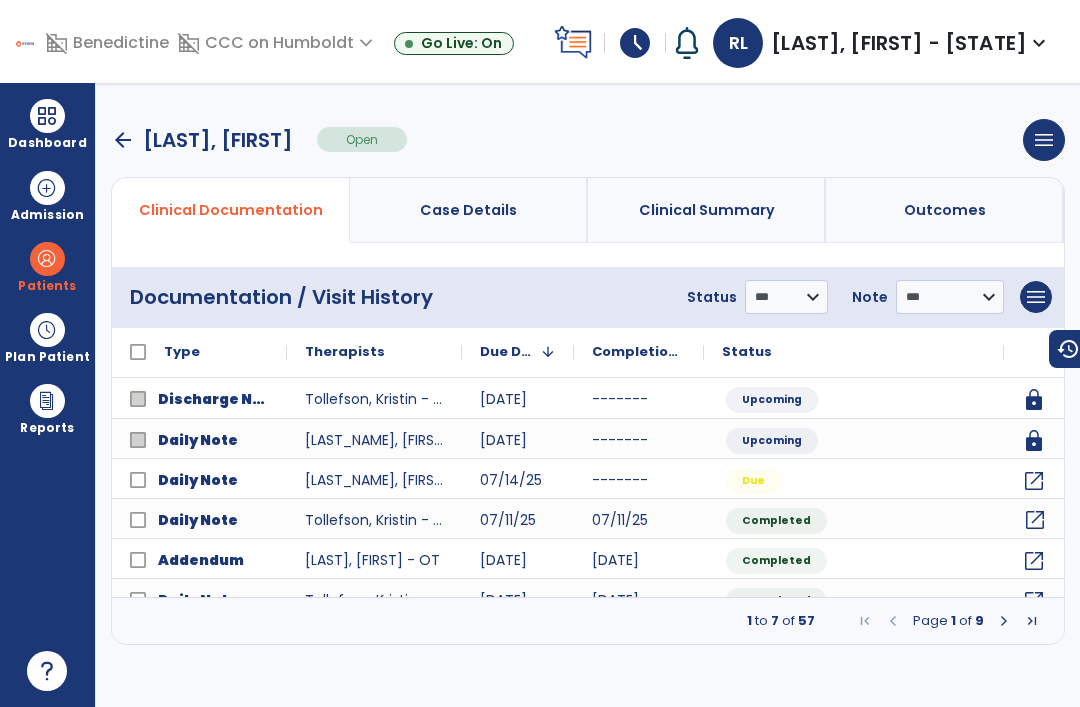 click on "open_in_new" 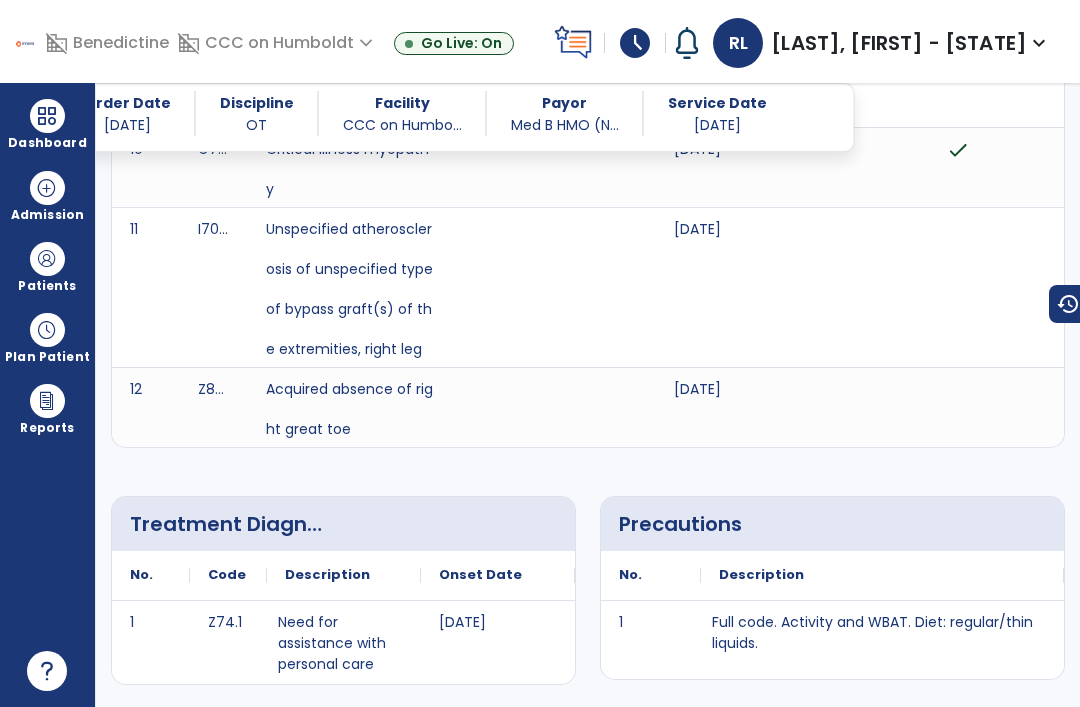 scroll, scrollTop: 997, scrollLeft: 0, axis: vertical 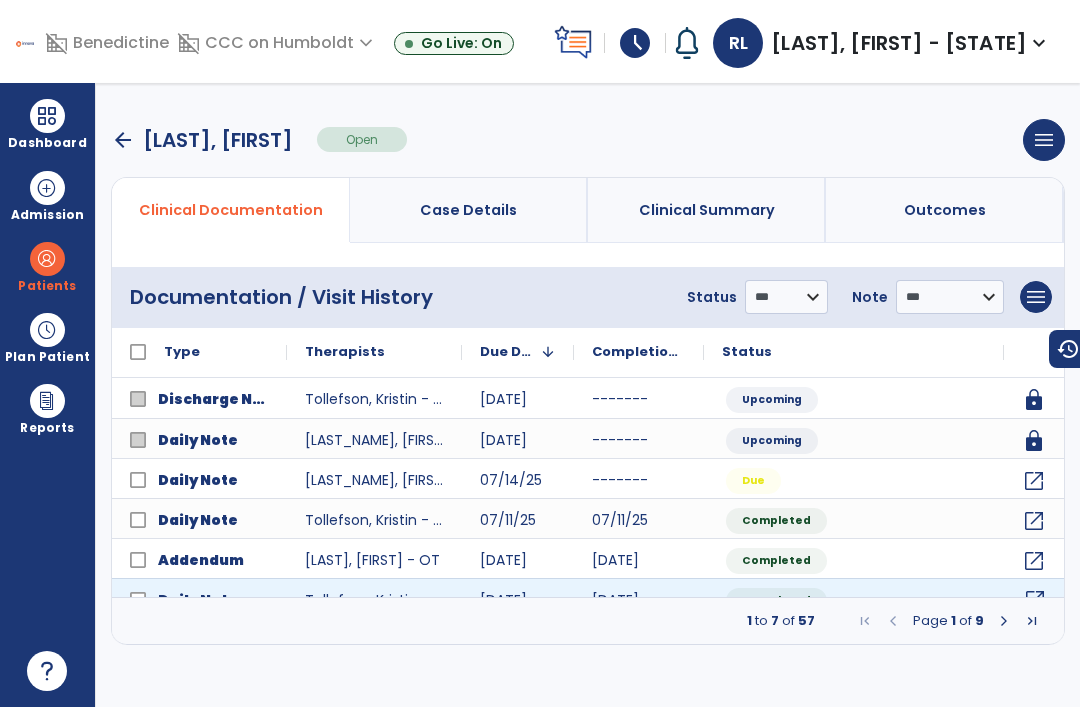 click on "open_in_new" 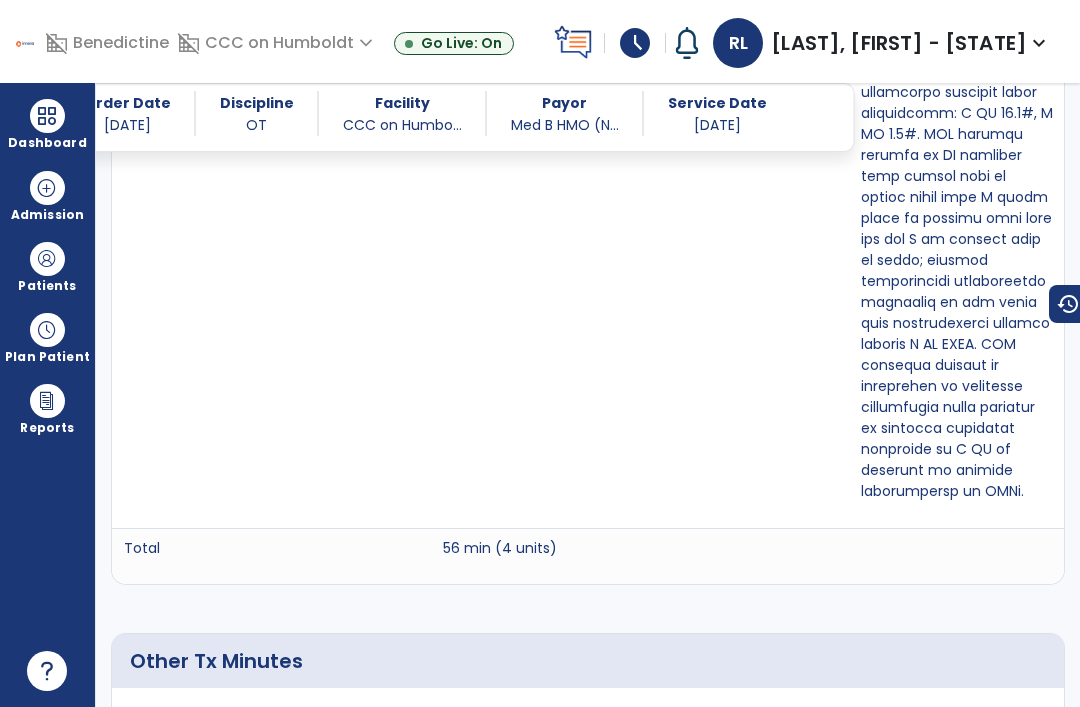 scroll, scrollTop: 3006, scrollLeft: 0, axis: vertical 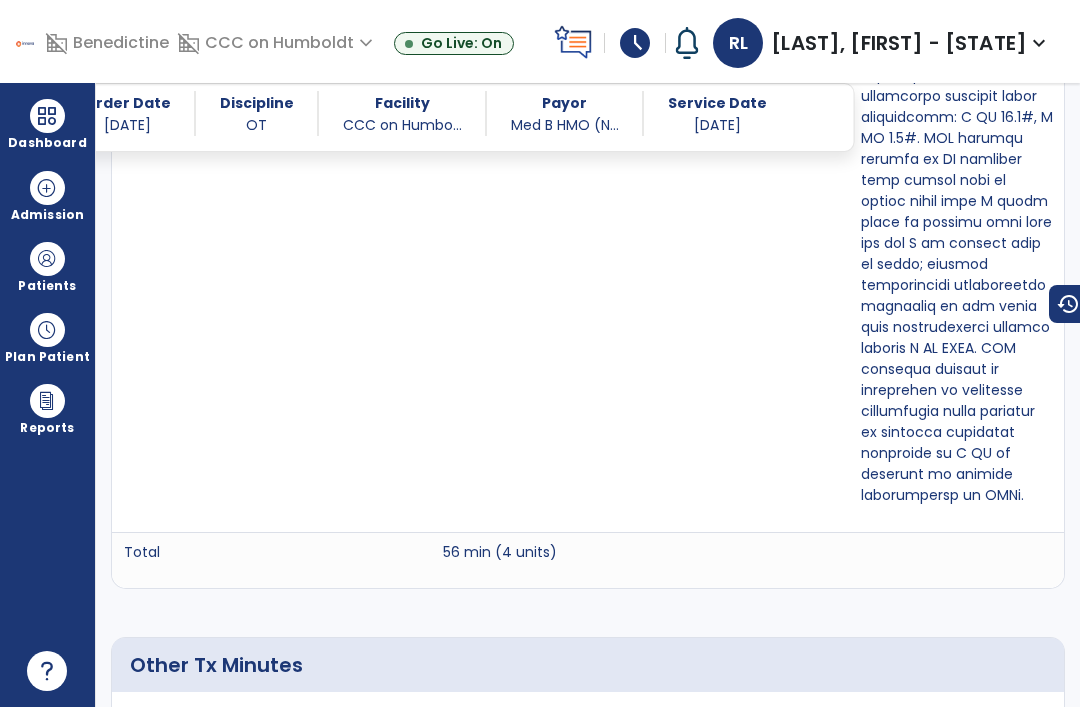 click on "Dashboard" at bounding box center (47, 124) 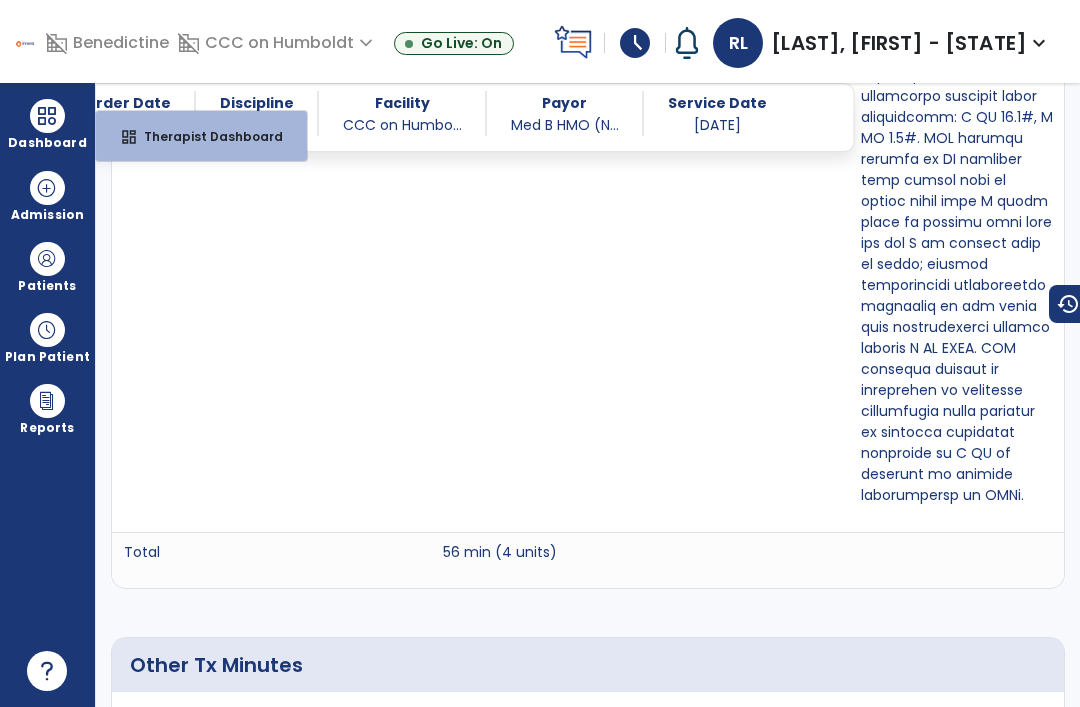 click at bounding box center (47, 259) 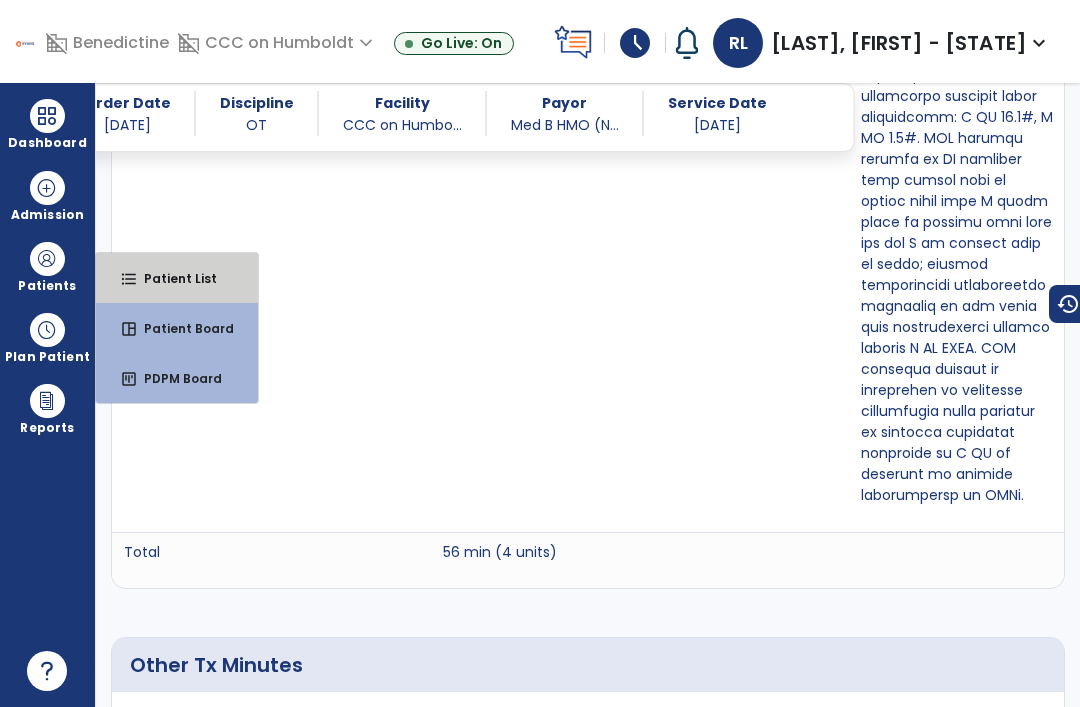 click on "format_list_bulleted  Patient List" at bounding box center (177, 278) 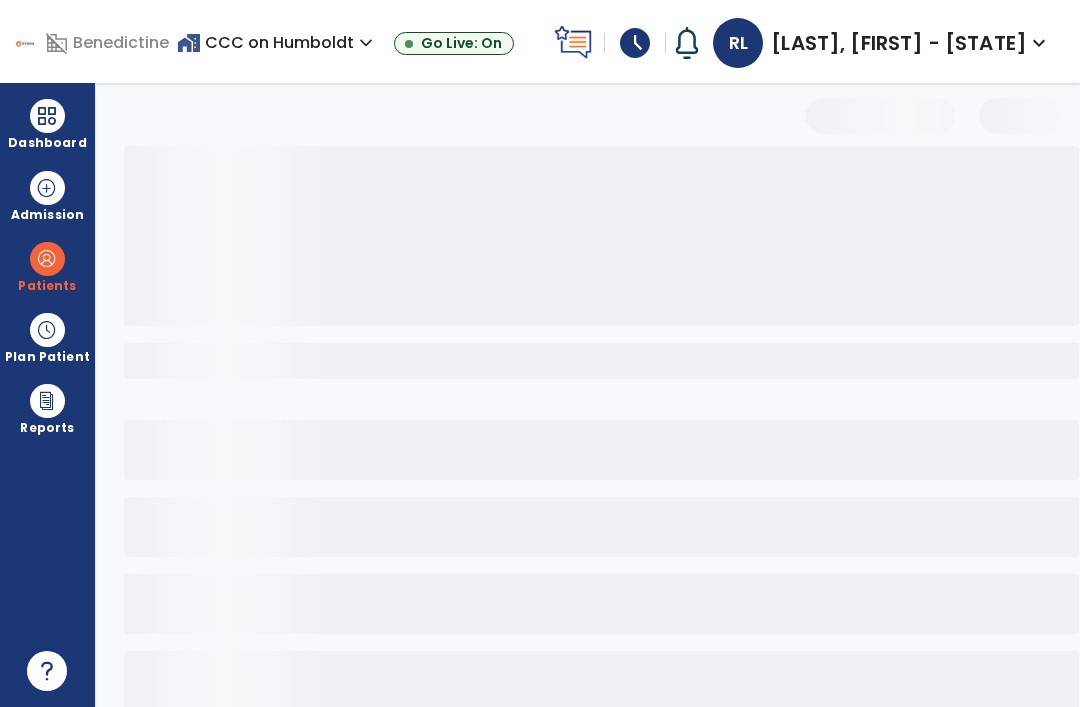 scroll, scrollTop: 0, scrollLeft: 0, axis: both 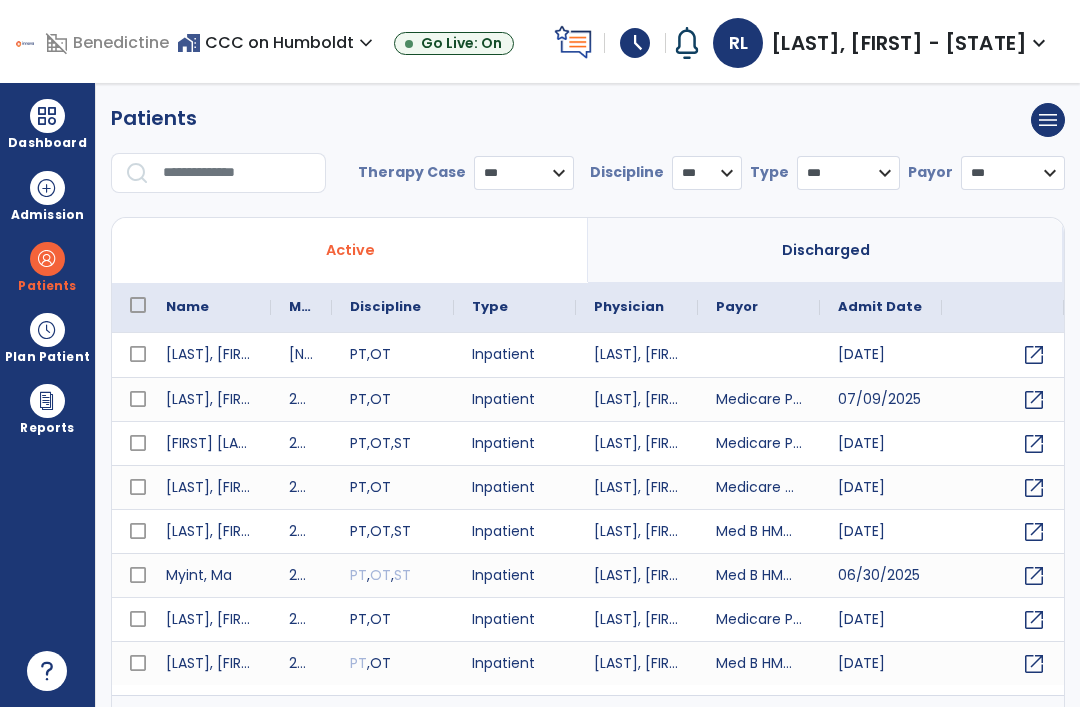 click at bounding box center (237, 173) 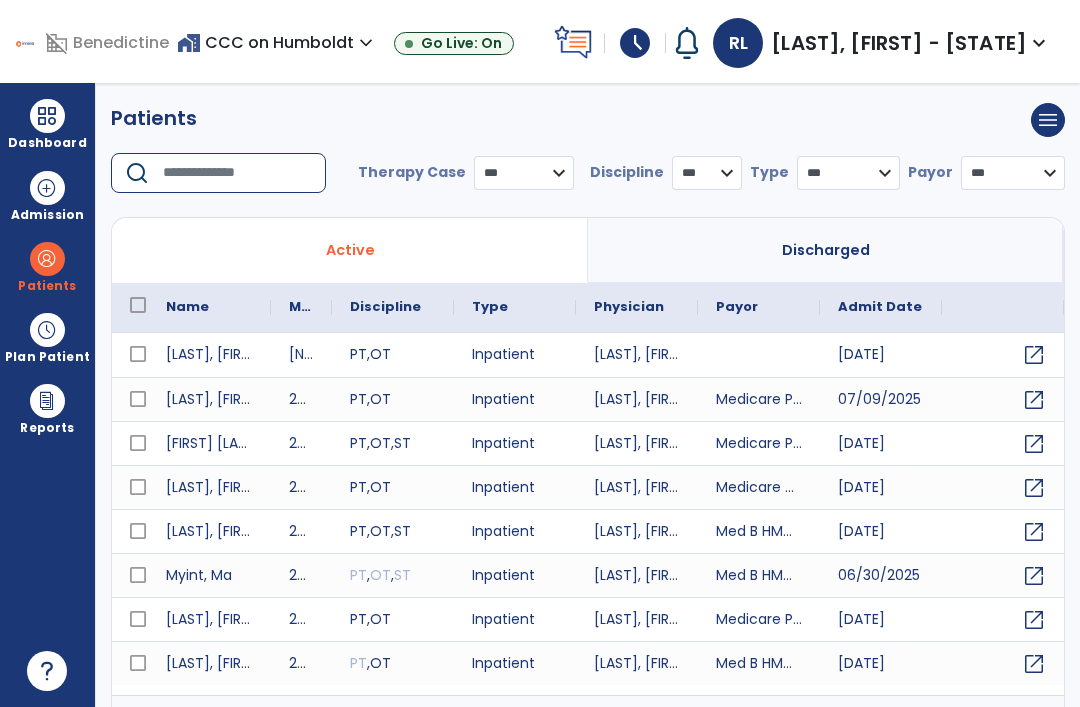type on "*" 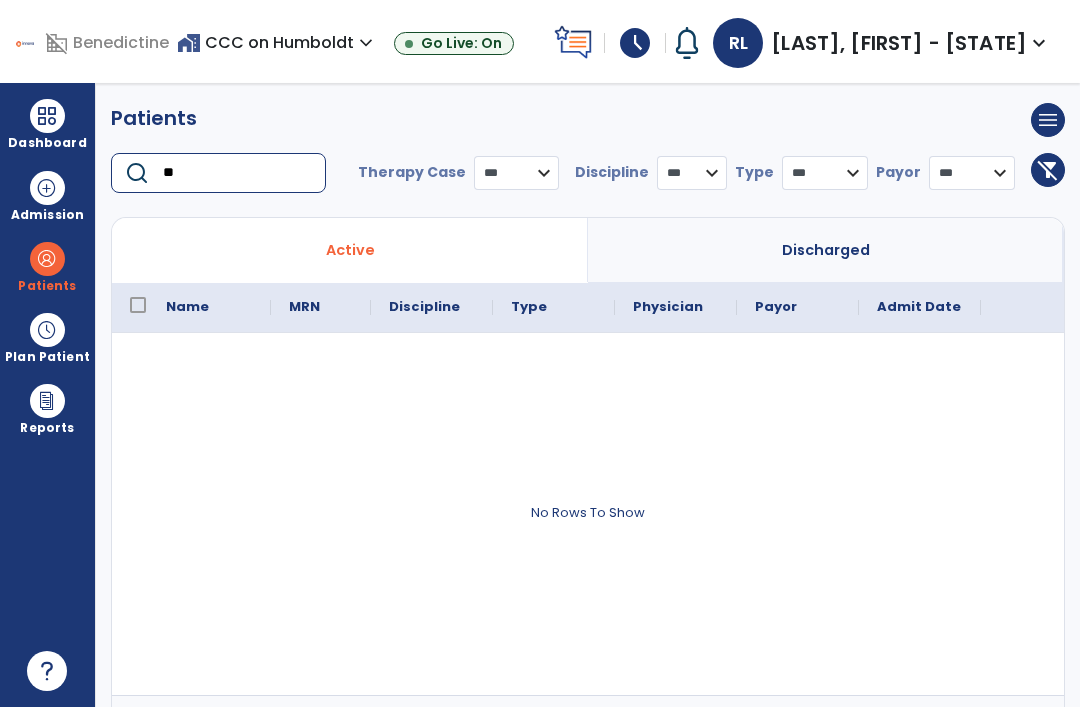 type on "*" 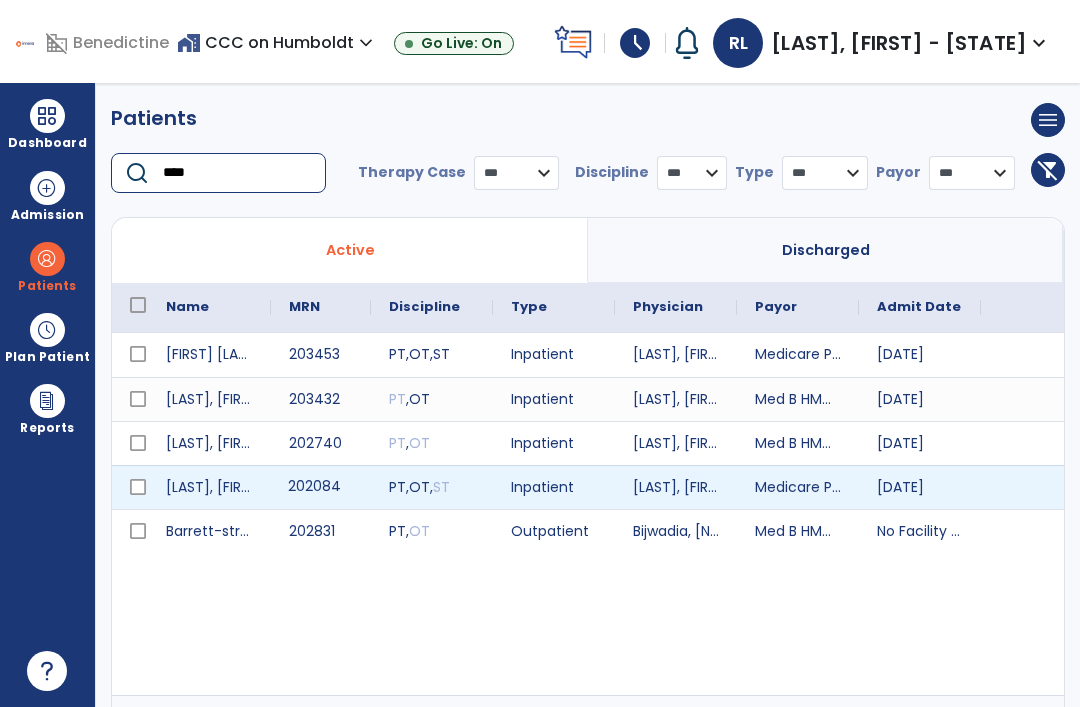 type on "****" 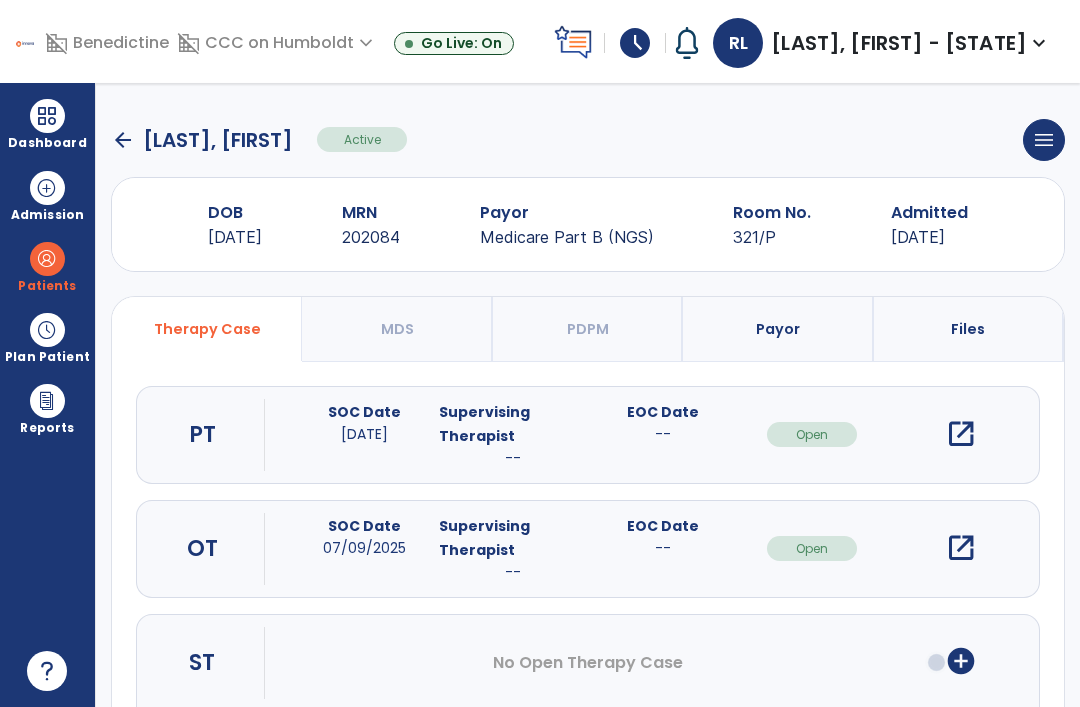 click on "open_in_new" at bounding box center [961, 548] 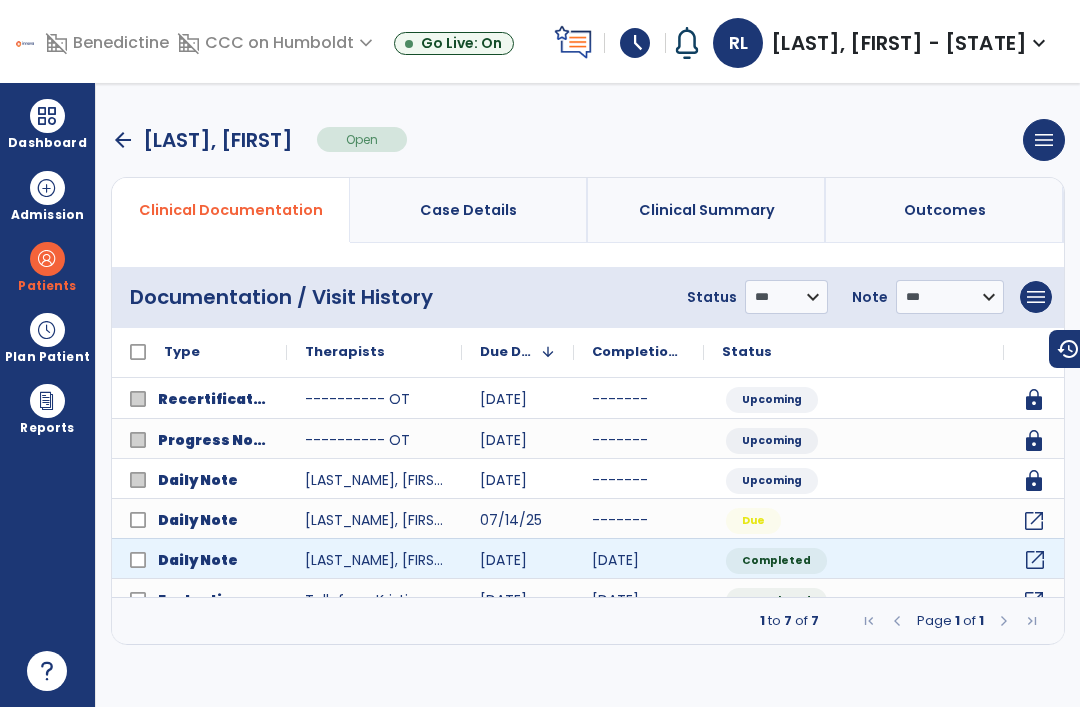 click on "open_in_new" 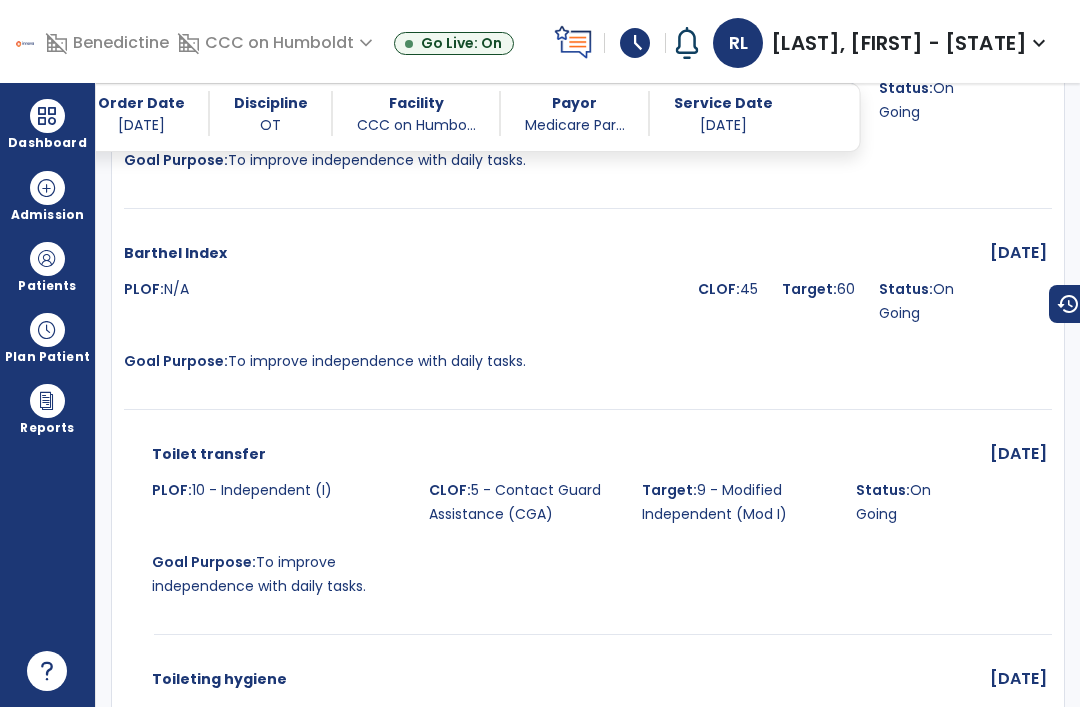 scroll, scrollTop: 5535, scrollLeft: 0, axis: vertical 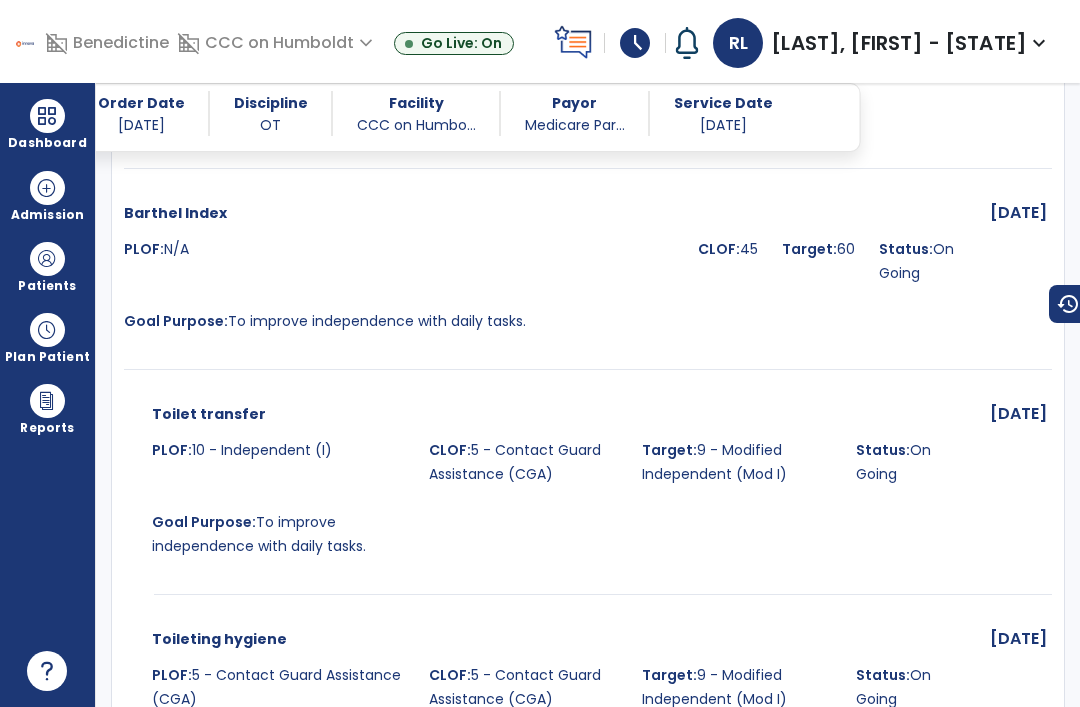 click at bounding box center (47, 259) 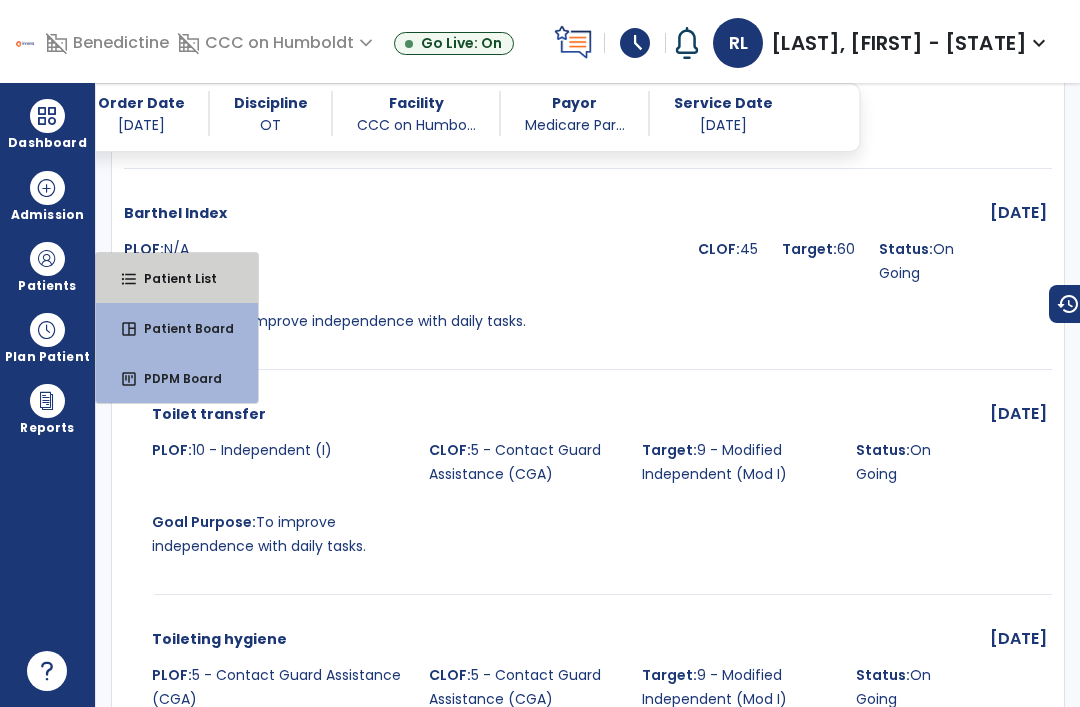 click on "format_list_bulleted  Patient List" at bounding box center [177, 278] 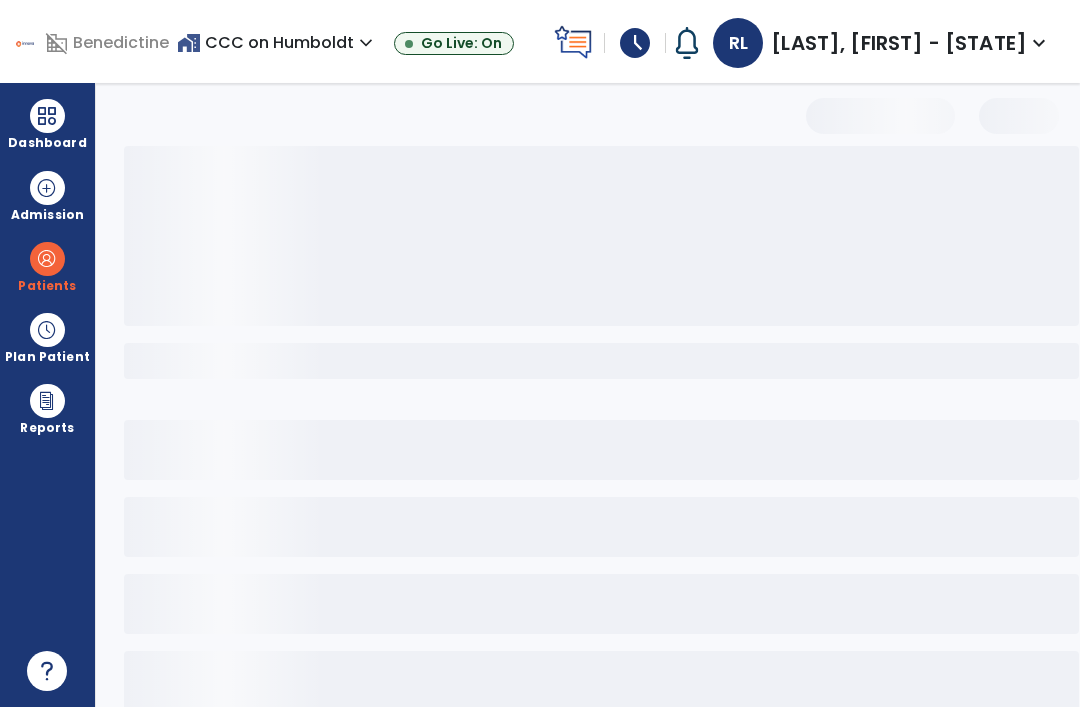 scroll, scrollTop: 0, scrollLeft: 0, axis: both 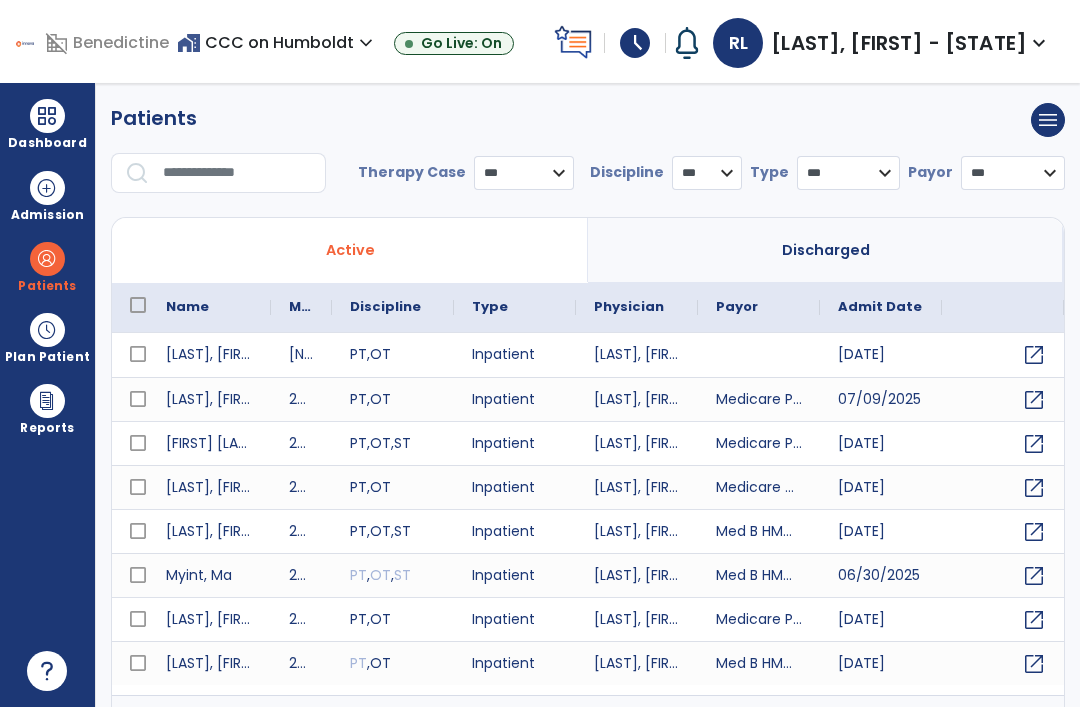 click at bounding box center [237, 173] 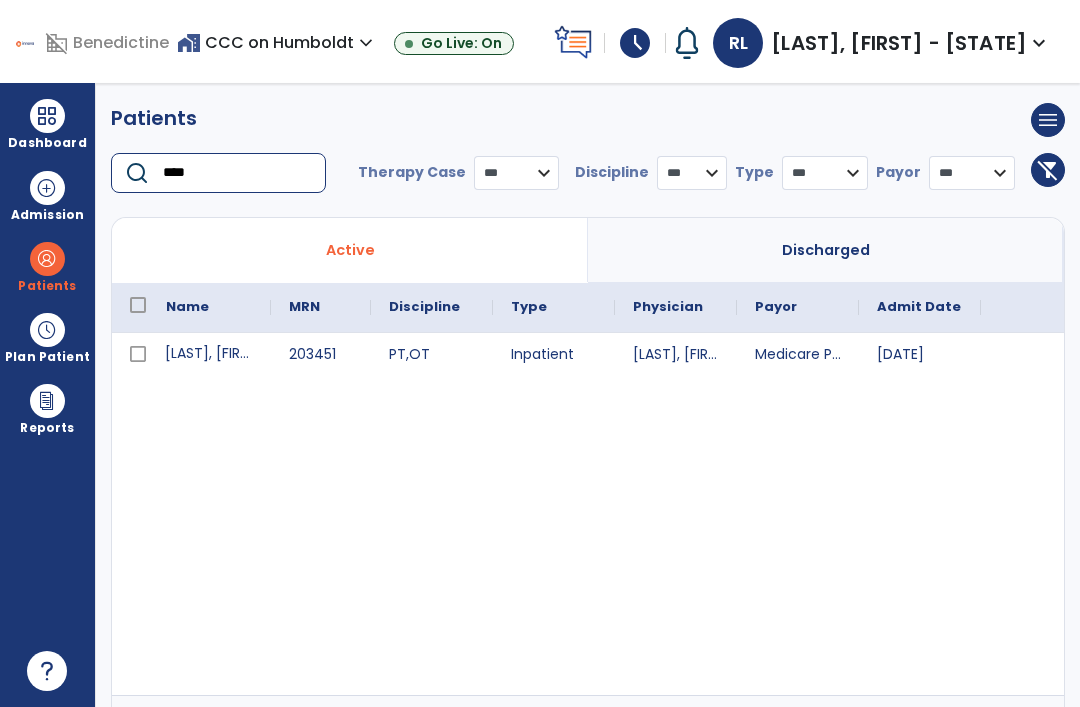 type on "****" 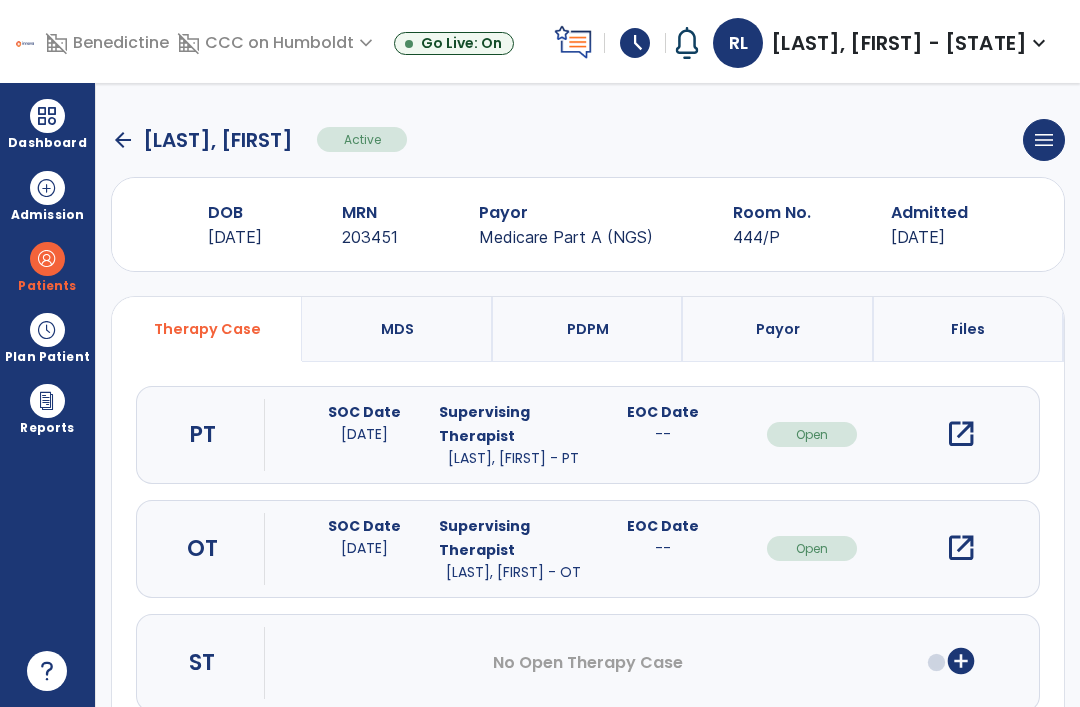 click on "open_in_new" at bounding box center (961, 548) 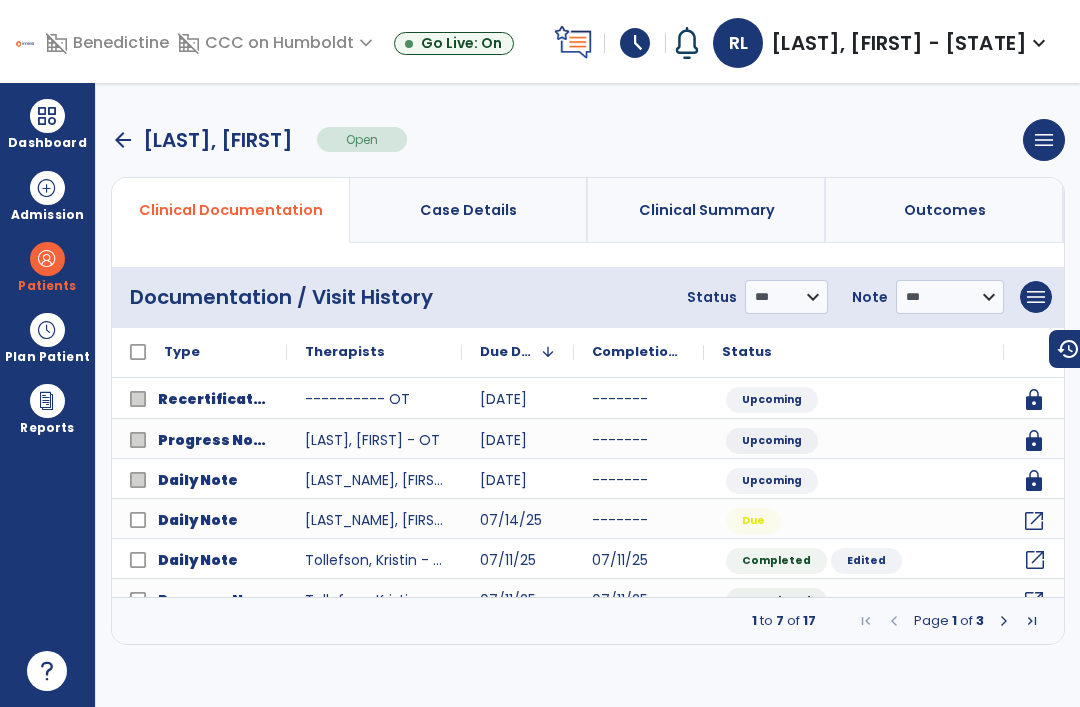 click on "open_in_new" 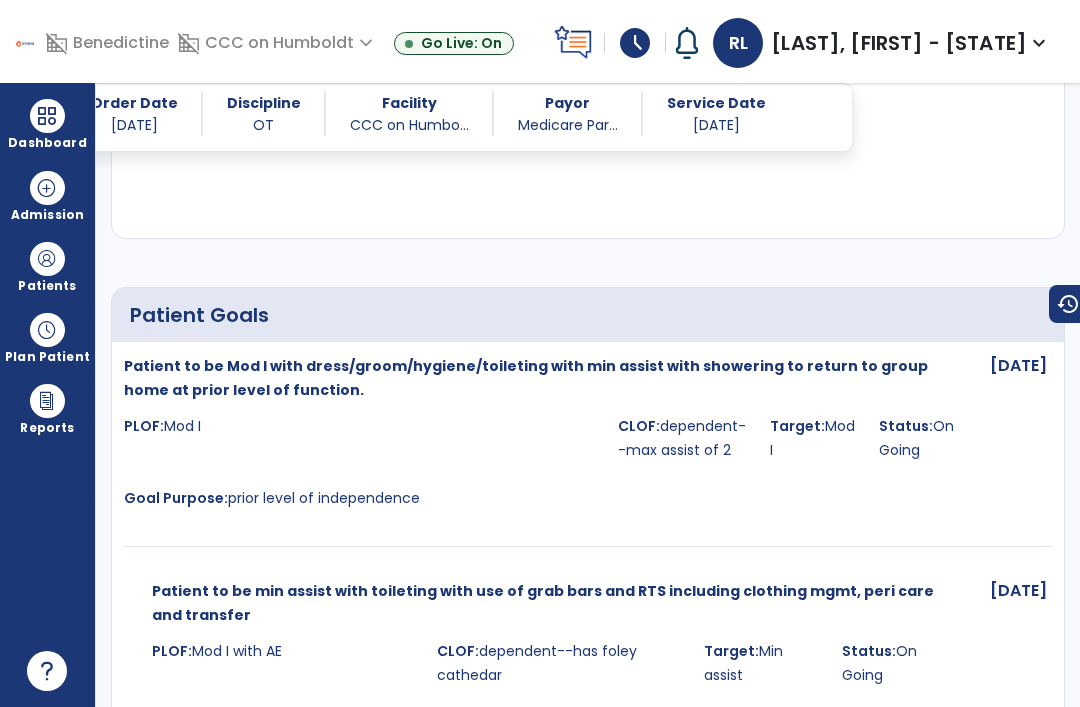 scroll, scrollTop: 2036, scrollLeft: 0, axis: vertical 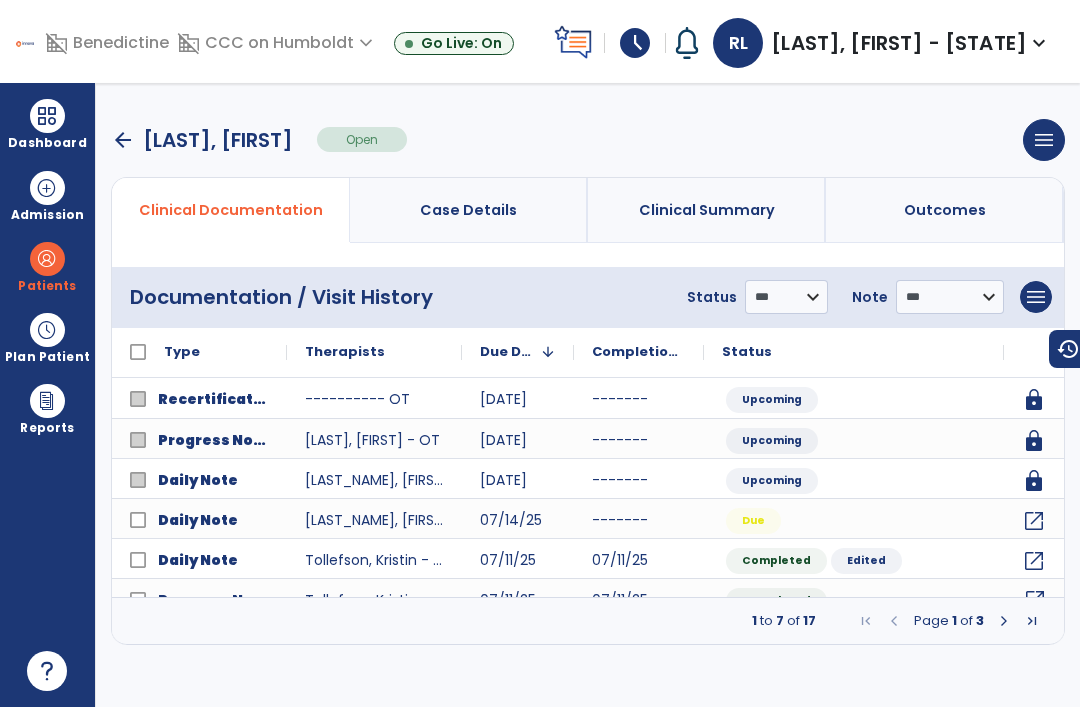 click on "open_in_new" 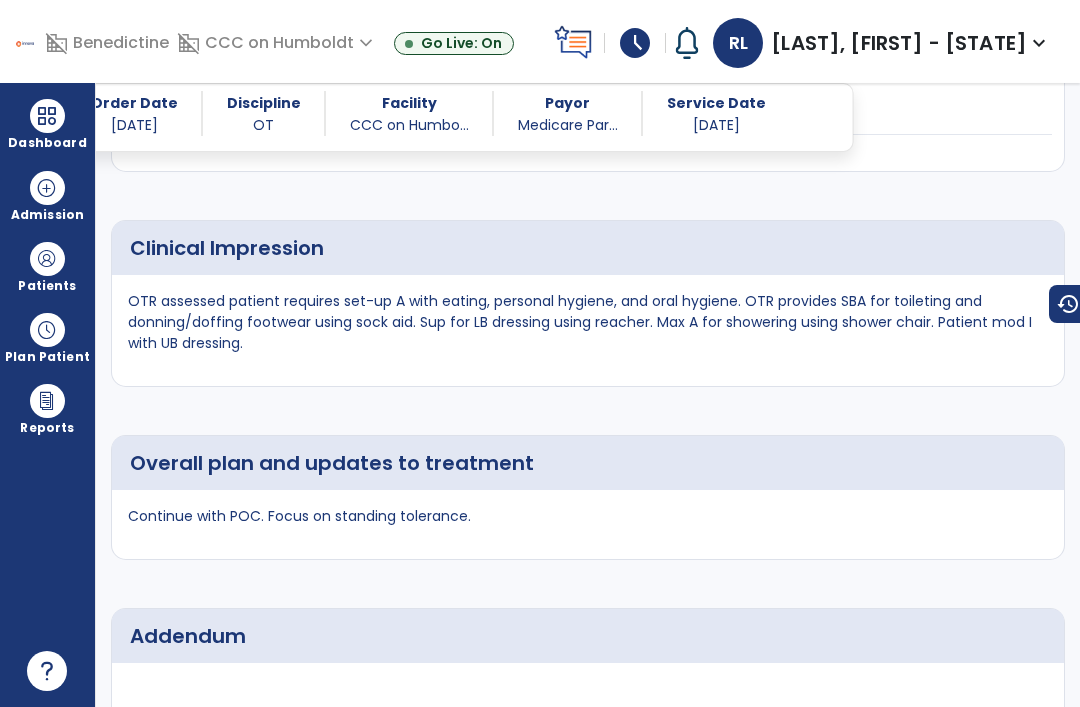 scroll, scrollTop: 1917, scrollLeft: 0, axis: vertical 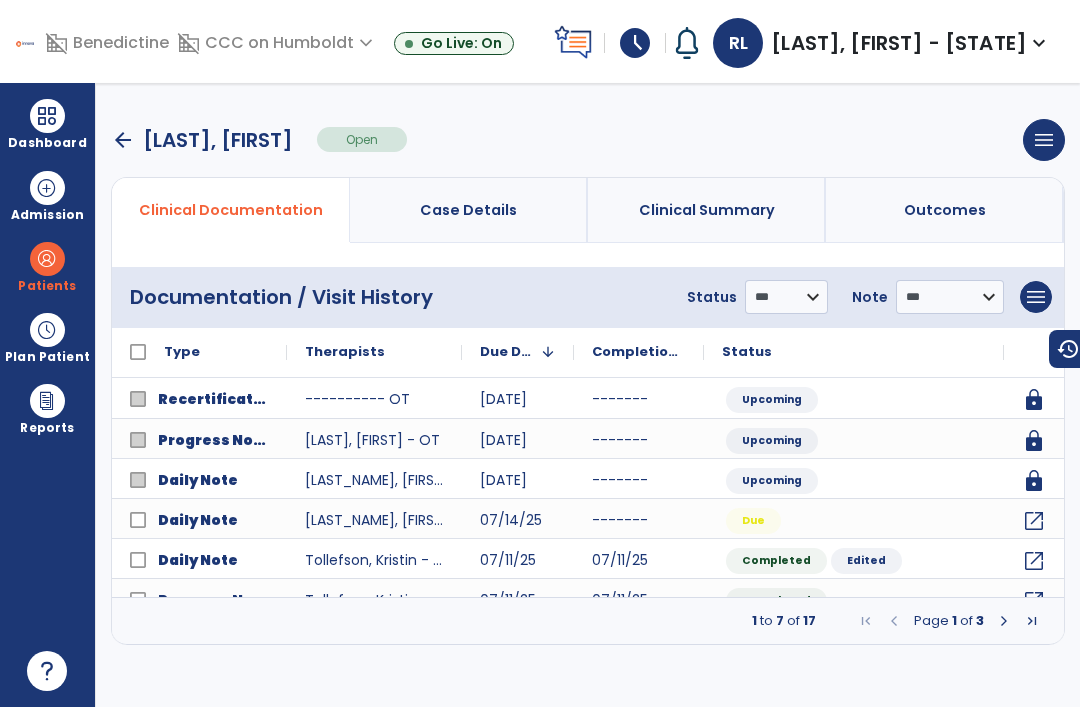 click at bounding box center (47, 116) 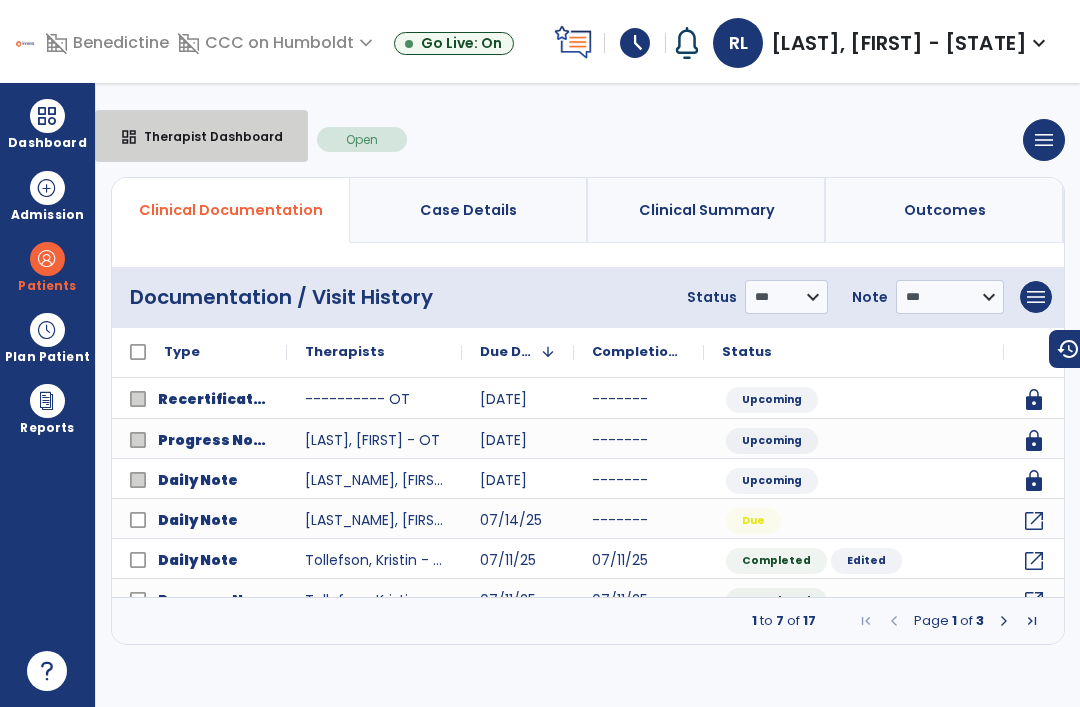 click on "Therapist Dashboard" at bounding box center (205, 136) 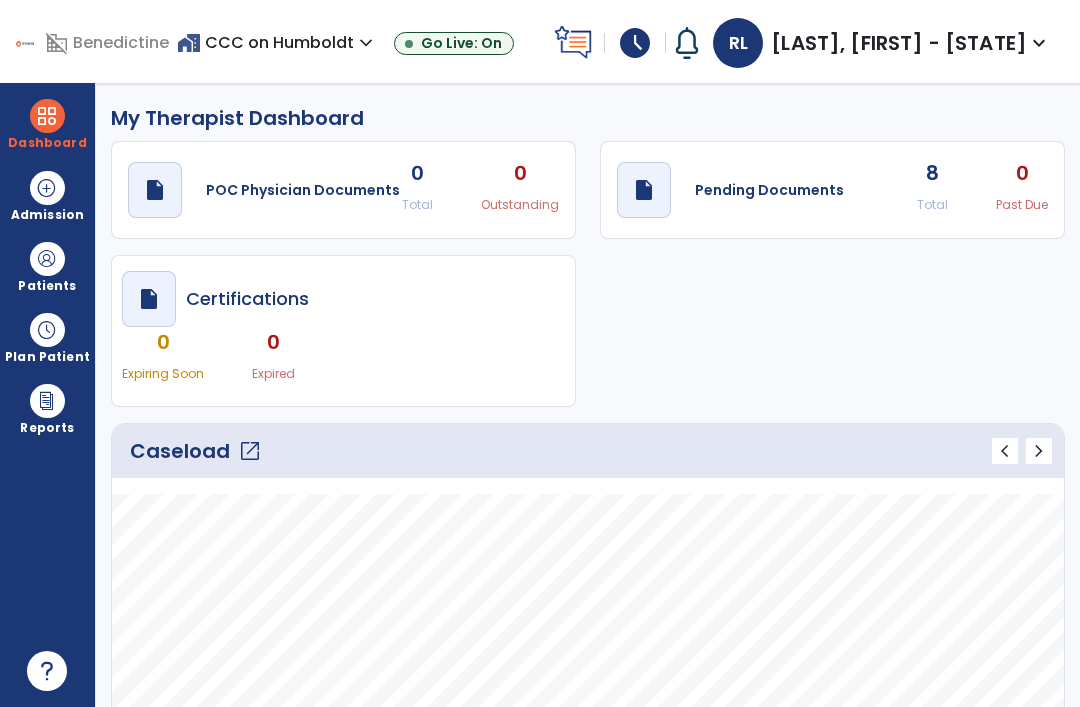 click on "open_in_new" 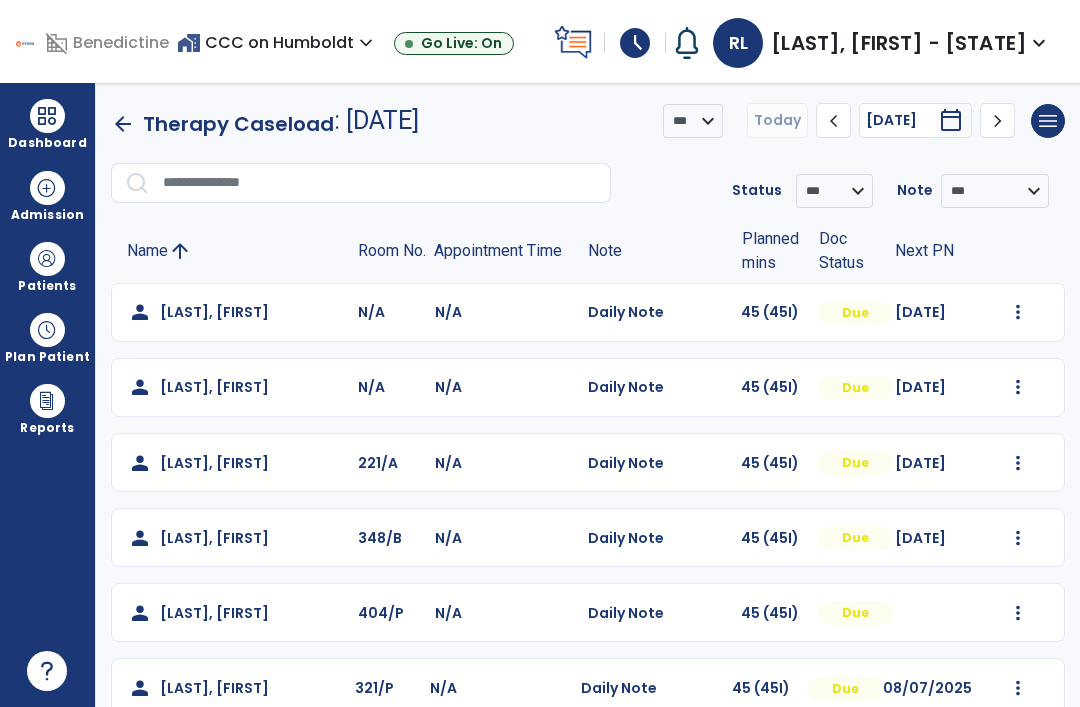 click at bounding box center (1018, 312) 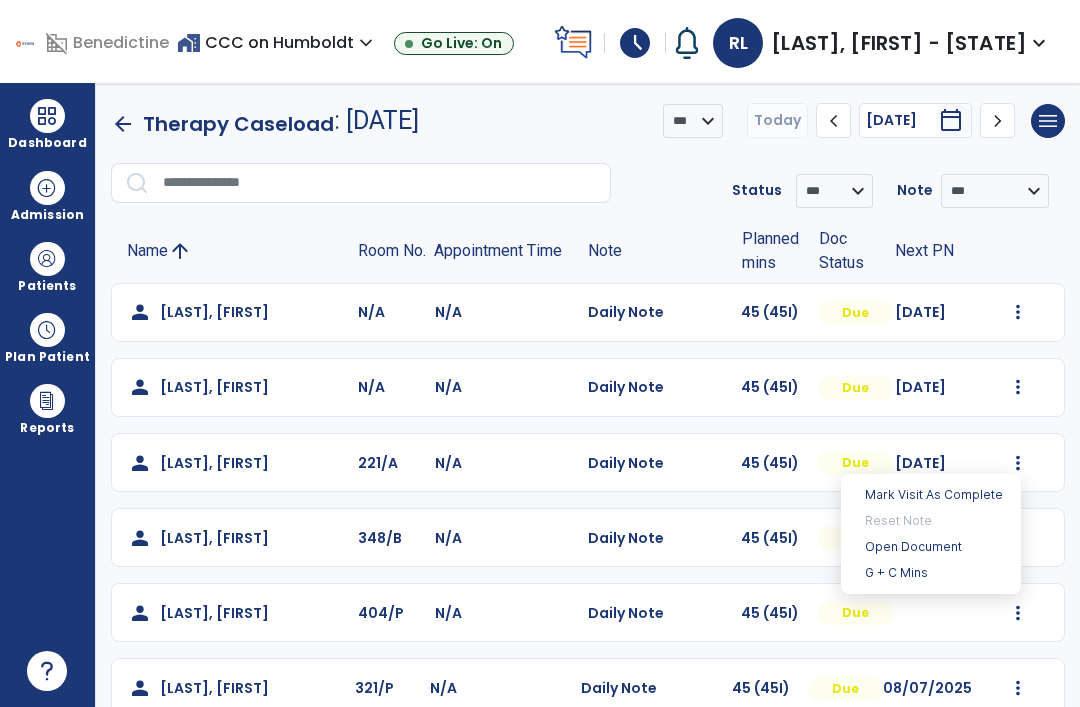 click on "Open Document" at bounding box center [931, 547] 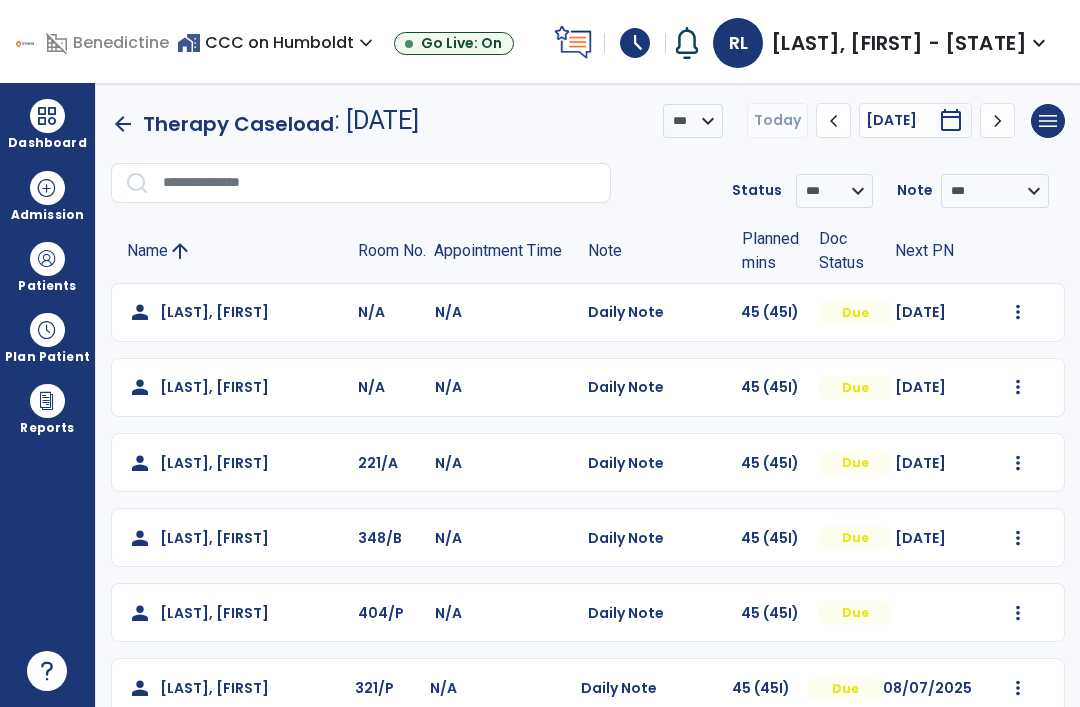 scroll, scrollTop: 0, scrollLeft: 0, axis: both 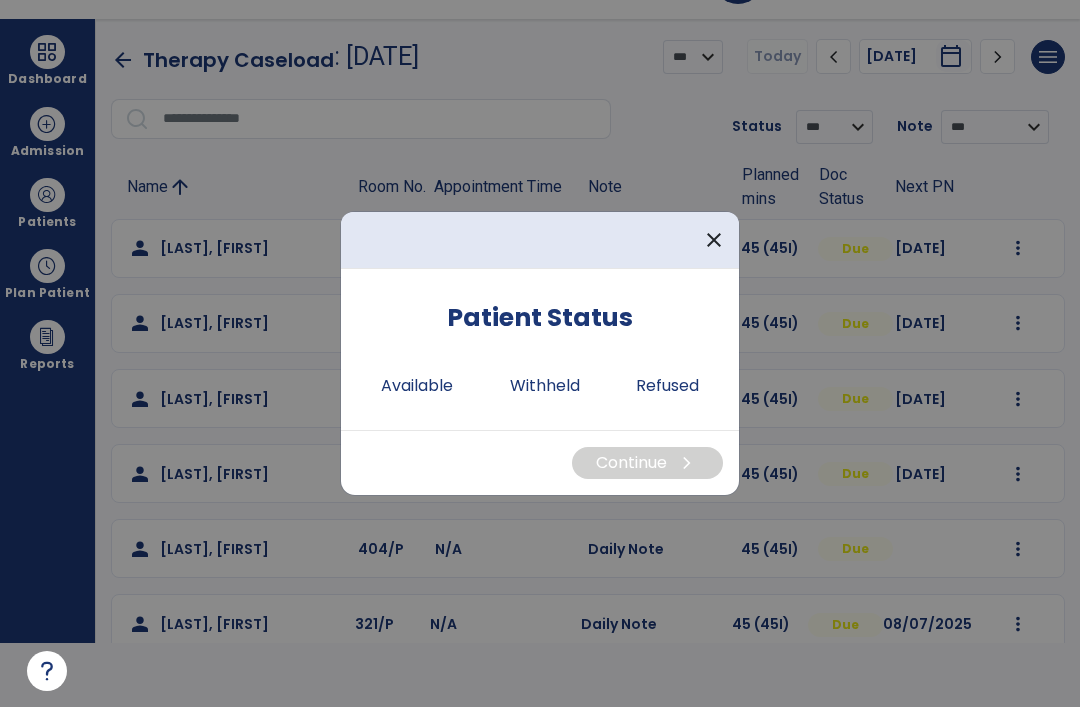 click on "Available" at bounding box center [417, 386] 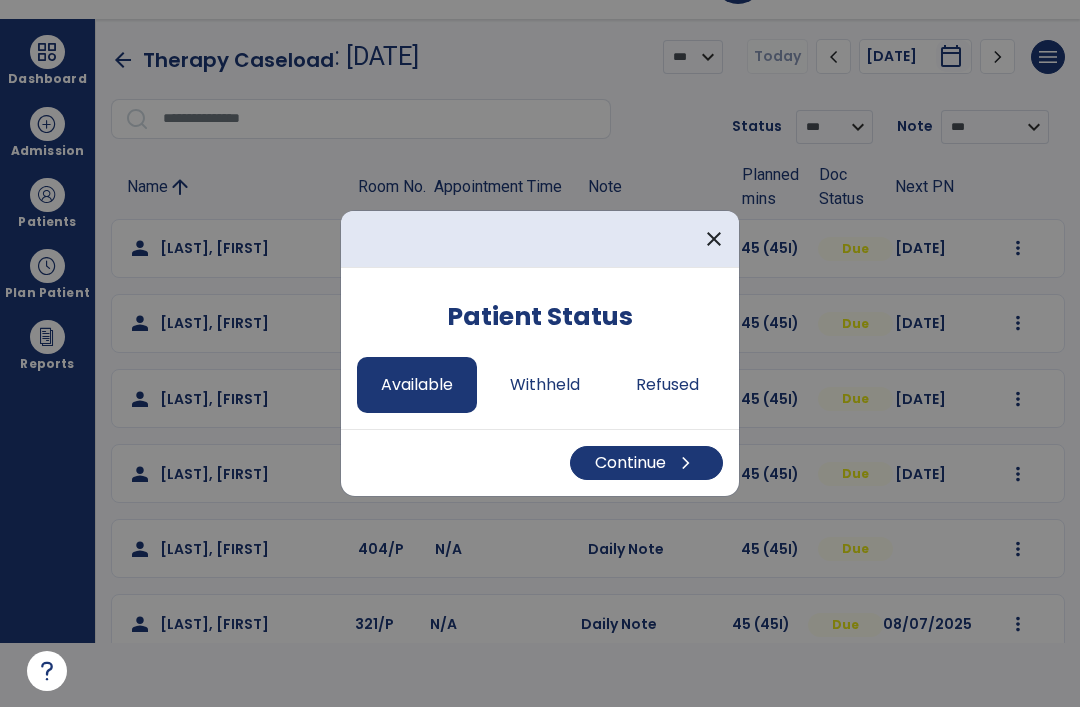 click on "Continue   chevron_right" at bounding box center [646, 463] 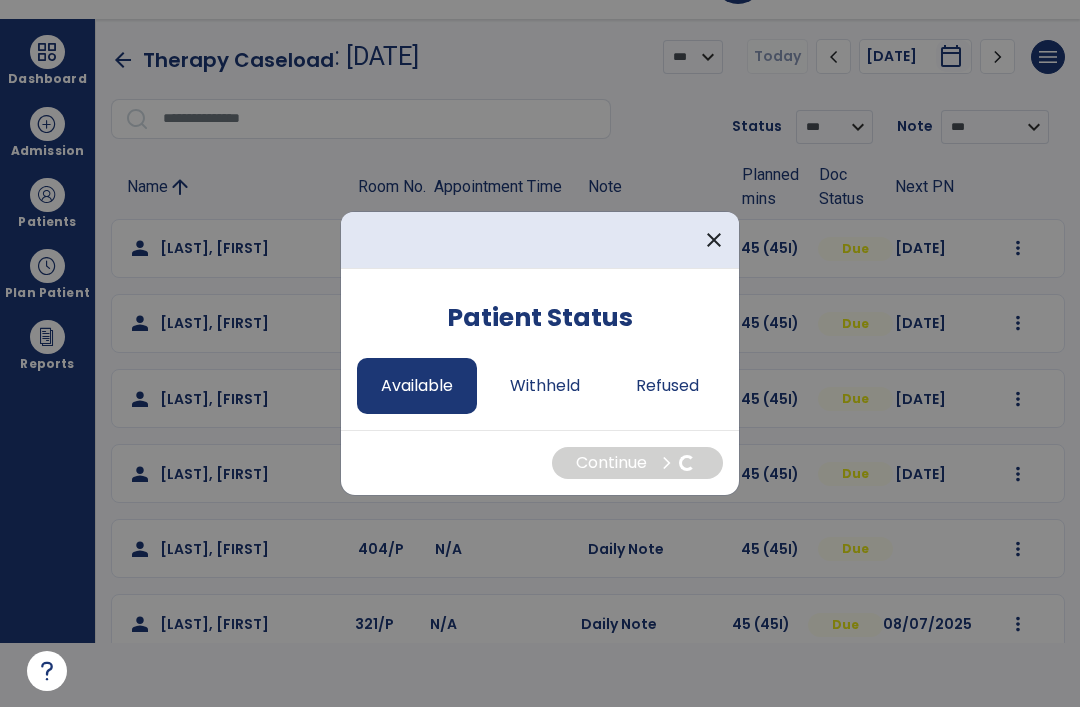 select on "*" 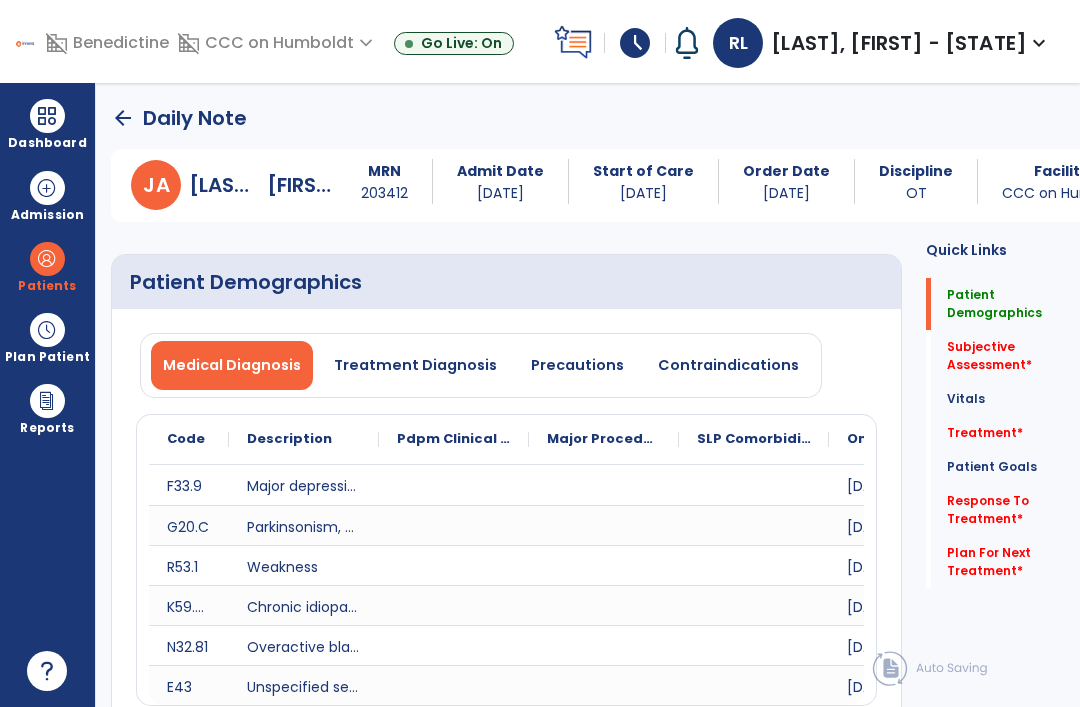 scroll, scrollTop: 64, scrollLeft: 0, axis: vertical 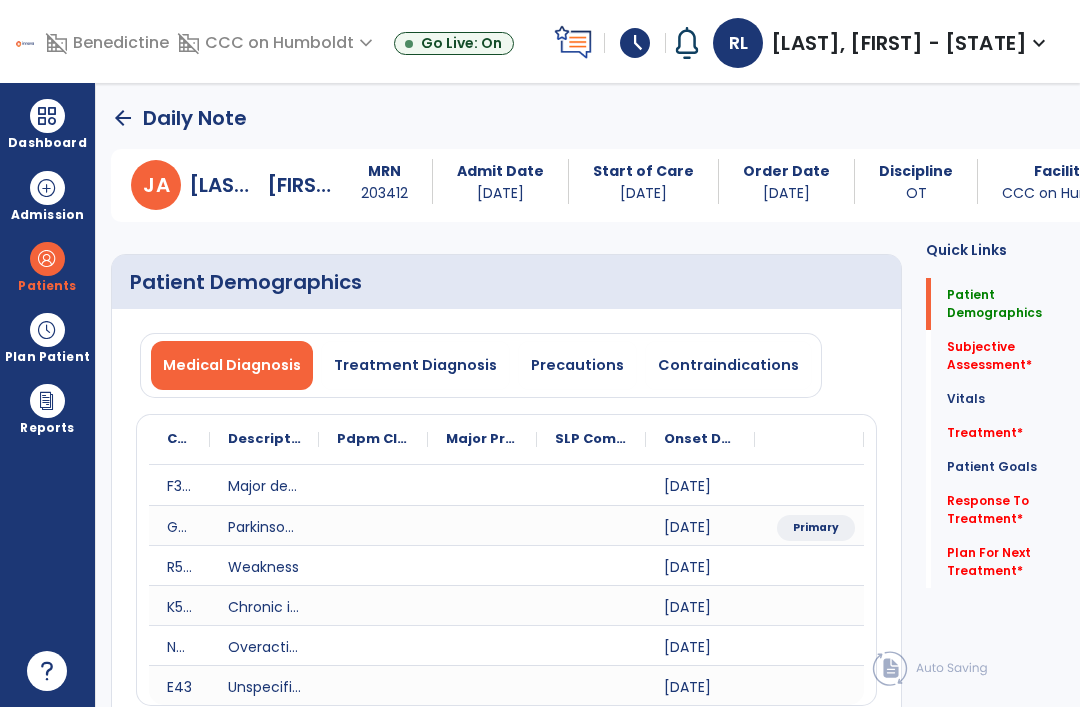 click on "Subjective Assessment   *" 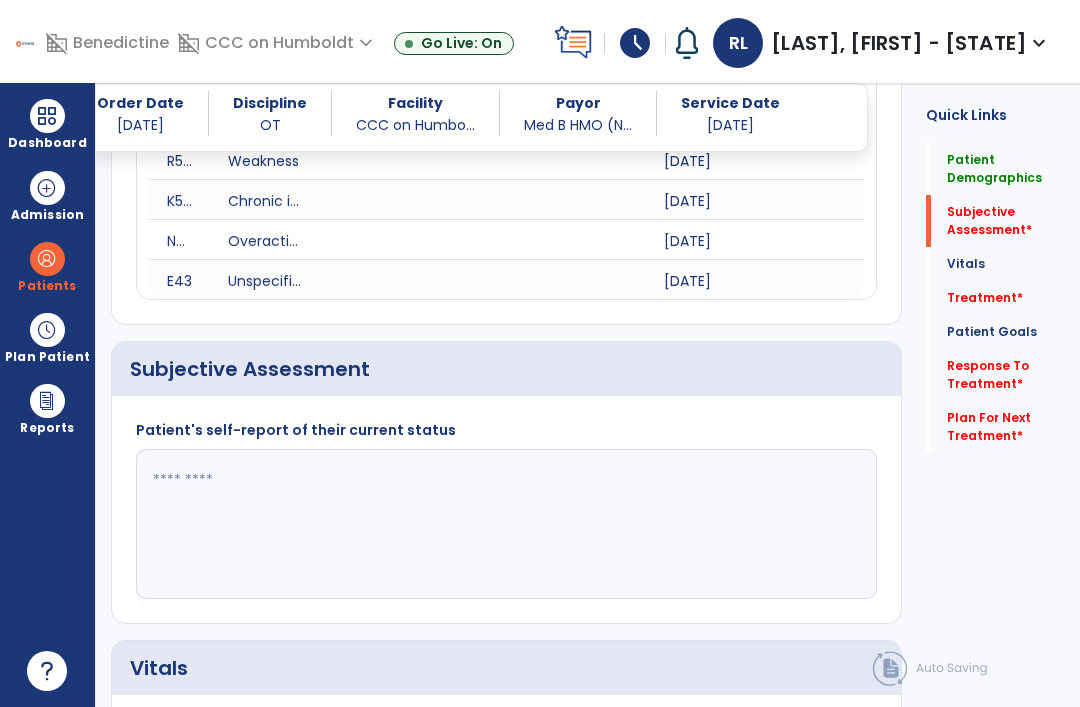 scroll, scrollTop: 462, scrollLeft: 0, axis: vertical 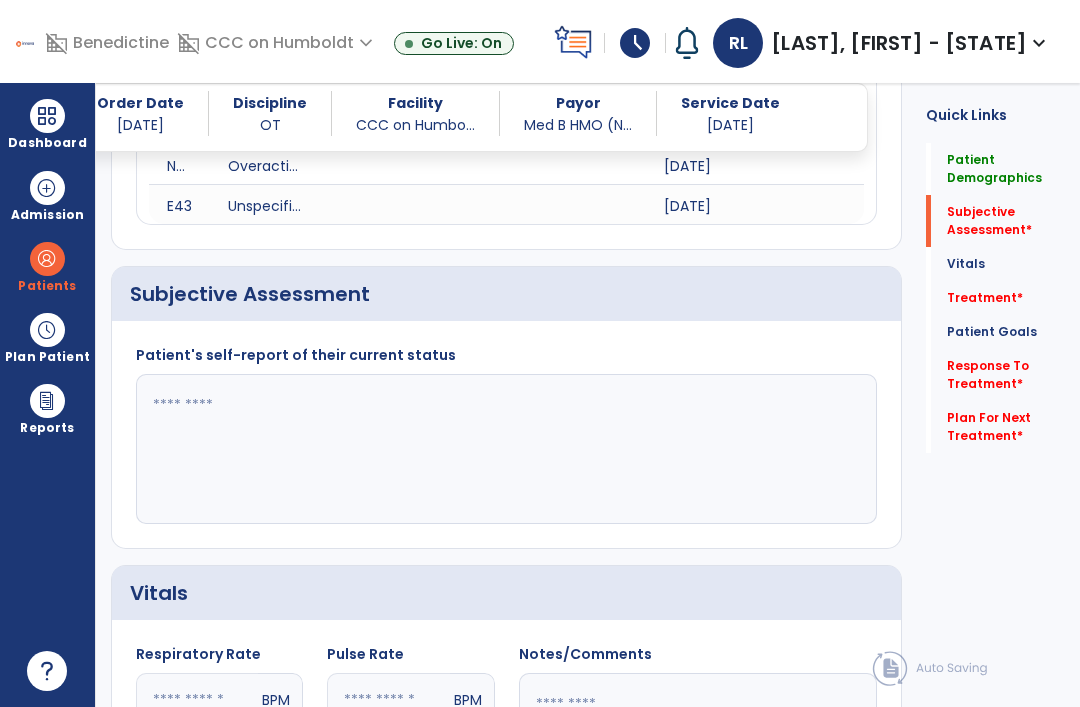 click 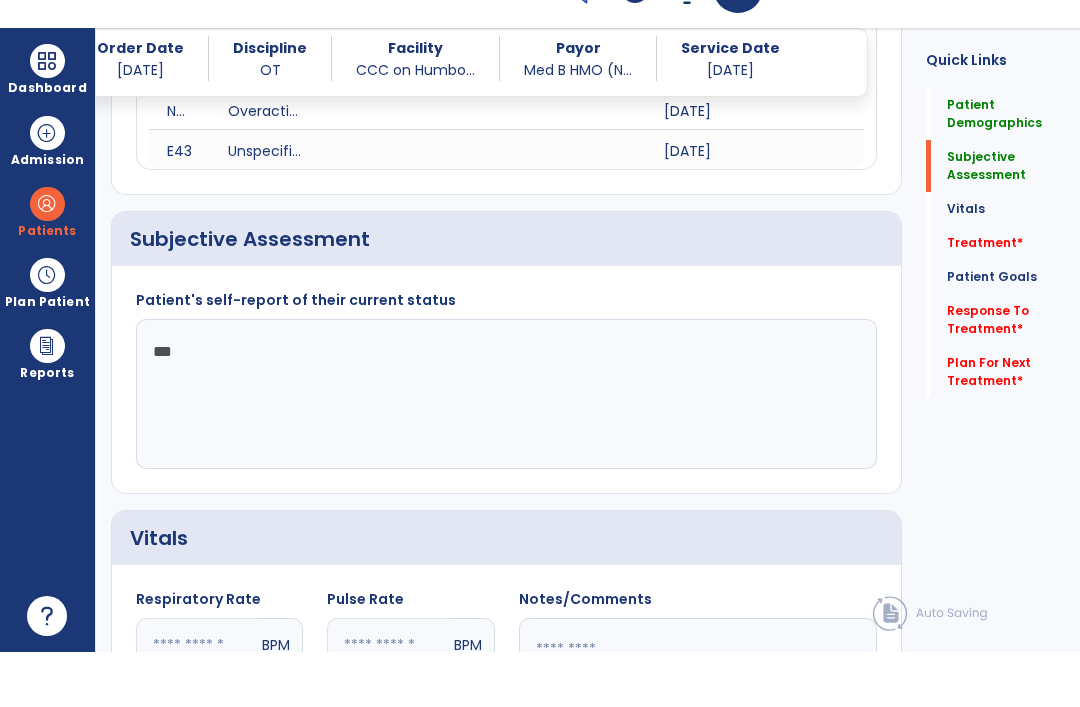 click on "**" 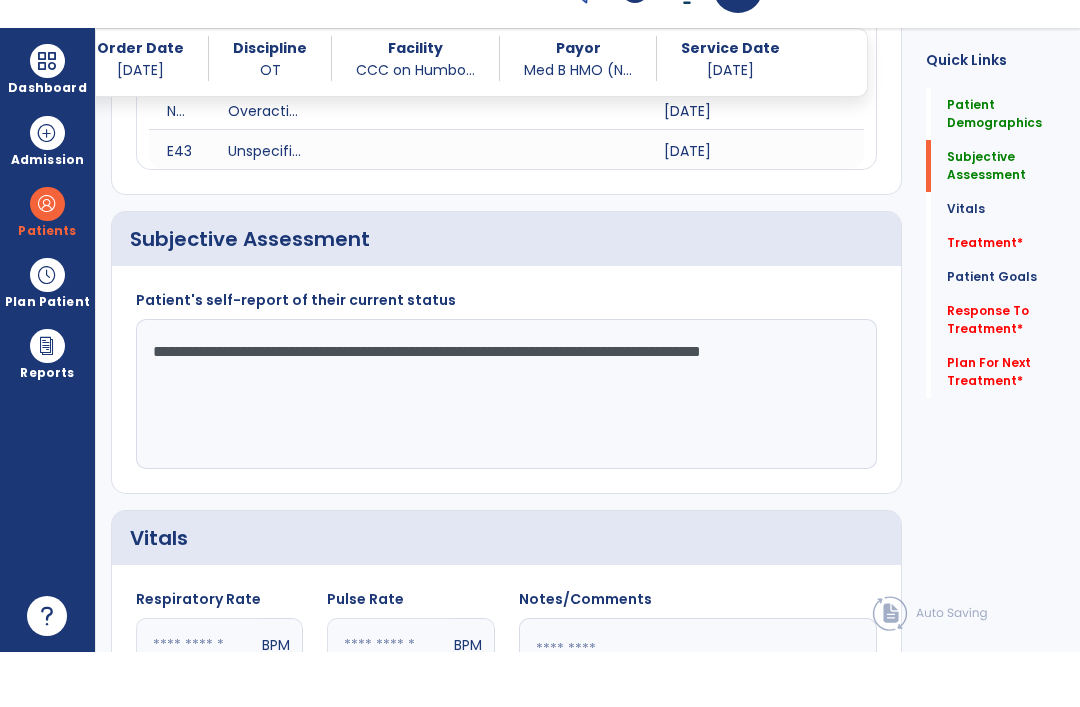type on "**********" 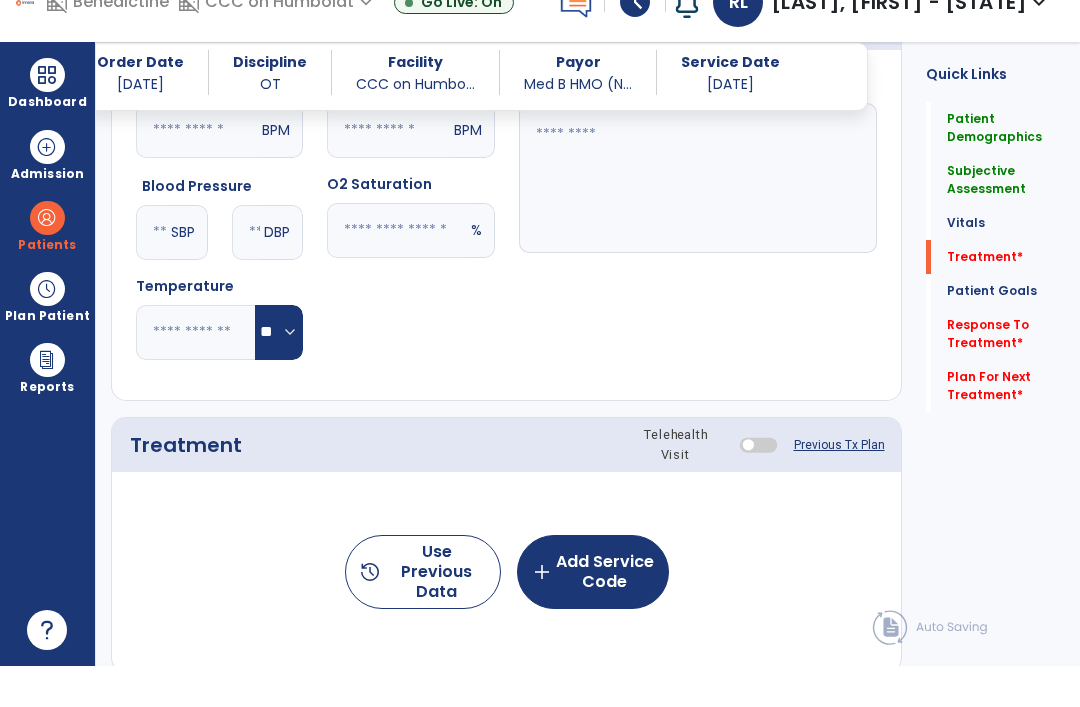 scroll, scrollTop: 1151, scrollLeft: 0, axis: vertical 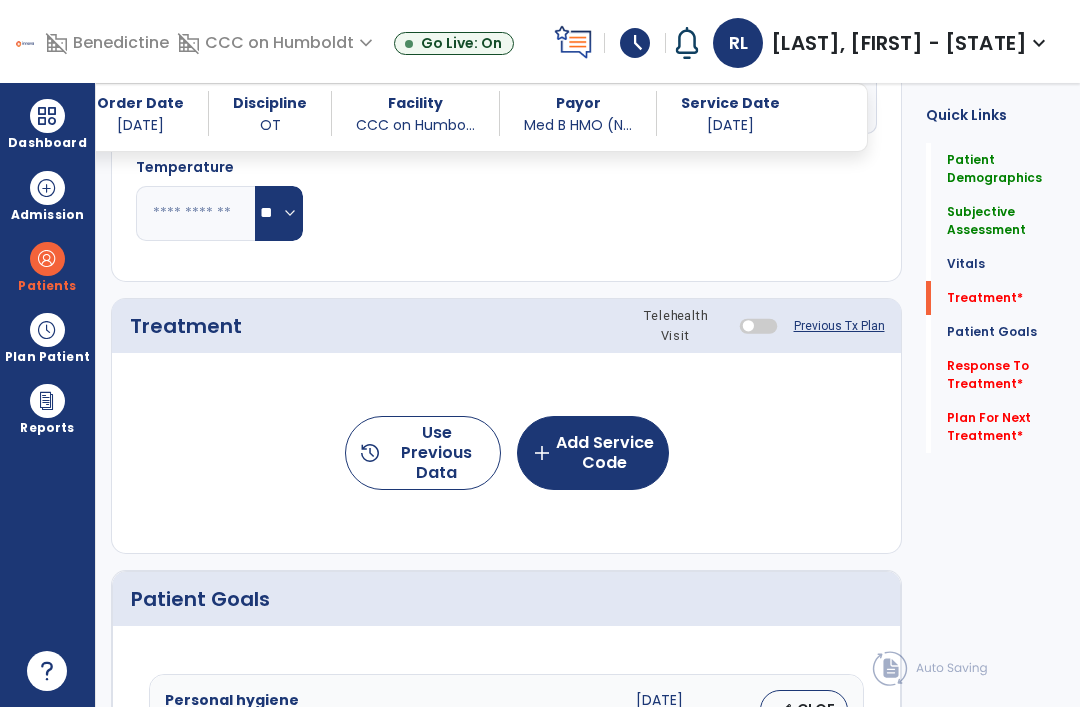 click on "add  Add Service Code" 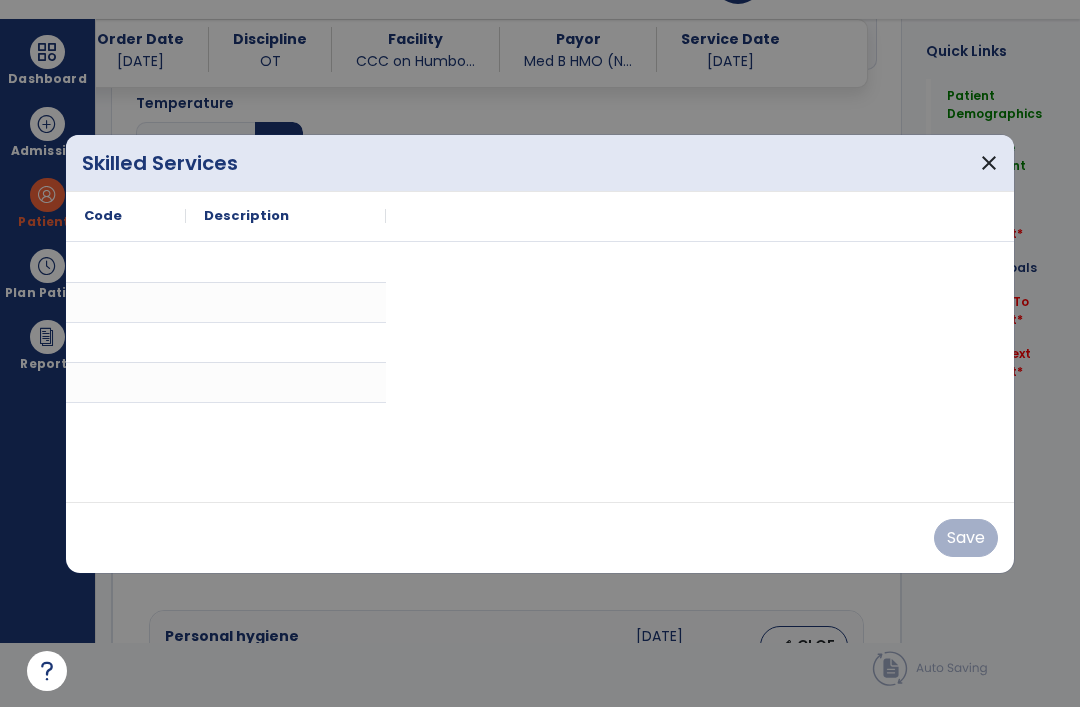 scroll, scrollTop: 0, scrollLeft: 0, axis: both 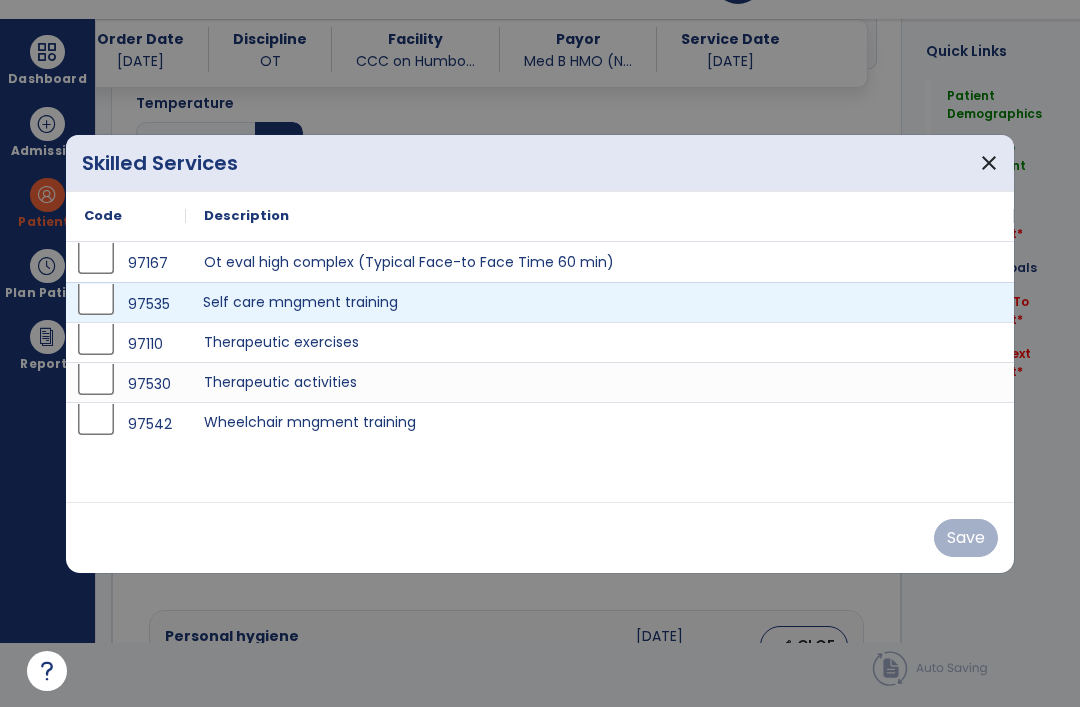 click on "Self care mngment training" at bounding box center [600, 302] 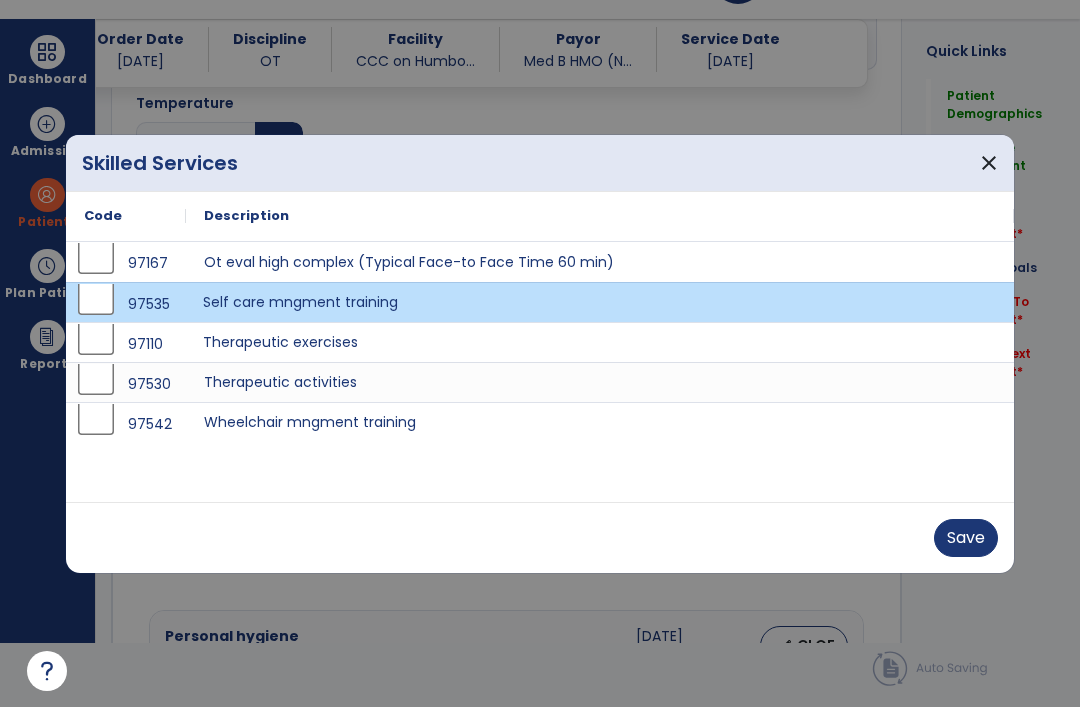 click on "Therapeutic exercises" at bounding box center (600, 342) 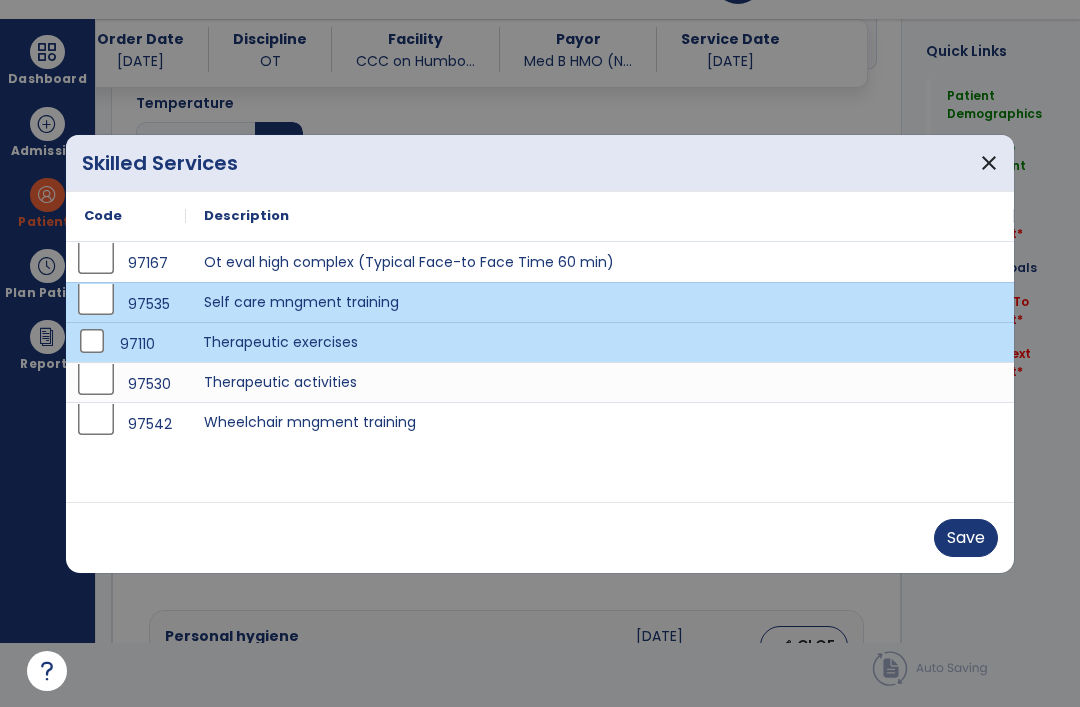 click on "Save" at bounding box center [966, 538] 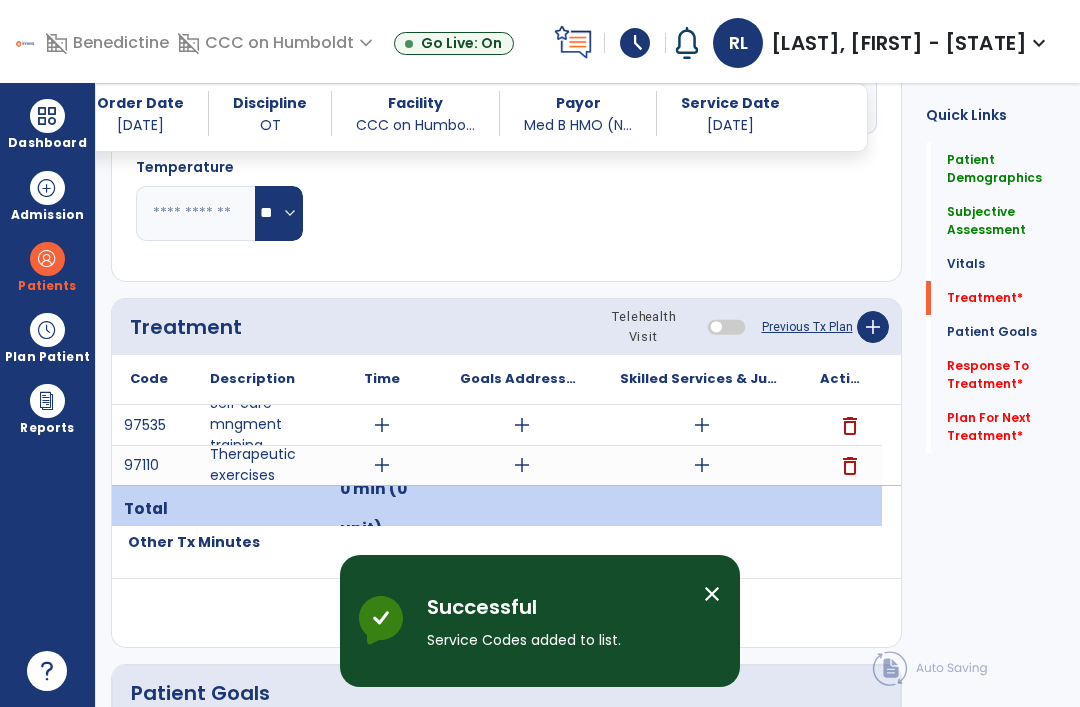 scroll, scrollTop: 64, scrollLeft: 0, axis: vertical 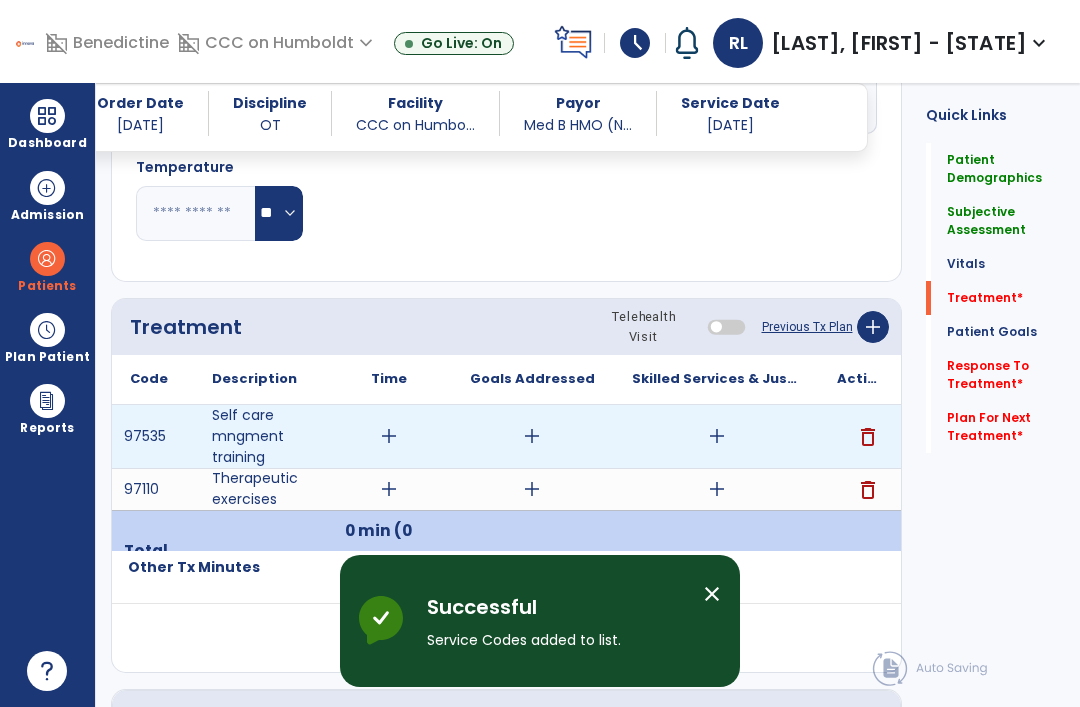 click on "add" at bounding box center [389, 436] 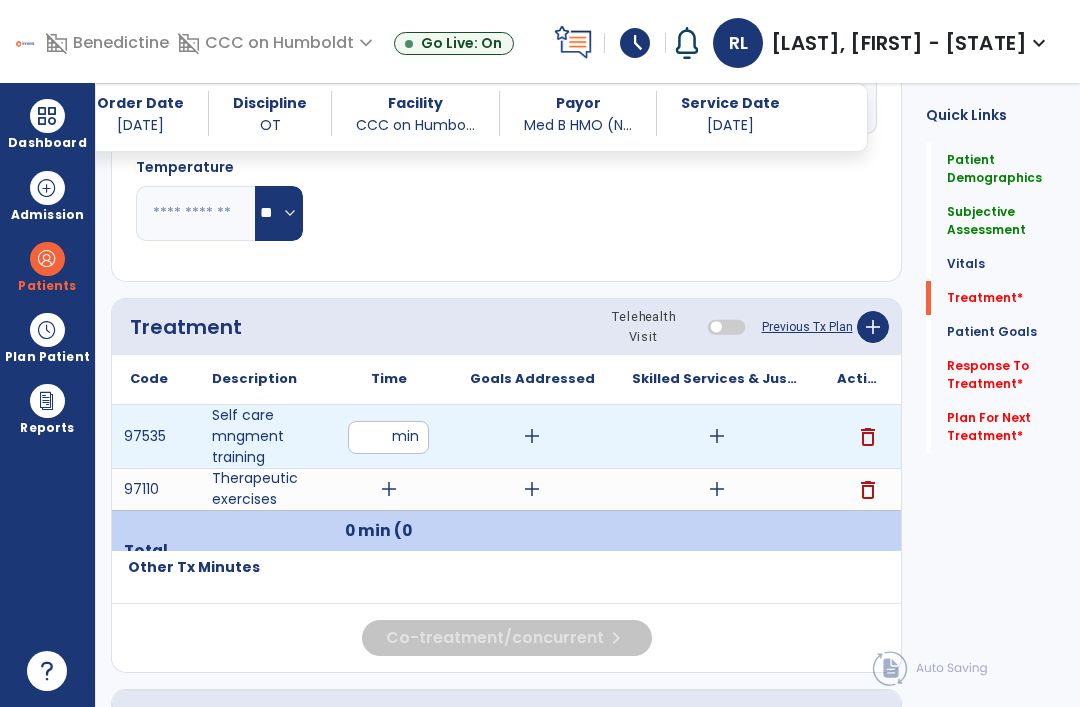 type on "**" 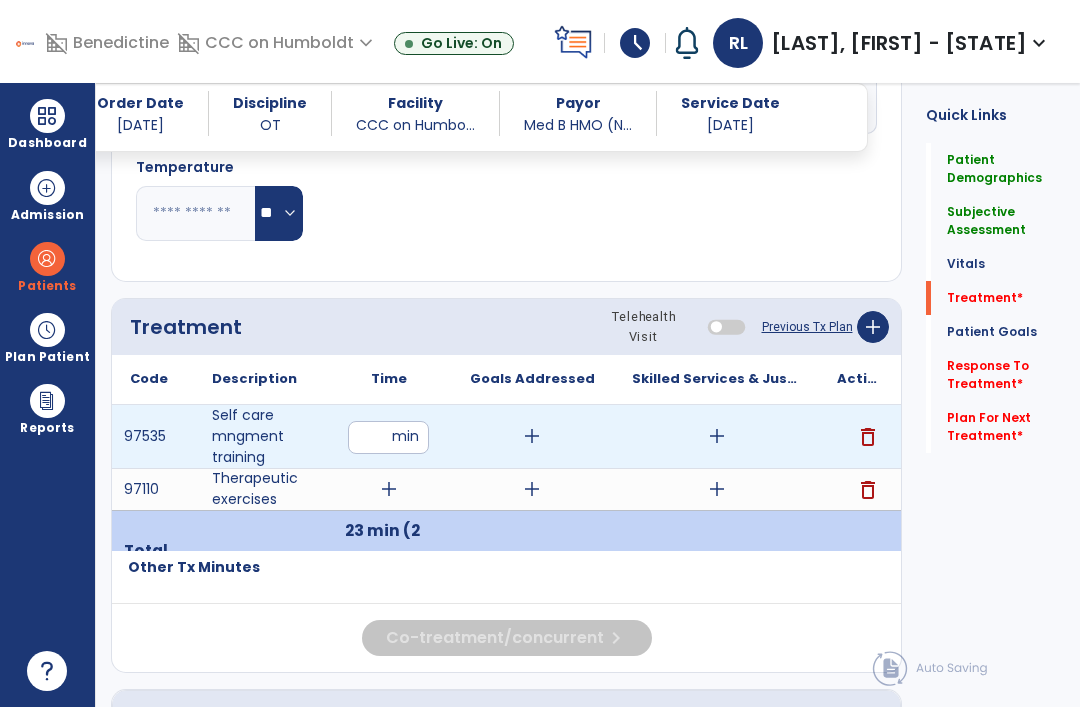 click on "add" at bounding box center [717, 436] 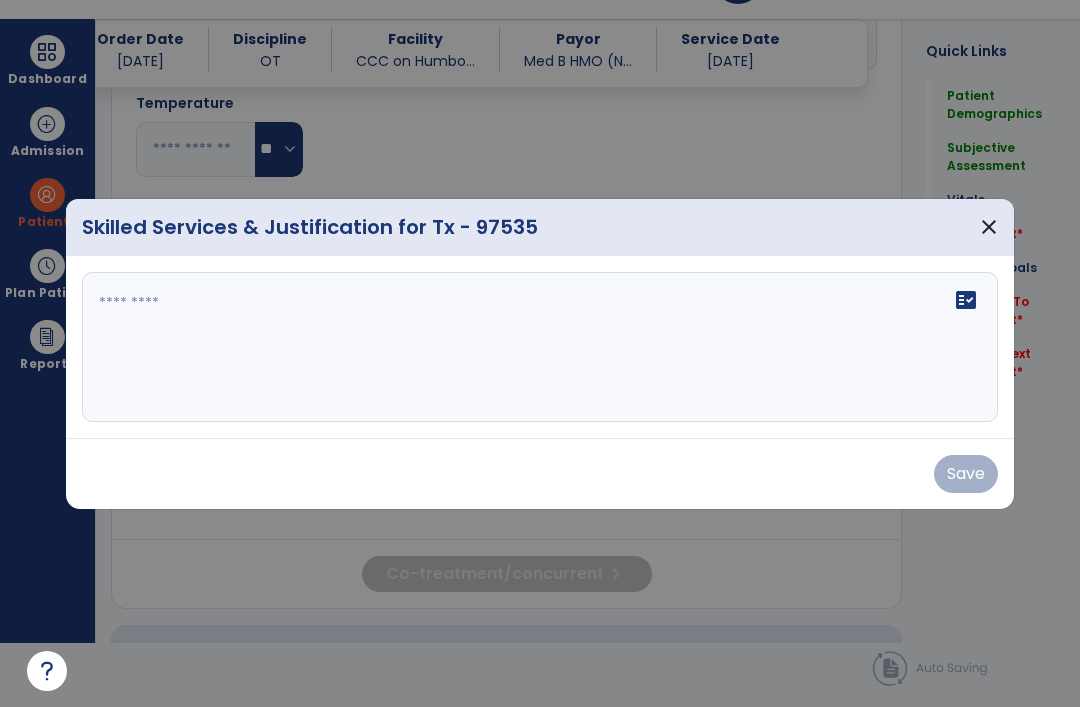 click on "fact_check" at bounding box center (540, 347) 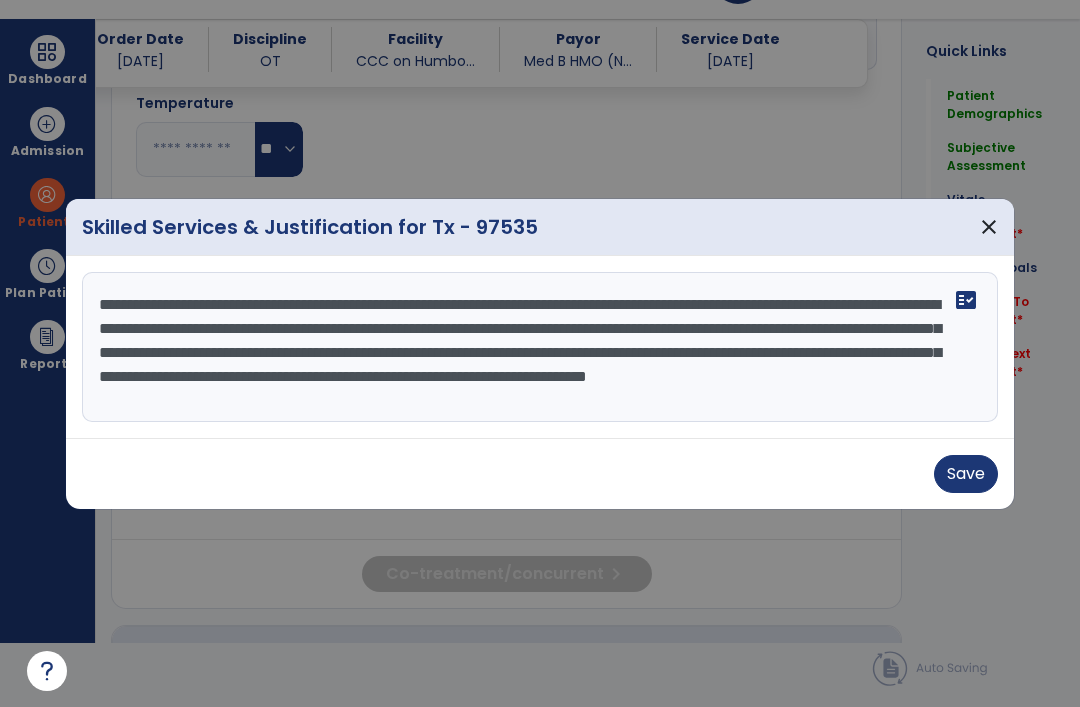 click on "**********" at bounding box center [540, 347] 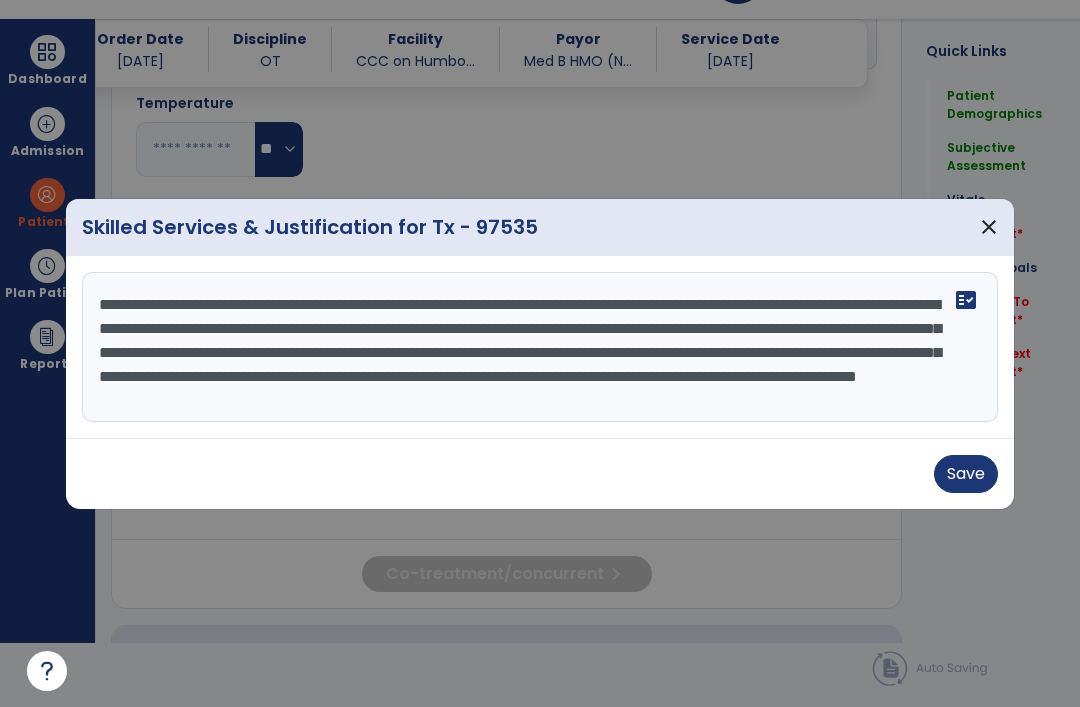 type on "**********" 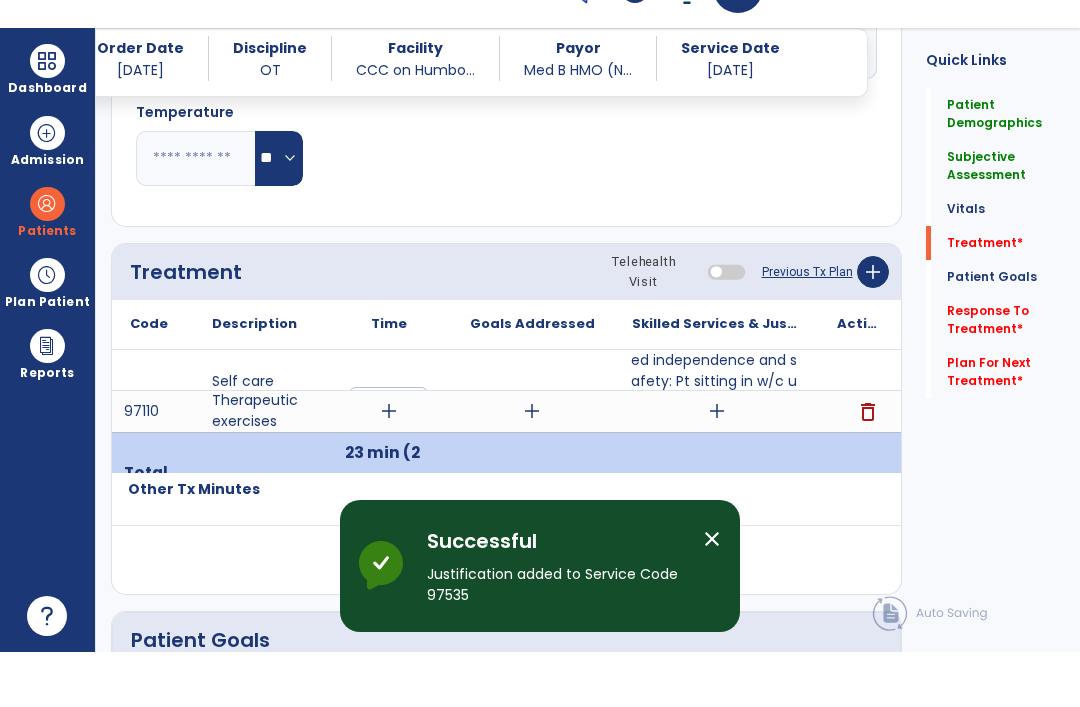 scroll, scrollTop: 64, scrollLeft: 0, axis: vertical 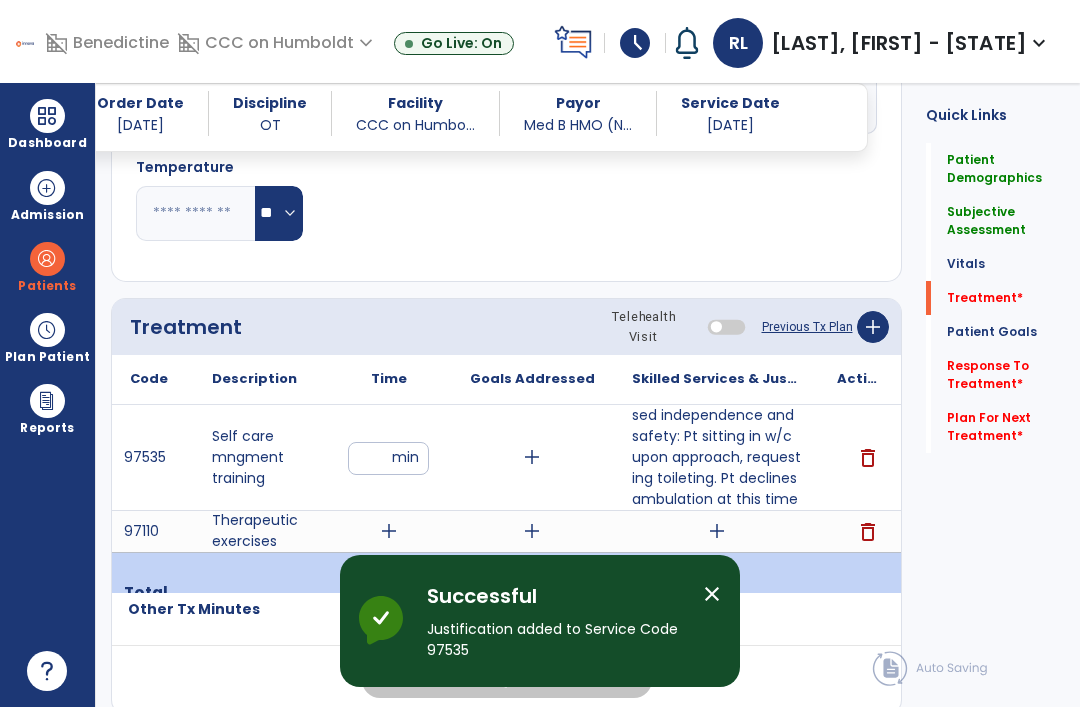 click on "add" at bounding box center [717, 531] 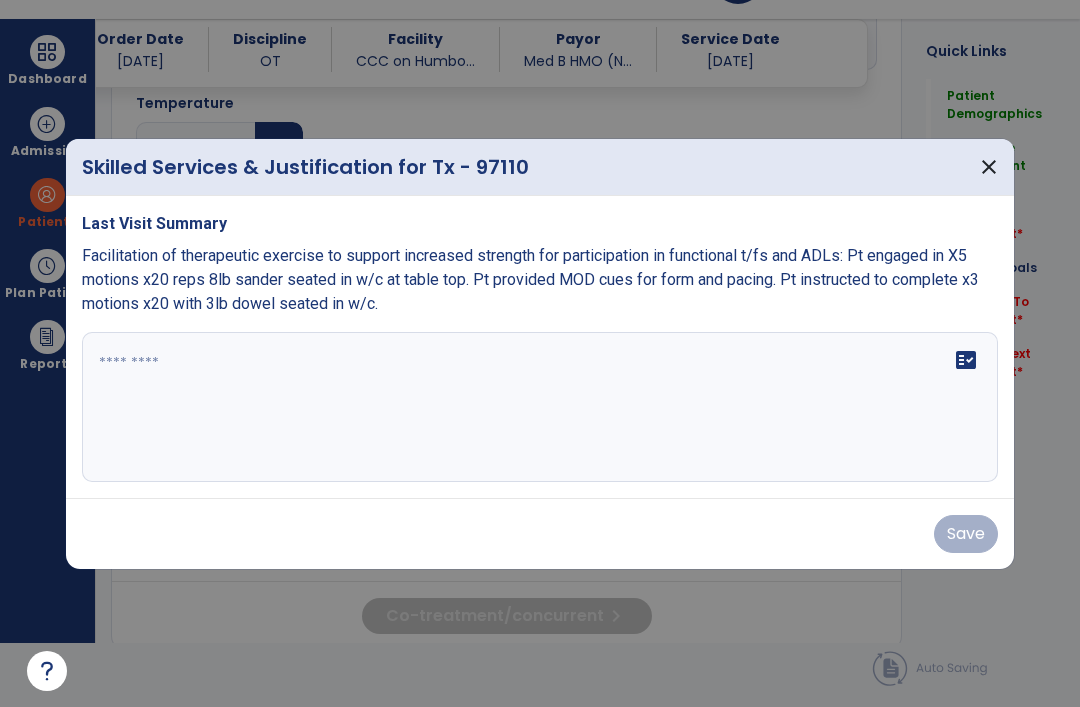 scroll, scrollTop: 0, scrollLeft: 0, axis: both 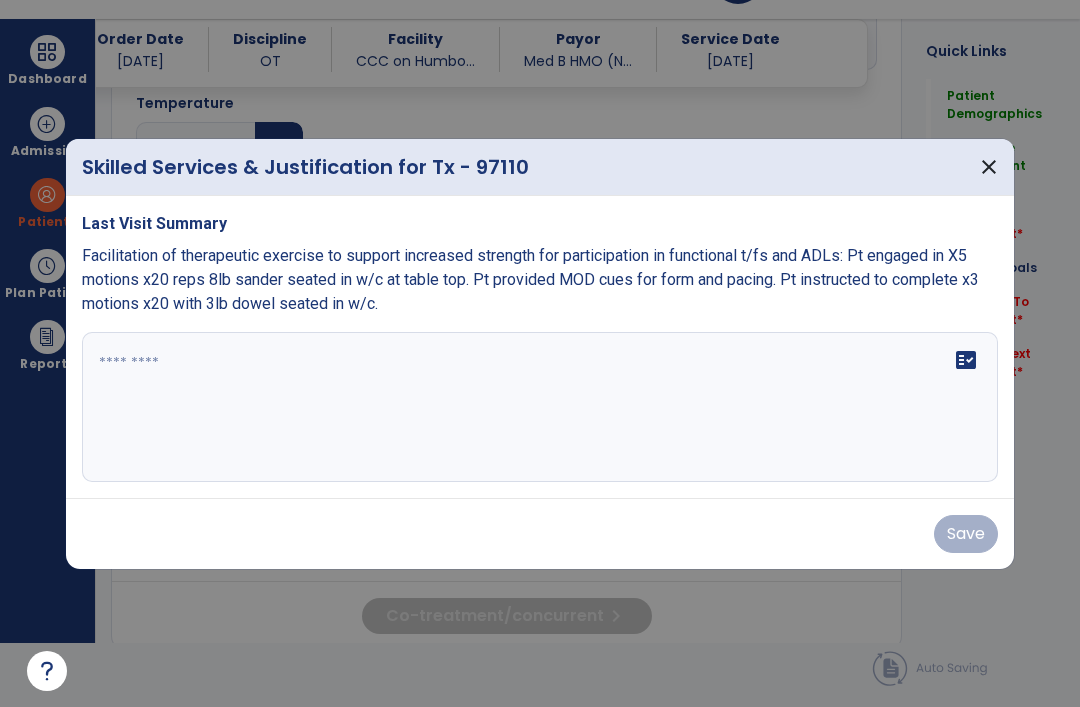 click on "fact_check" at bounding box center (540, 407) 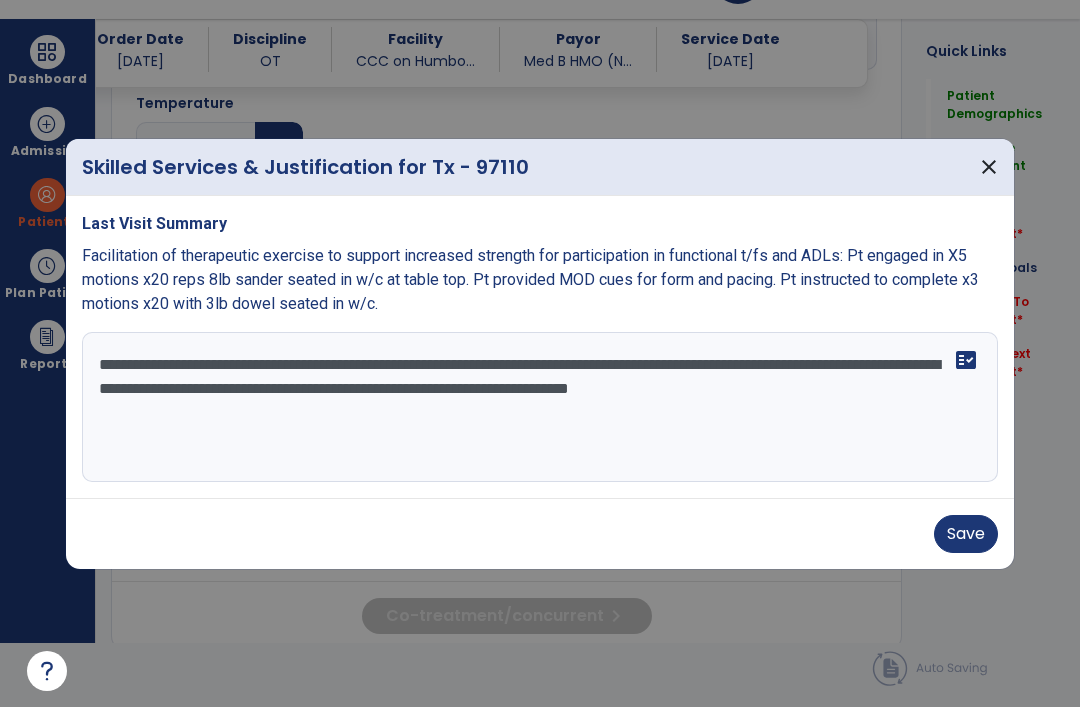 type on "**********" 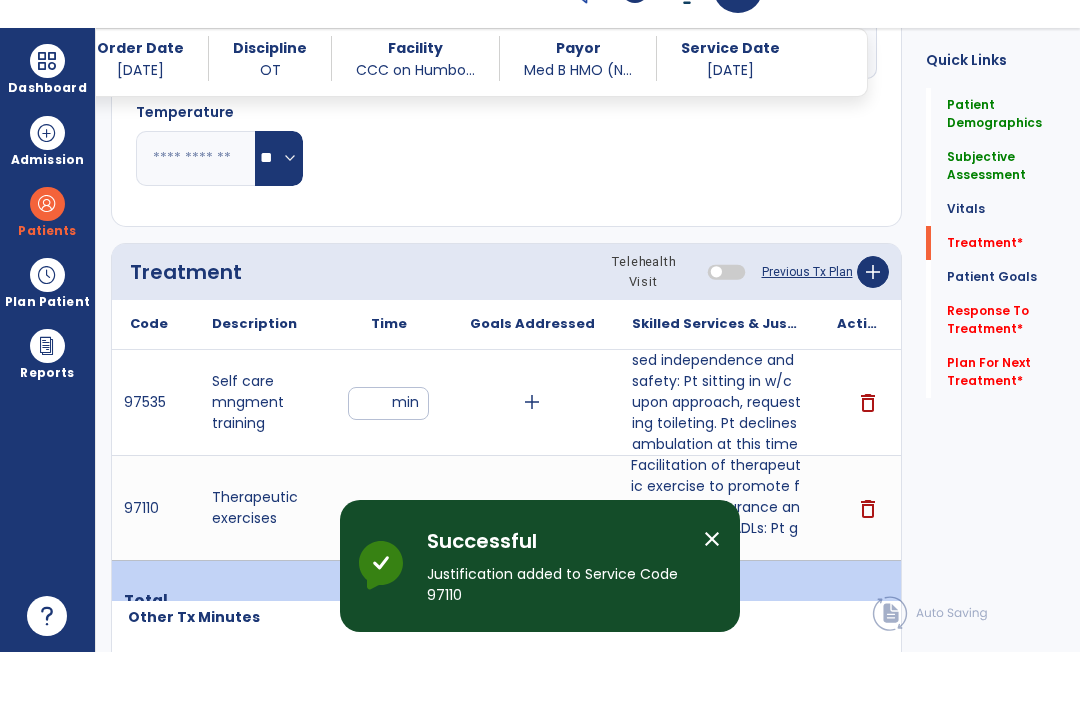 scroll, scrollTop: 64, scrollLeft: 0, axis: vertical 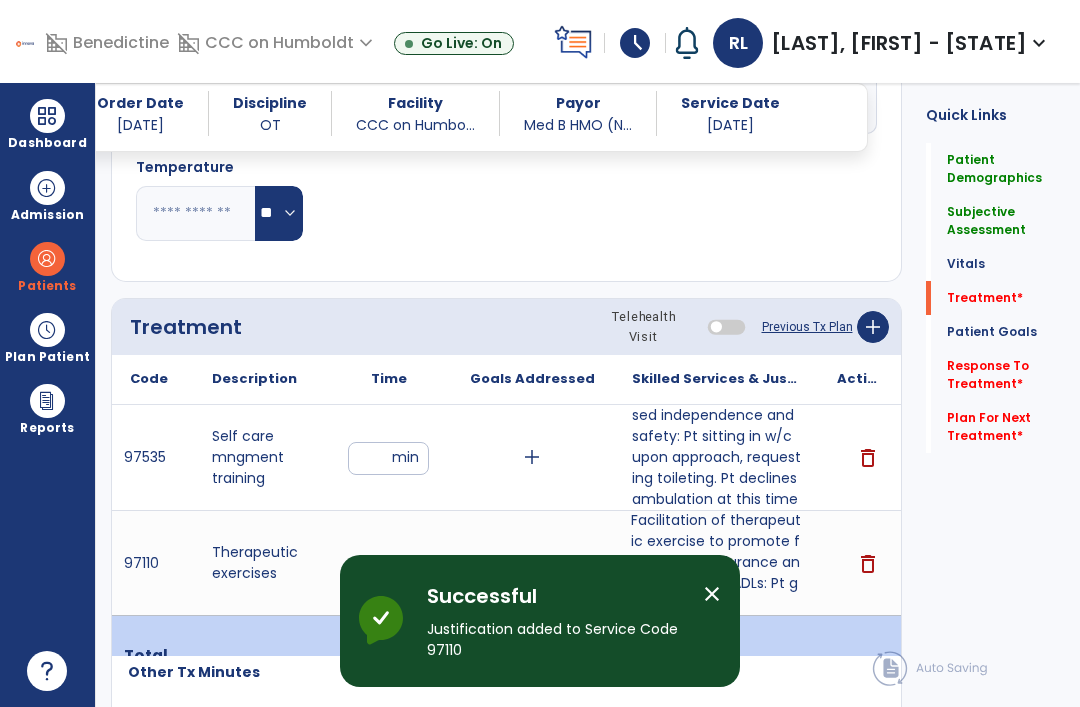 click on "Response To Treatment   *" 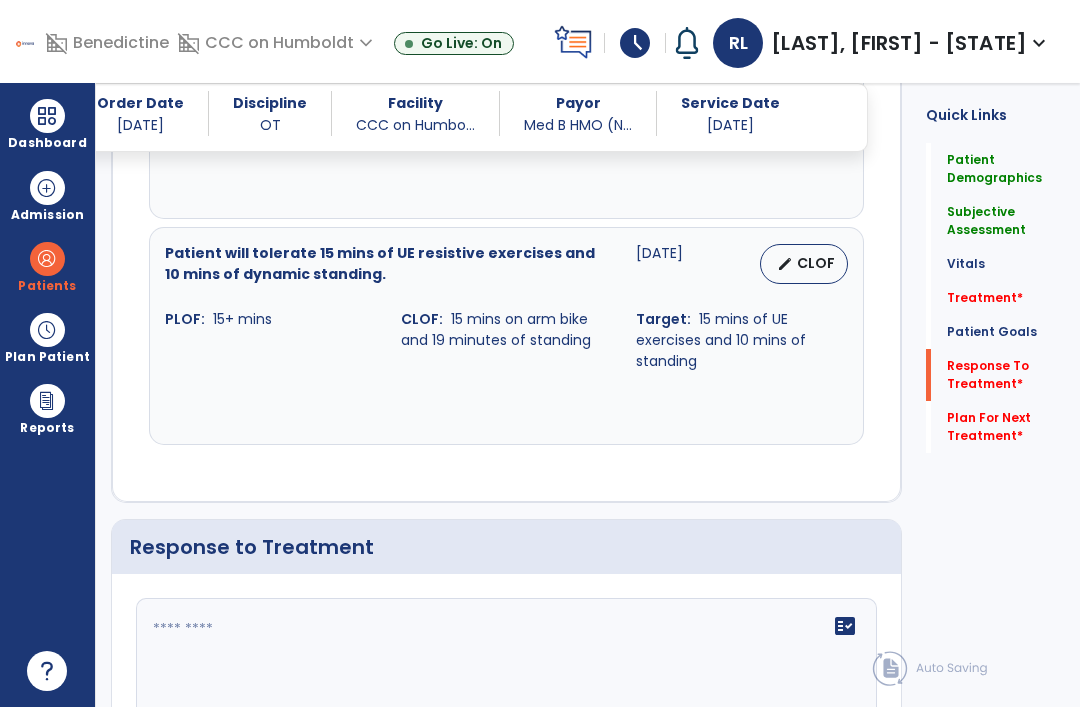 scroll, scrollTop: 2965, scrollLeft: 0, axis: vertical 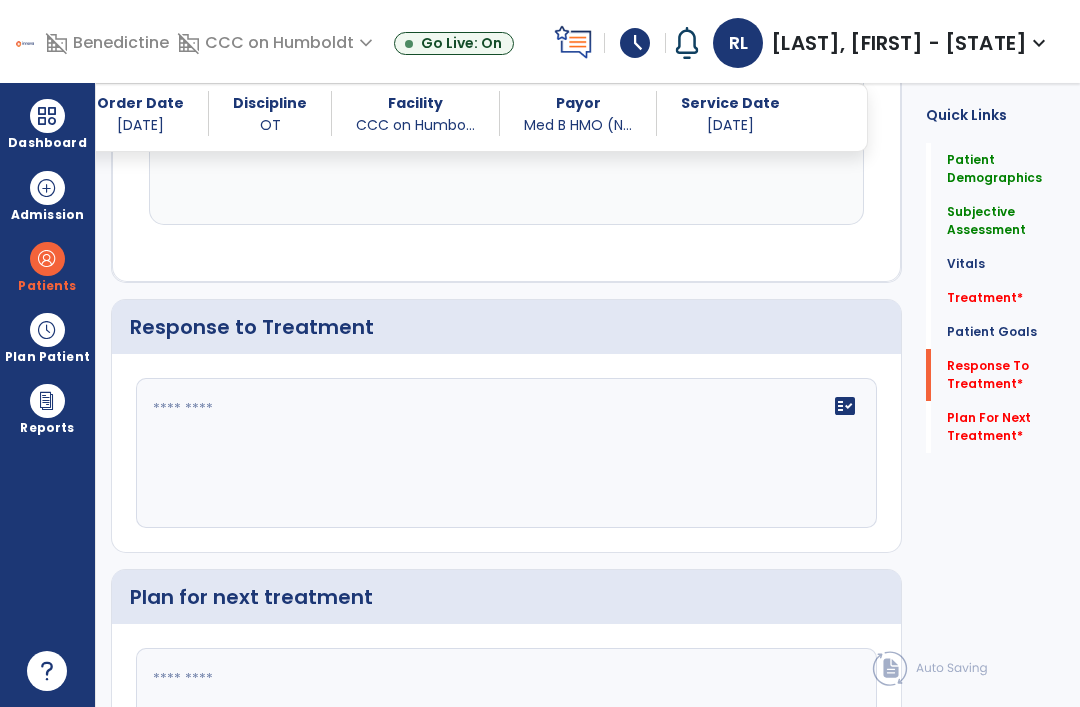 click on "fact_check" 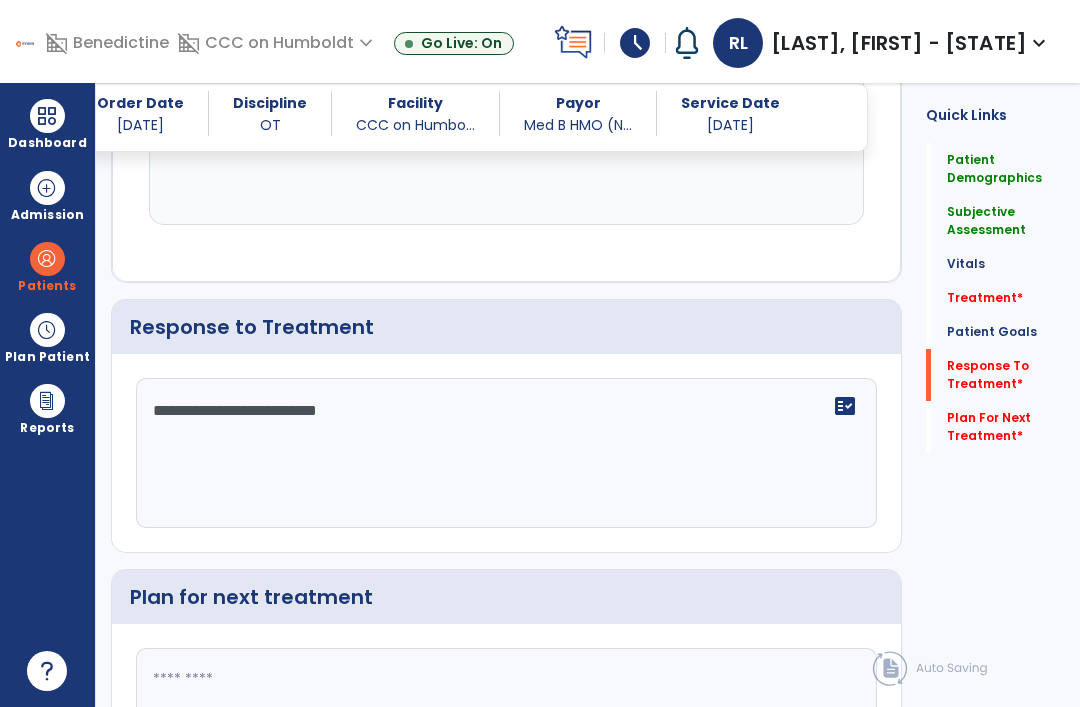 type on "**********" 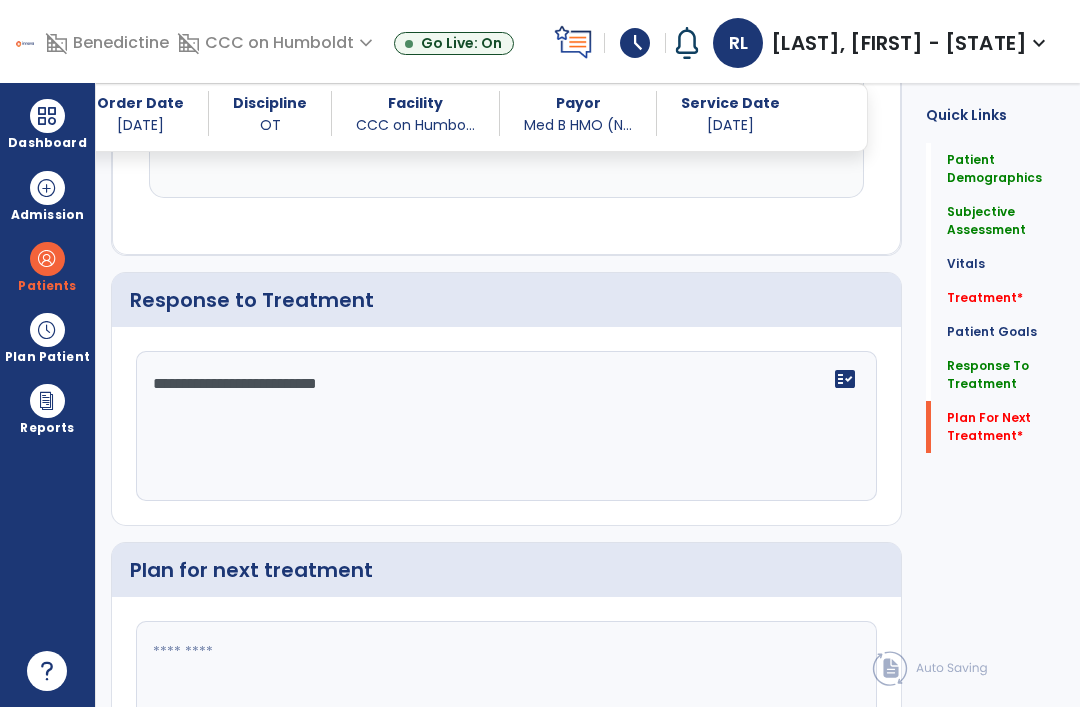 scroll, scrollTop: 2991, scrollLeft: 0, axis: vertical 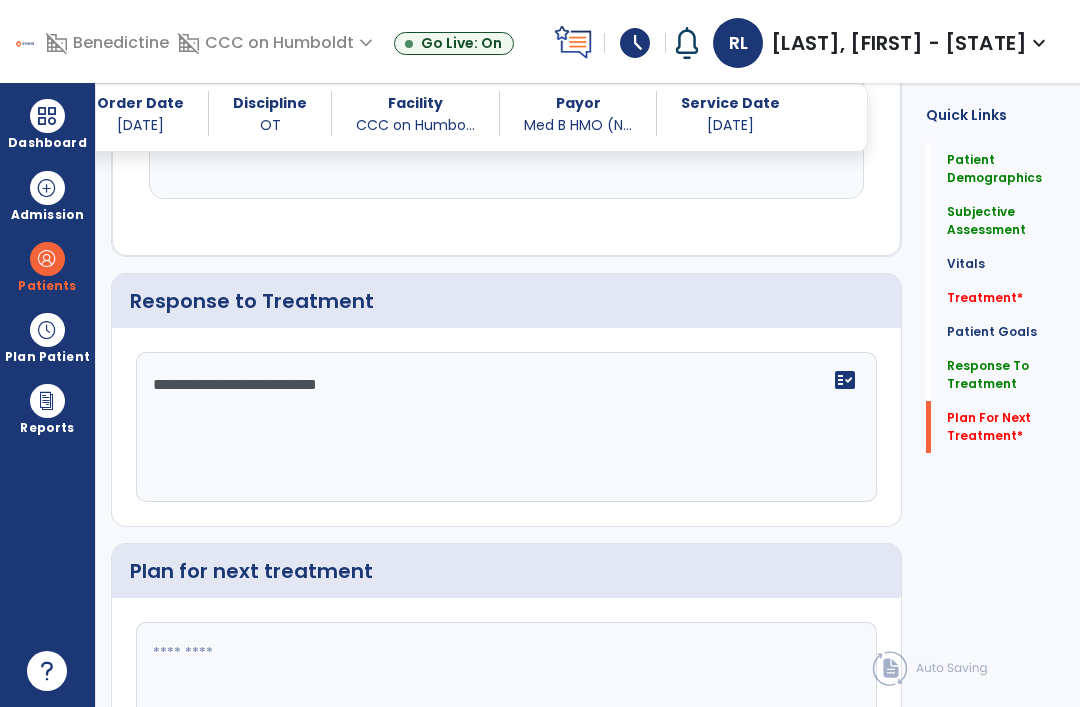 click 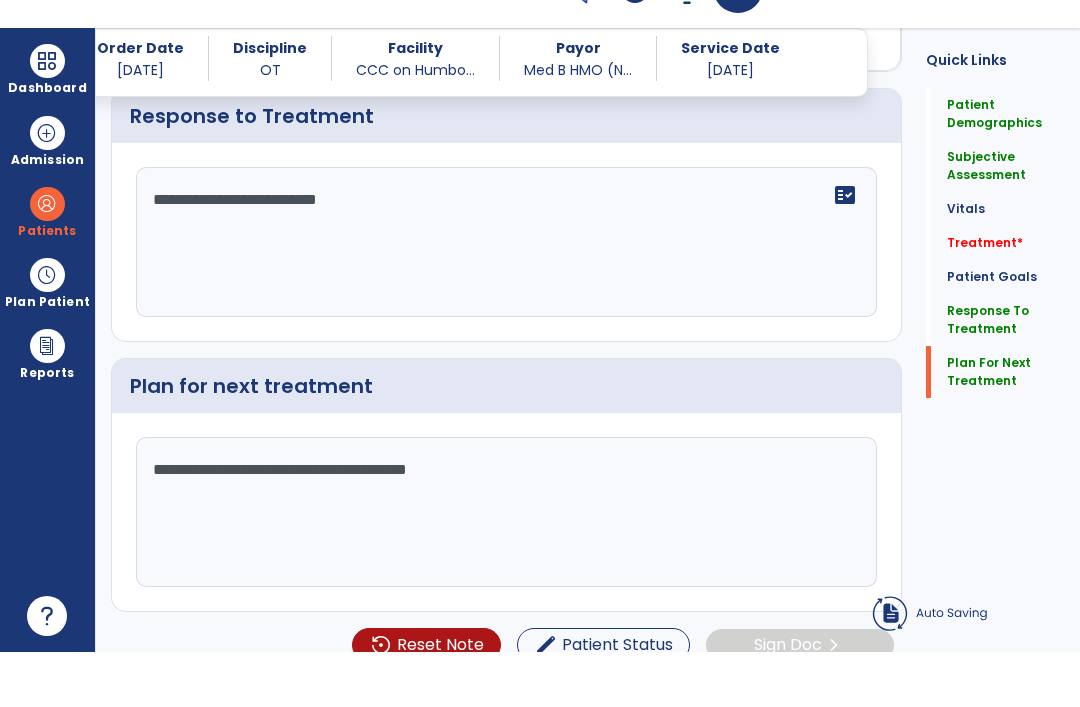 scroll, scrollTop: 2954, scrollLeft: 0, axis: vertical 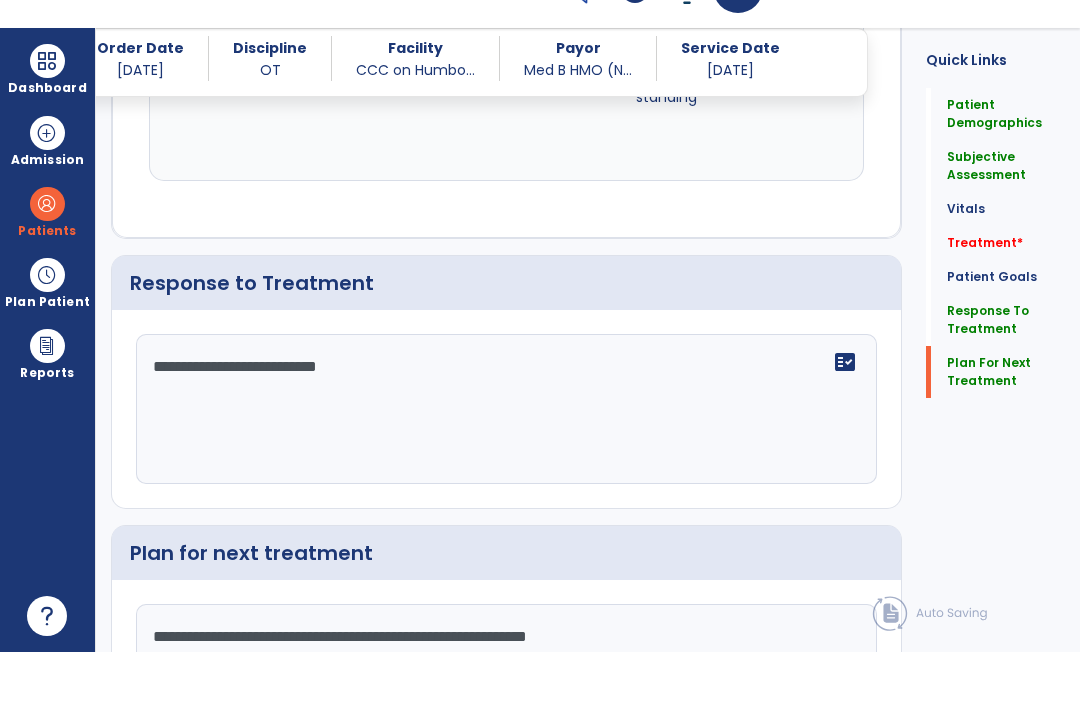 type on "**********" 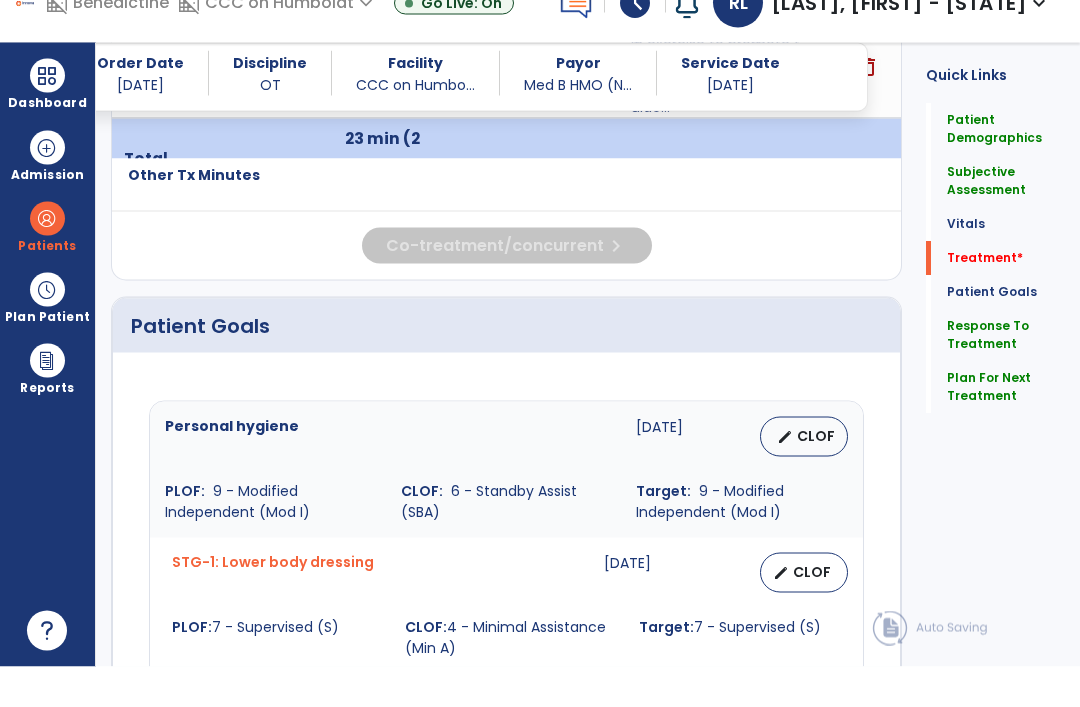 scroll, scrollTop: 1263, scrollLeft: 0, axis: vertical 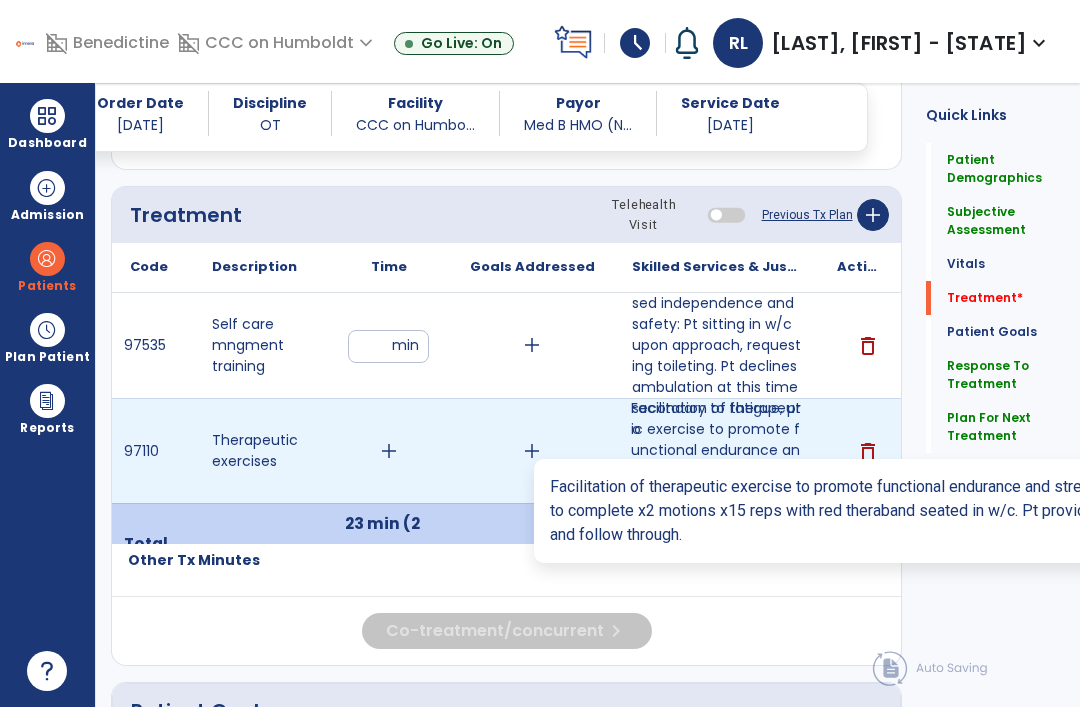 click on "Facilitation of therapeutic exercise to promote functional endurance and strength for ADLs: Pt guide..." at bounding box center (716, 450) 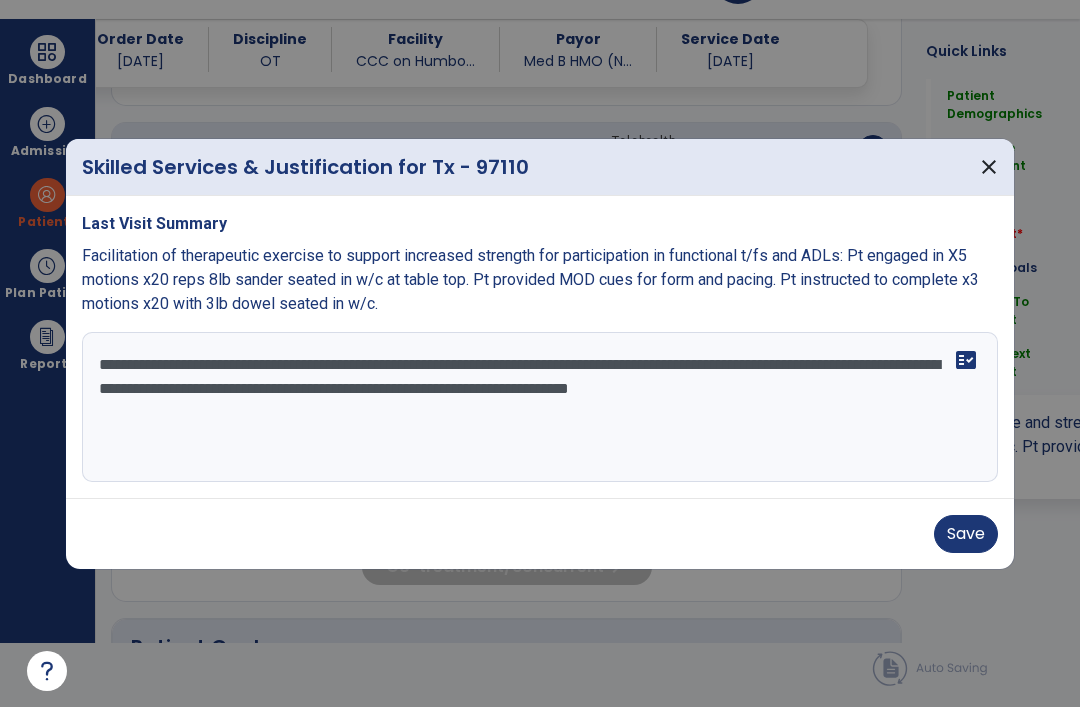click on "**********" at bounding box center (540, 407) 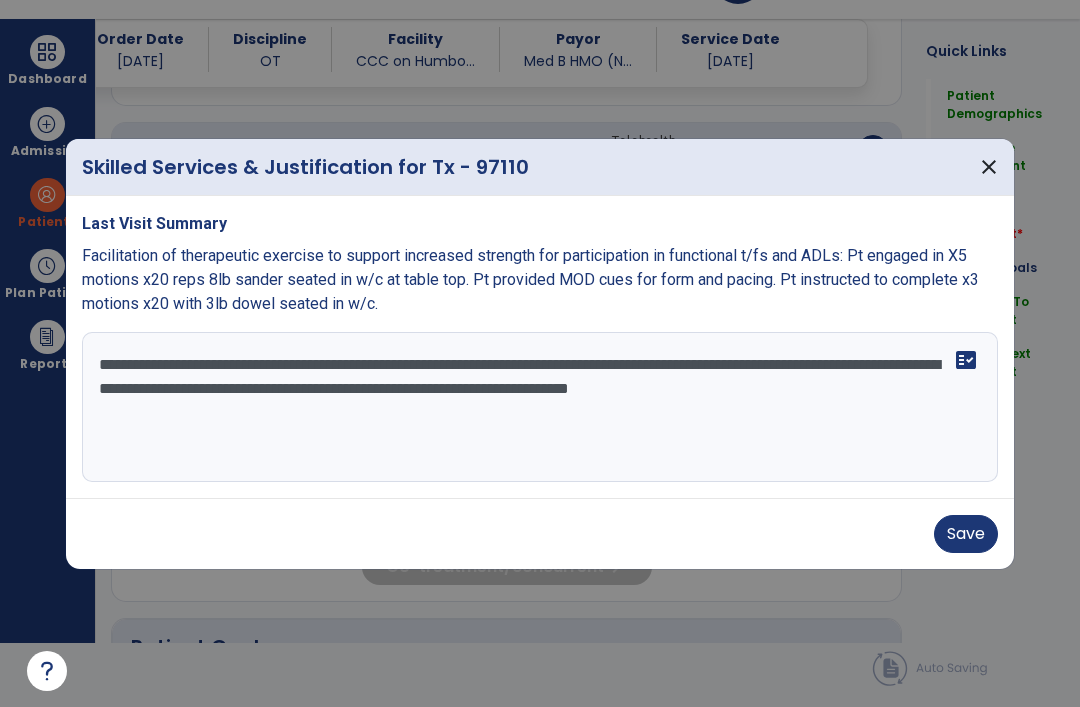 click on "**********" at bounding box center [540, 407] 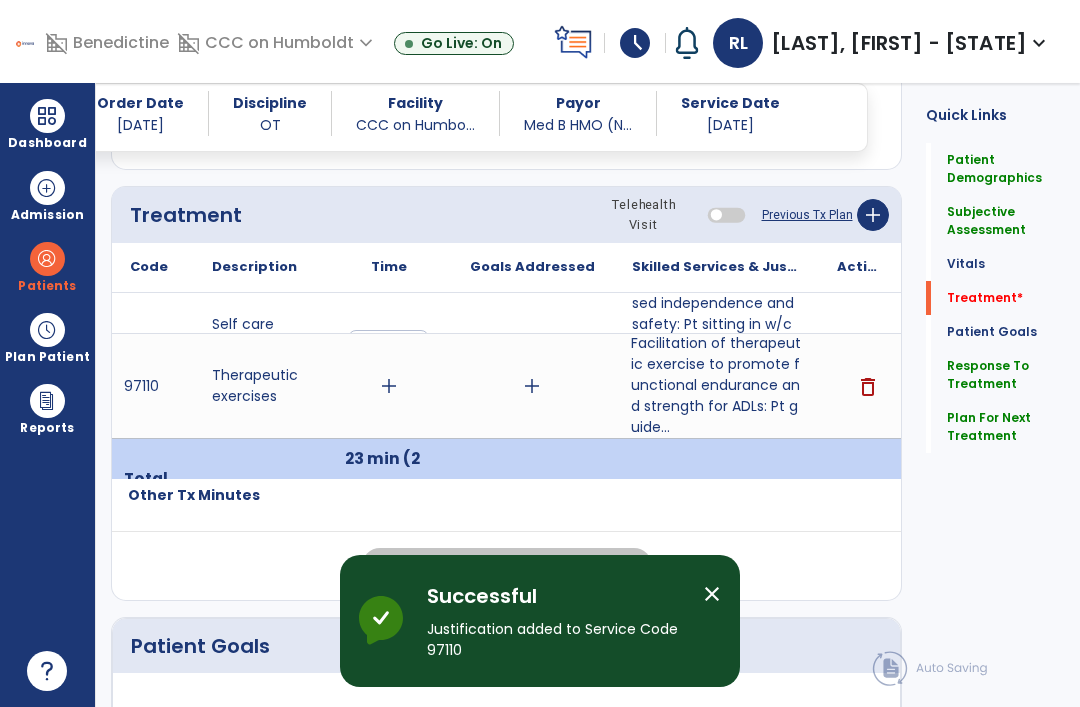 scroll, scrollTop: 64, scrollLeft: 0, axis: vertical 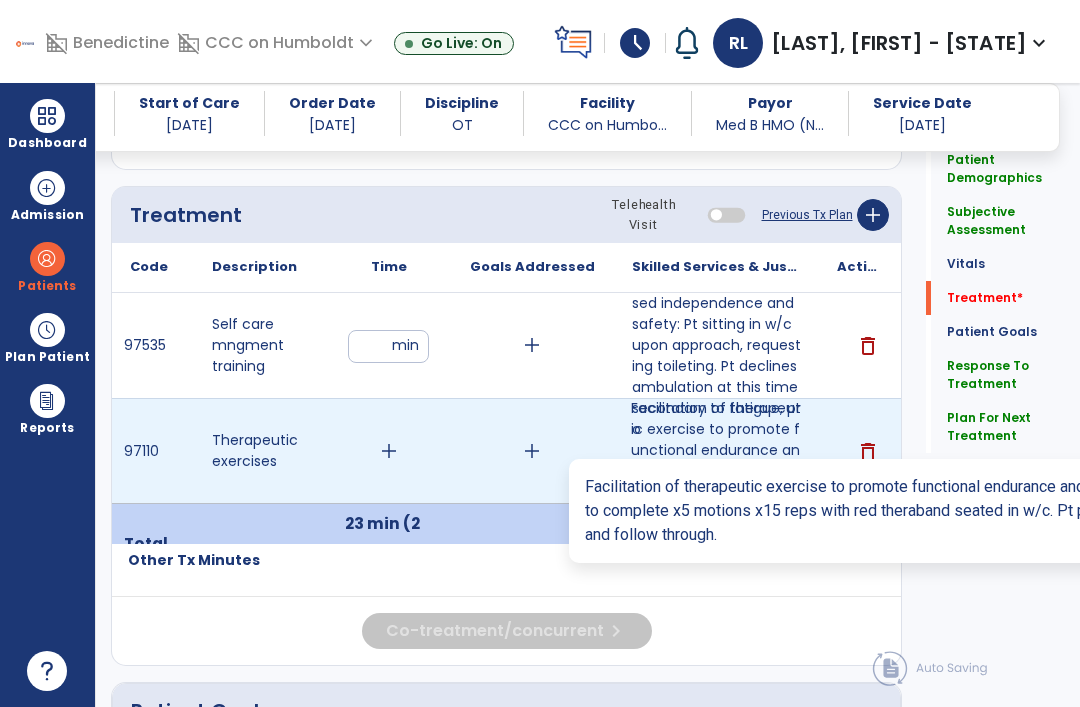 click on "Facilitation of therapeutic exercise to promote functional endurance and strength for ADLs: Pt guide..." at bounding box center (716, 450) 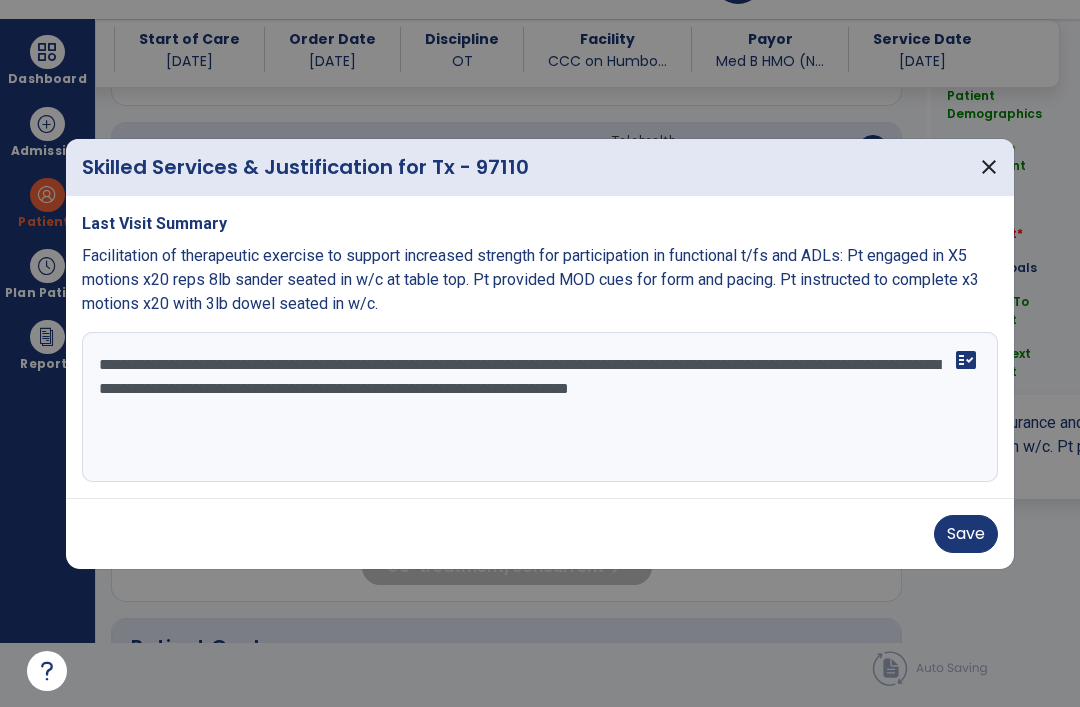 scroll, scrollTop: 0, scrollLeft: 0, axis: both 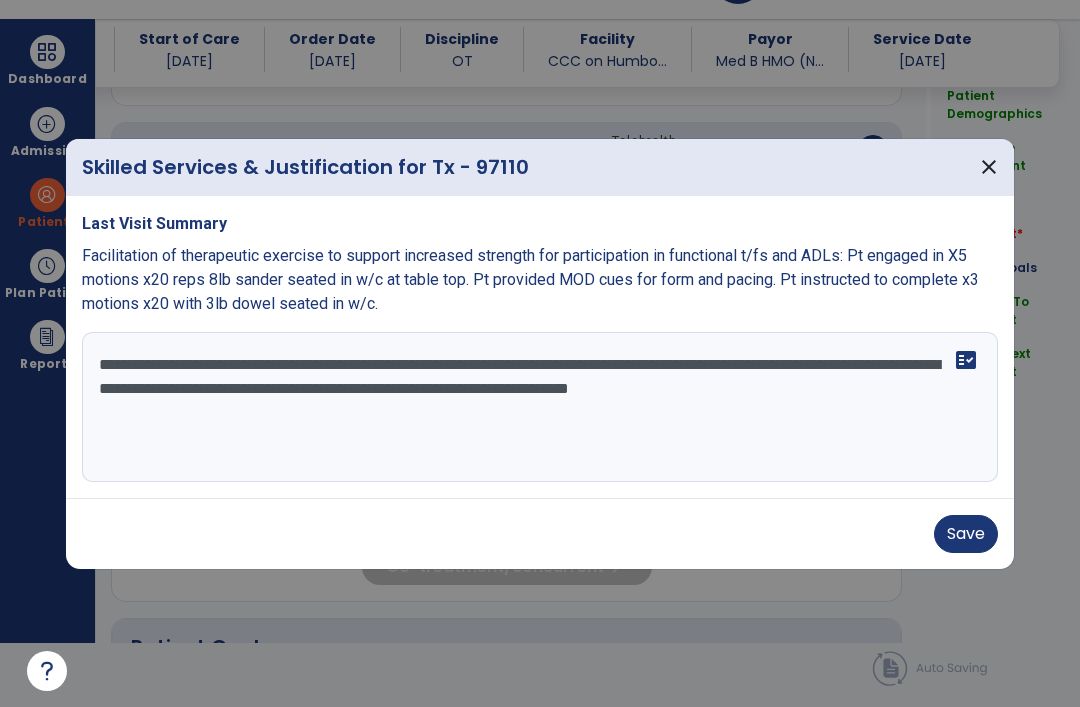 type on "**********" 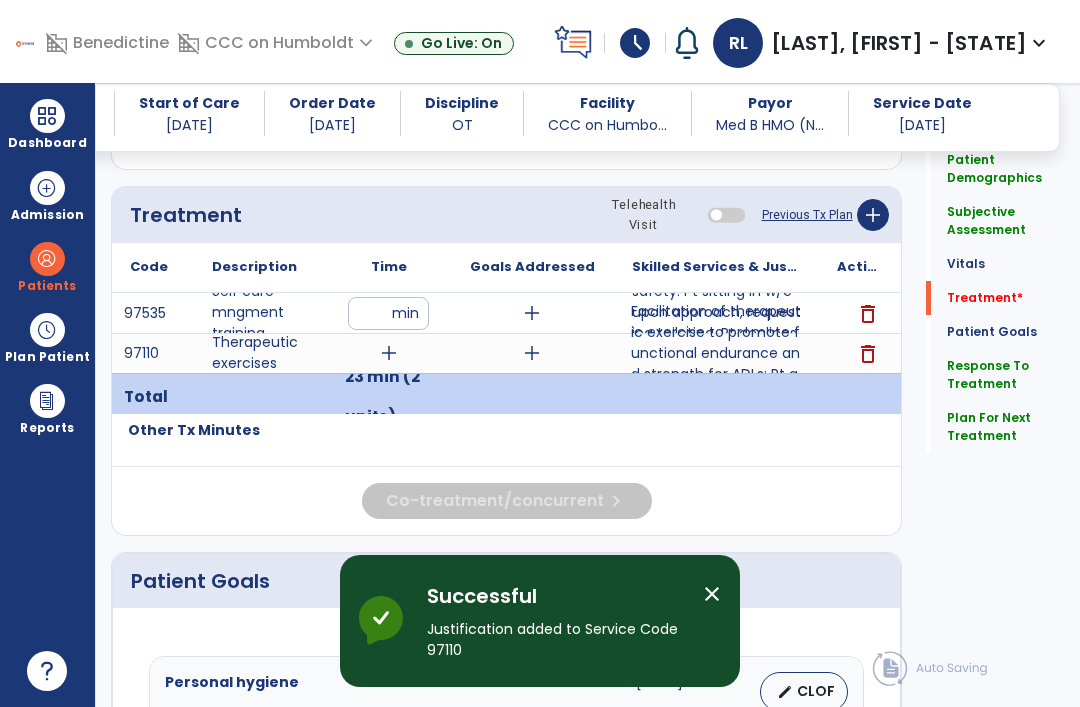 scroll, scrollTop: 64, scrollLeft: 0, axis: vertical 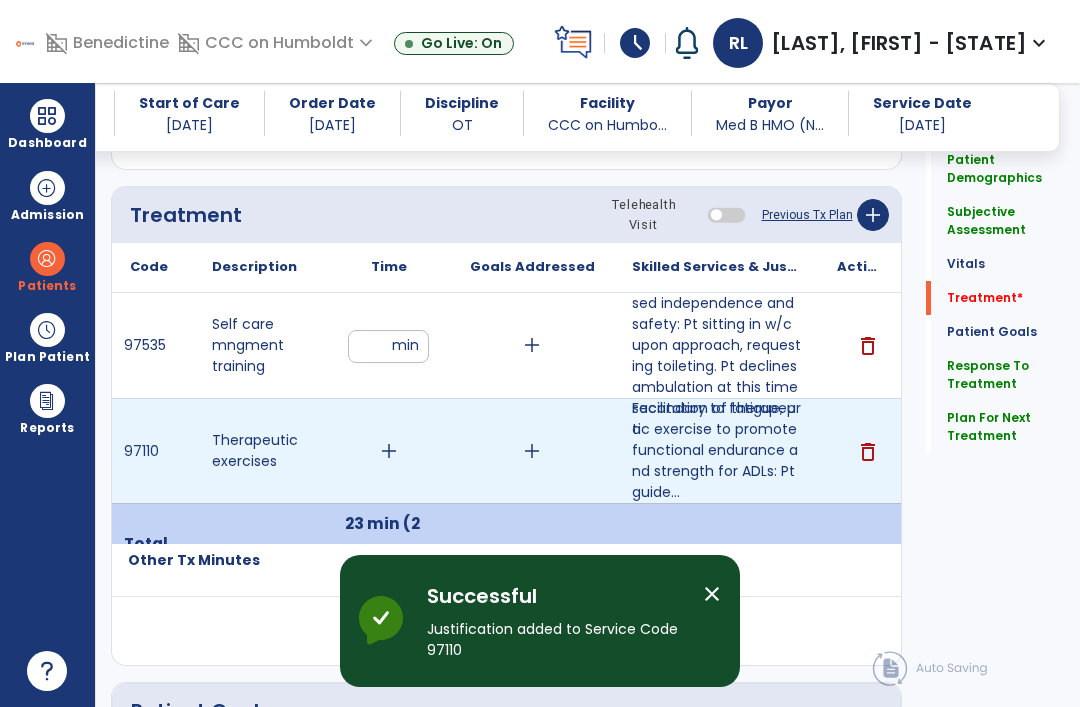 click on "add" at bounding box center [389, 451] 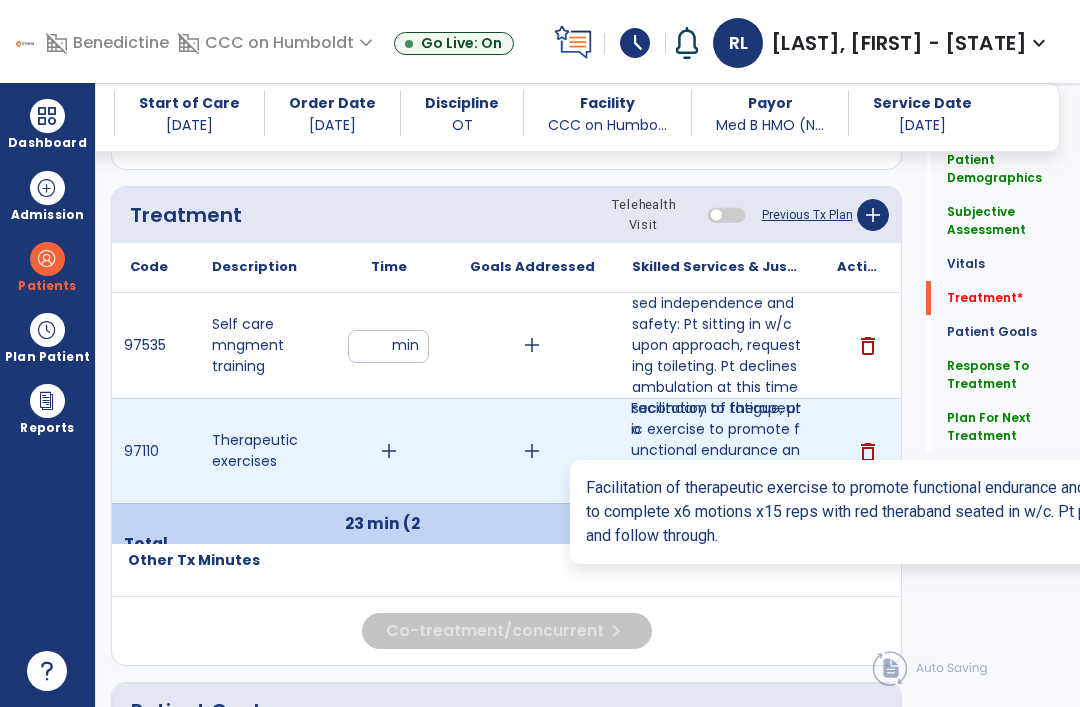 click on "Facilitation of therapeutic exercise to promote functional endurance and strength for ADLs: Pt guide..." at bounding box center [716, 450] 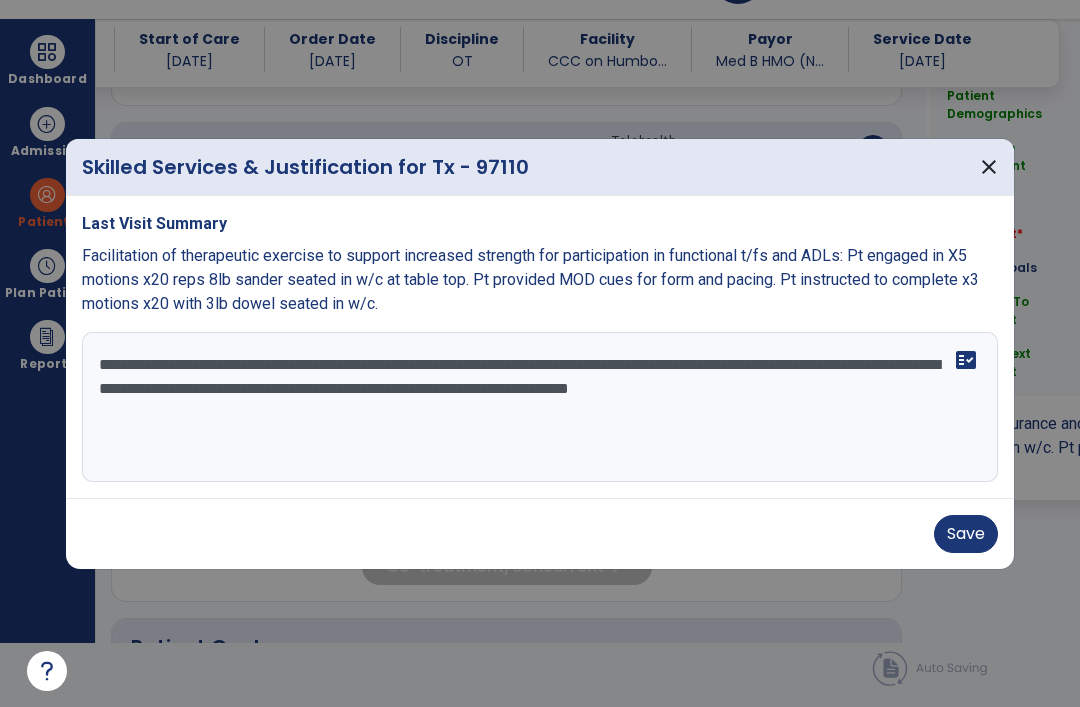 scroll, scrollTop: 0, scrollLeft: 0, axis: both 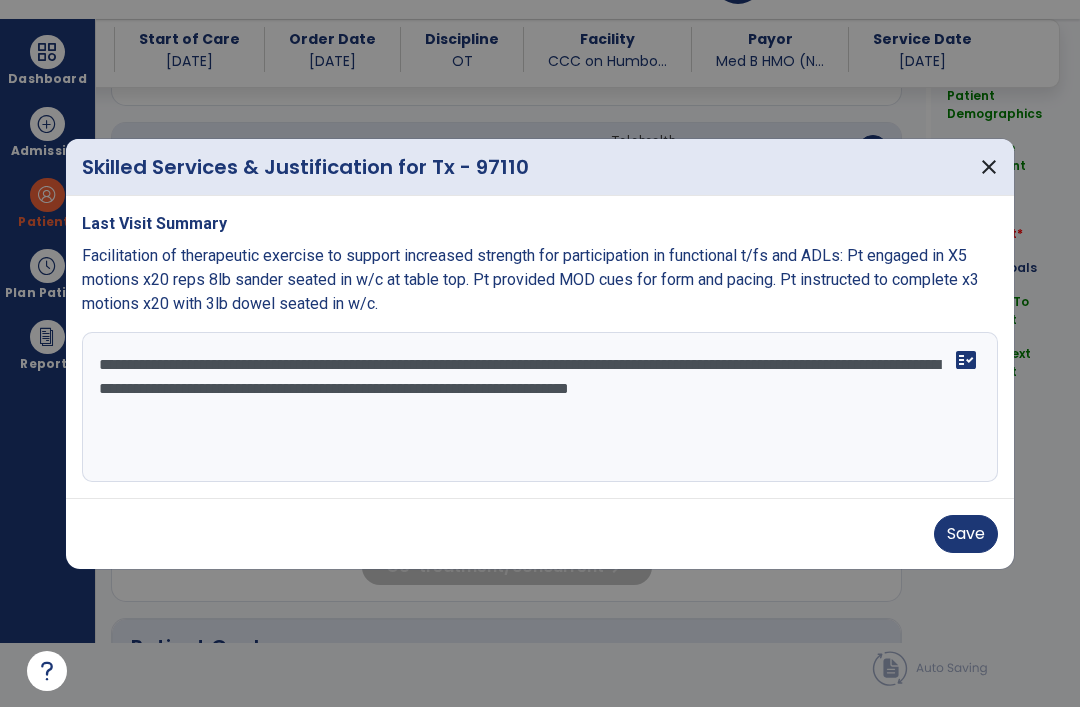 type on "**********" 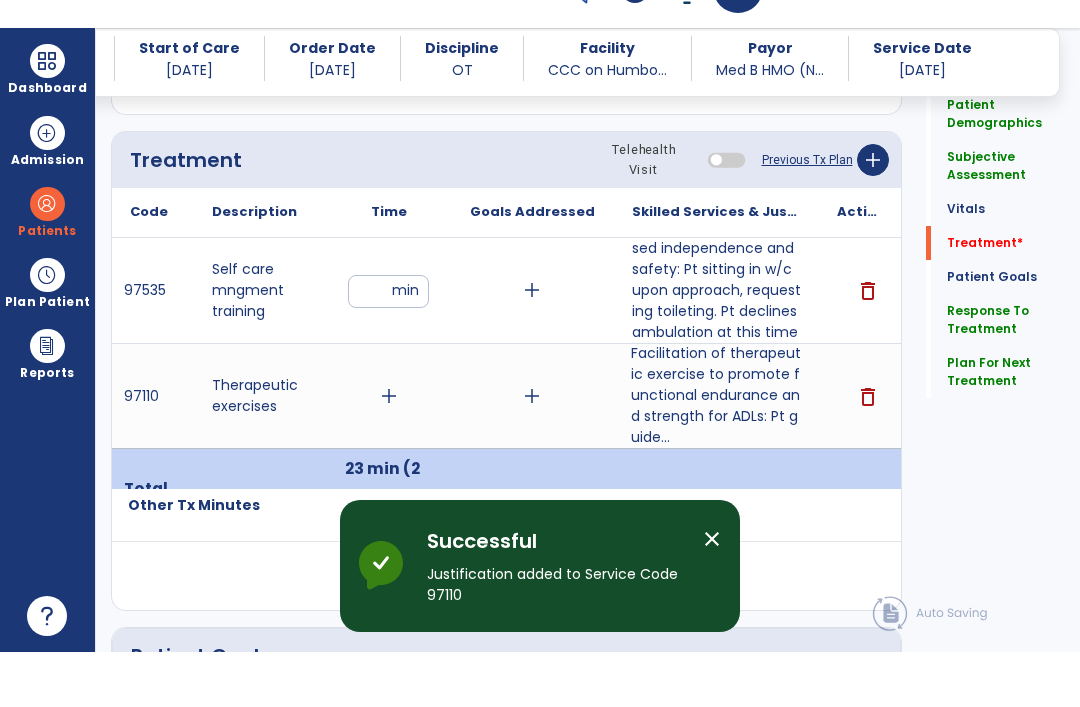 scroll, scrollTop: 64, scrollLeft: 0, axis: vertical 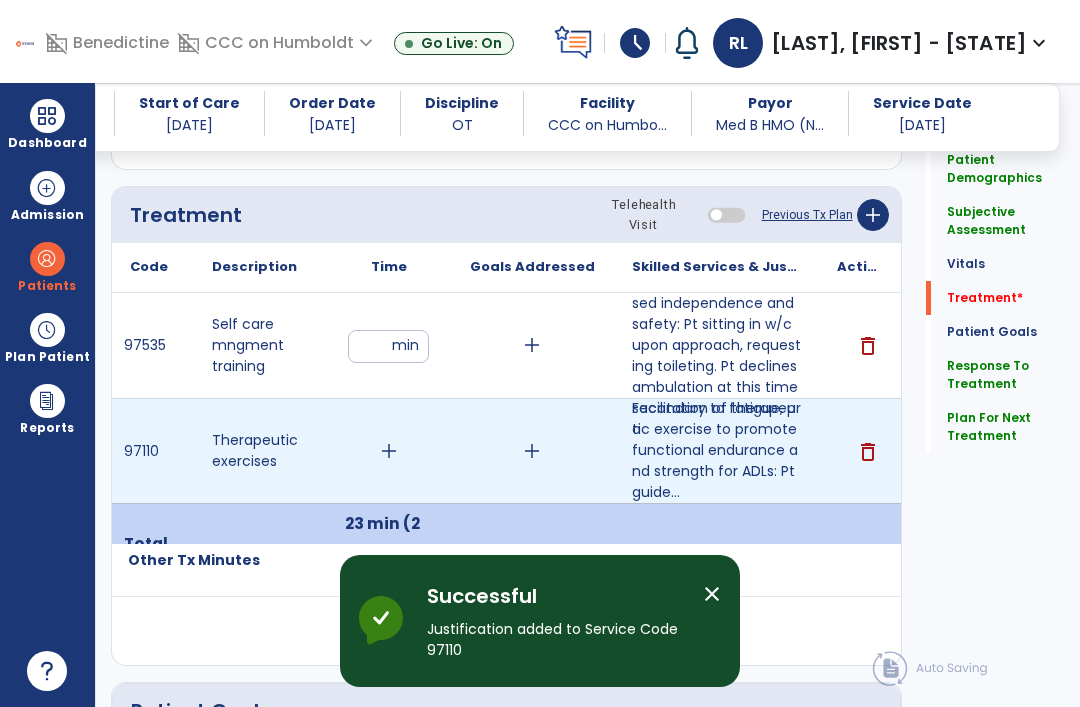 click on "add" at bounding box center (388, 451) 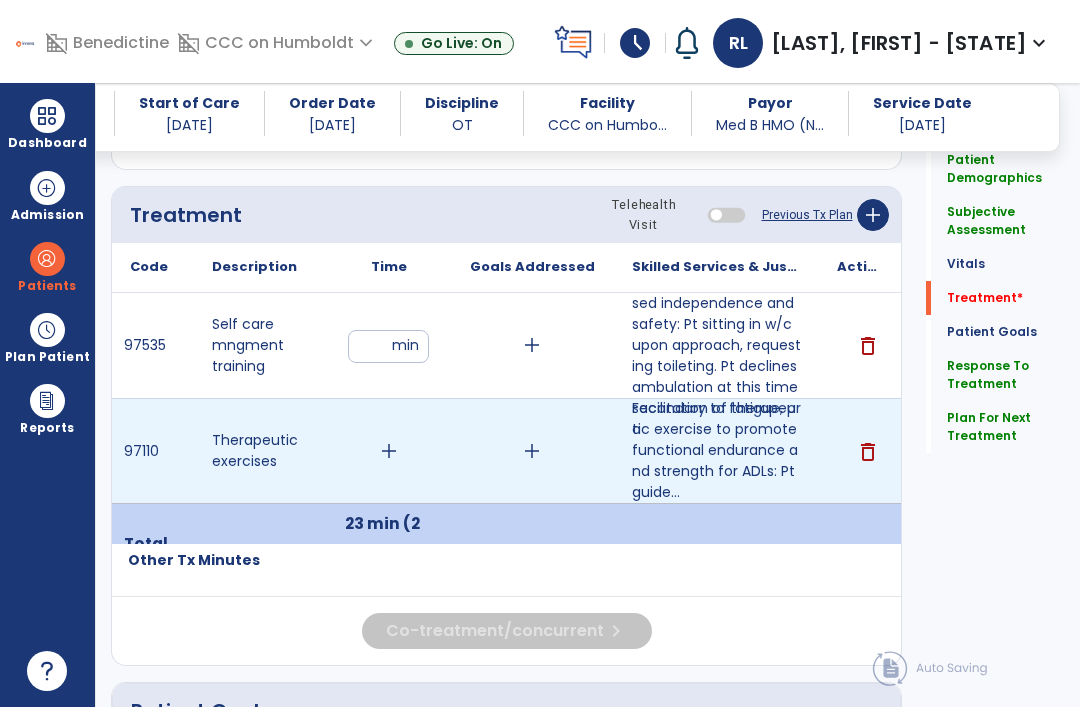 click on "add" at bounding box center (389, 451) 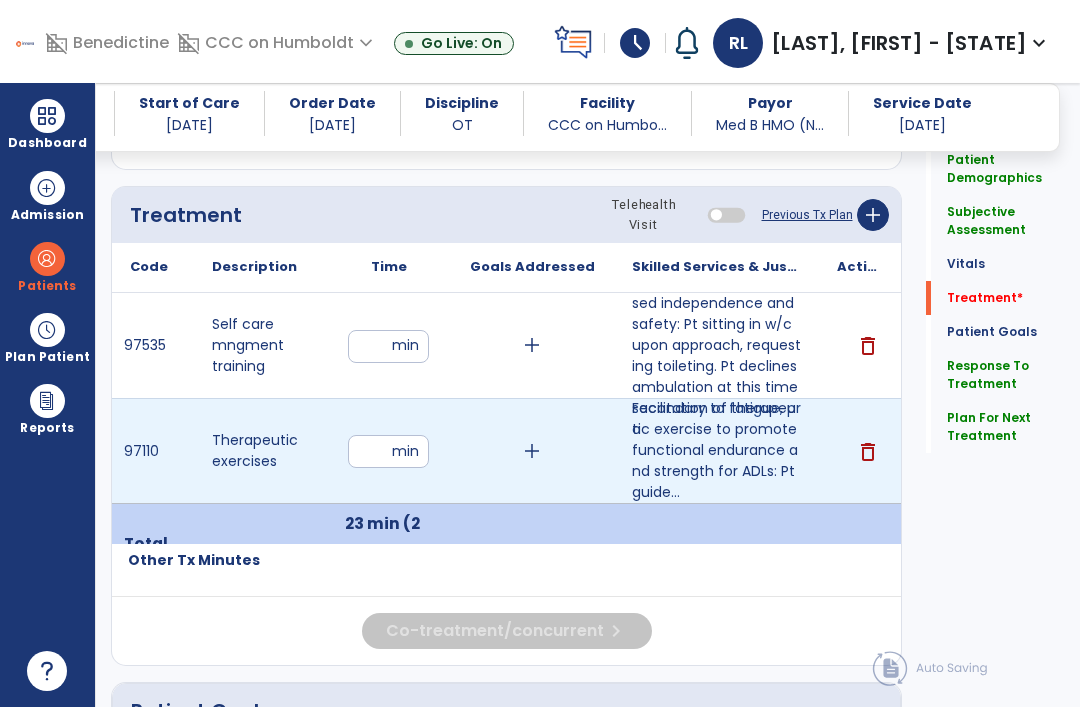 type on "**" 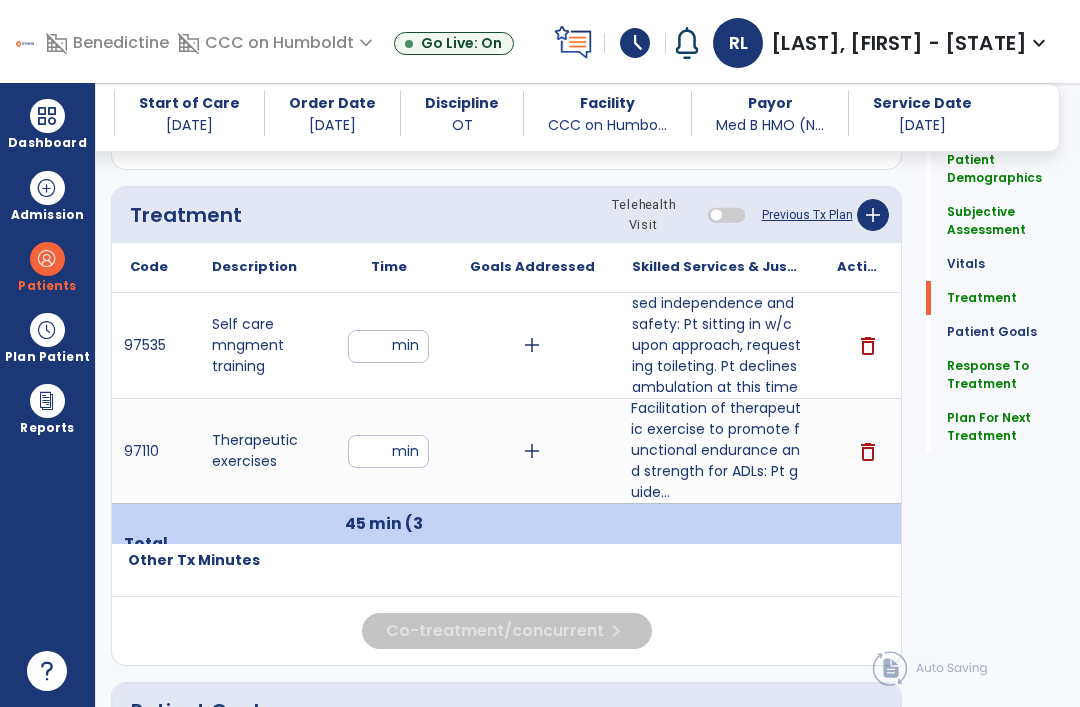 click on "Facilitation of therapeutic exercise to promote functional endurance and strength for ADLs: Pt guide..." at bounding box center (716, 450) 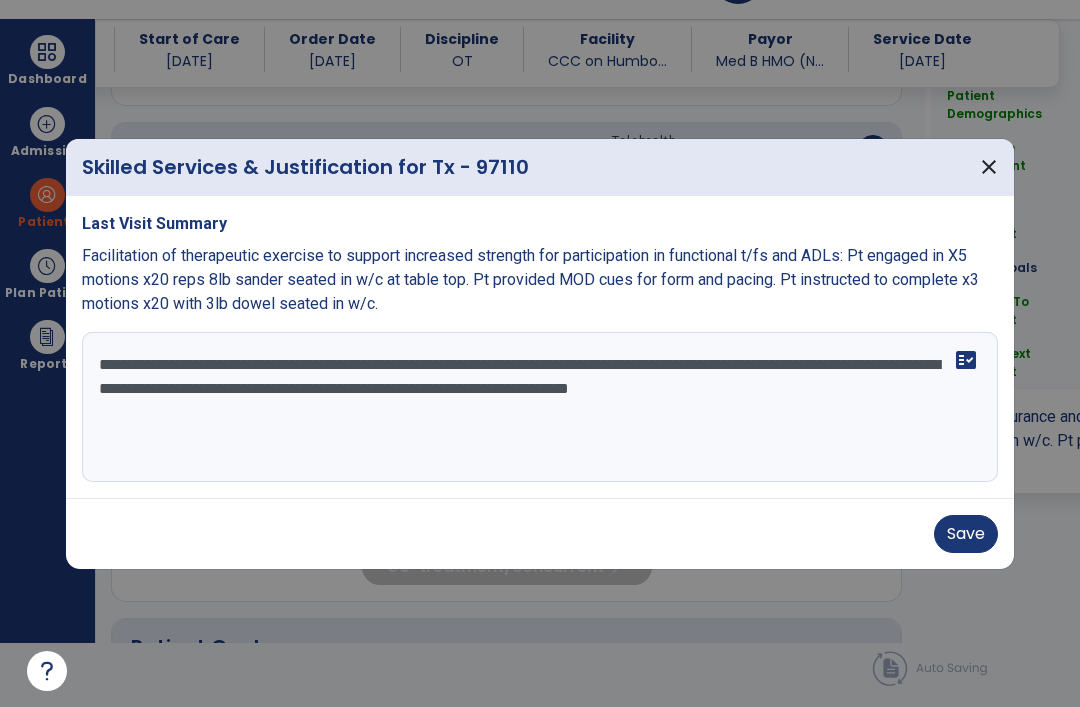 scroll, scrollTop: 0, scrollLeft: 0, axis: both 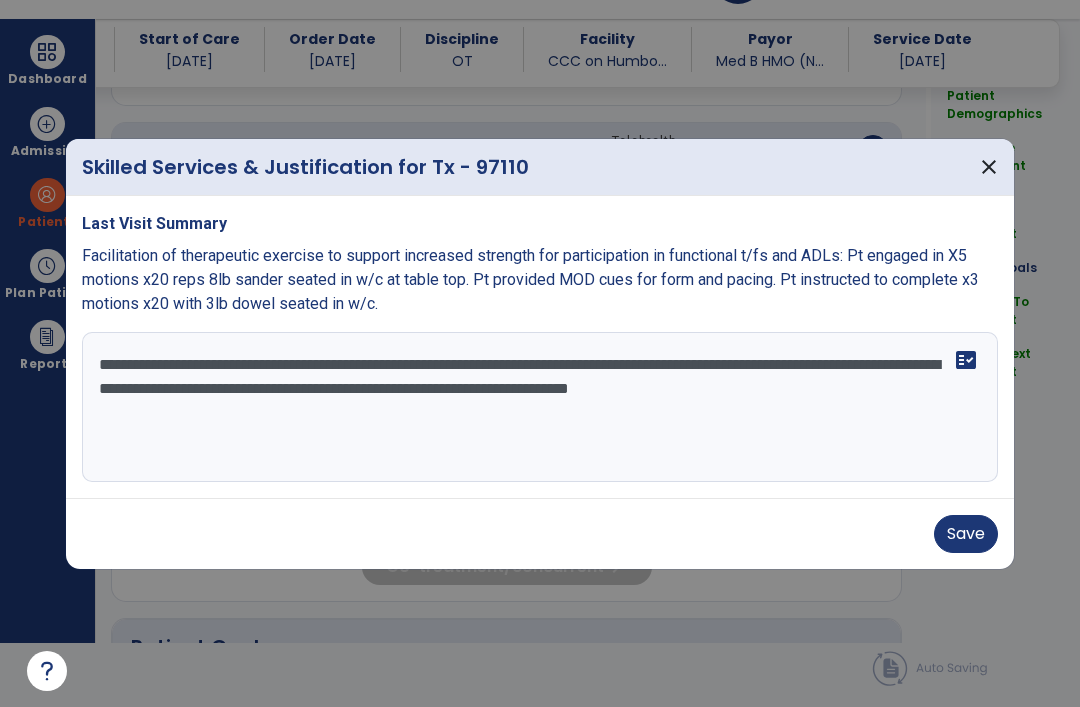 type on "**********" 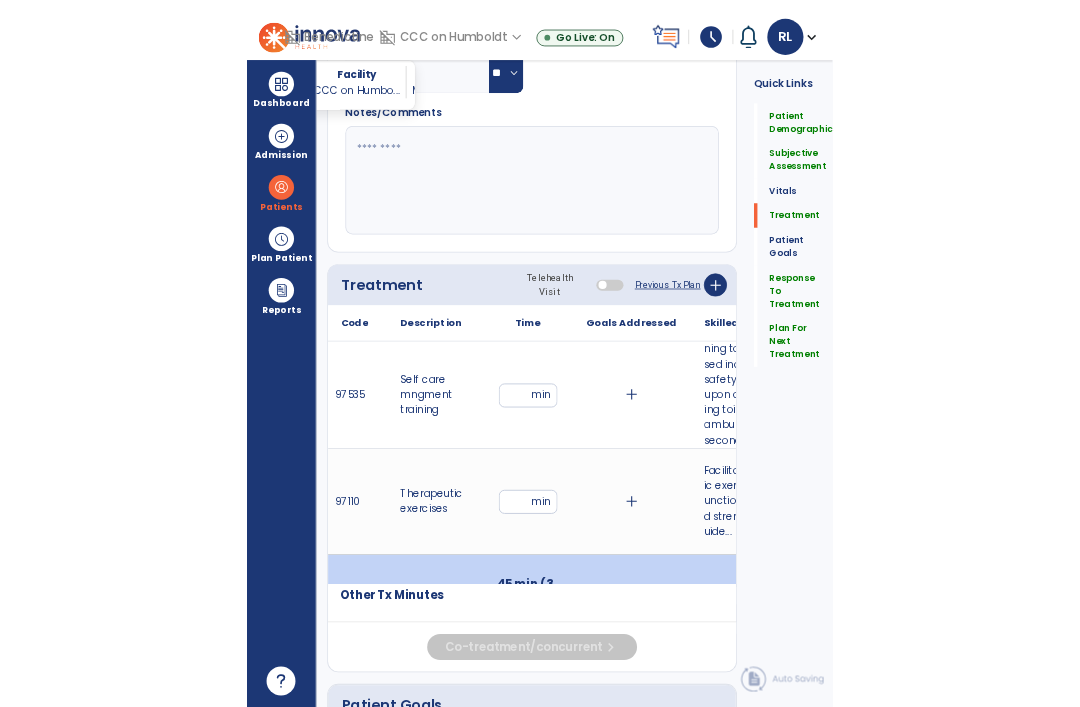 scroll, scrollTop: 64, scrollLeft: 0, axis: vertical 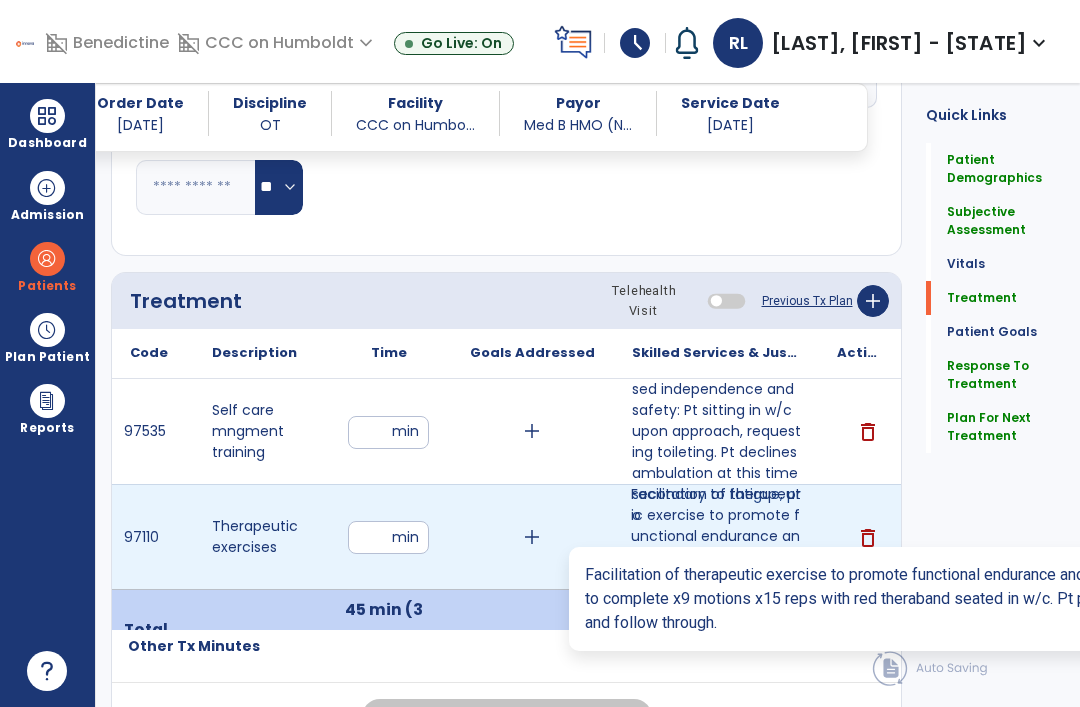 click on "Facilitation of therapeutic exercise to promote functional endurance and strength for ADLs: Pt guide..." at bounding box center (716, 536) 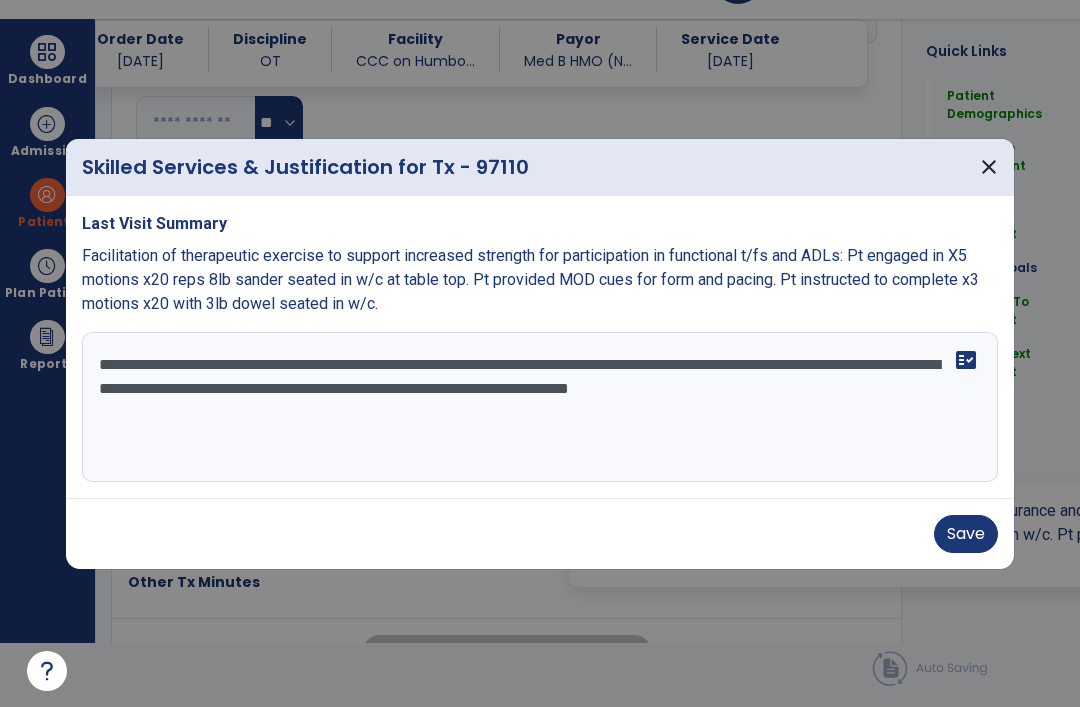 scroll, scrollTop: 0, scrollLeft: 0, axis: both 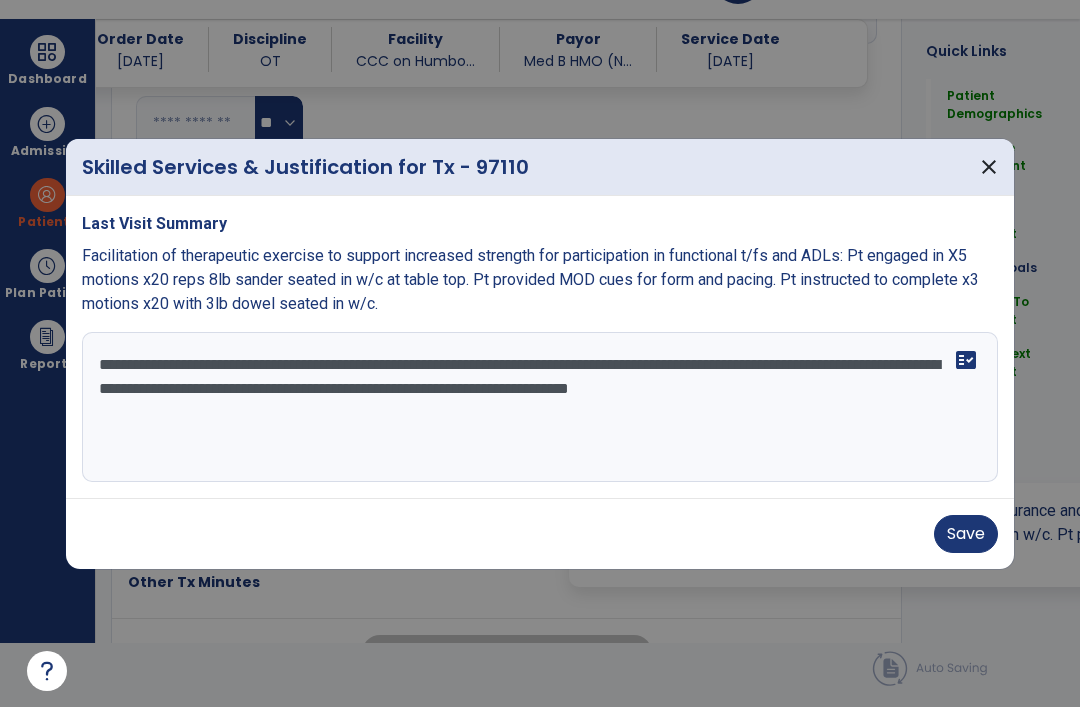 click on "**********" at bounding box center (540, 407) 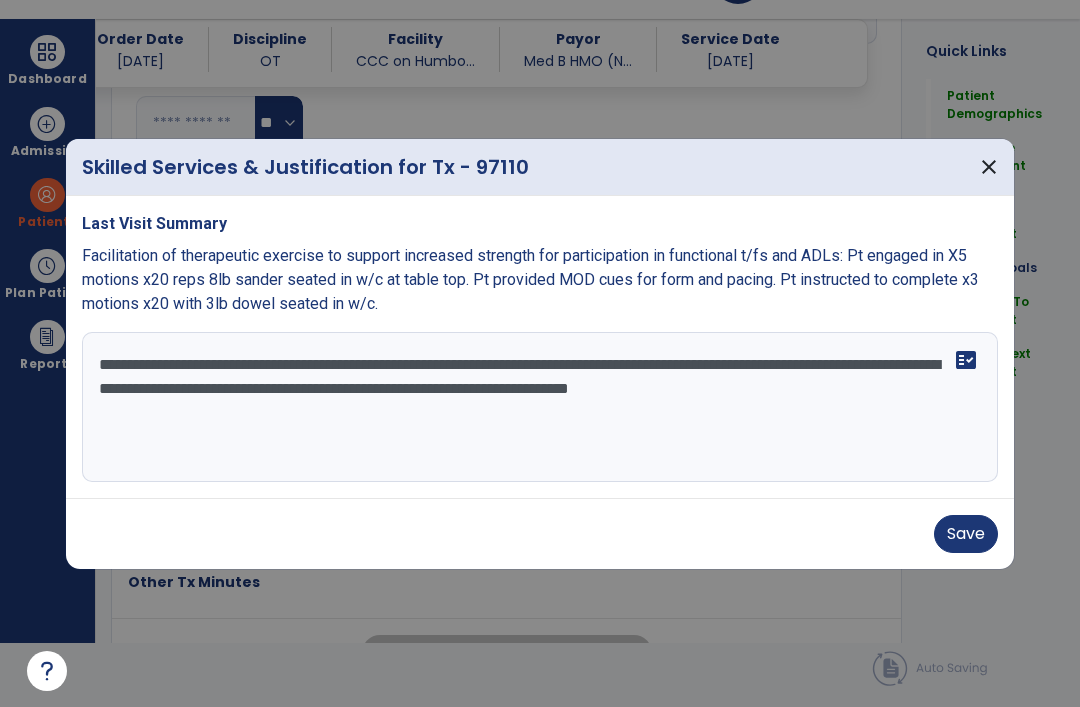 click on "**********" at bounding box center (540, 407) 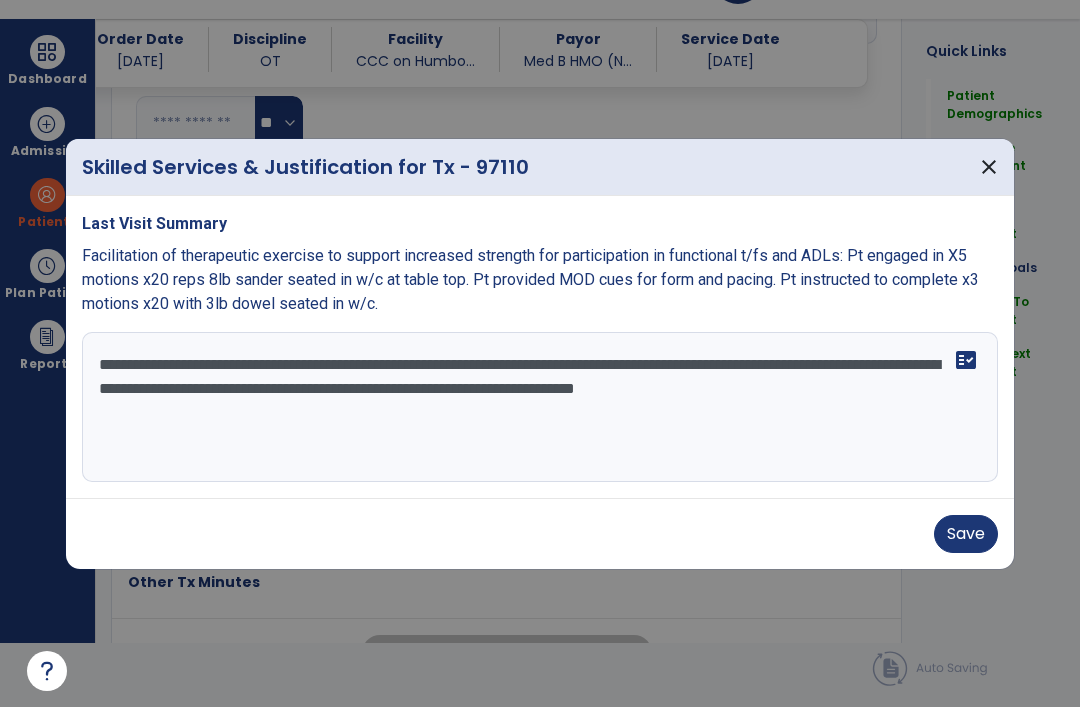 type on "**********" 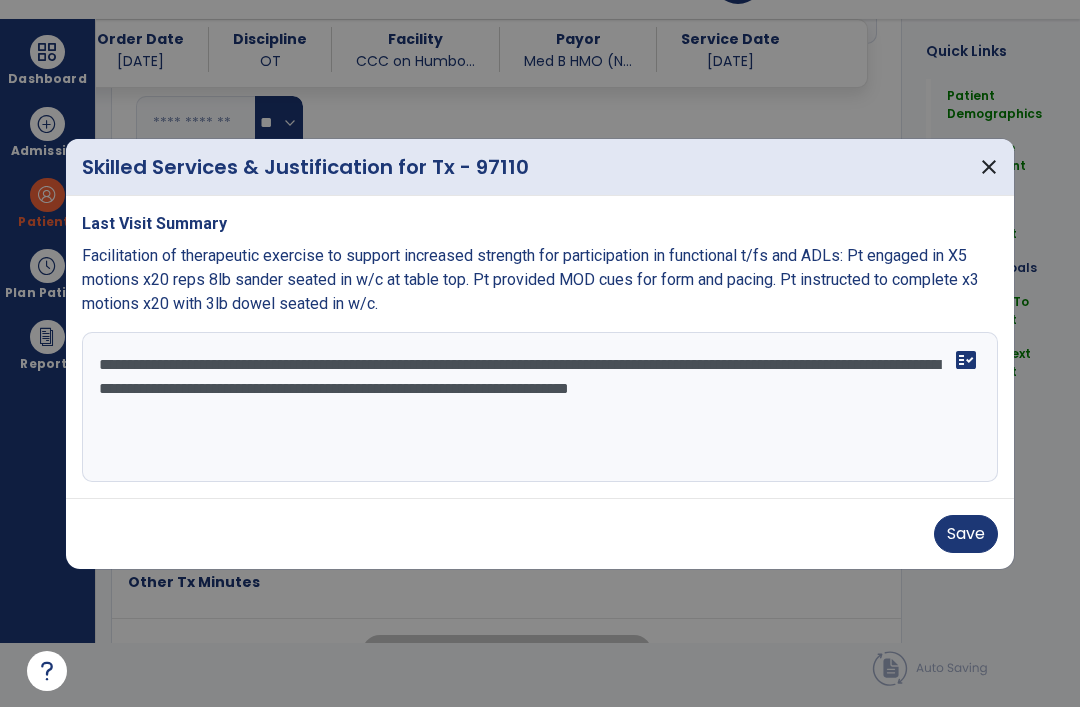click on "Save" at bounding box center (966, 534) 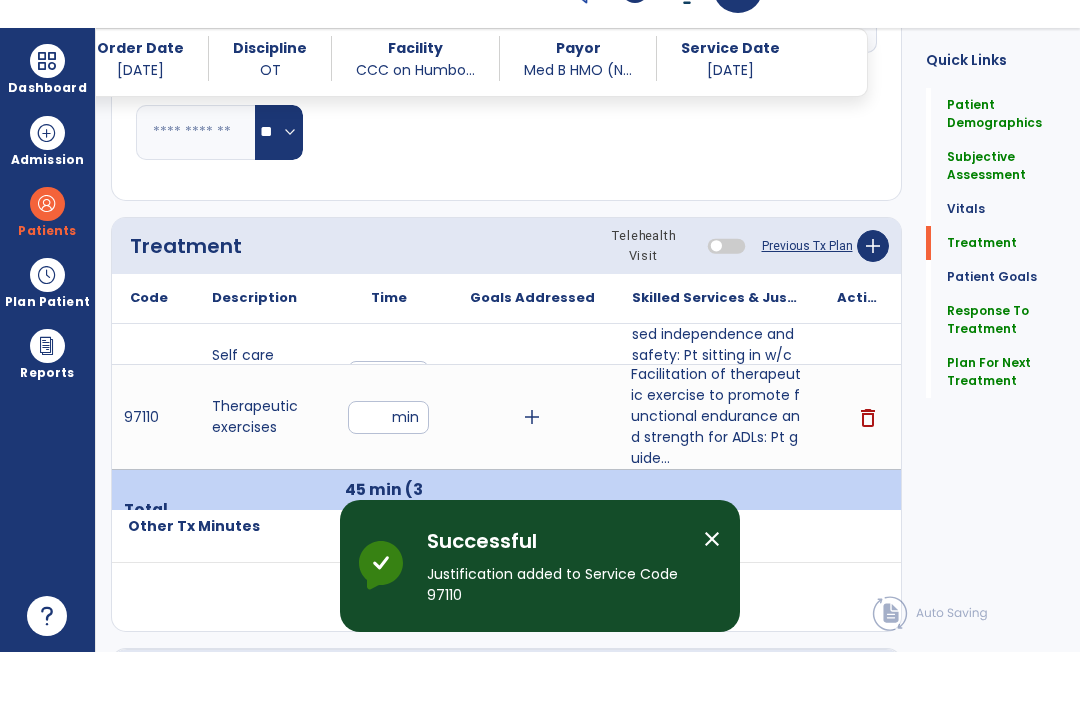 scroll, scrollTop: 64, scrollLeft: 0, axis: vertical 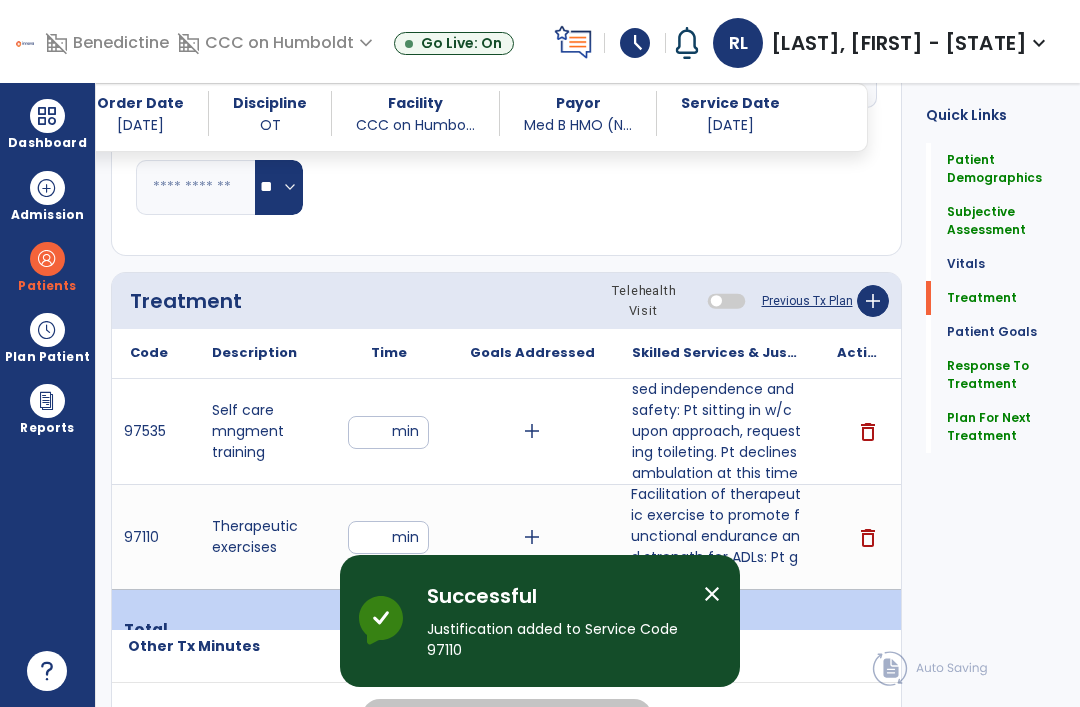 click on "Quick Links  Patient Demographics   Patient Demographics   Subjective Assessment   Subjective Assessment   Vitals   Vitals   Treatment   Treatment   Patient Goals   Patient Goals   Response To Treatment   Response To Treatment   Plan For Next Treatment   Plan For Next Treatment" 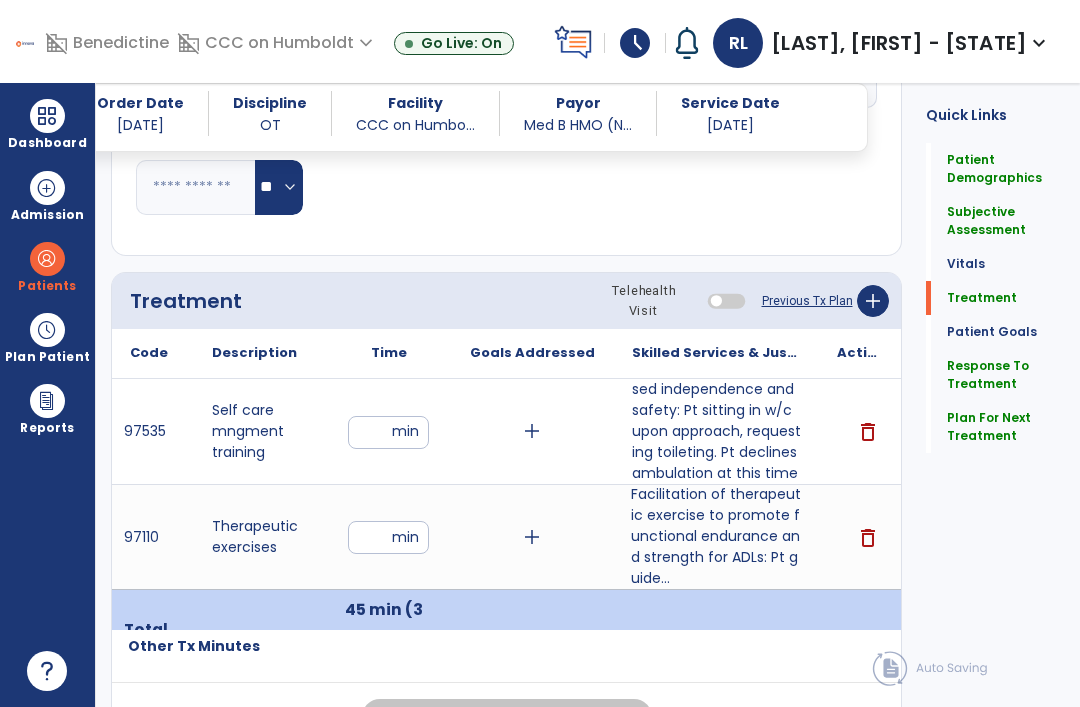 click on "Plan For Next Treatment" 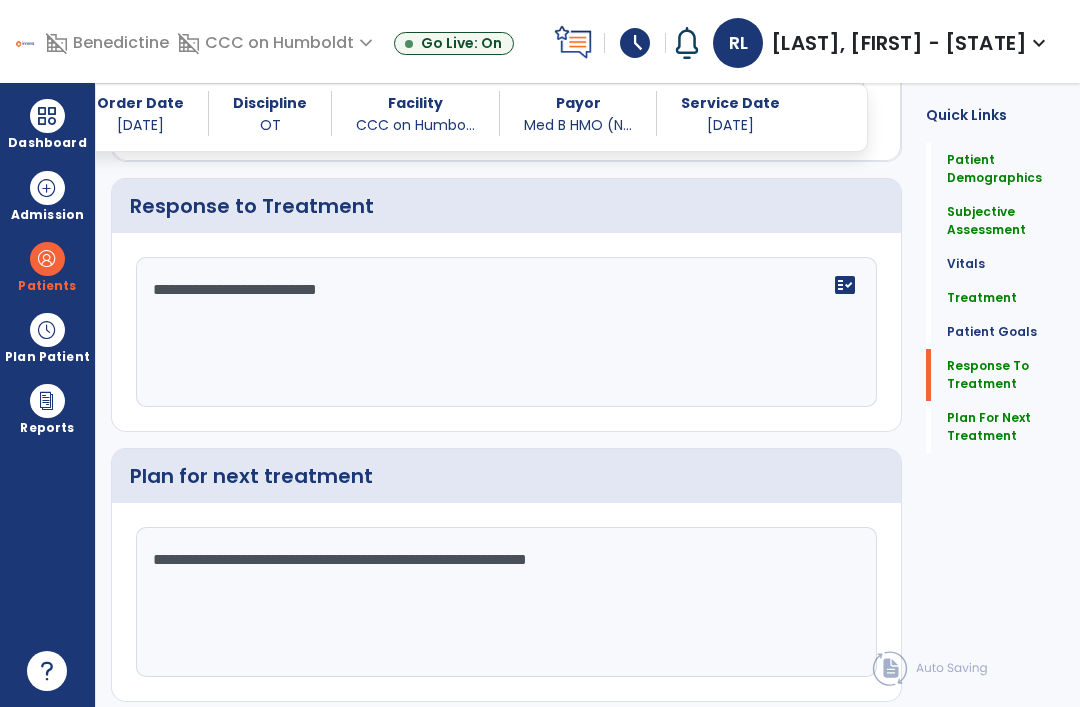 scroll, scrollTop: 3084, scrollLeft: 0, axis: vertical 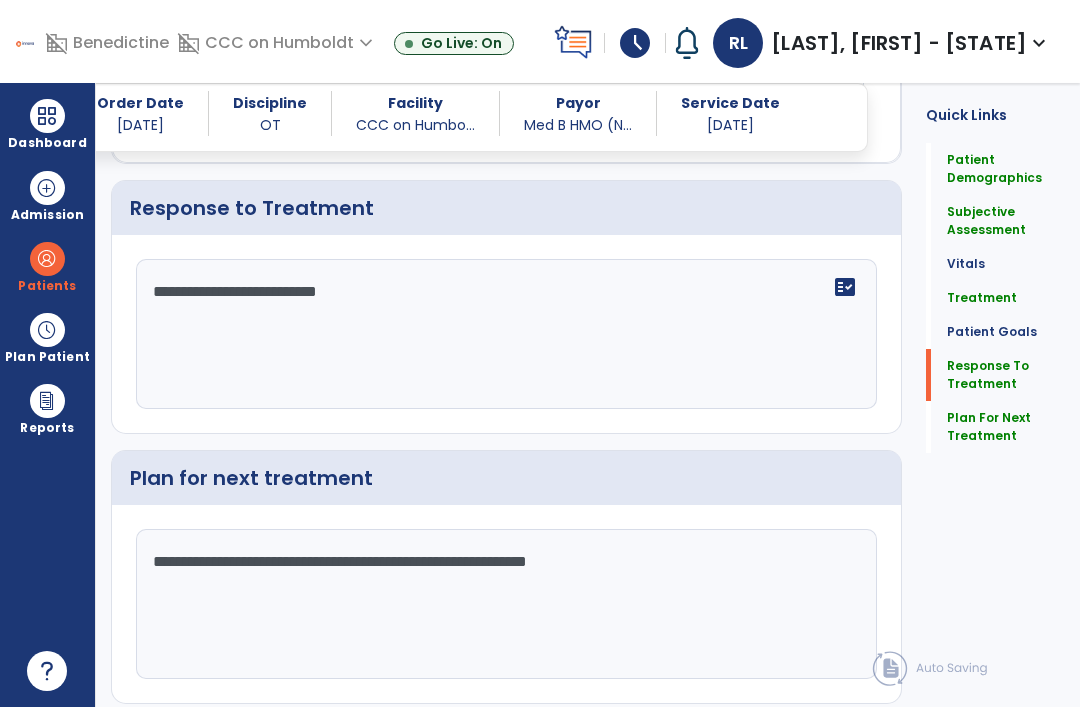 click on "Plan For Next Treatment" 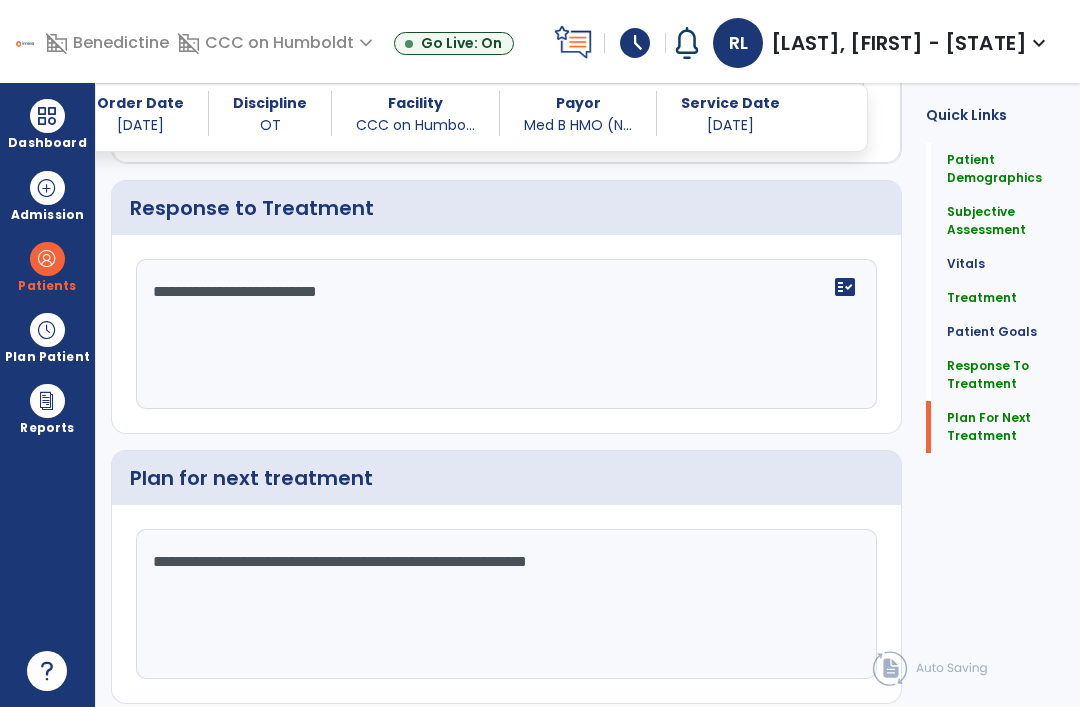 click on "Sign Doc" 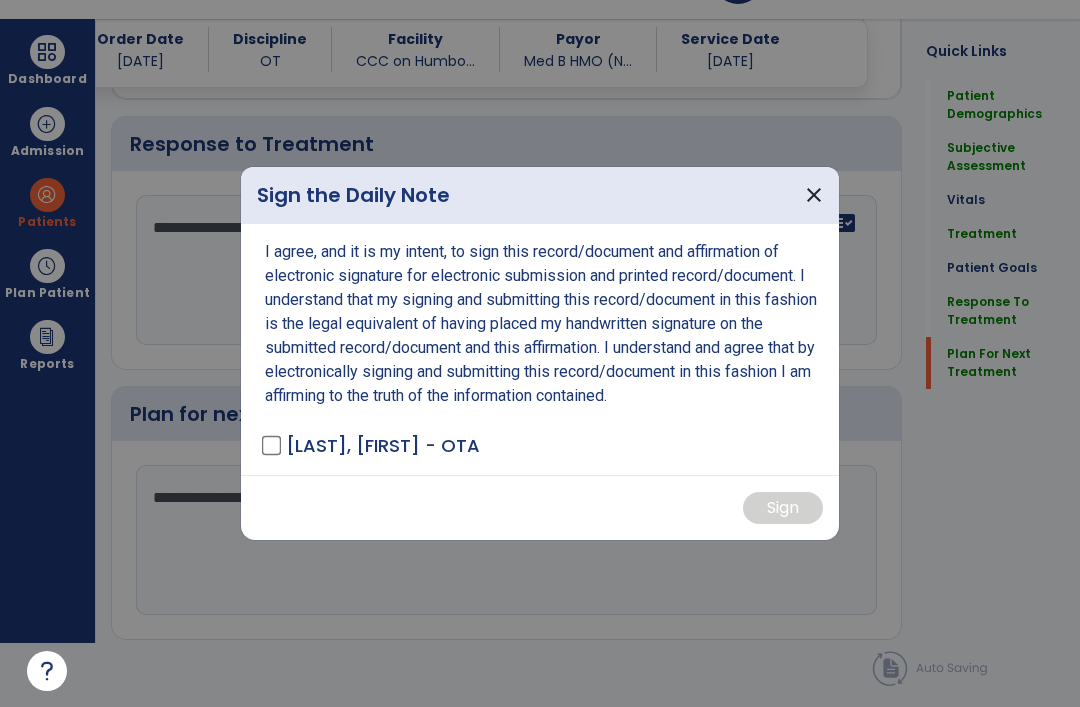 scroll, scrollTop: 0, scrollLeft: 0, axis: both 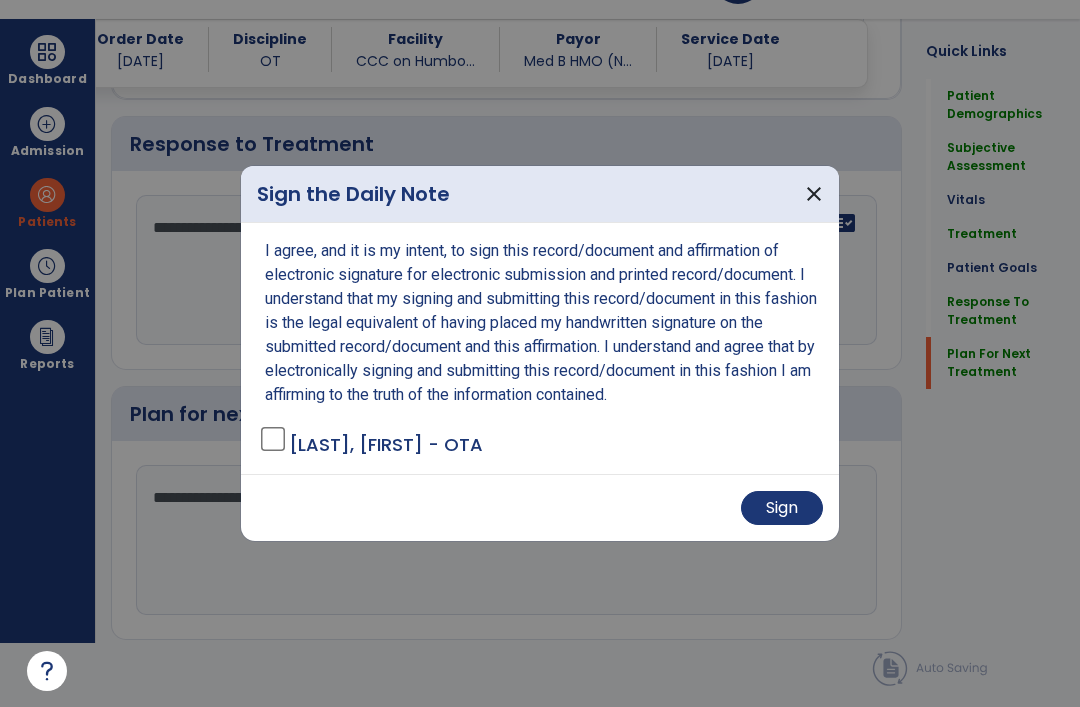 click on "Sign" at bounding box center [782, 508] 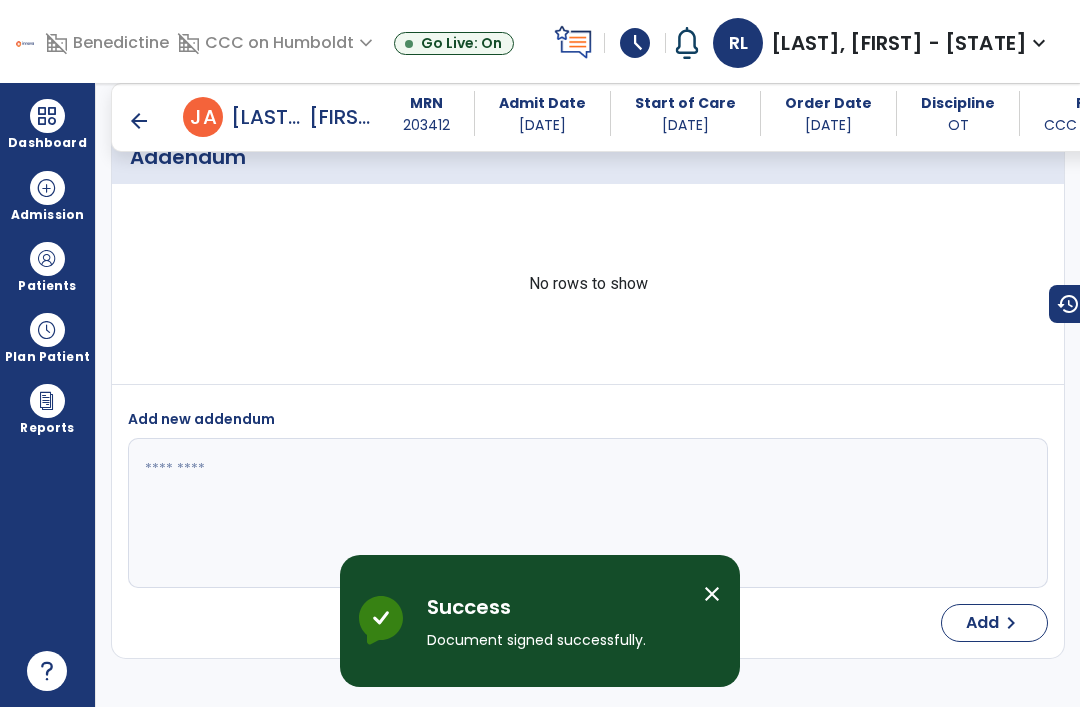 scroll, scrollTop: 64, scrollLeft: 0, axis: vertical 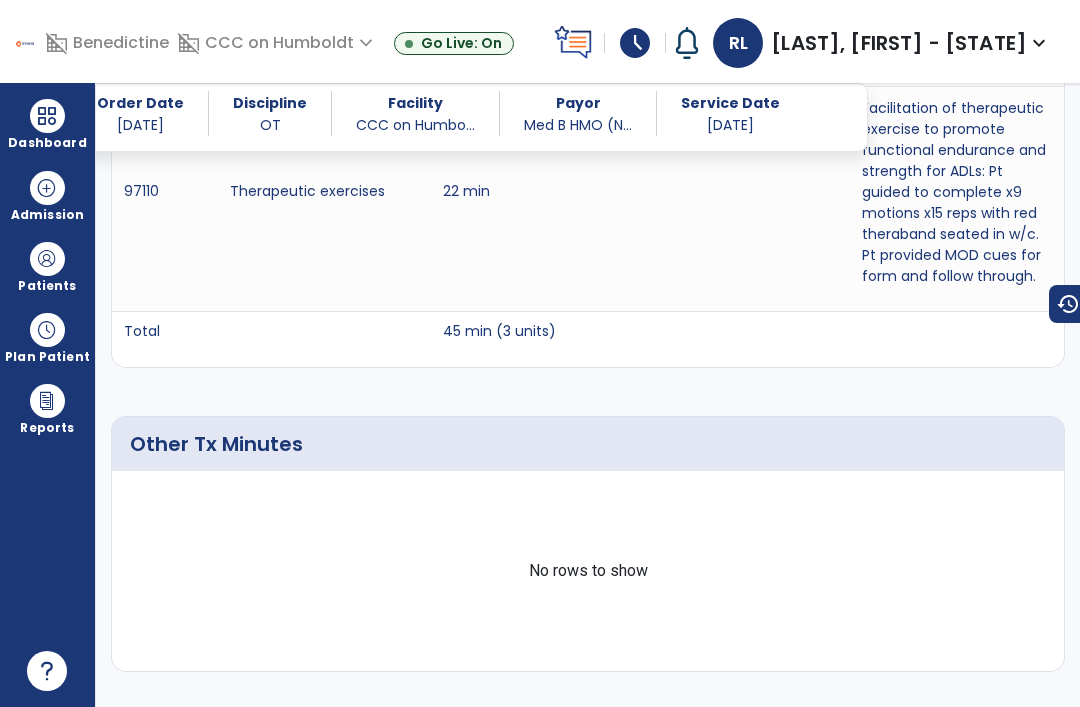 click at bounding box center (47, 116) 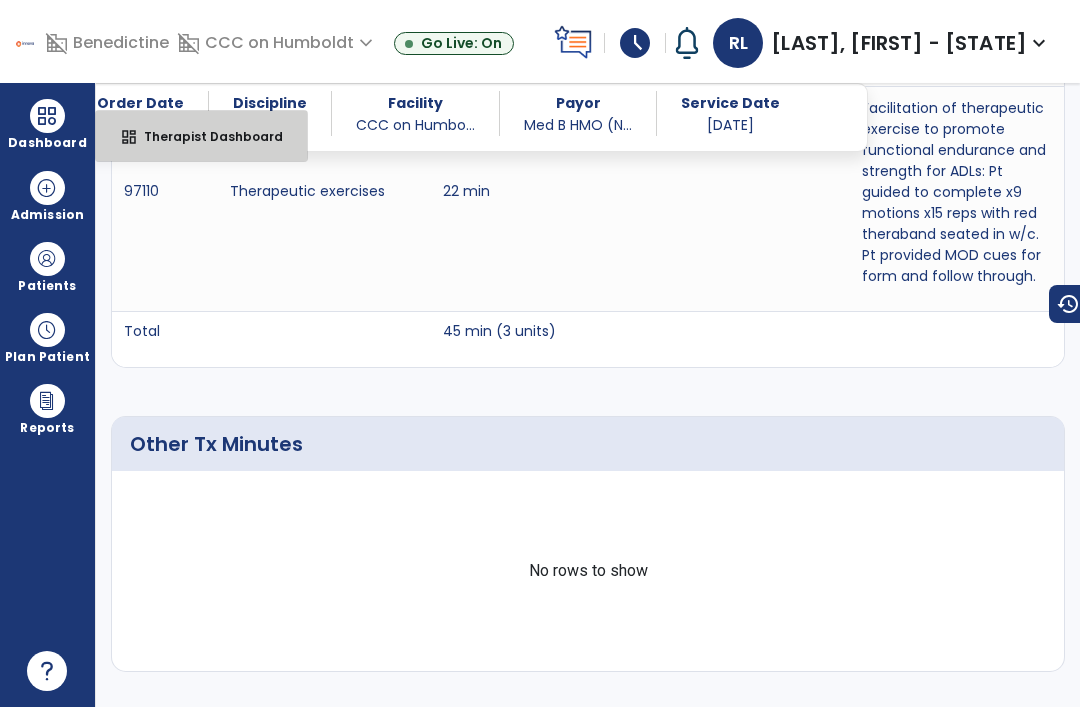 click on "Therapist Dashboard" at bounding box center [205, 136] 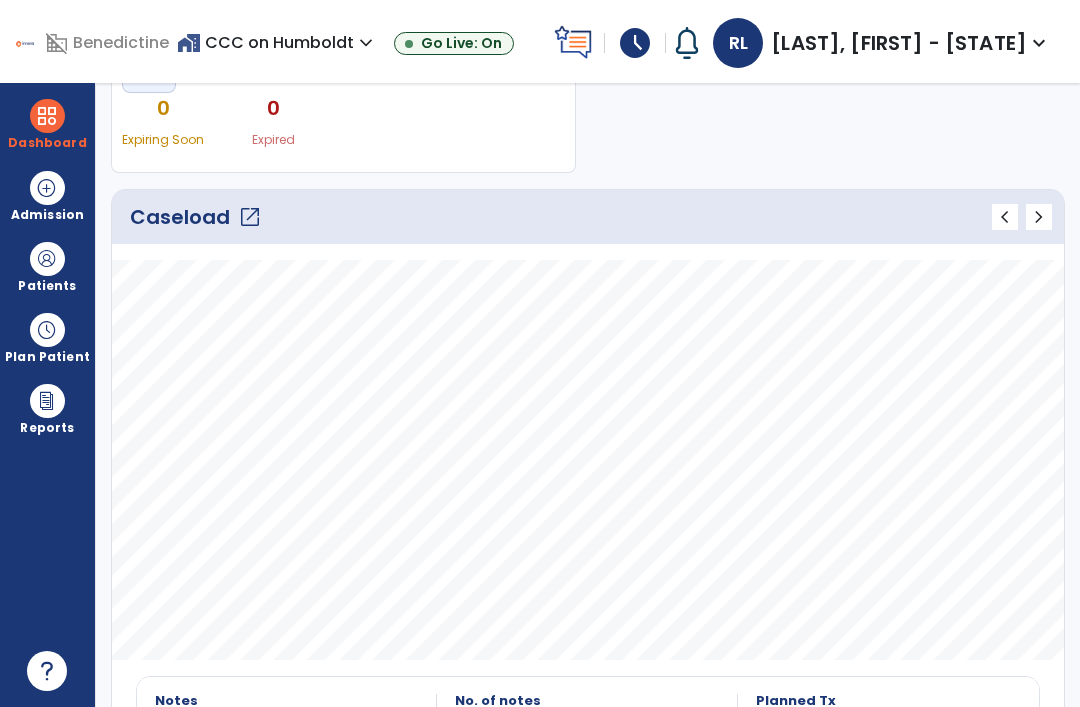 scroll, scrollTop: 232, scrollLeft: 0, axis: vertical 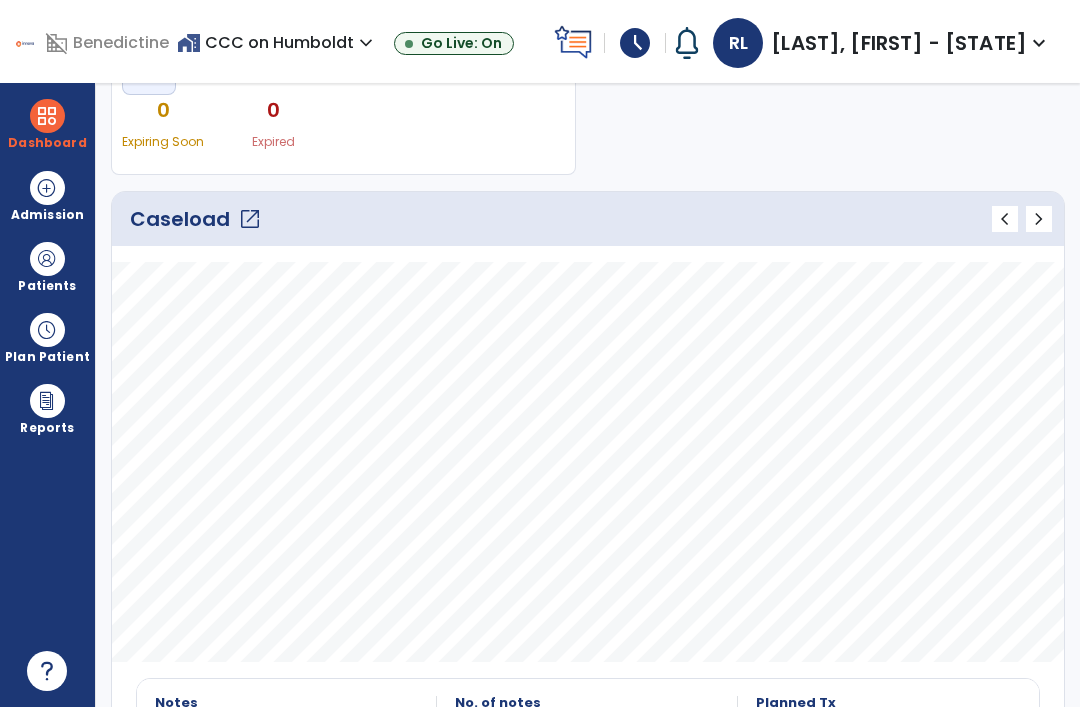click on "open_in_new" 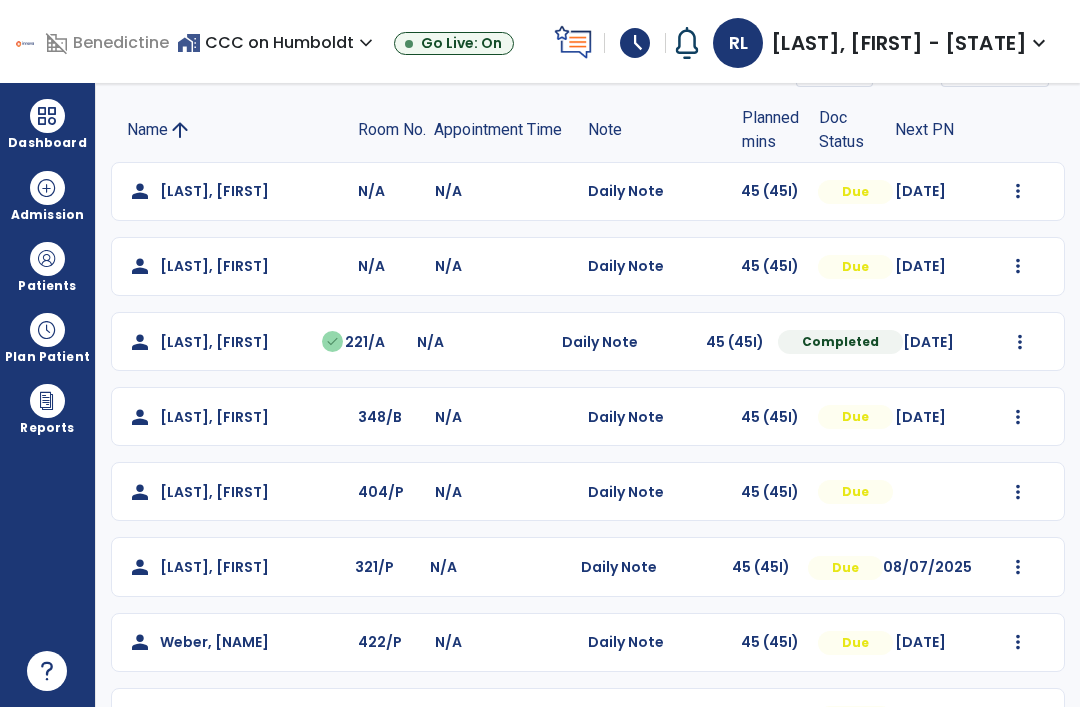 scroll, scrollTop: 121, scrollLeft: 0, axis: vertical 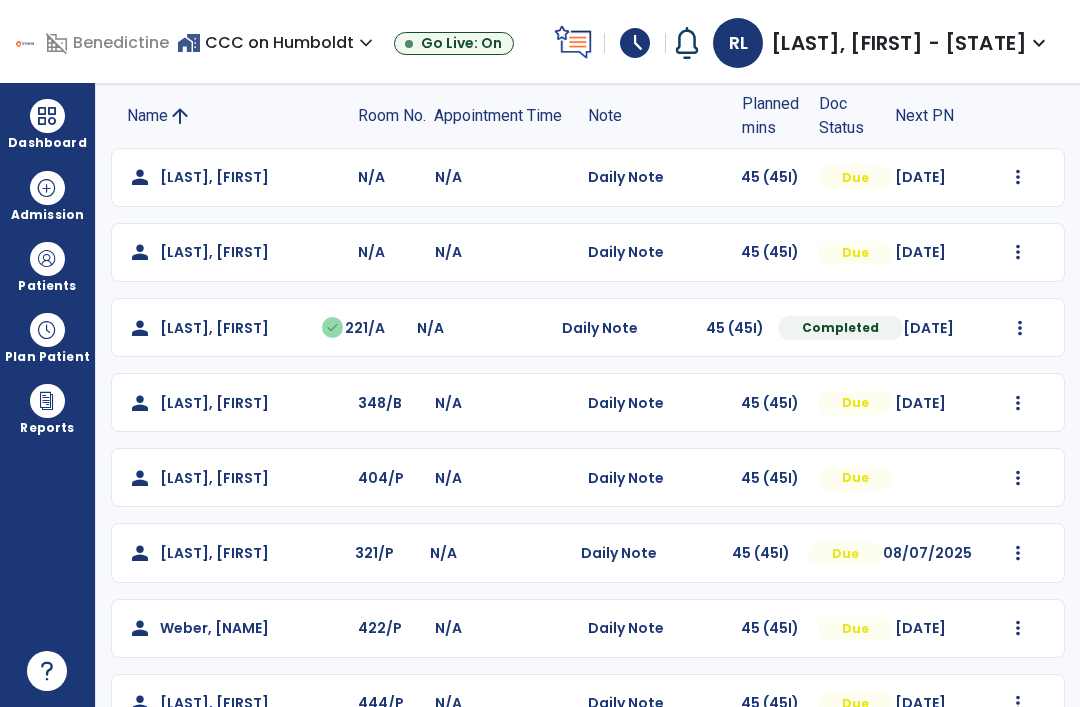 click on "domain_disabled   Benedictine    home_work   CCC on Humboldt   expand_more   BHC [CITY]   BLC [CITY]   BLC [CITY]   BLC [CITY]  Show All Go Live: On schedule My Time:   Monday, [DATE]    ***** stop  Stop   Open your timecard  arrow_right Notifications  No Notifications yet   RL   Luchsinger, [NAME]   expand_more   home   Home   person   Profile   help   Help   logout   Log out  Dashboard  dashboard  Therapist Dashboard Admission Patients  format_list_bulleted  Patient List  space_dashboard  Patient Board  insert_chart  PDPM Board Plan Patient  event_note  Planner  content_paste_go  Scheduler  content_paste_go  Whiteboard Reports  export_notes  Billing Exports  note_alt  EOM Report  event_note  Minutes By Payor  inbox_customize  Service Log  playlist_add_check  Triple Check Report  arrow_back   Therapy Caseload  : 14 Jul, 2025 *** ****  Today  chevron_left 14 Jul, 2025  *********  calendar_today  chevron_right  menu   Export List   Print List   Status *** ********* ******** *** ***" at bounding box center (540, 353) 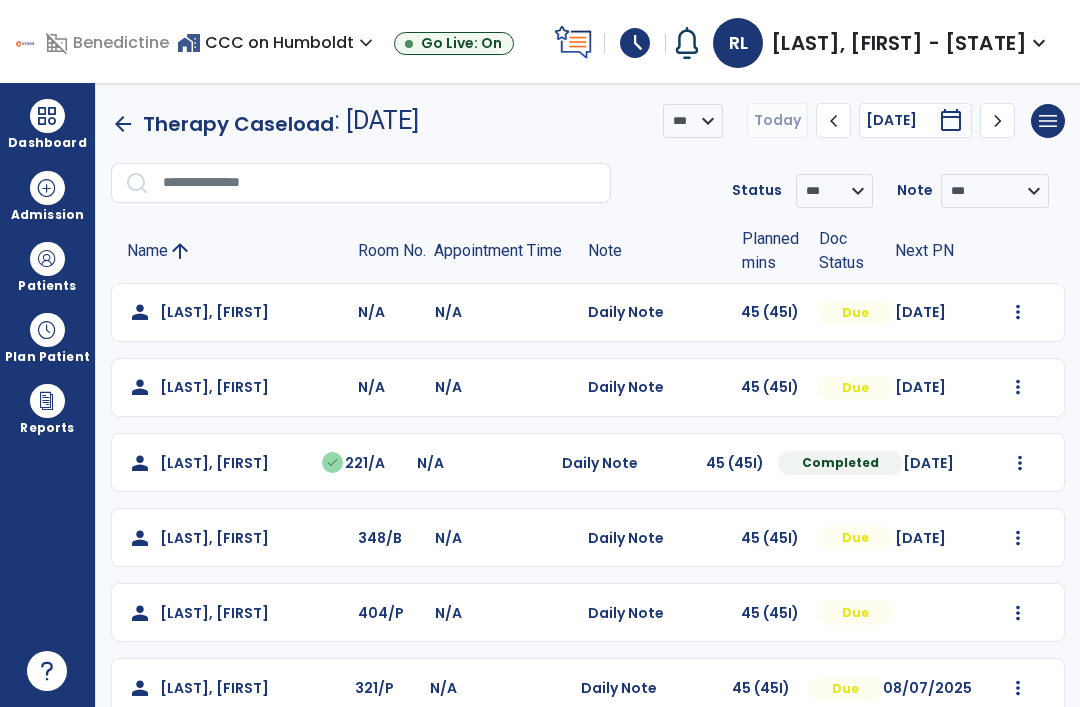 scroll, scrollTop: 0, scrollLeft: 0, axis: both 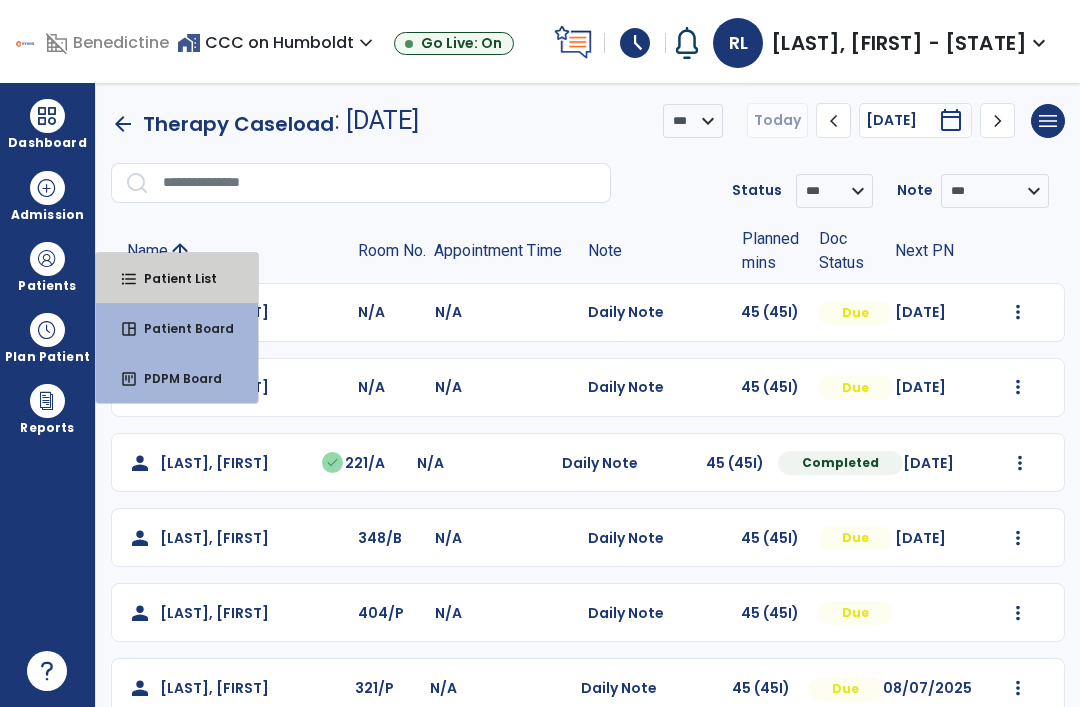 click on "format_list_bulleted" at bounding box center [129, 279] 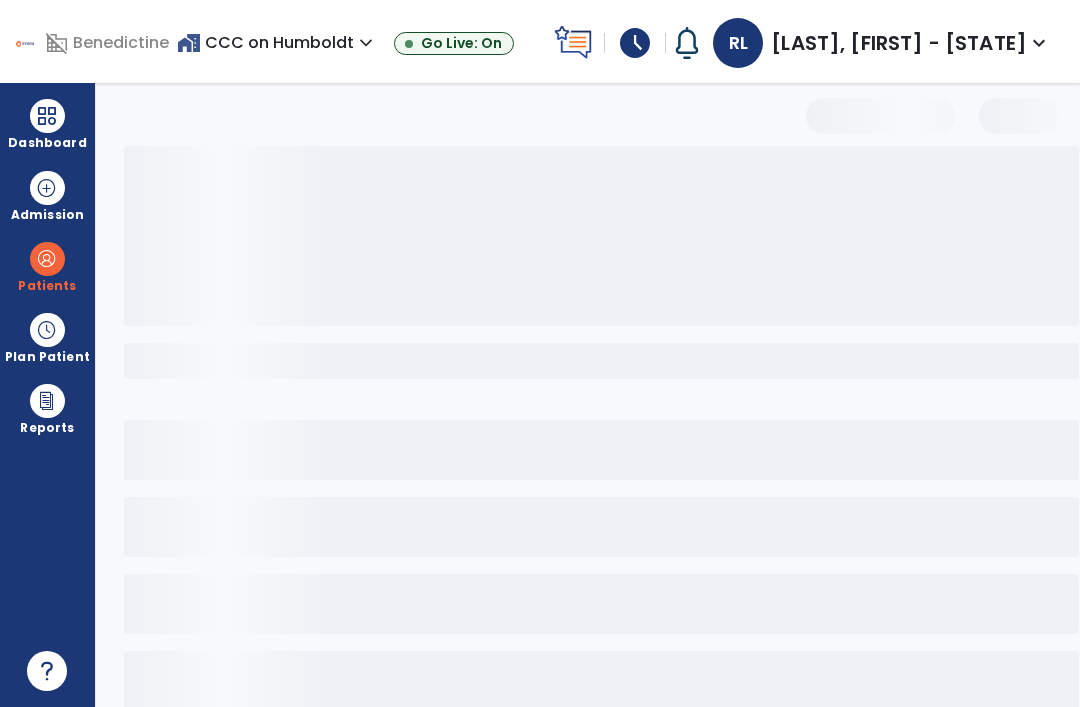 select on "***" 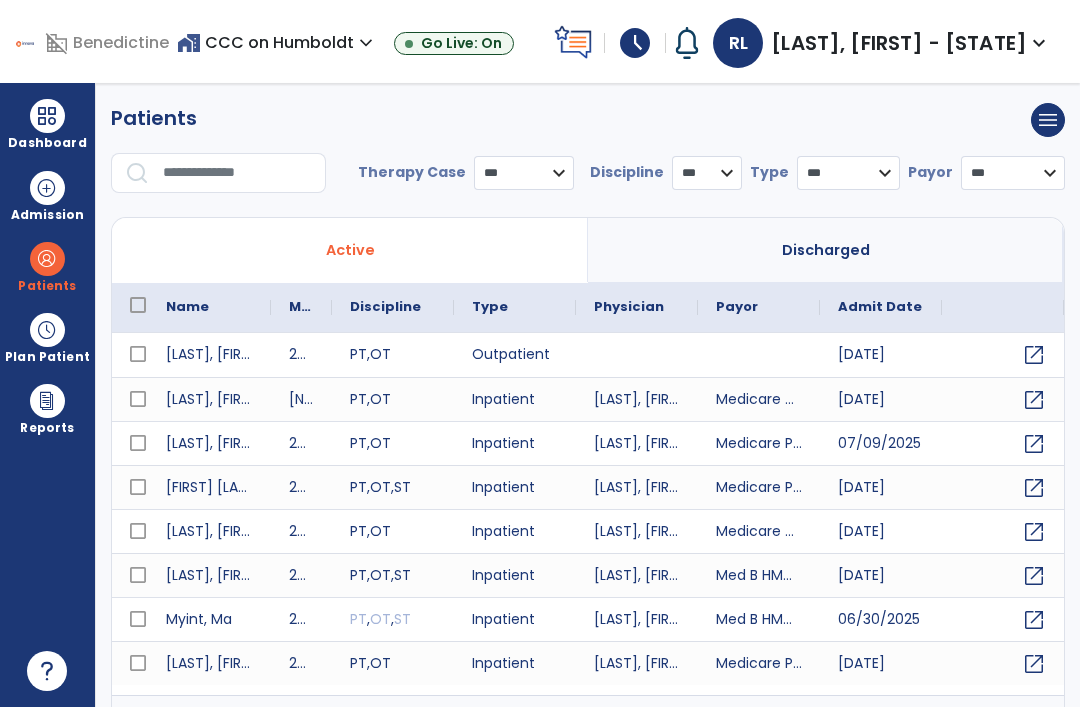 click at bounding box center [237, 173] 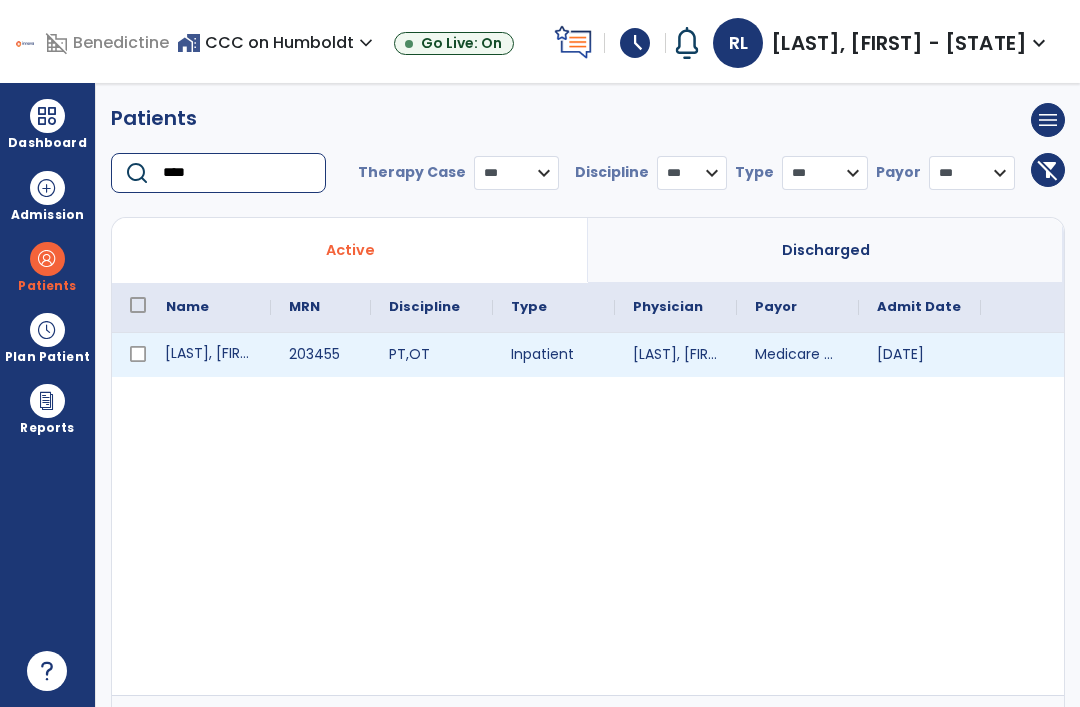 type on "****" 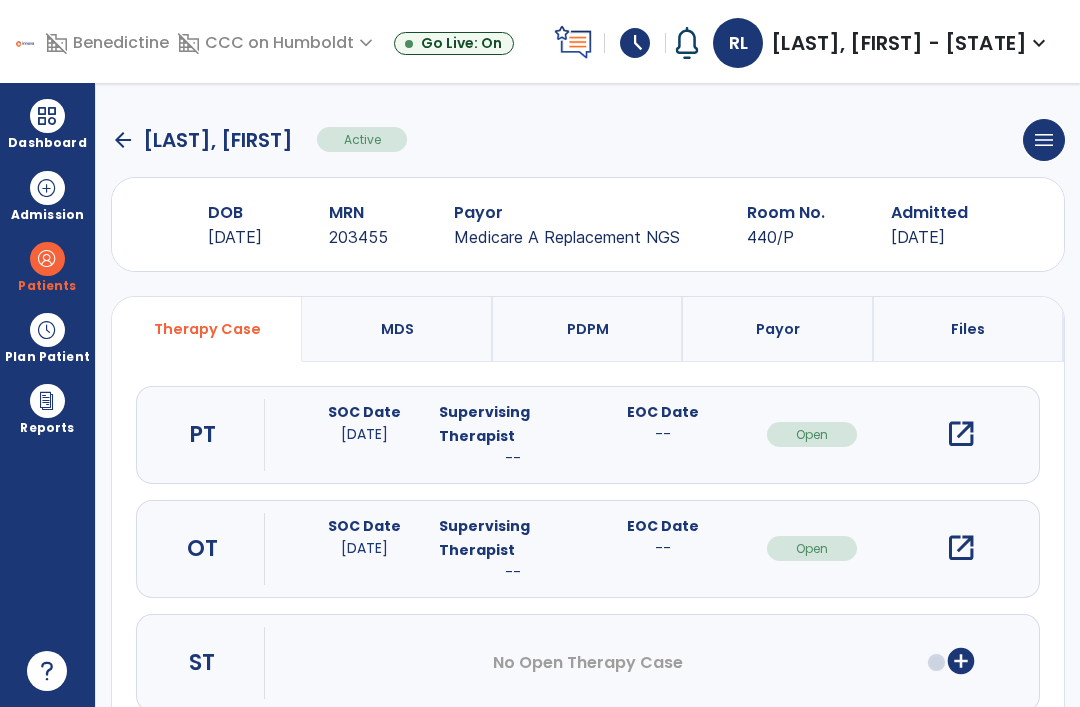 click on "open_in_new" at bounding box center (961, 548) 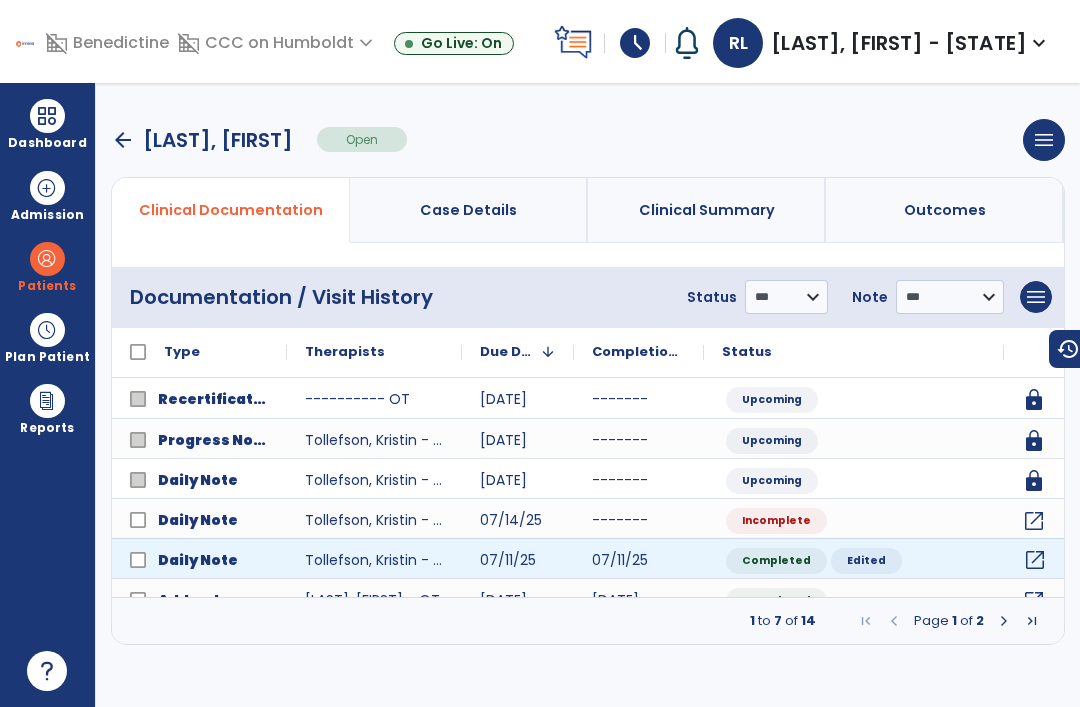 click on "open_in_new" 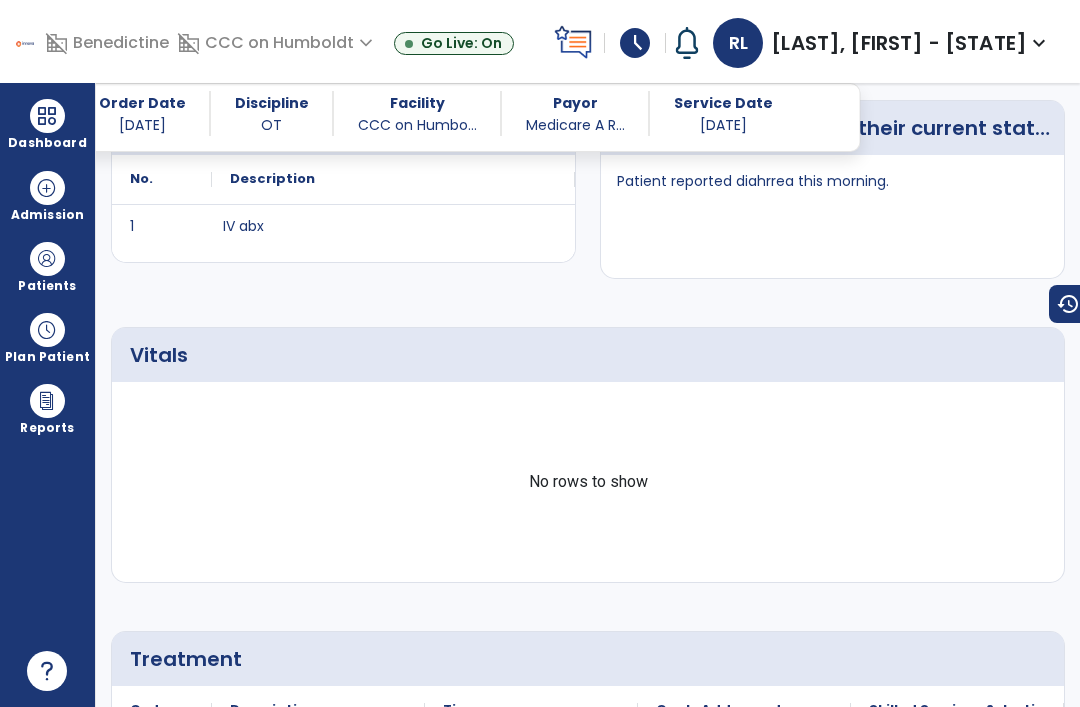 scroll, scrollTop: 705, scrollLeft: 0, axis: vertical 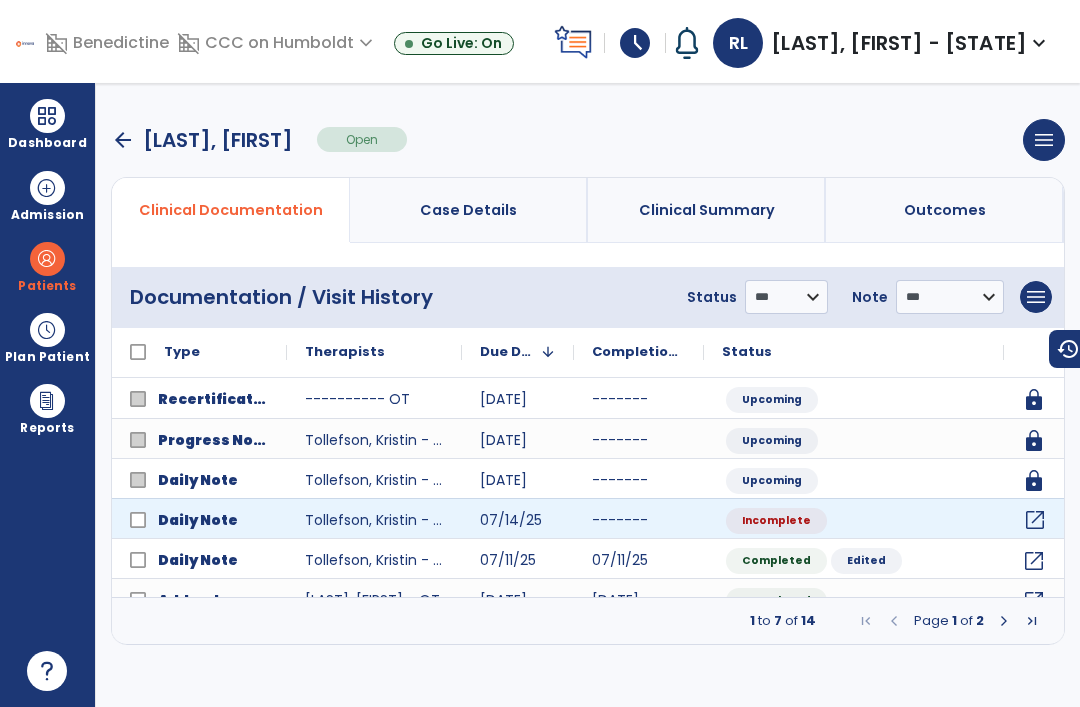 click on "open_in_new" 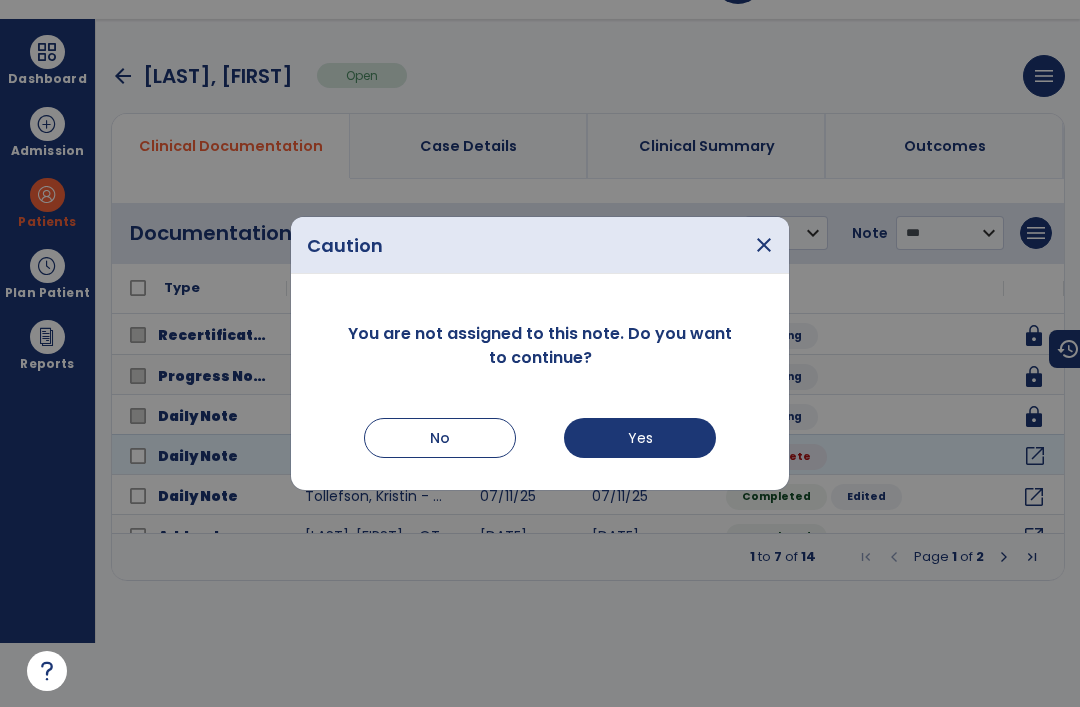 scroll, scrollTop: 0, scrollLeft: 0, axis: both 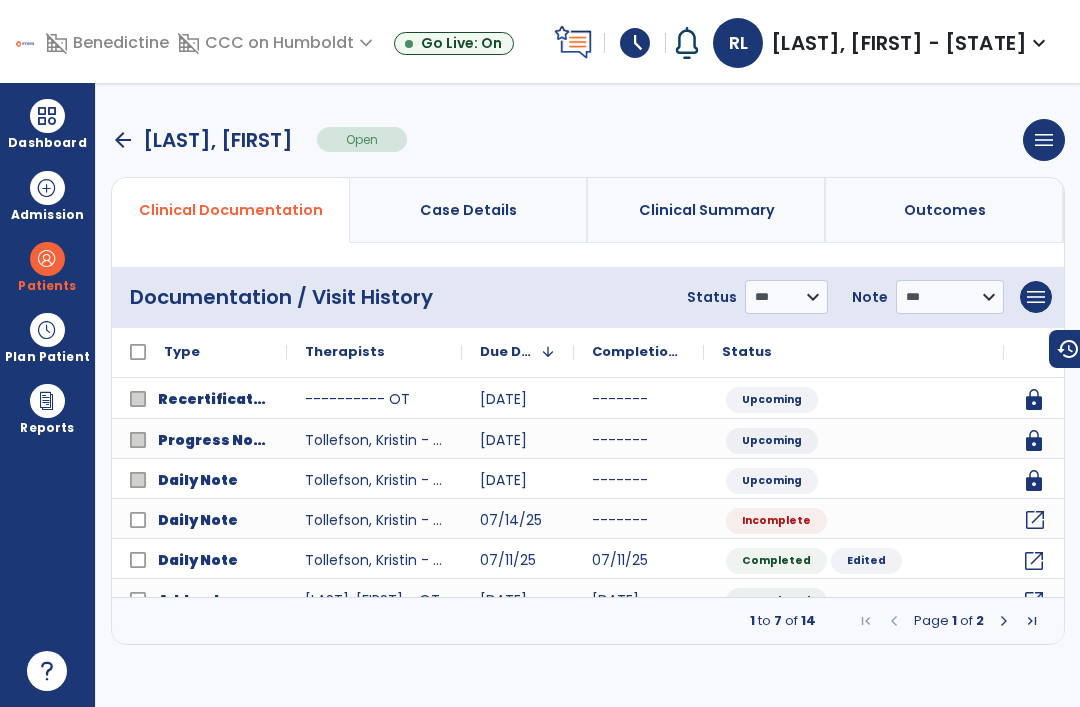 click at bounding box center [47, 116] 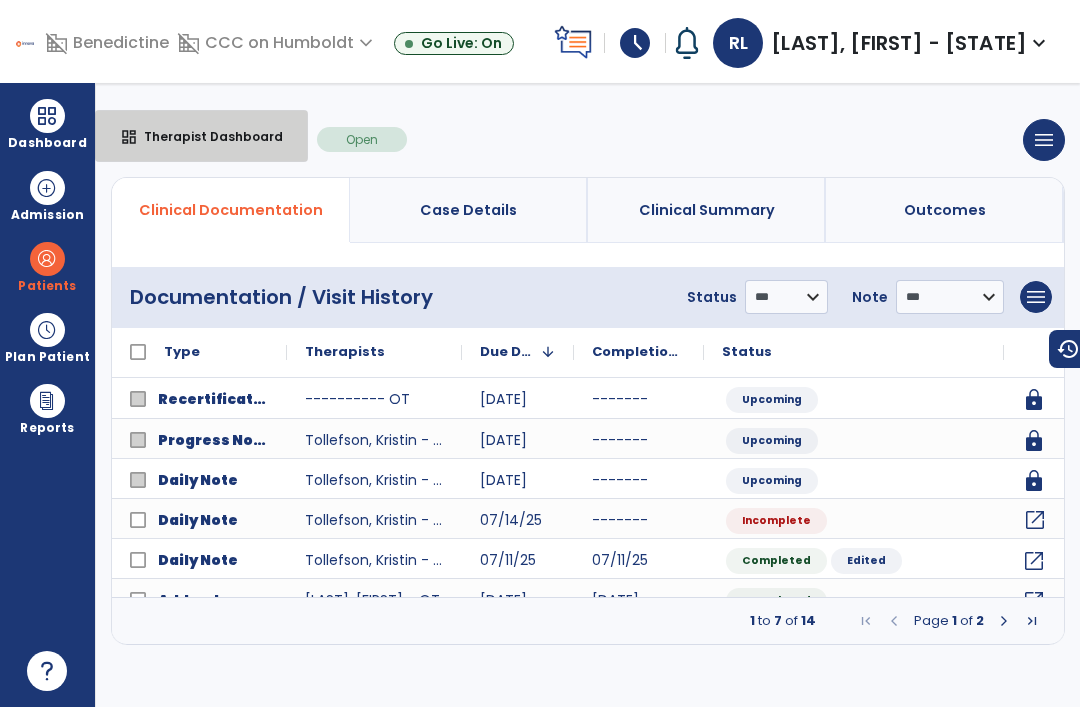 click on "Therapist Dashboard" at bounding box center [205, 136] 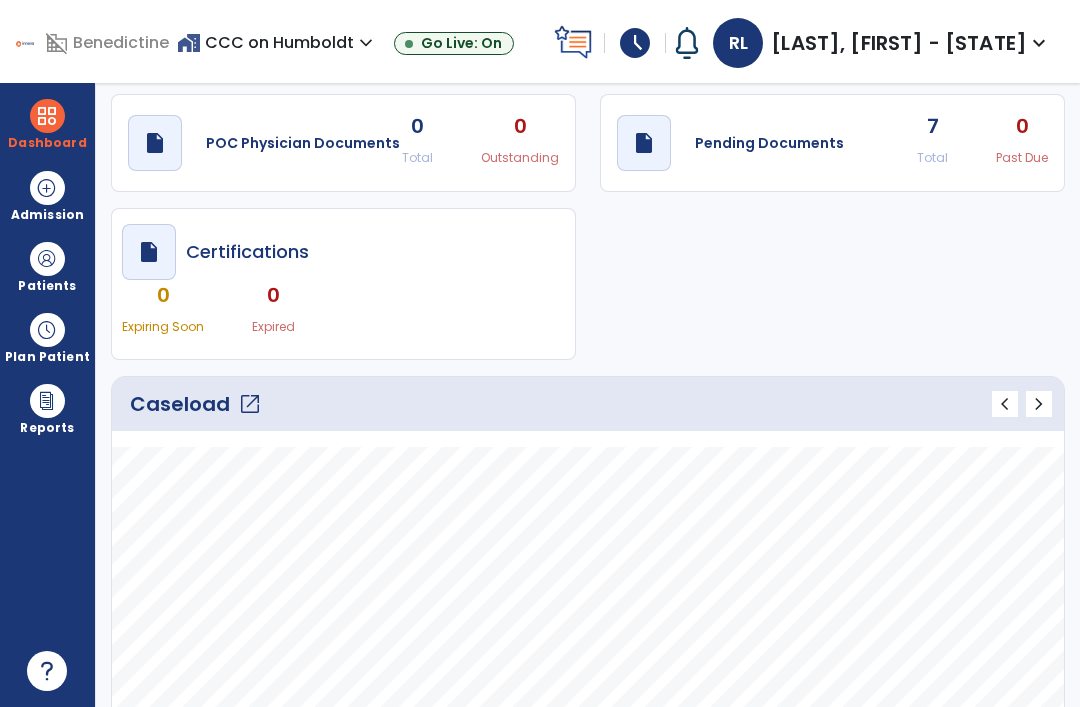 scroll, scrollTop: 48, scrollLeft: 0, axis: vertical 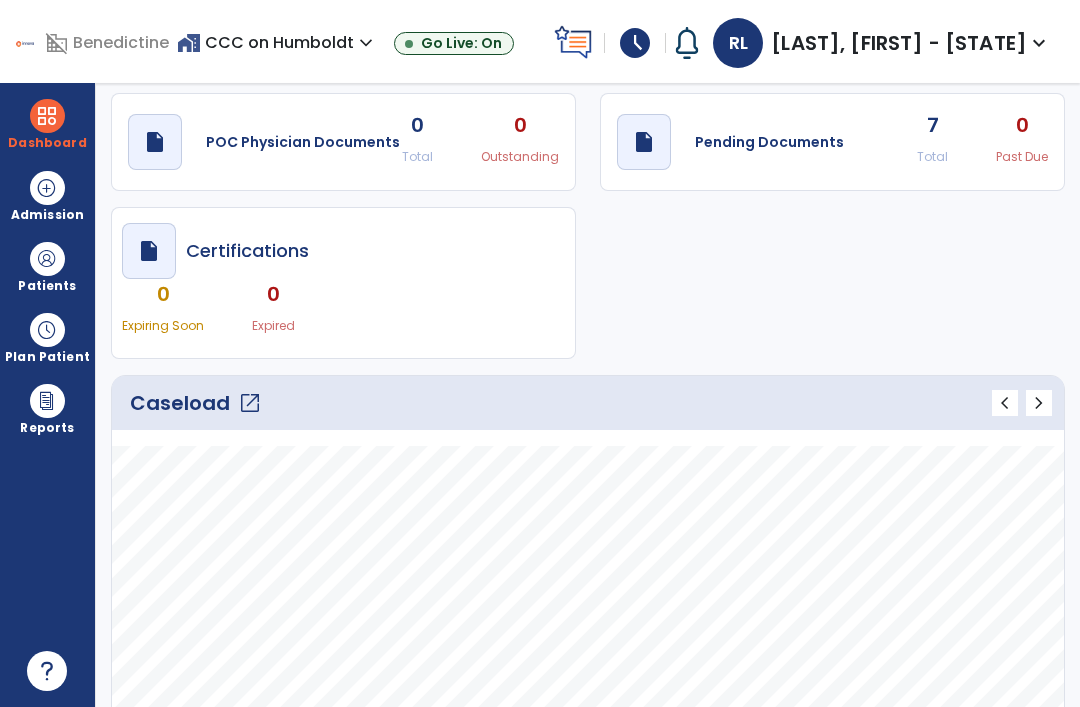 click on "Patients" at bounding box center [47, 266] 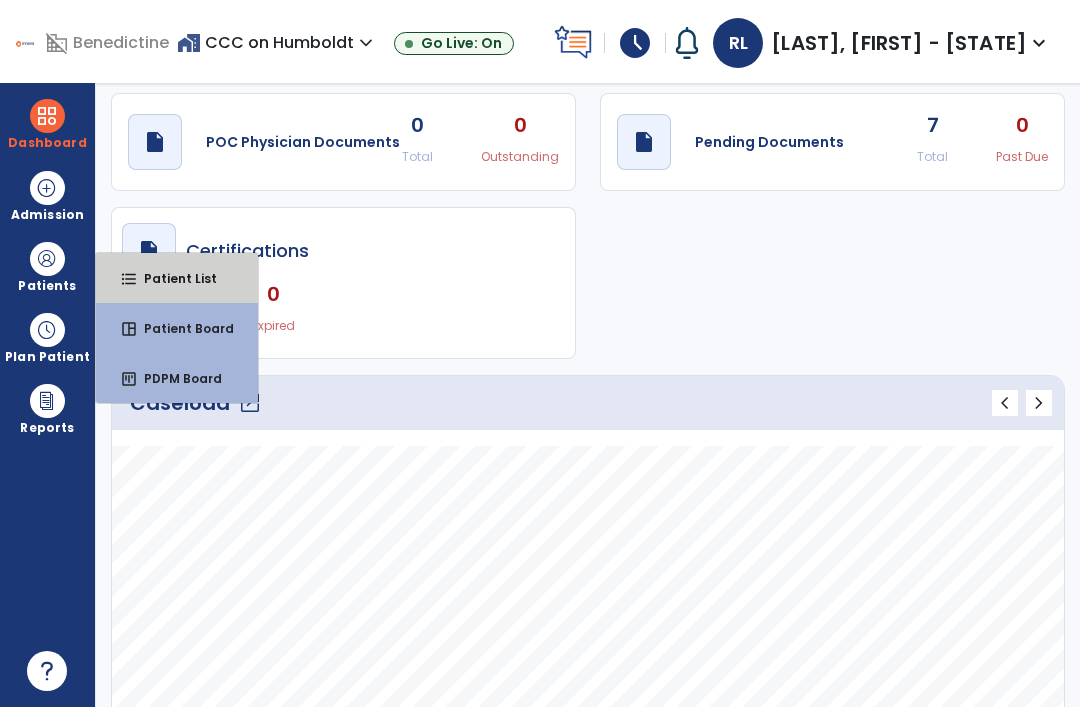 click on "format_list_bulleted  Patient List" at bounding box center (177, 278) 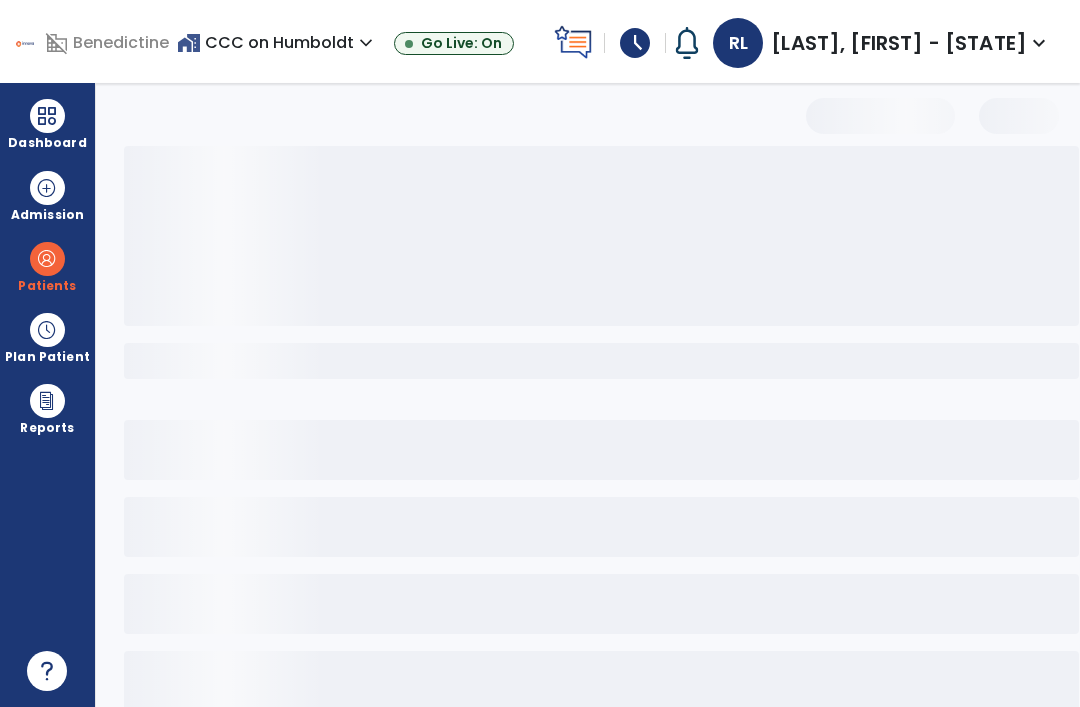 scroll, scrollTop: 0, scrollLeft: 0, axis: both 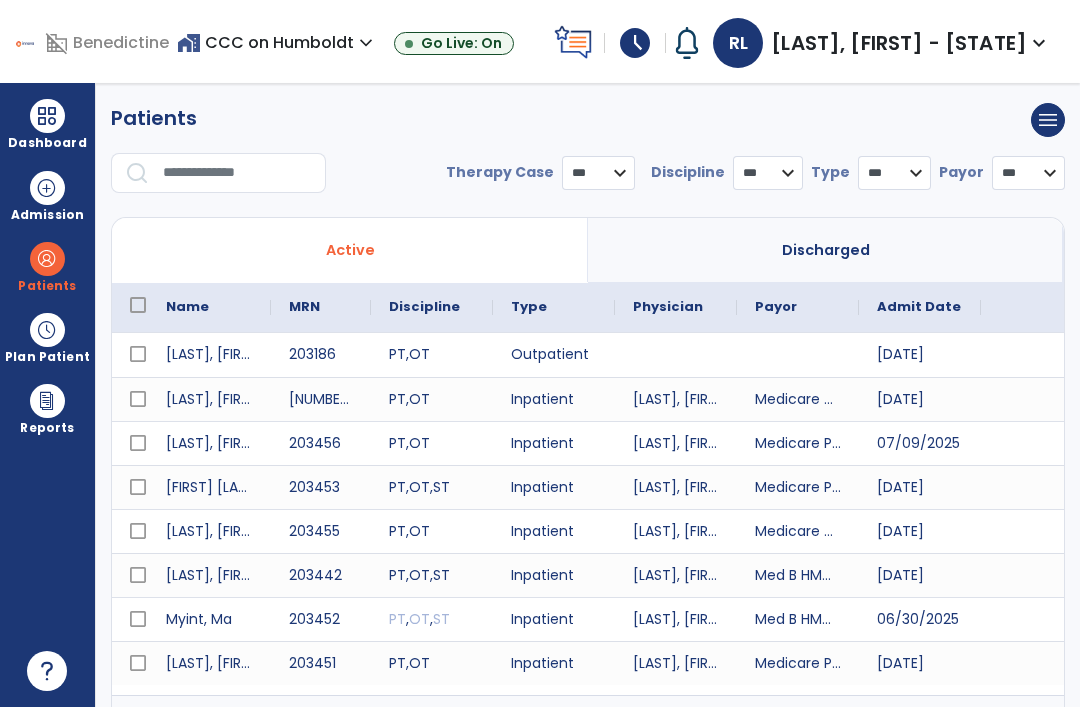 select on "***" 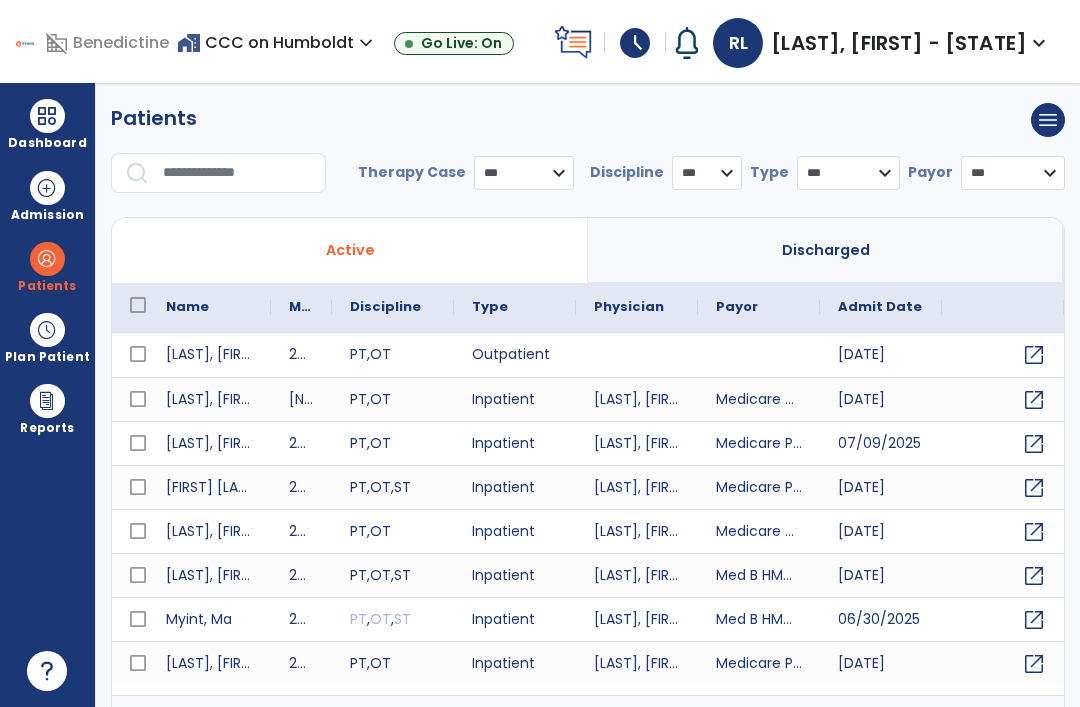 click at bounding box center (237, 173) 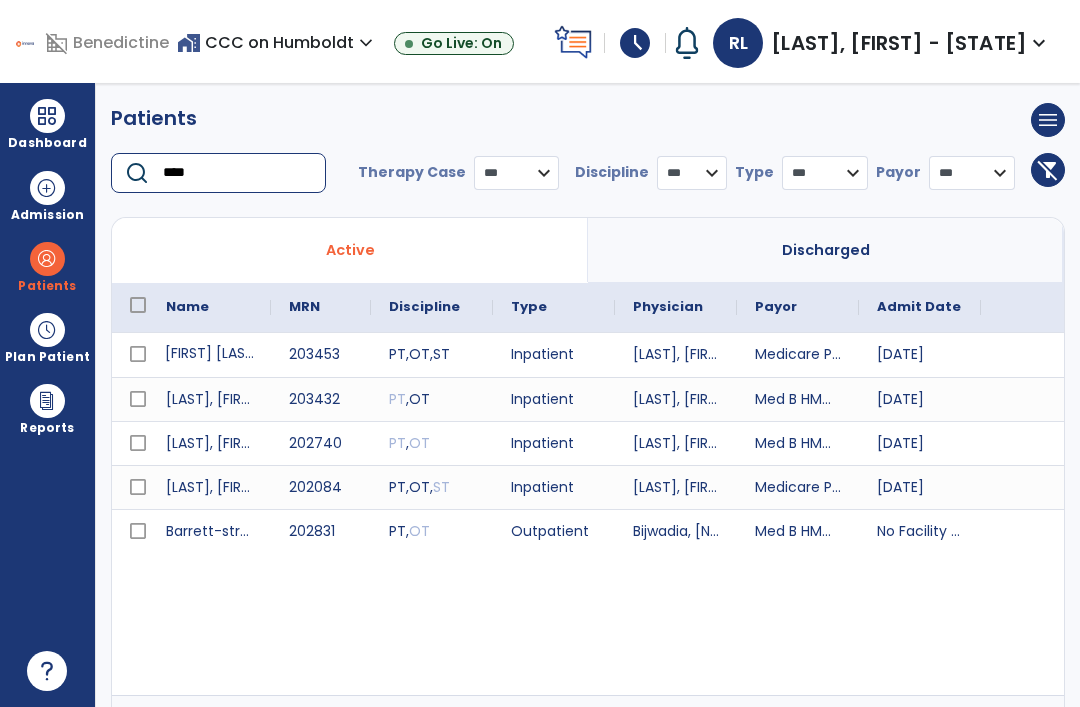 type on "****" 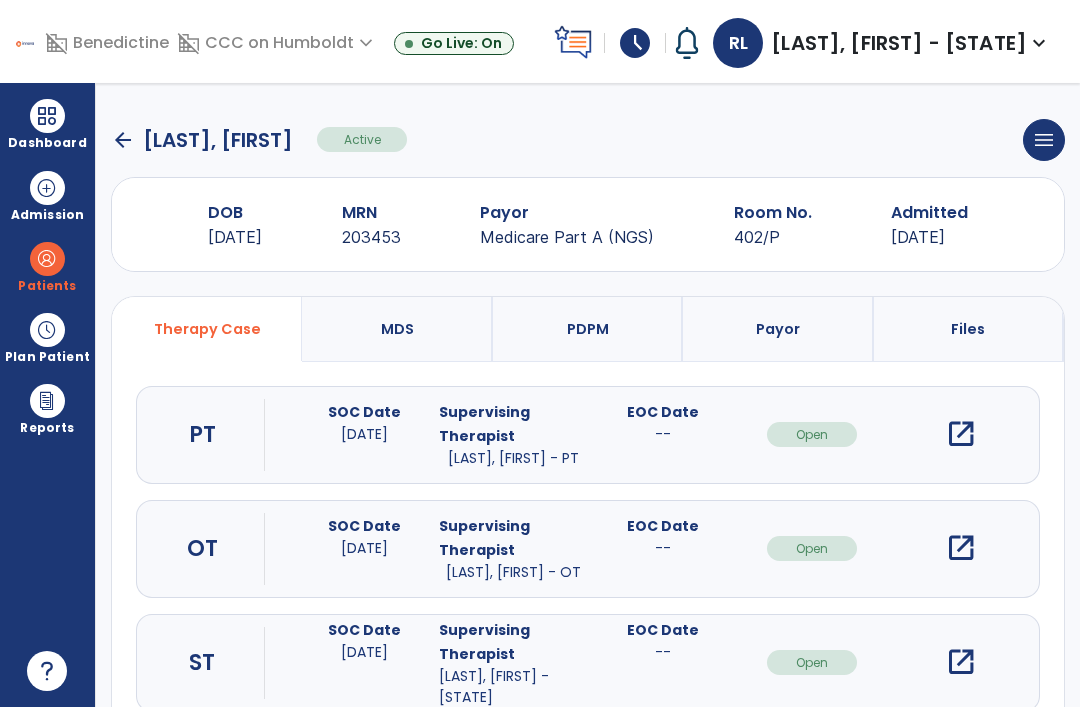 click on "open_in_new" at bounding box center [961, 548] 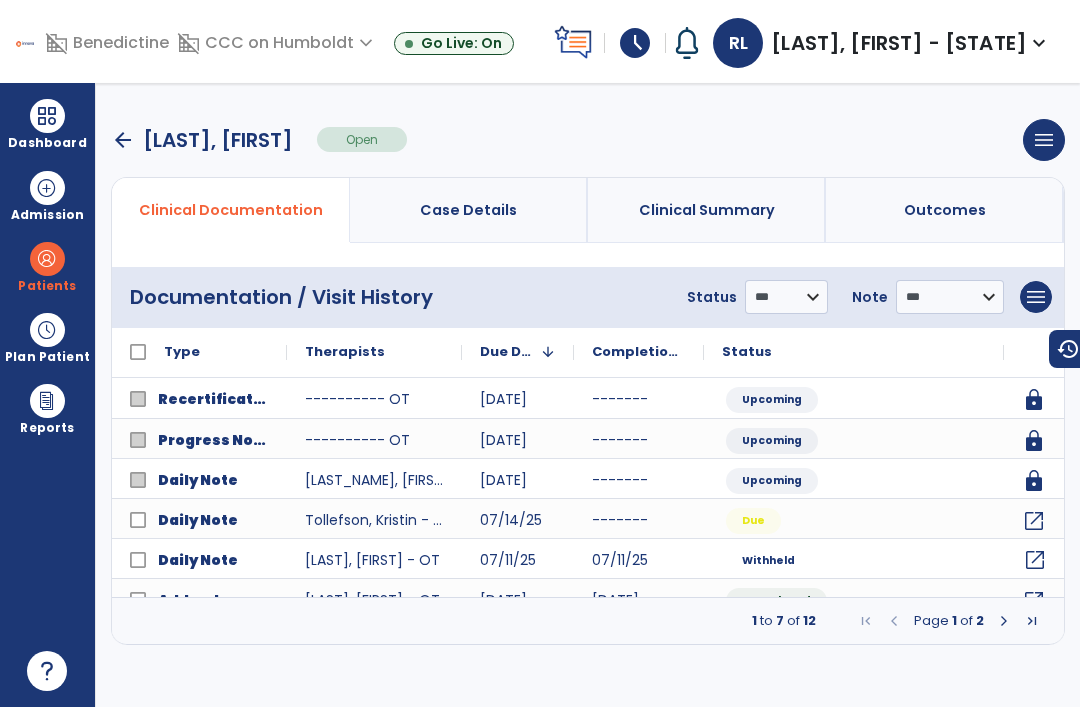 click on "open_in_new" 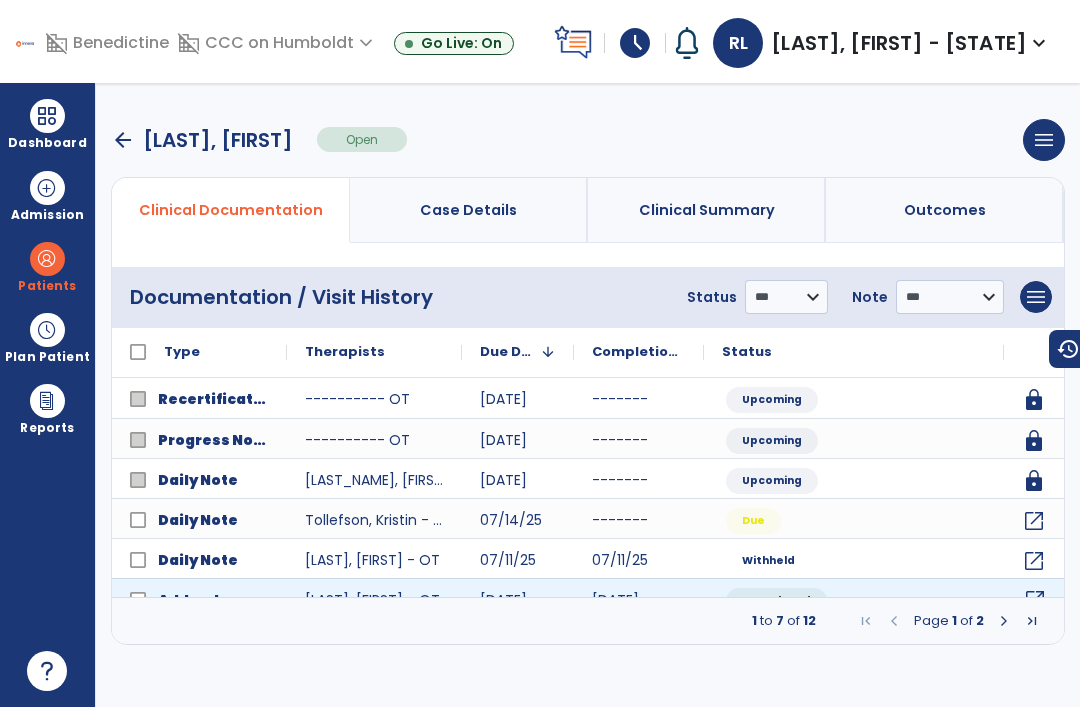 click on "open_in_new" 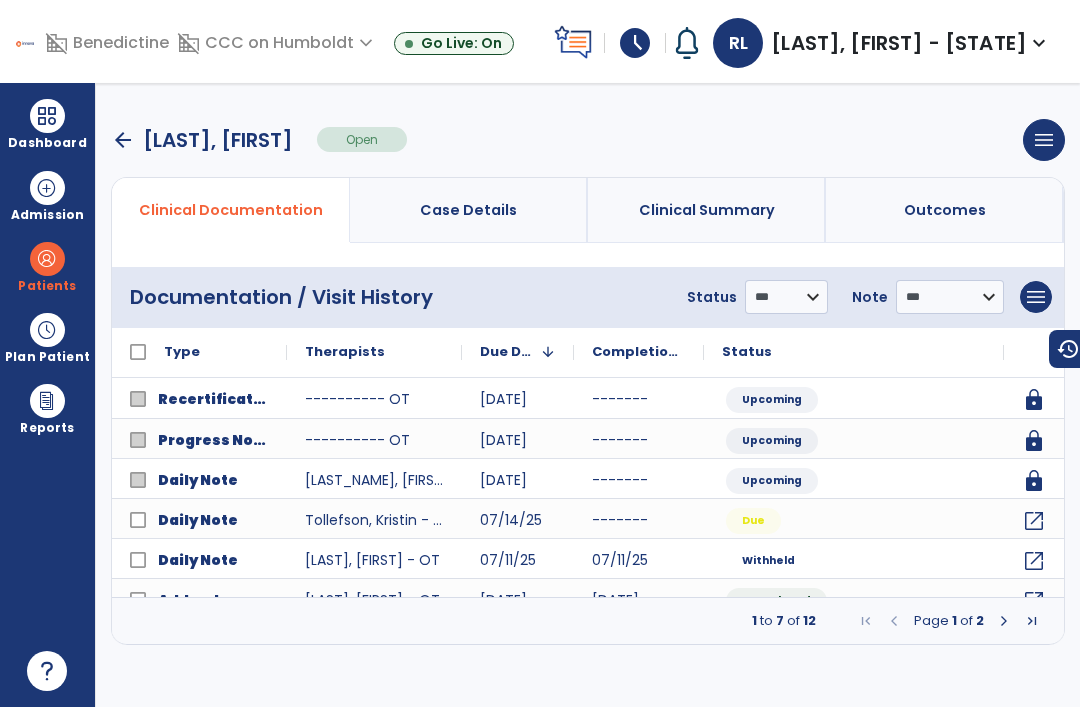 click on "open_in_new" 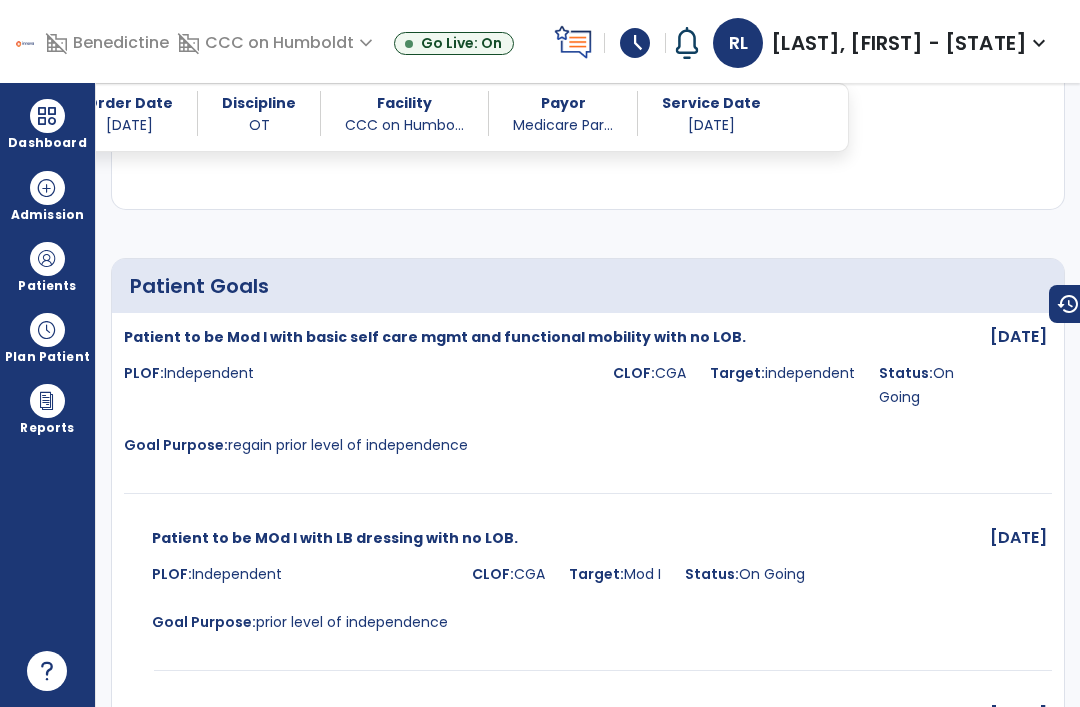 scroll, scrollTop: 2213, scrollLeft: 0, axis: vertical 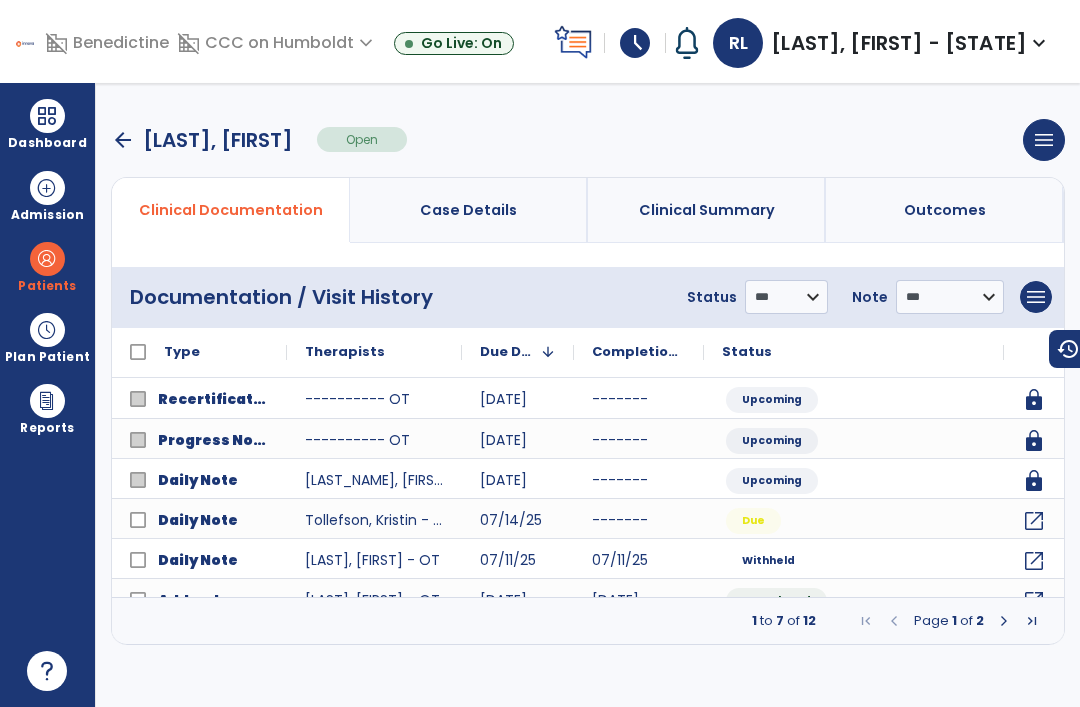 click at bounding box center (1004, 621) 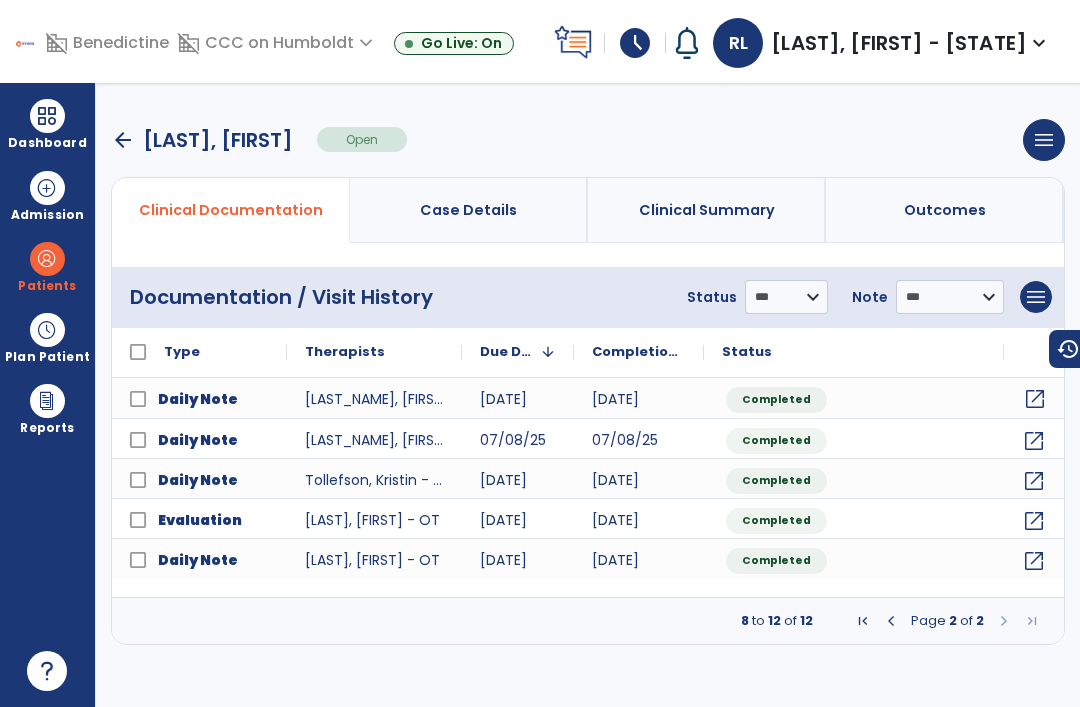 click on "open_in_new" 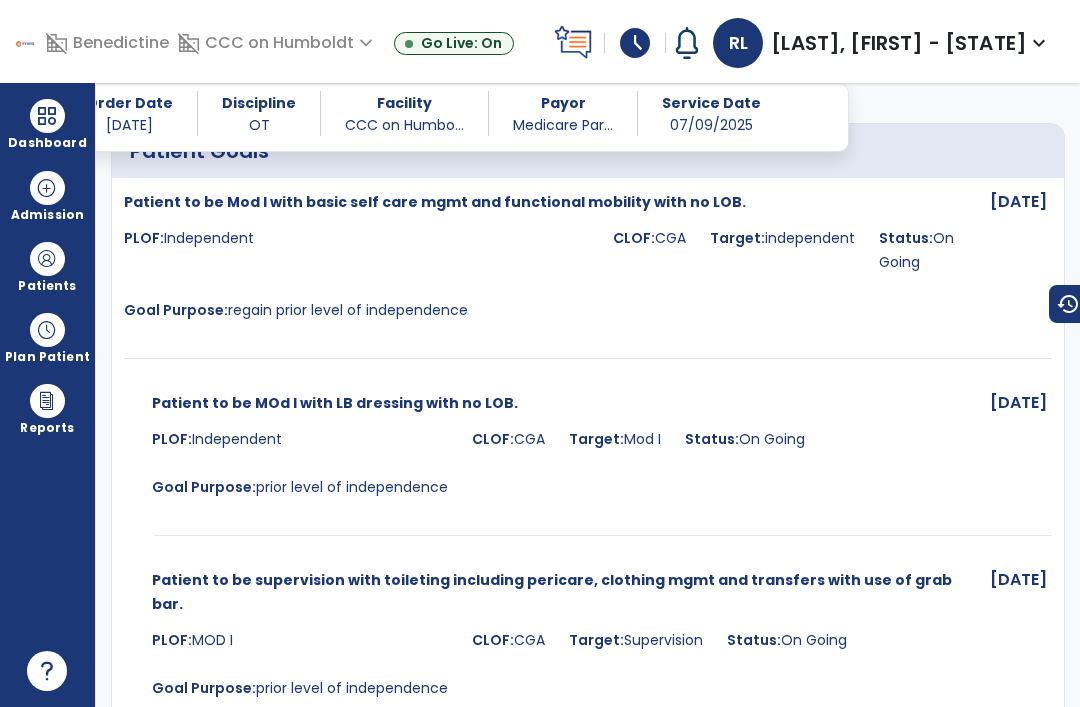 scroll, scrollTop: 3141, scrollLeft: 0, axis: vertical 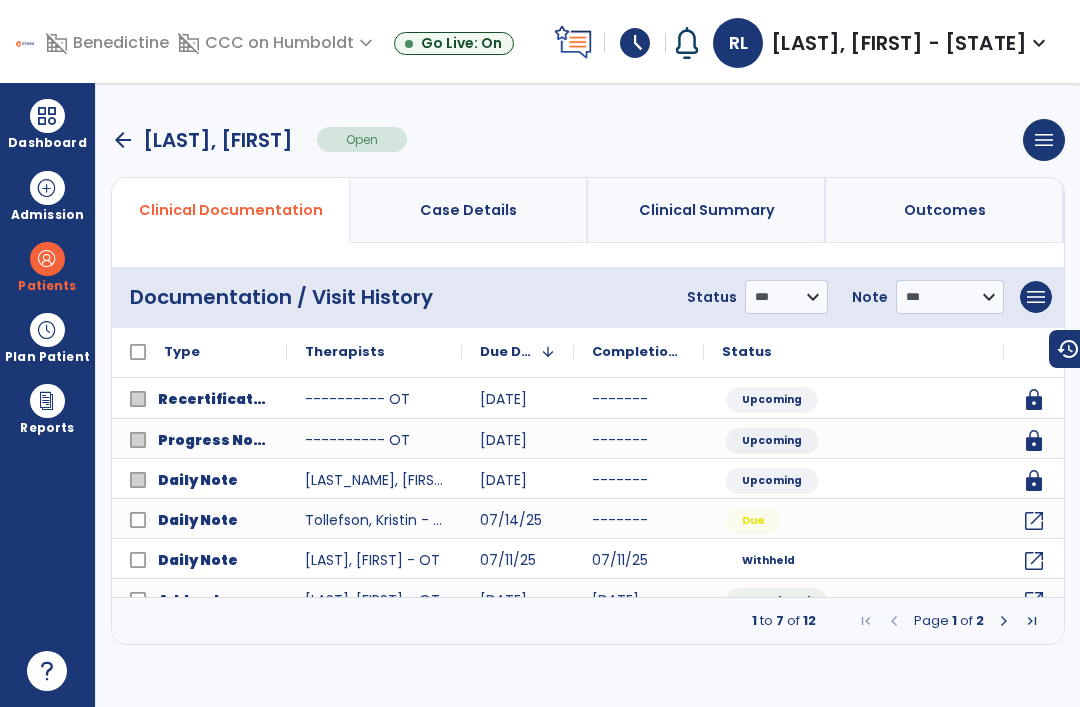 click at bounding box center (47, 116) 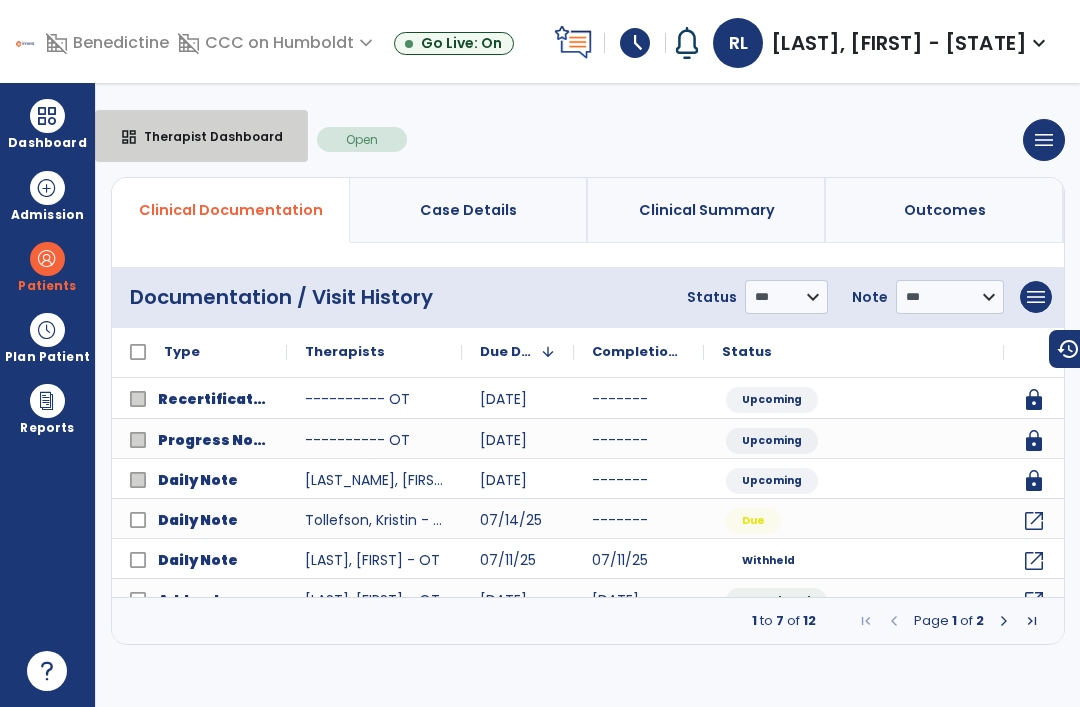 click on "Therapist Dashboard" at bounding box center [205, 136] 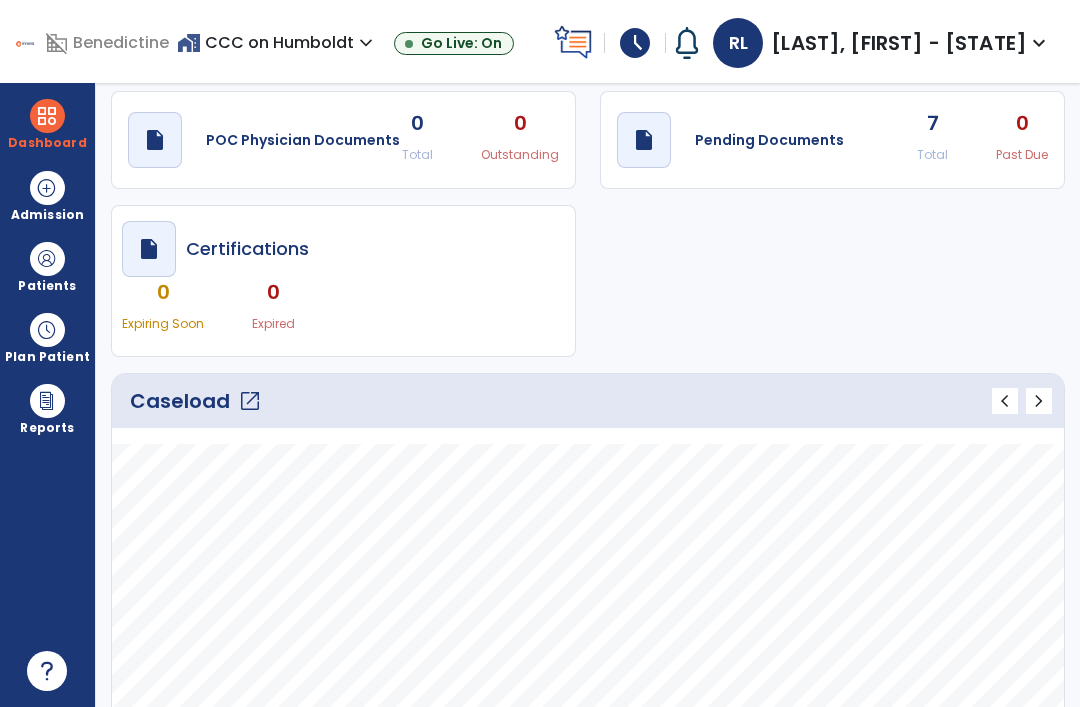 scroll, scrollTop: 10, scrollLeft: 0, axis: vertical 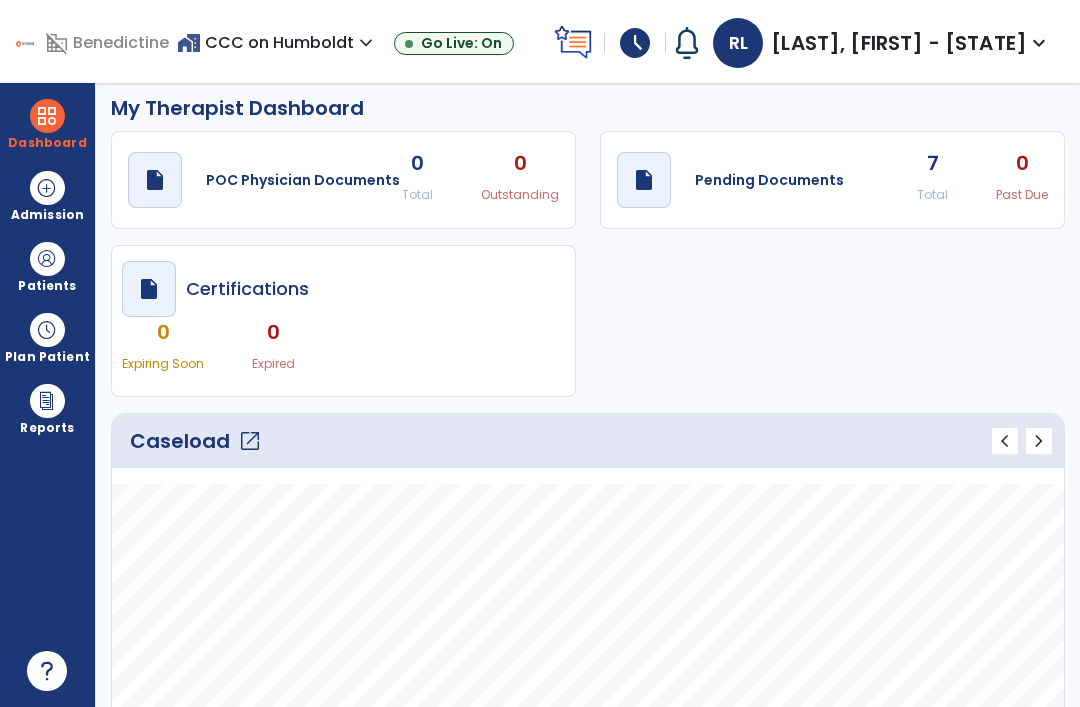 click on "Dashboard  dashboard  Therapist Dashboard Admission Patients  format_list_bulleted  Patient List  space_dashboard  Patient Board  insert_chart  PDPM Board Plan Patient  event_note  Planner  content_paste_go  Scheduler  content_paste_go  Whiteboard Reports  export_notes  Billing Exports  note_alt  EOM Report  event_note  Minutes By Payor  inbox_customize  Service Log  playlist_add_check  Triple Check Report" at bounding box center [48, 395] 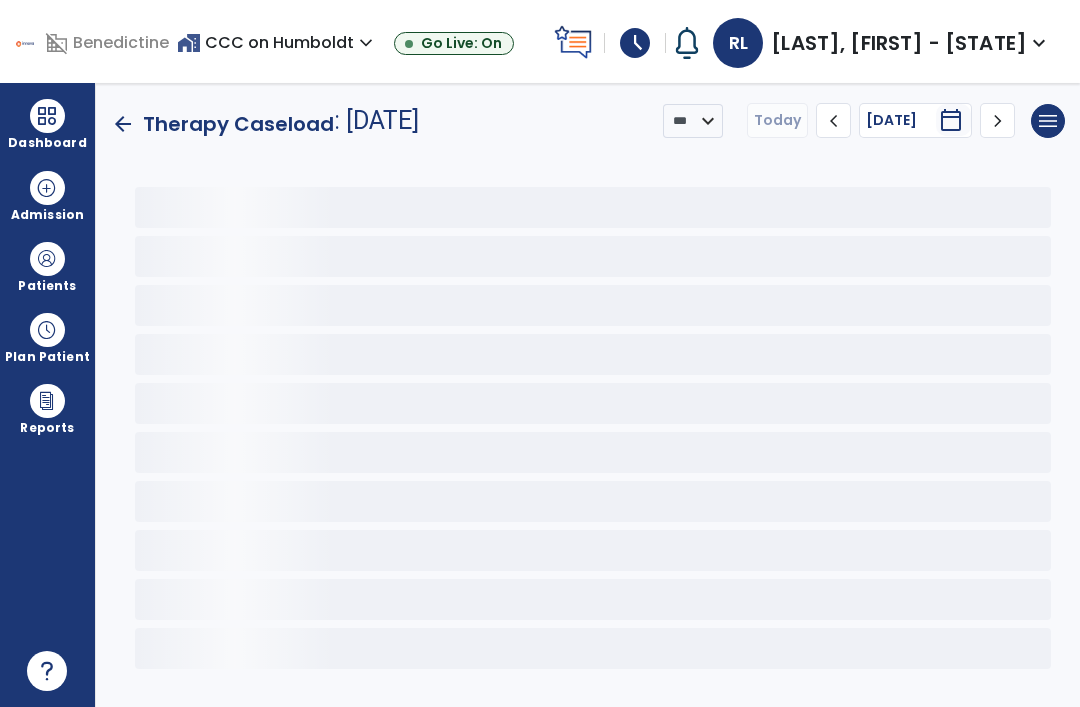 scroll, scrollTop: 0, scrollLeft: 0, axis: both 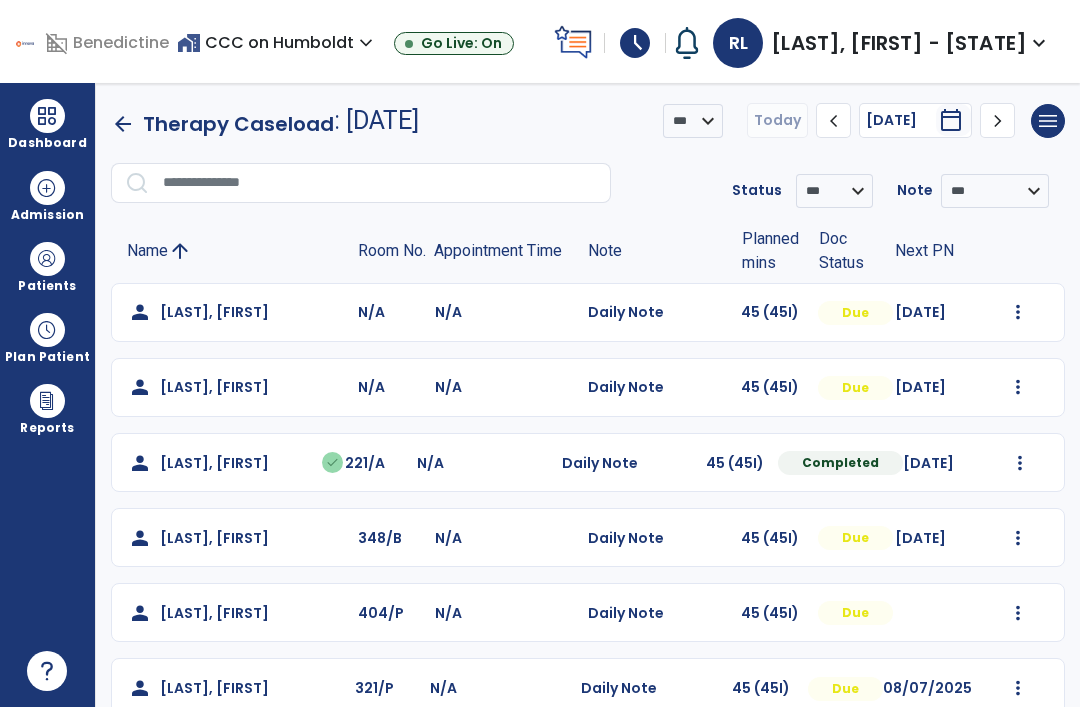 click at bounding box center [1018, 312] 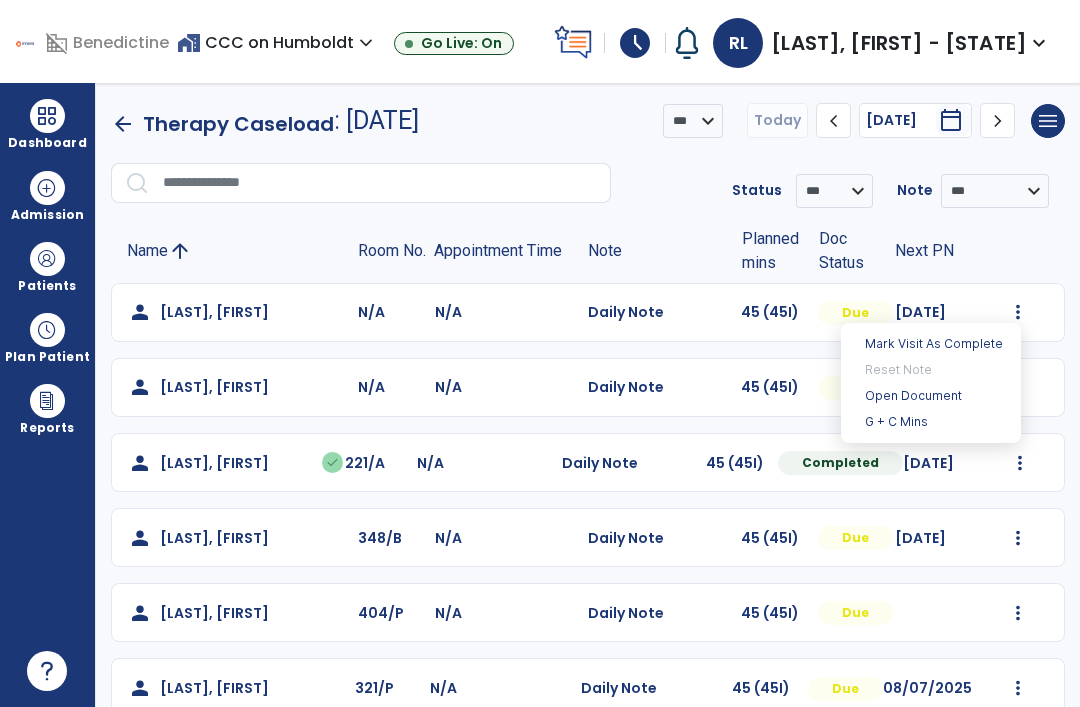 click on "Open Document" at bounding box center [931, 396] 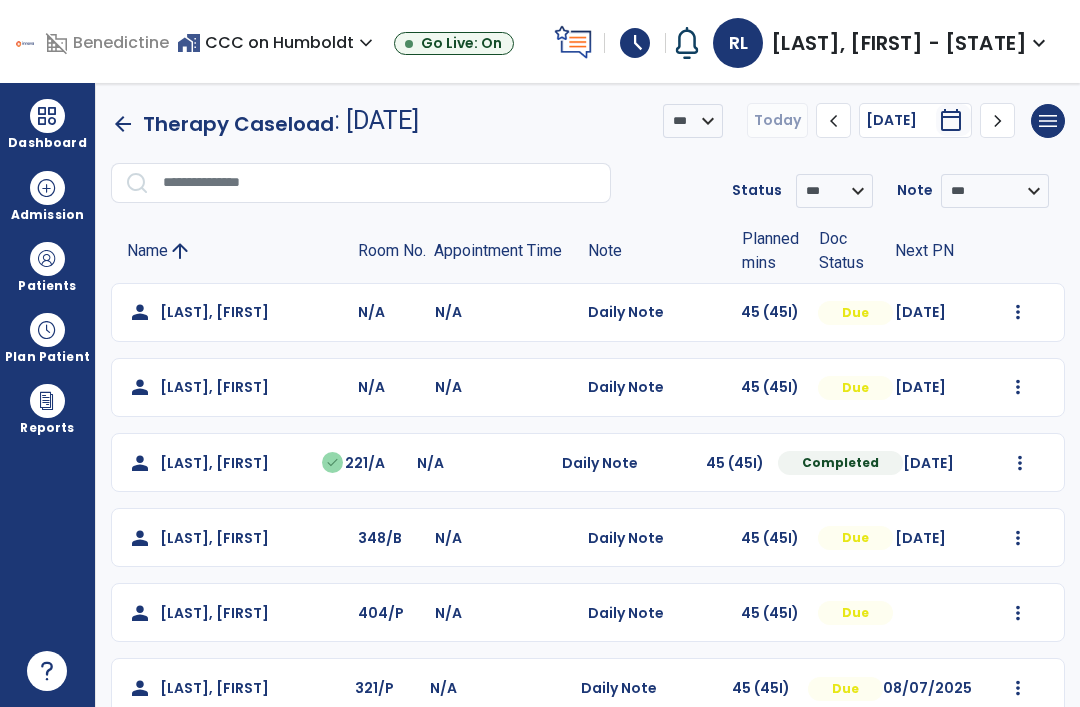 scroll, scrollTop: 0, scrollLeft: 0, axis: both 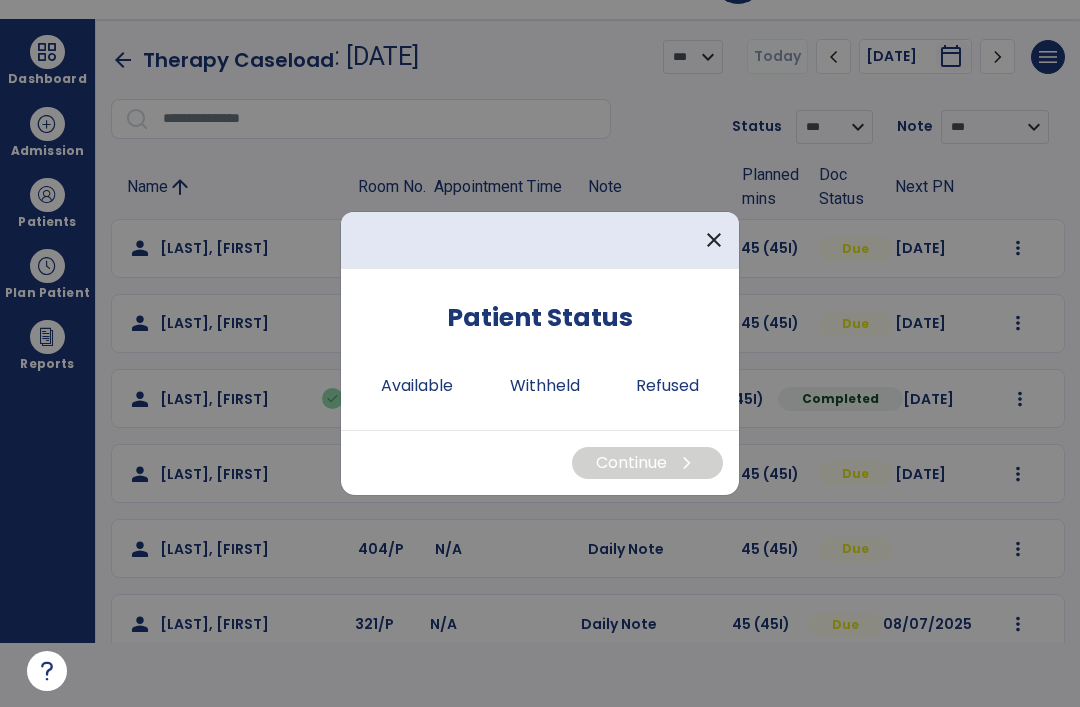 click on "Available" at bounding box center [417, 386] 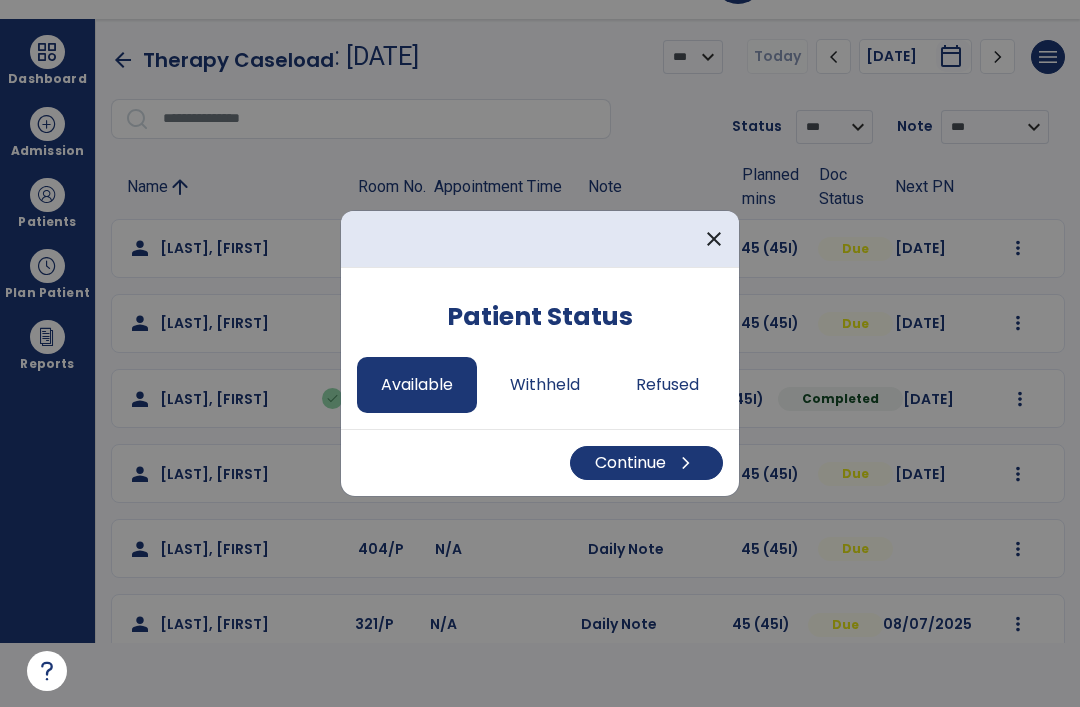 click on "Continue   chevron_right" at bounding box center [646, 463] 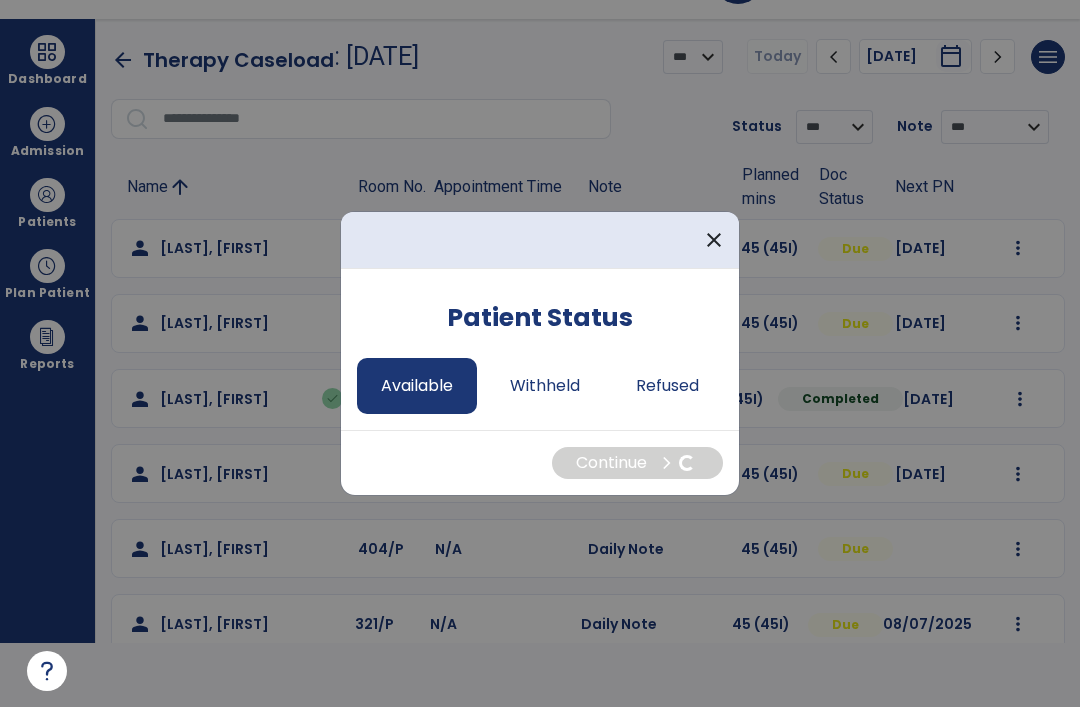 select on "*" 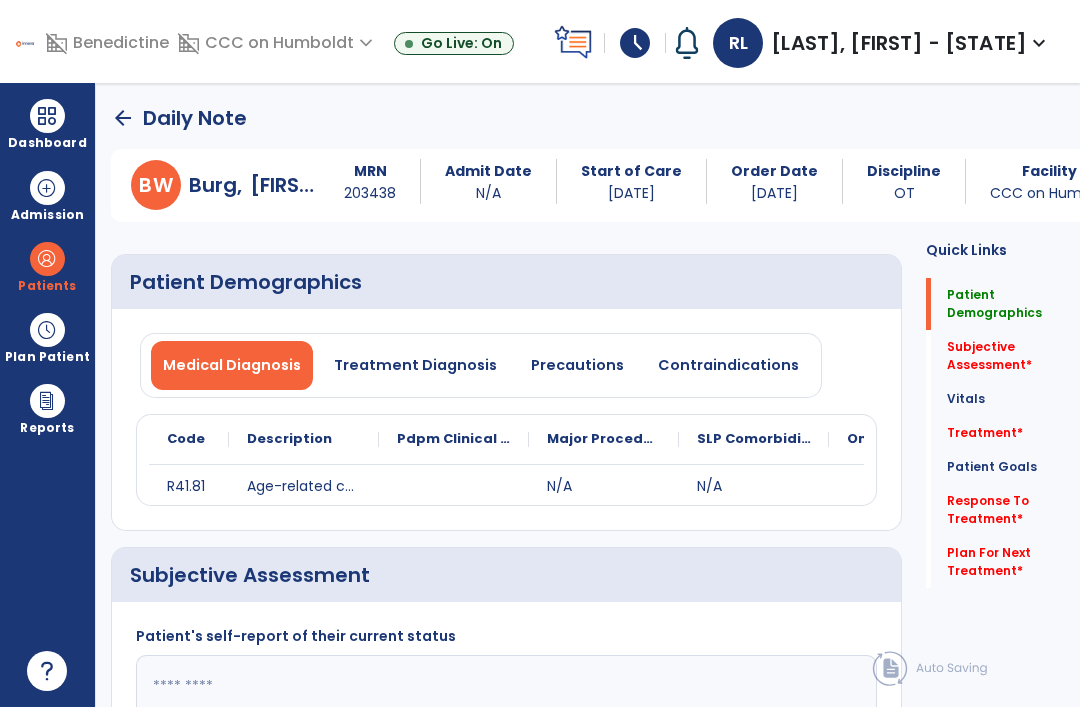 scroll, scrollTop: 64, scrollLeft: 0, axis: vertical 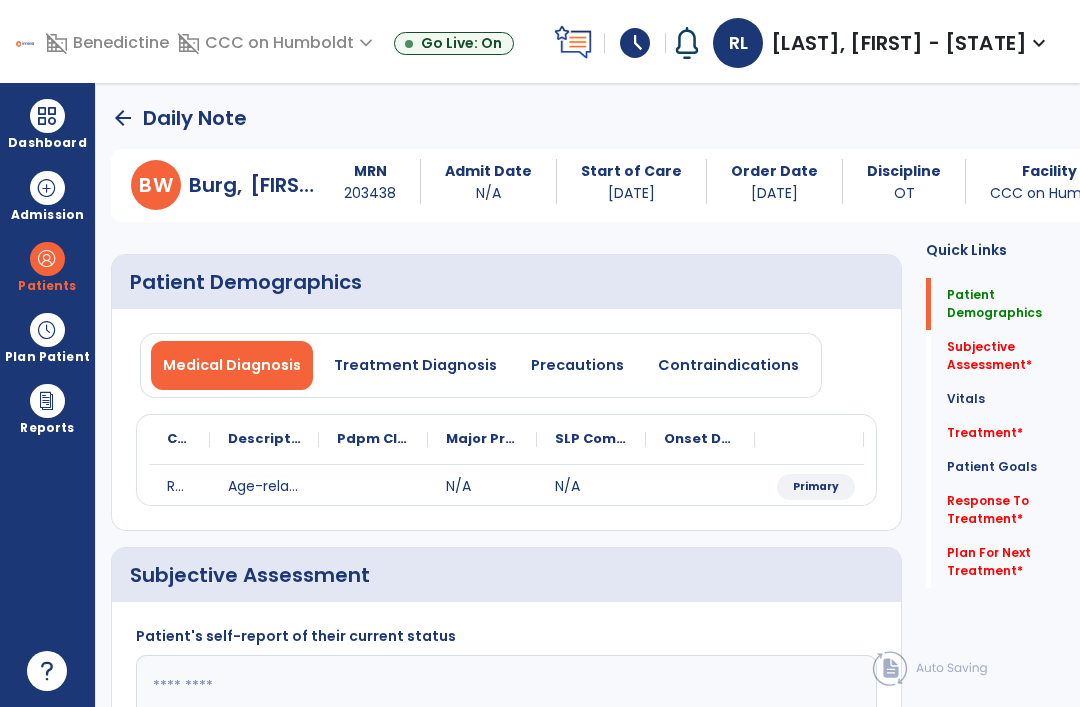 click on "Patient Goals" 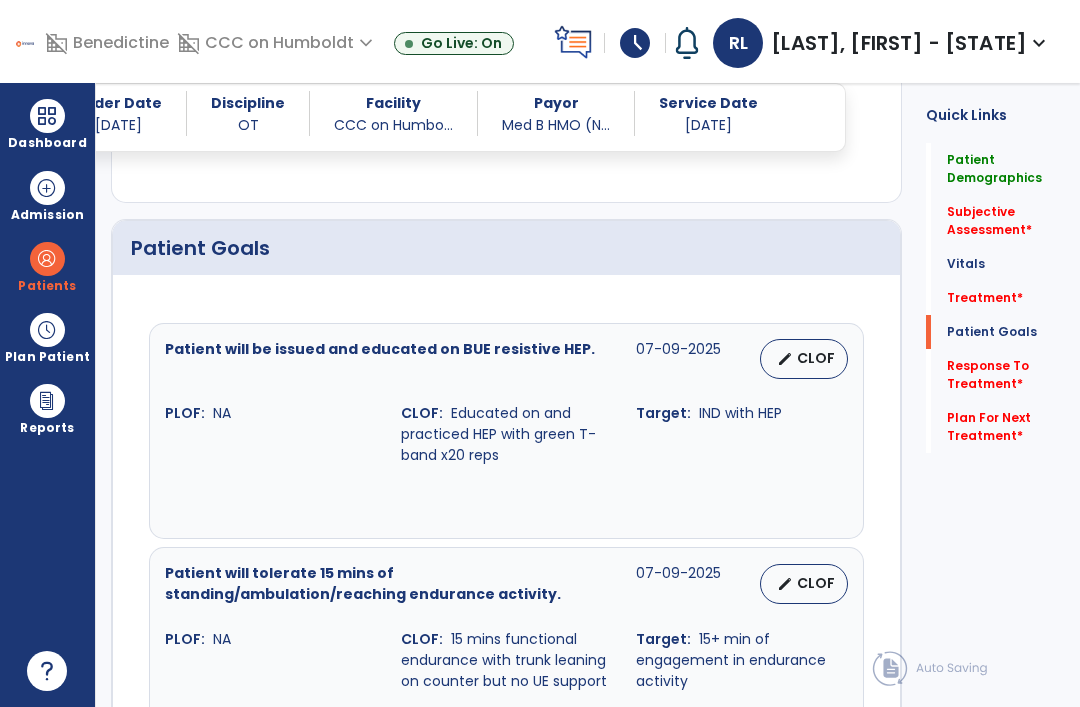 scroll, scrollTop: 1302, scrollLeft: 0, axis: vertical 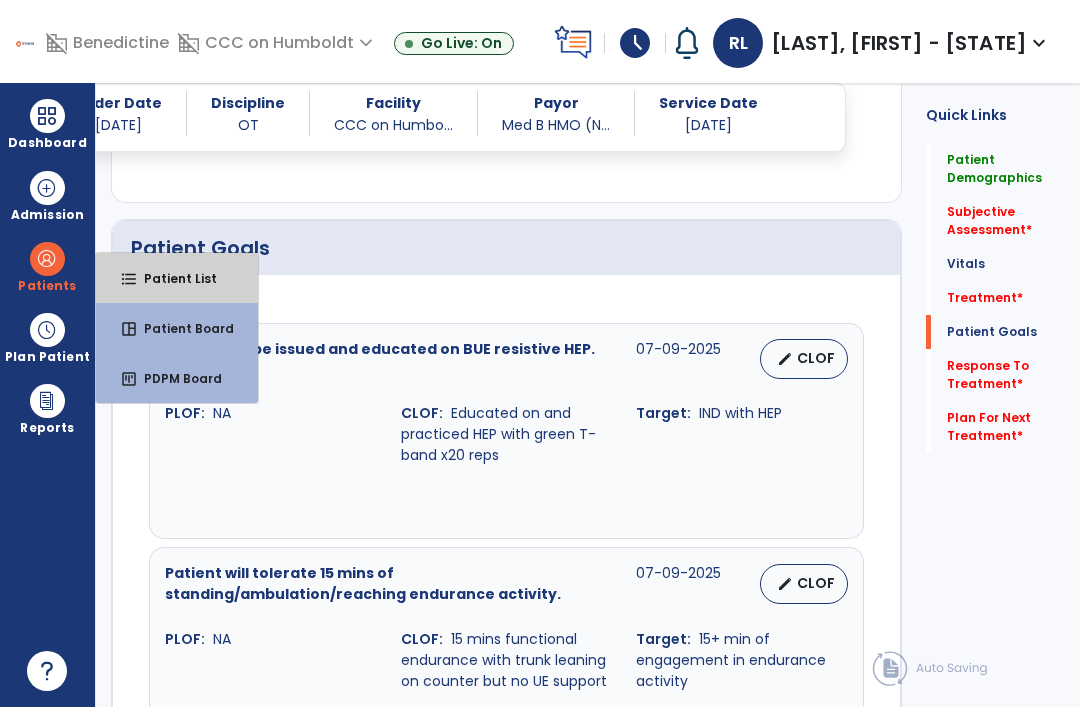 click on "Patient List" at bounding box center [172, 278] 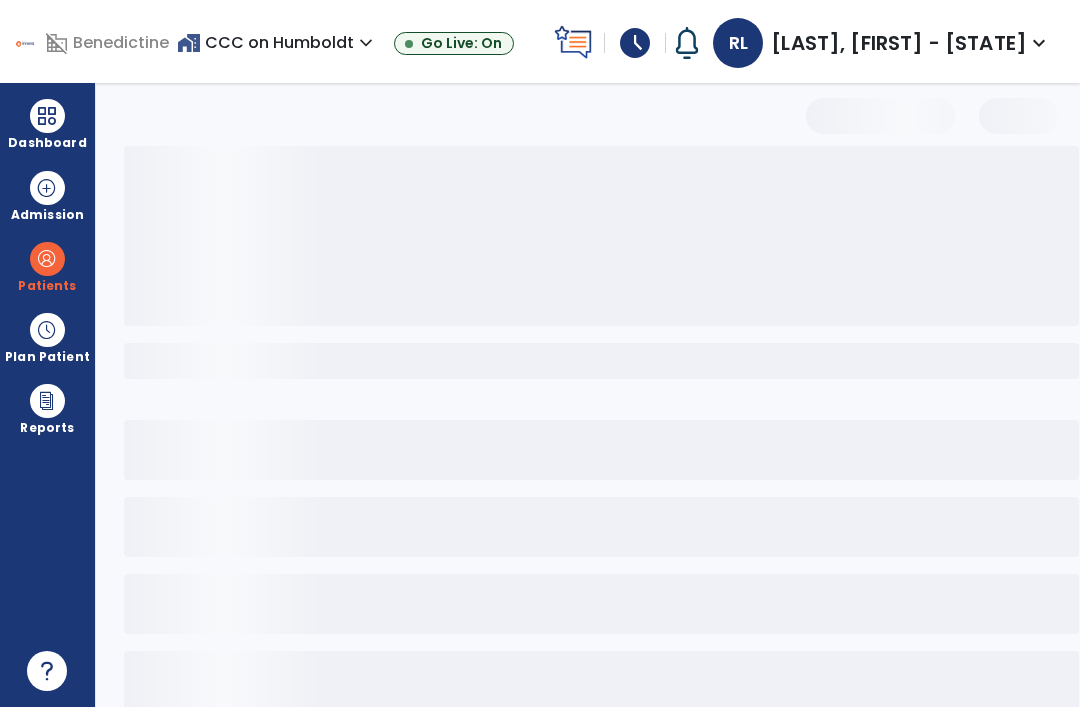 scroll, scrollTop: 0, scrollLeft: 0, axis: both 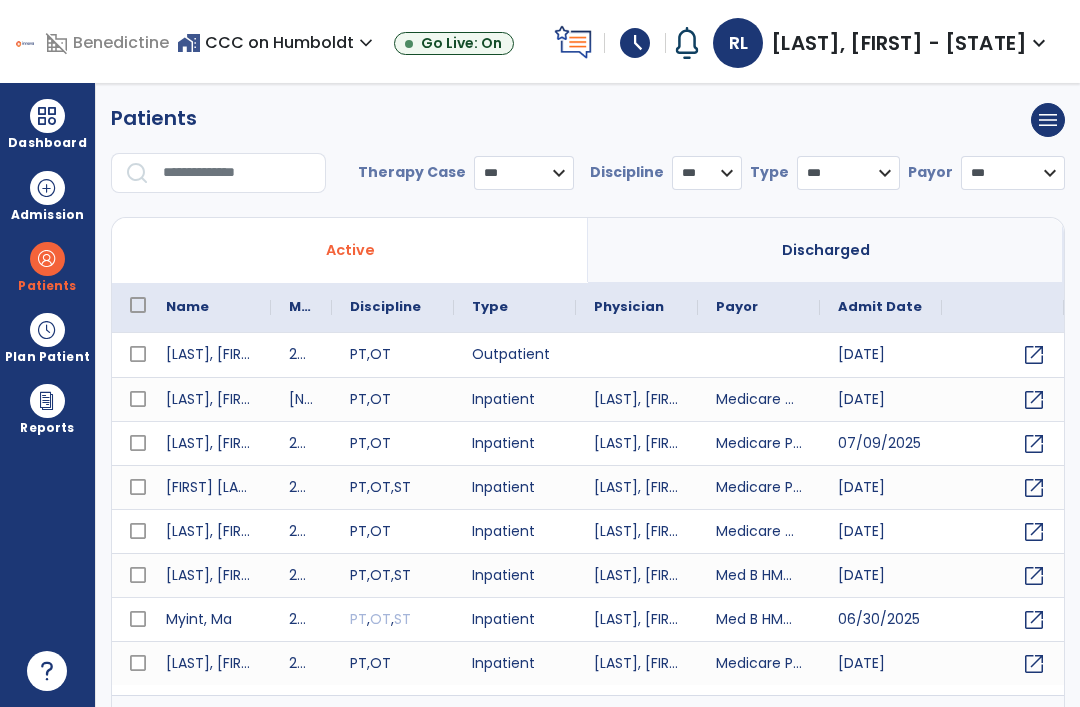 click at bounding box center [237, 173] 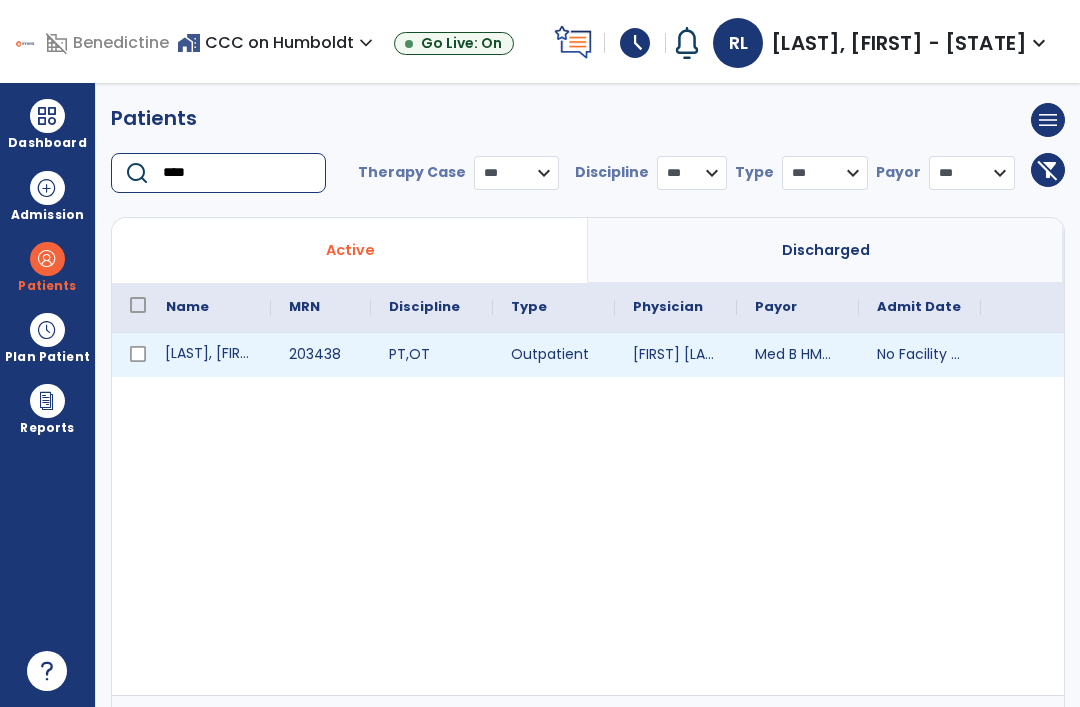 type on "****" 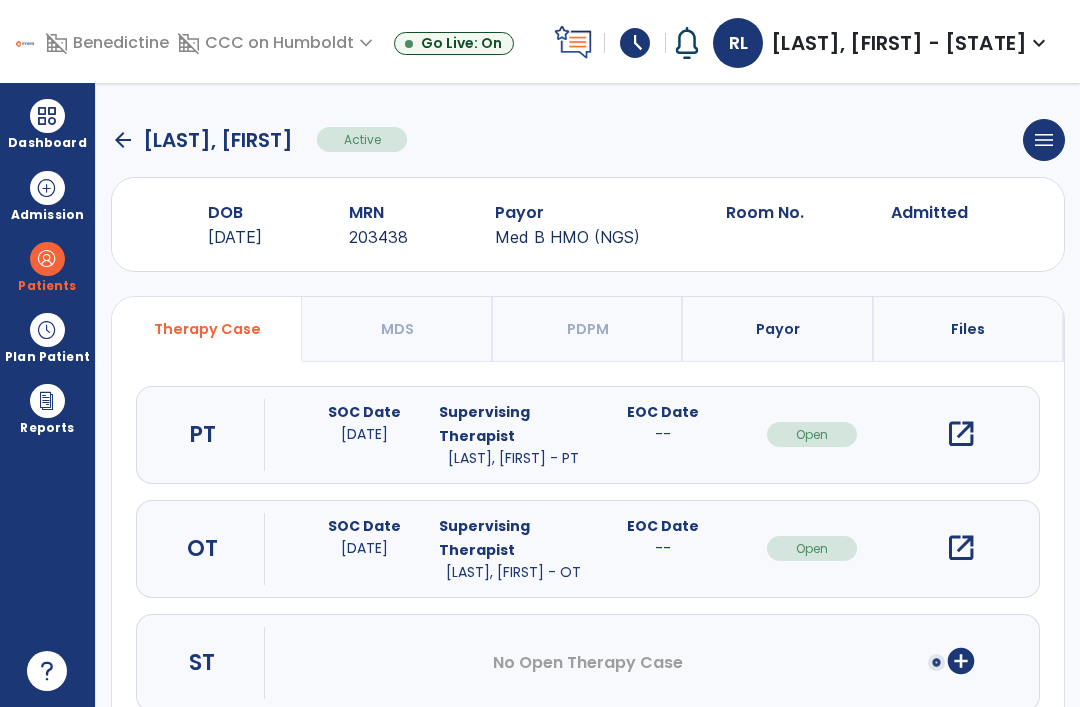 click on "open_in_new" at bounding box center [961, 548] 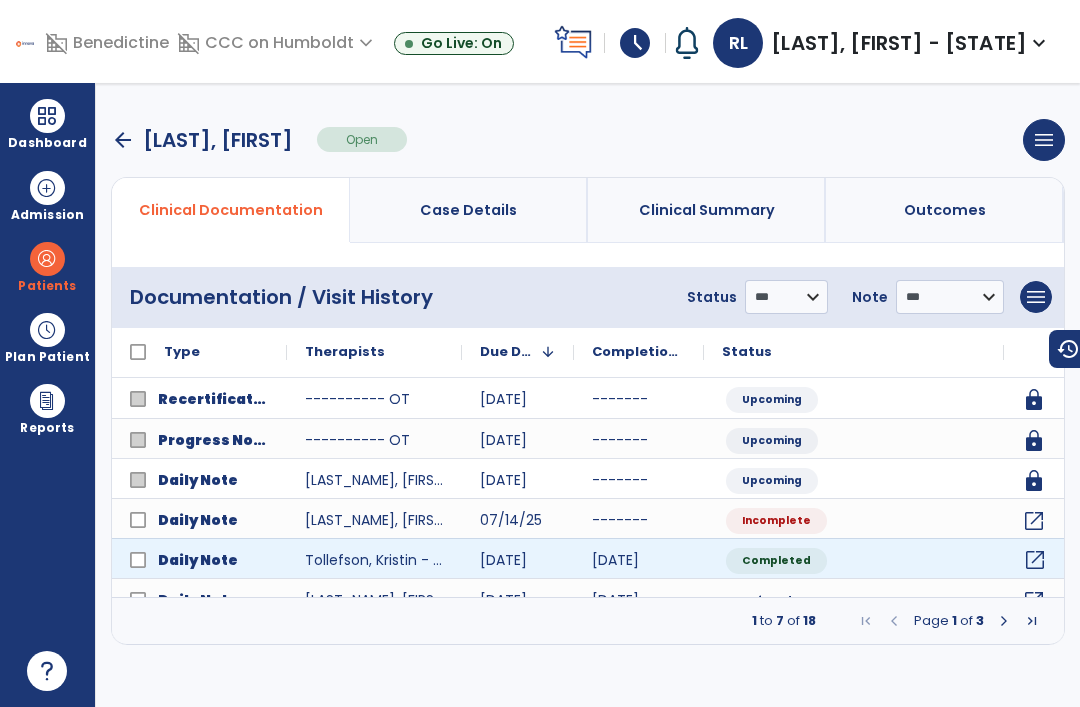 click on "open_in_new" 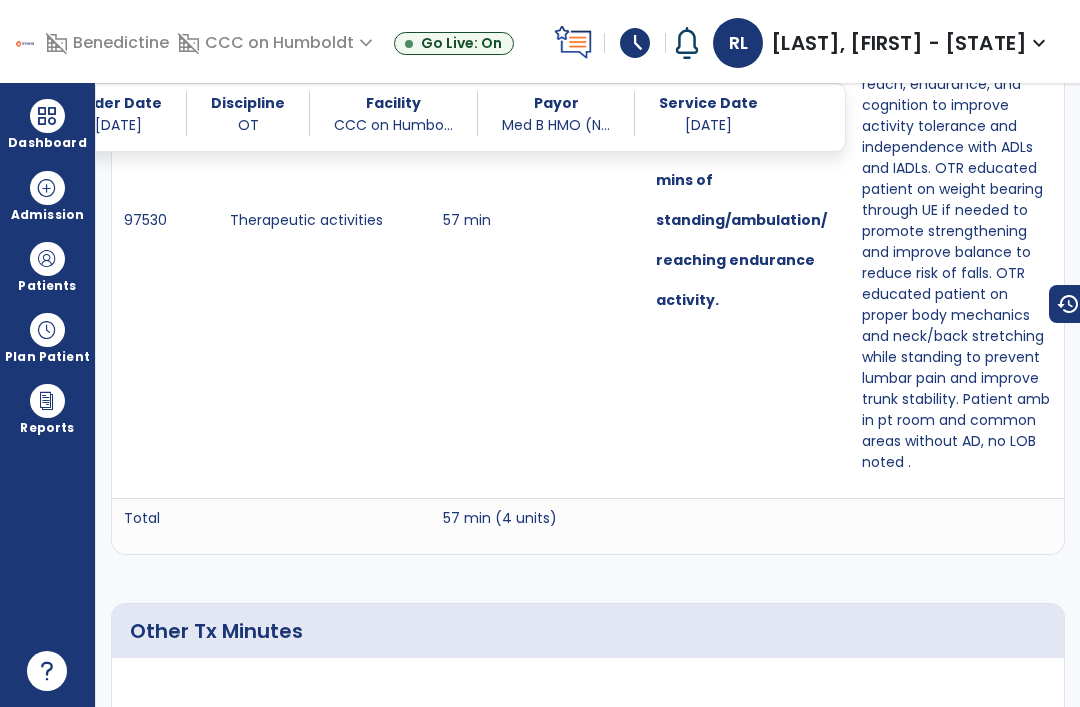 scroll, scrollTop: 1433, scrollLeft: 0, axis: vertical 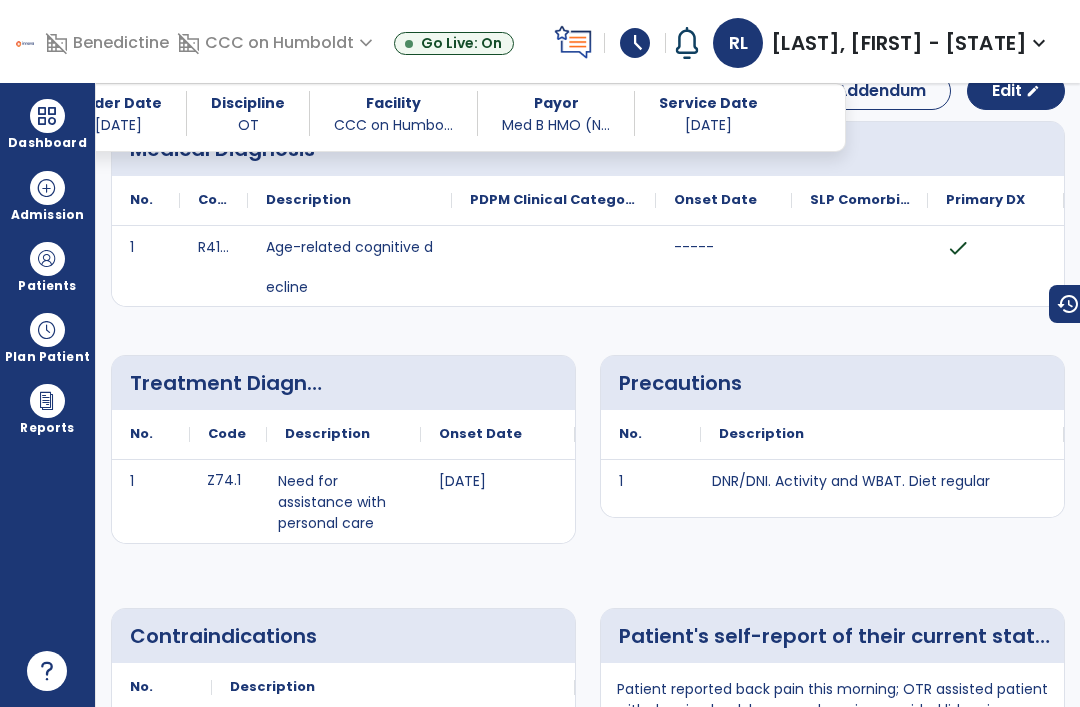 click at bounding box center (47, 116) 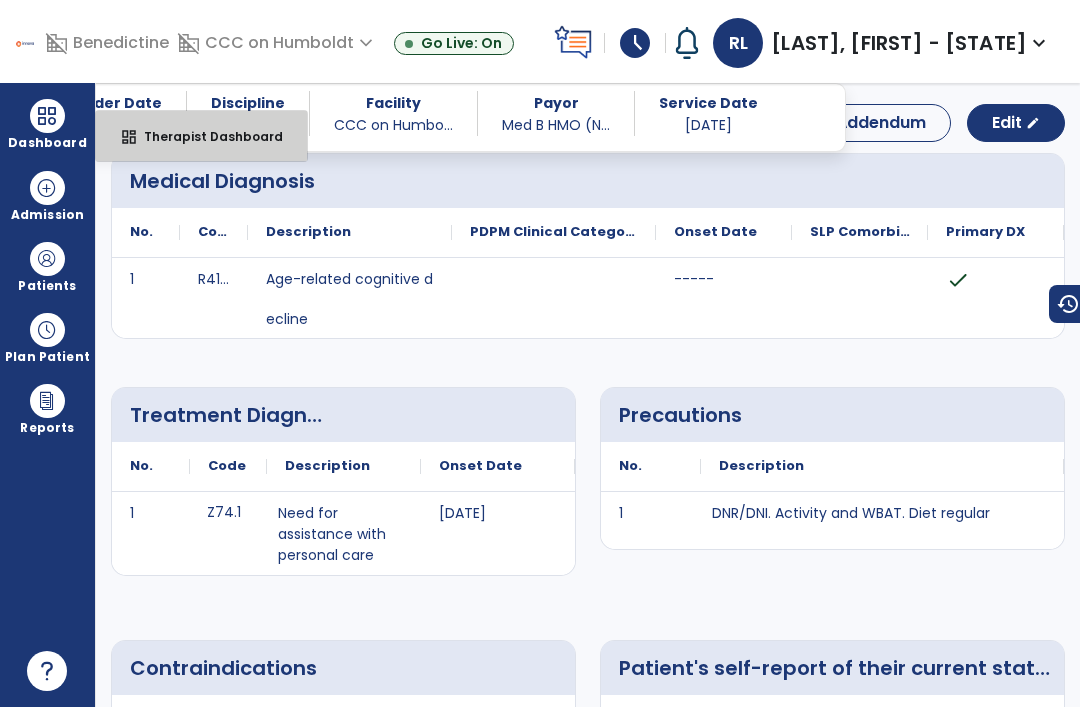 click on "dashboard" at bounding box center (129, 137) 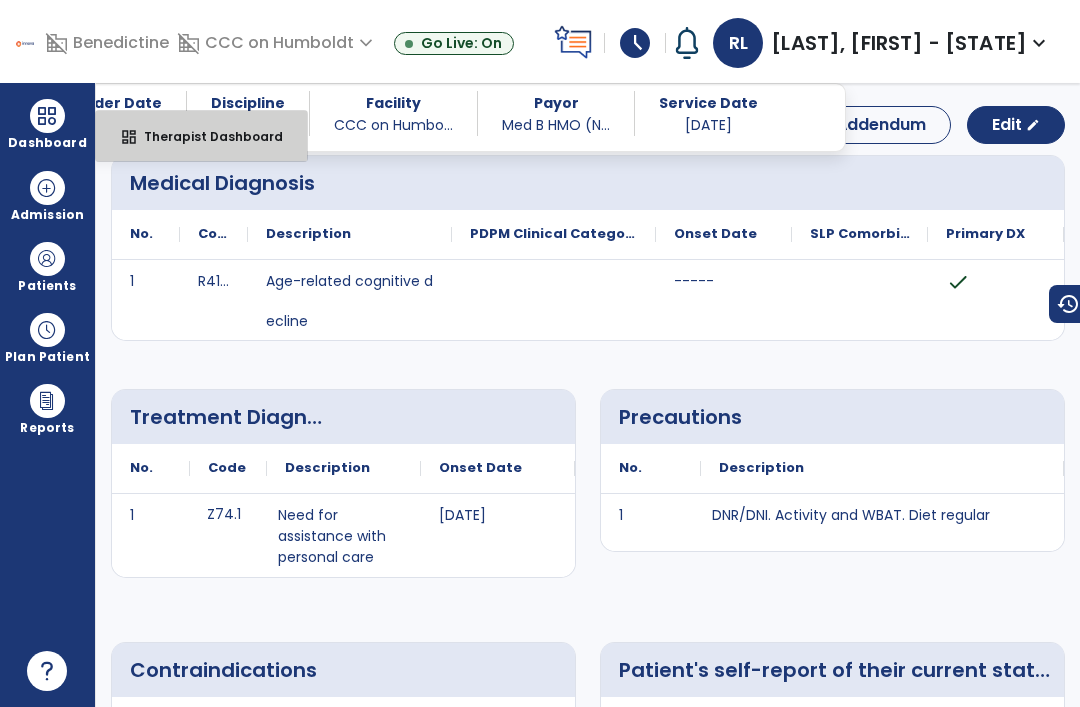 select on "****" 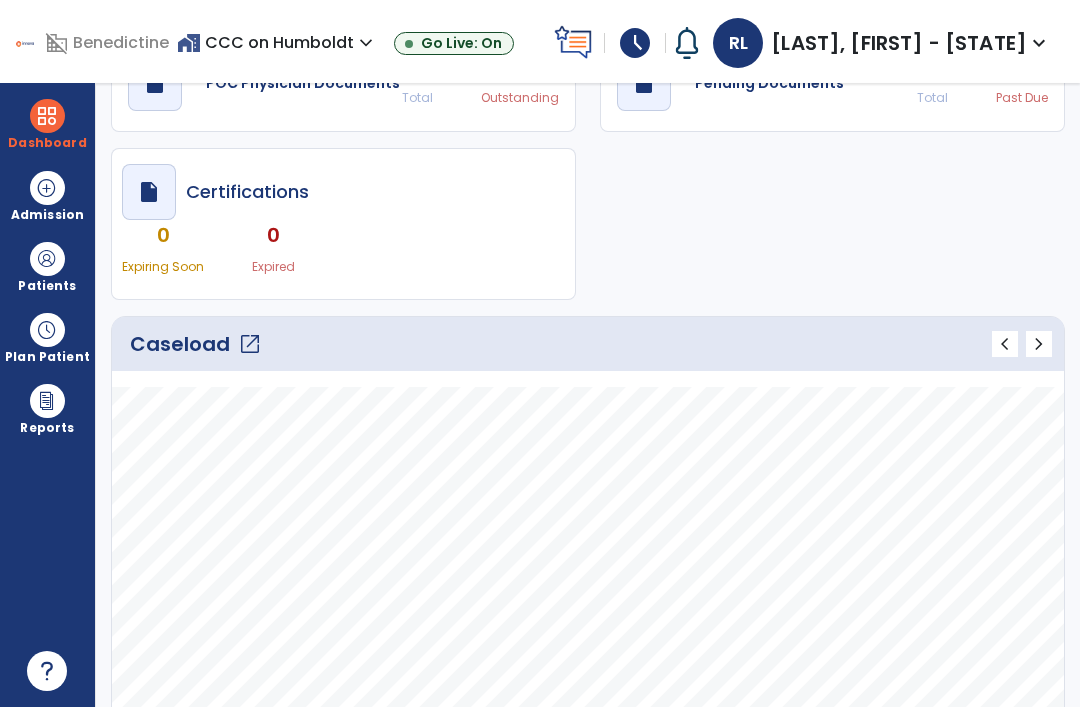 scroll, scrollTop: 106, scrollLeft: 0, axis: vertical 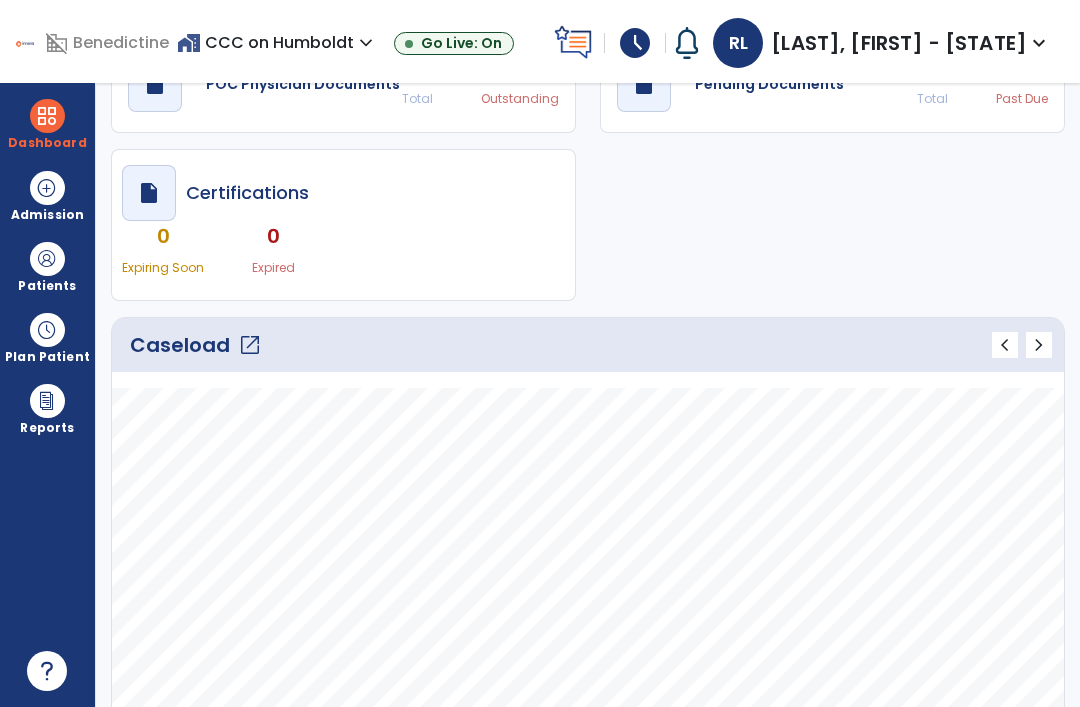 click on "open_in_new" 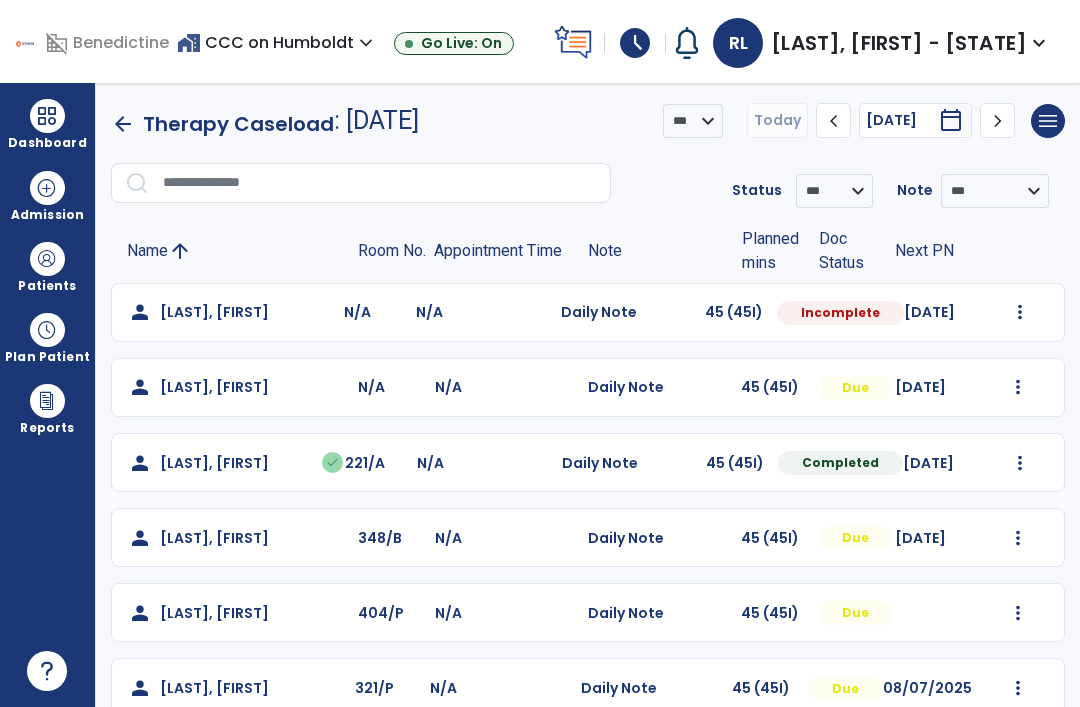 click on "Mark Visit As Complete   Reset Note   Open Document   G + C Mins" 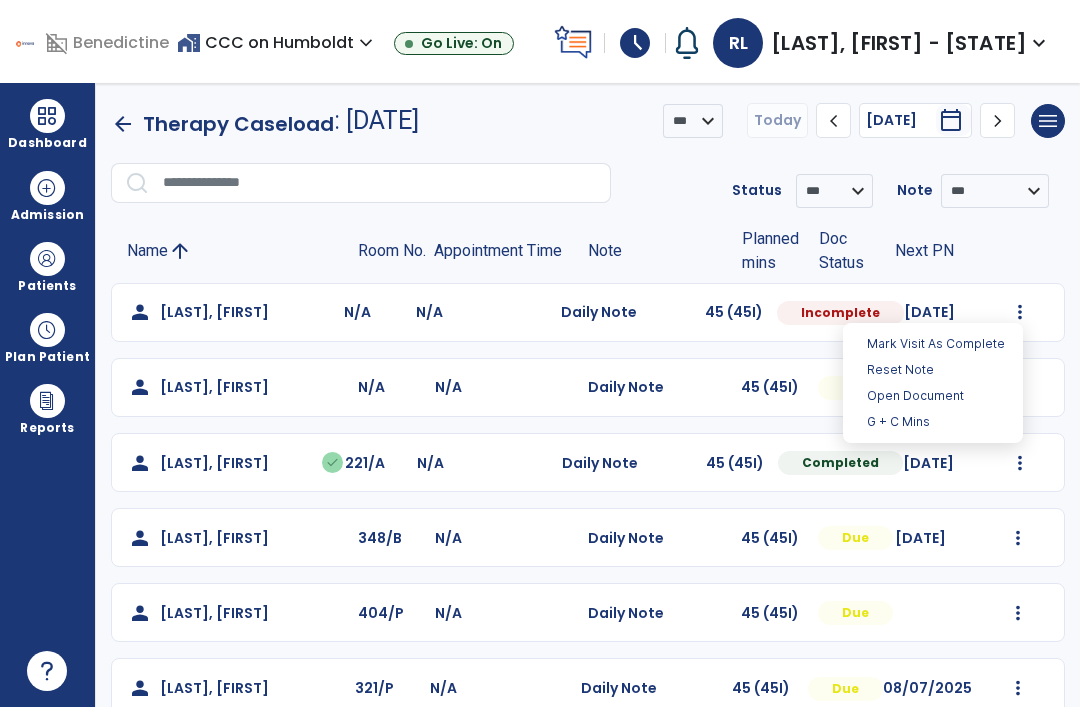 click on "Open Document" at bounding box center (933, 396) 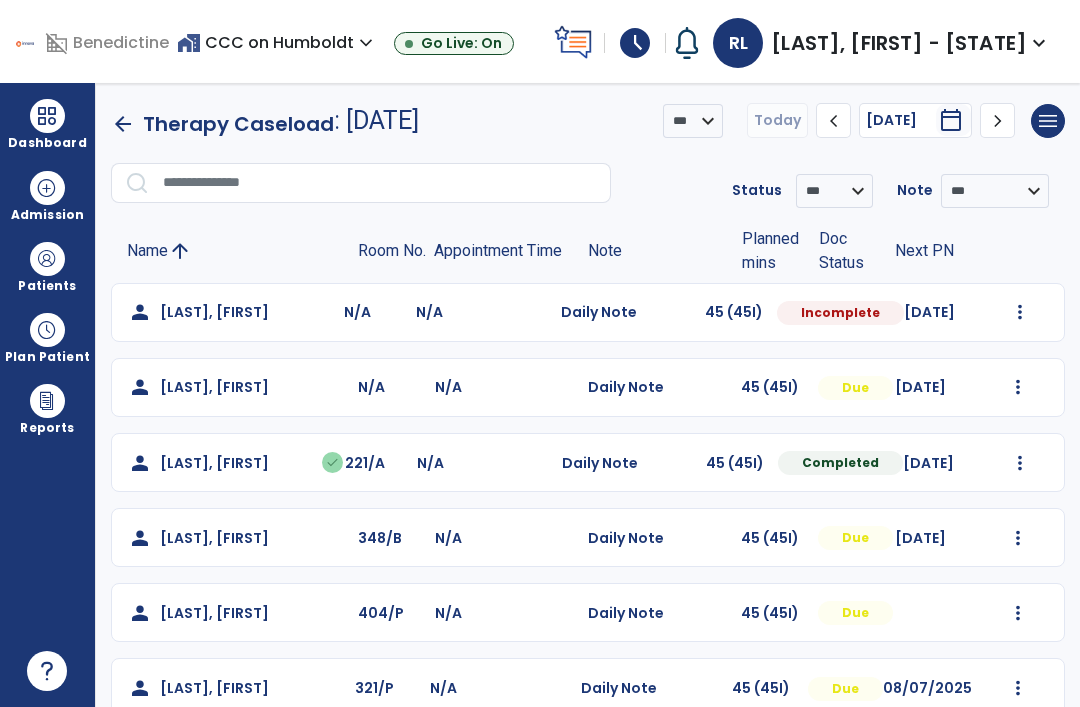 select on "*" 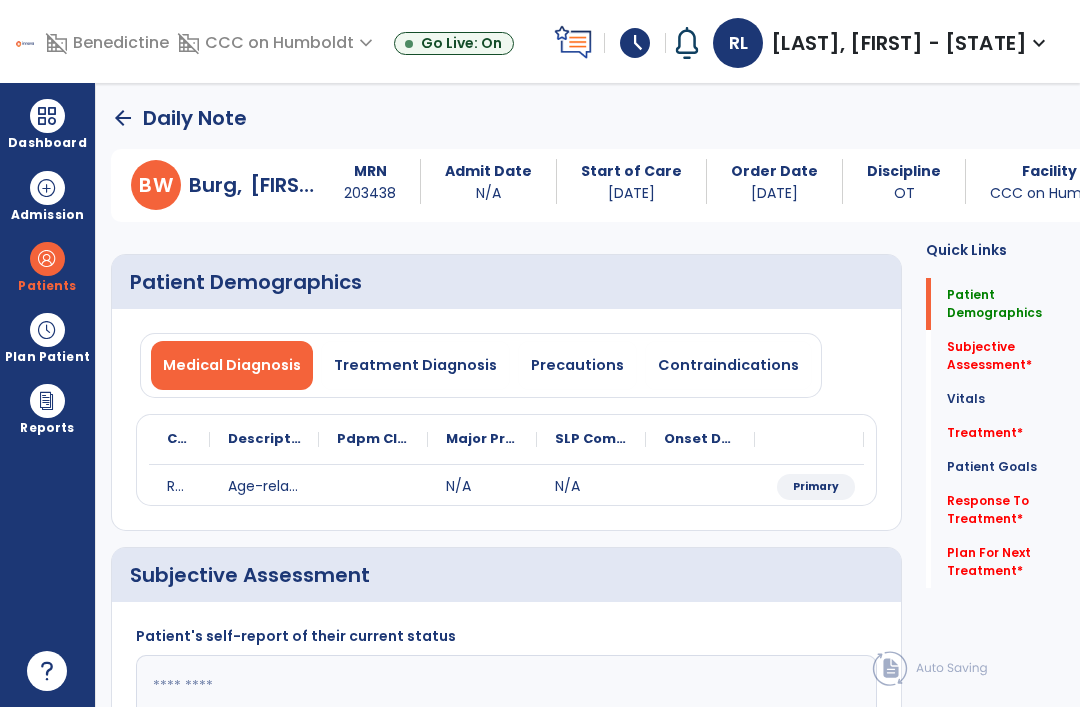 click on "Subjective Assessment   *" 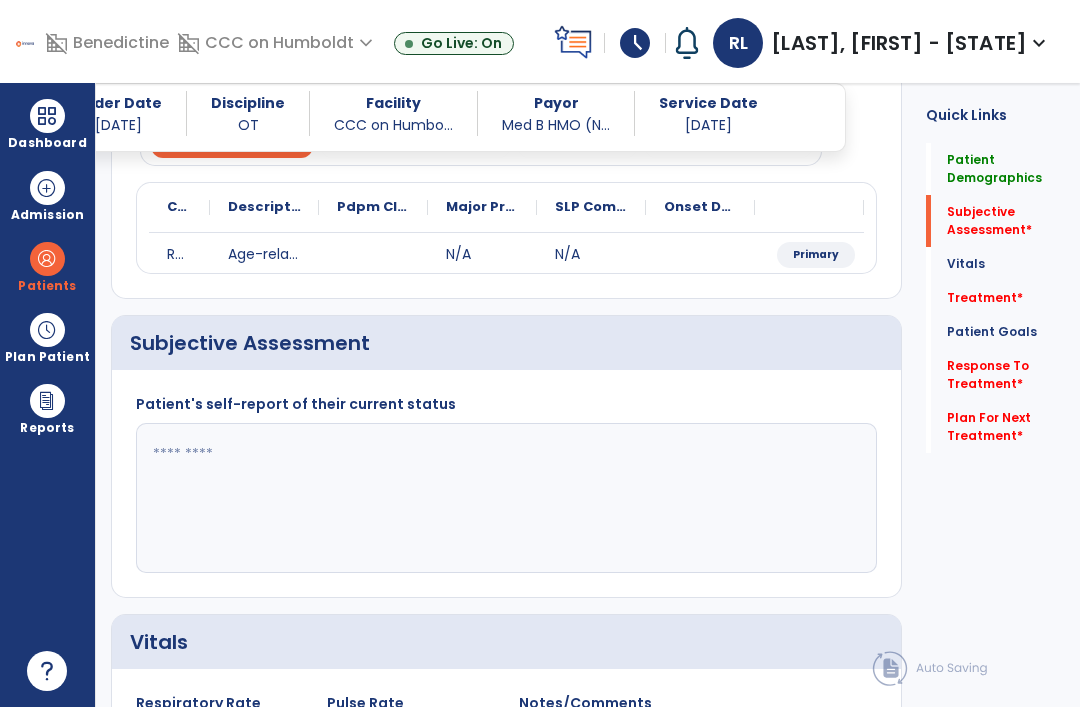 scroll, scrollTop: 262, scrollLeft: 0, axis: vertical 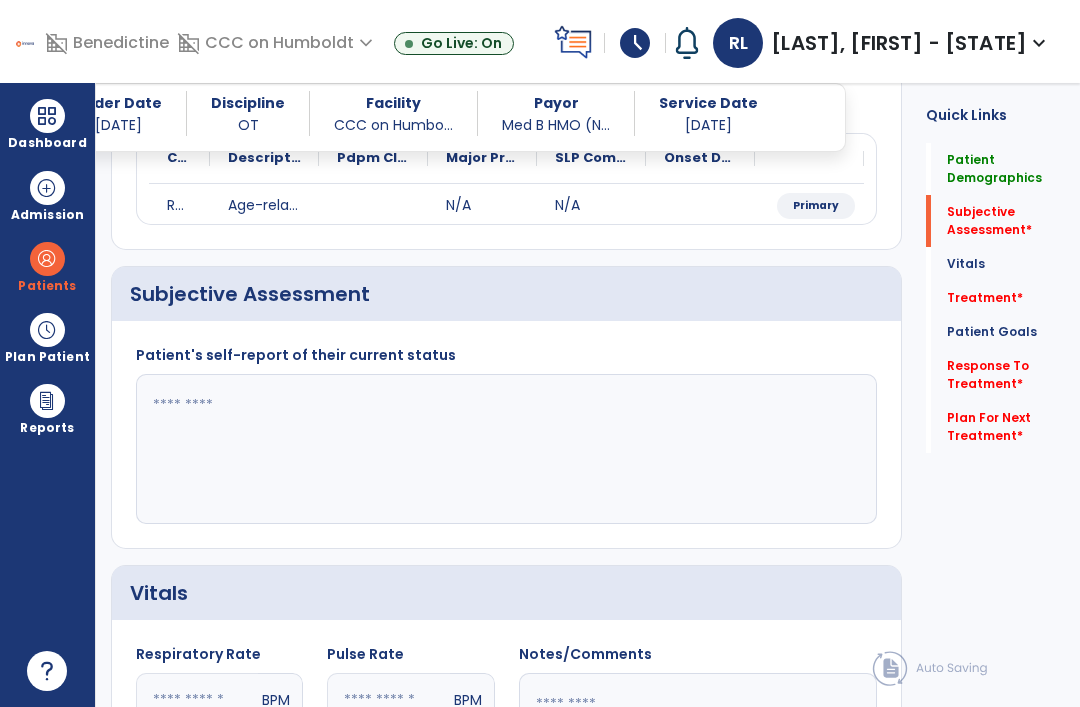 click 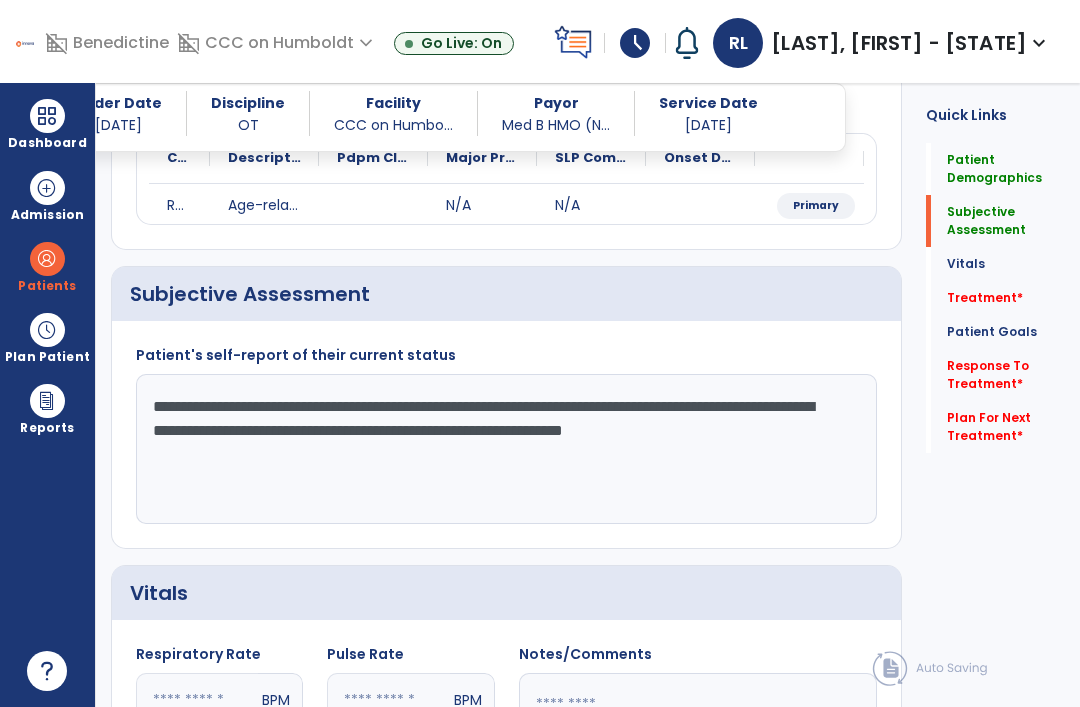 type on "**********" 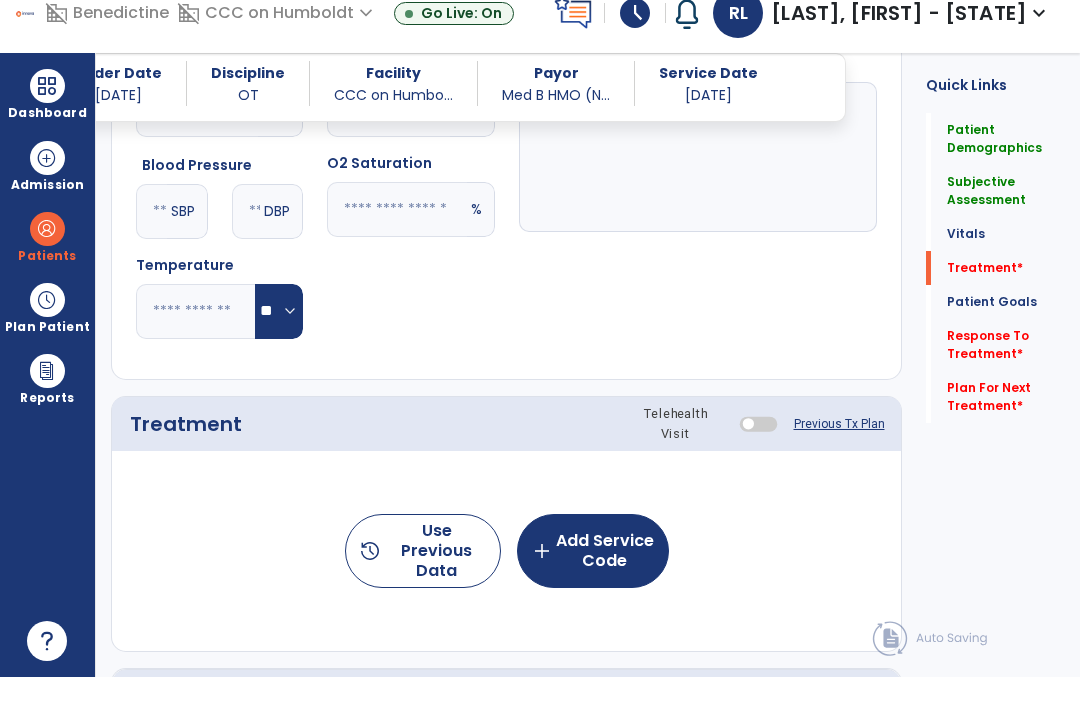 scroll, scrollTop: 951, scrollLeft: 0, axis: vertical 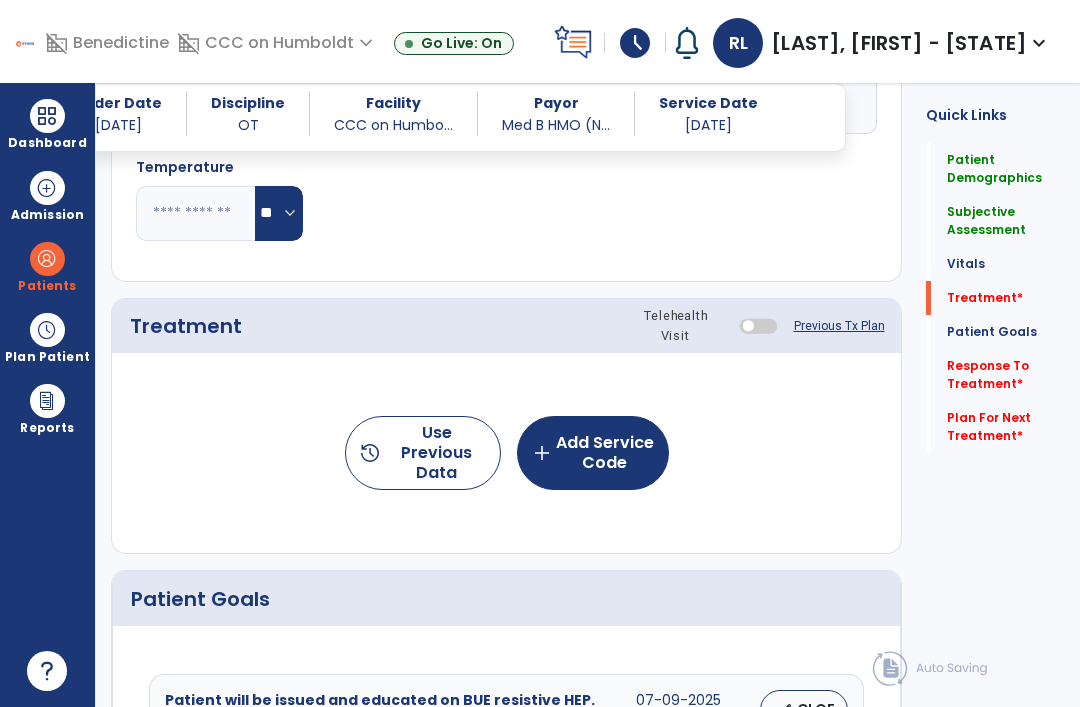click on "add  Add Service Code" 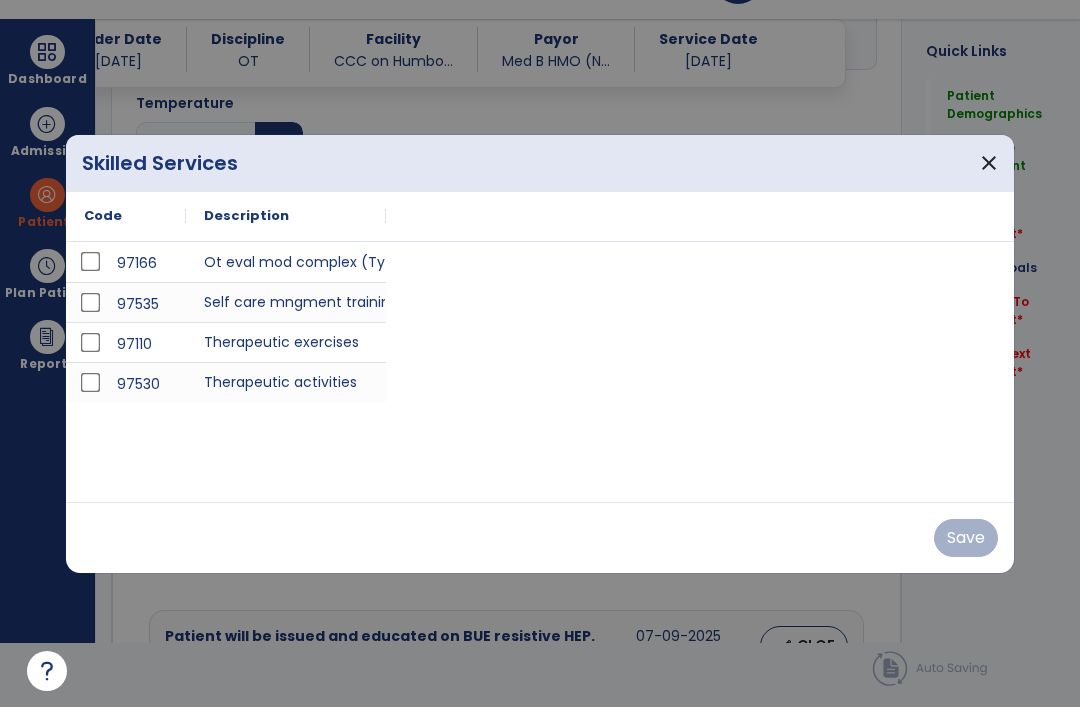 scroll, scrollTop: 0, scrollLeft: 0, axis: both 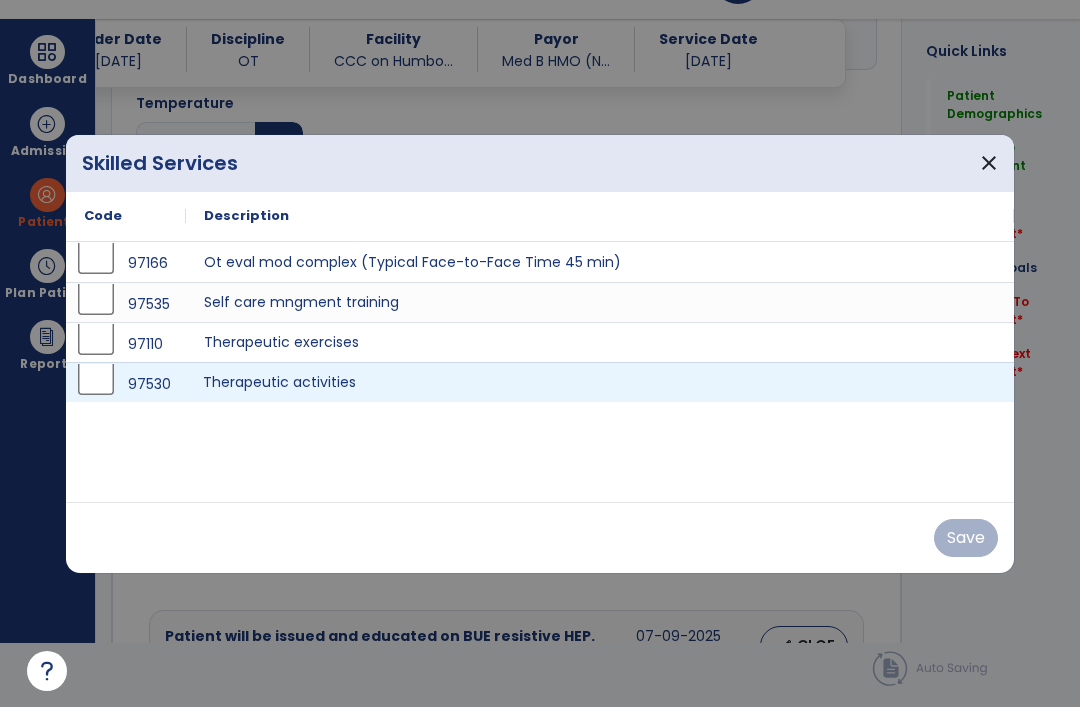 click on "Therapeutic activities" at bounding box center [600, 382] 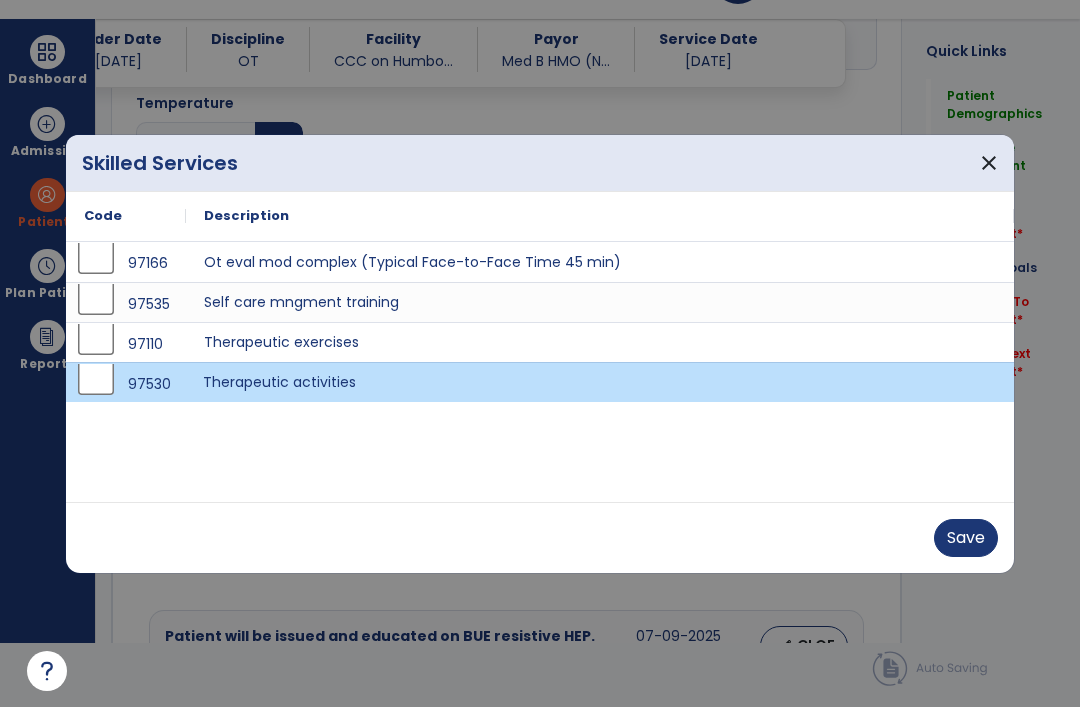 click on "Save" at bounding box center (966, 538) 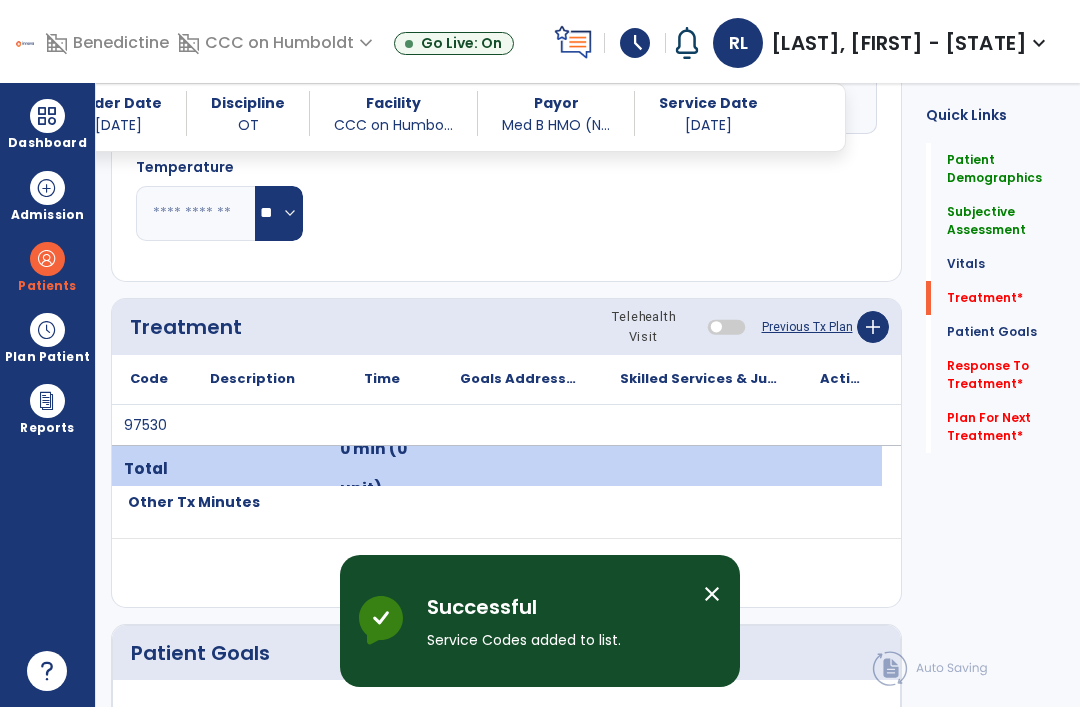 scroll, scrollTop: 64, scrollLeft: 0, axis: vertical 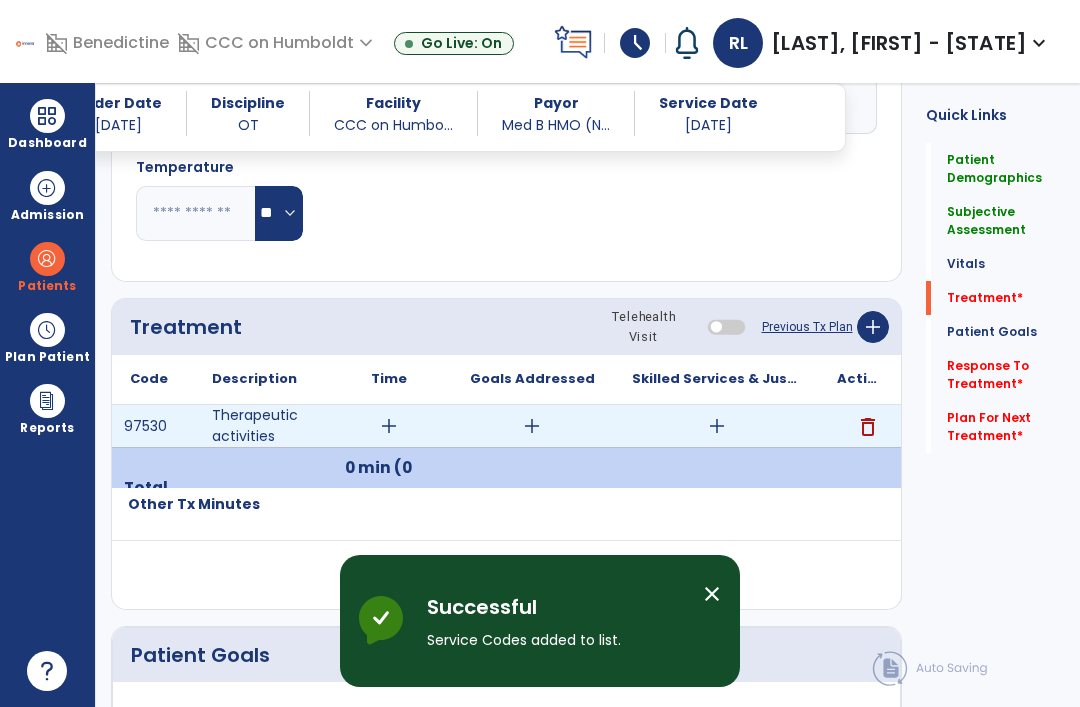 click on "add" at bounding box center [717, 426] 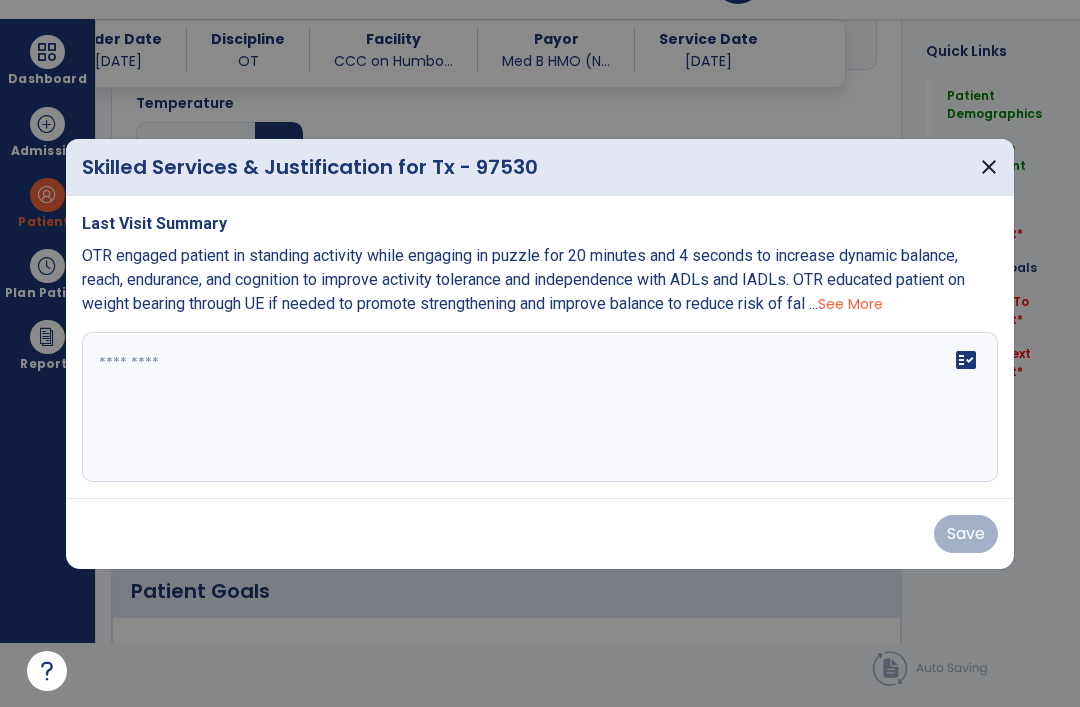 click at bounding box center (540, 407) 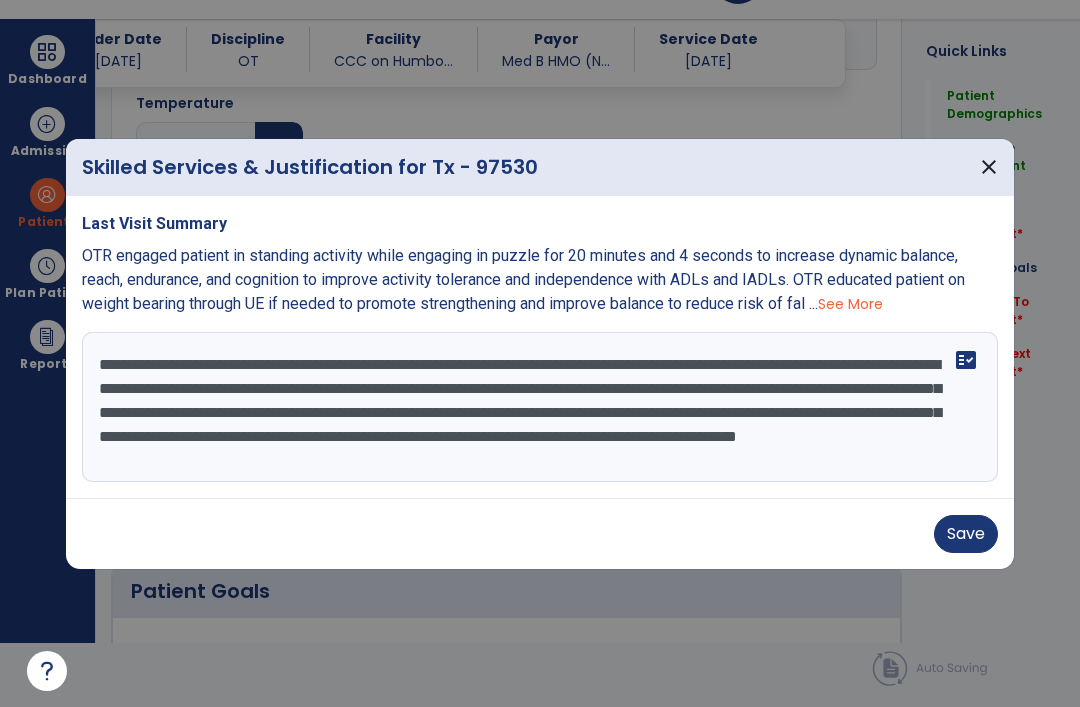 scroll, scrollTop: 16, scrollLeft: 0, axis: vertical 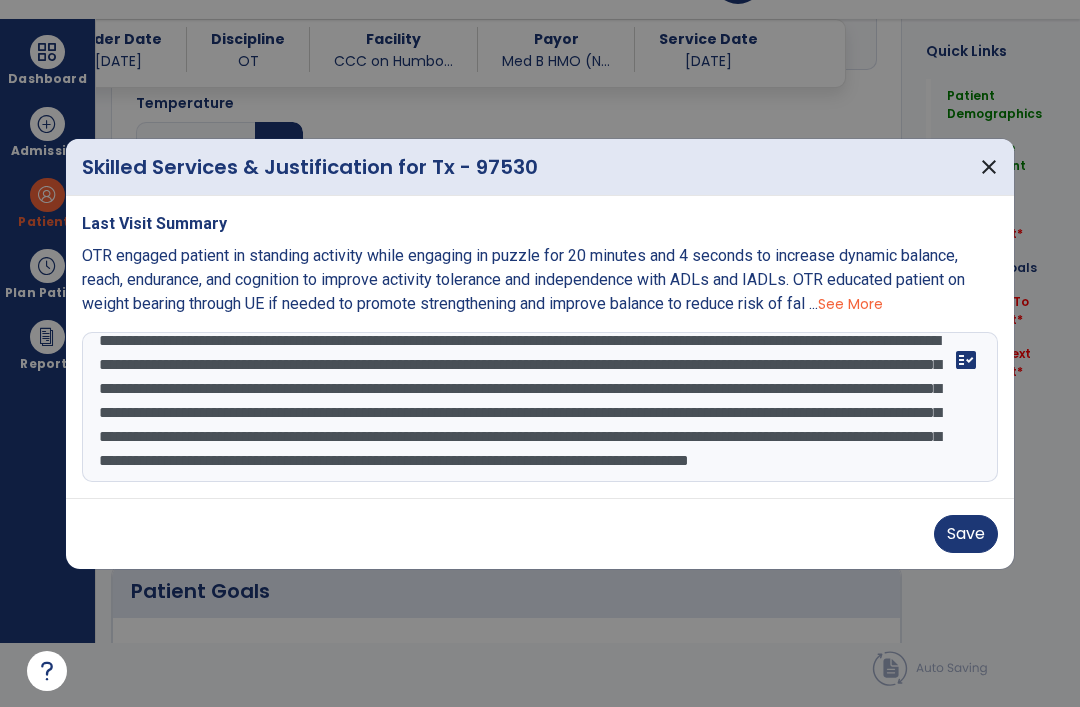 type on "**********" 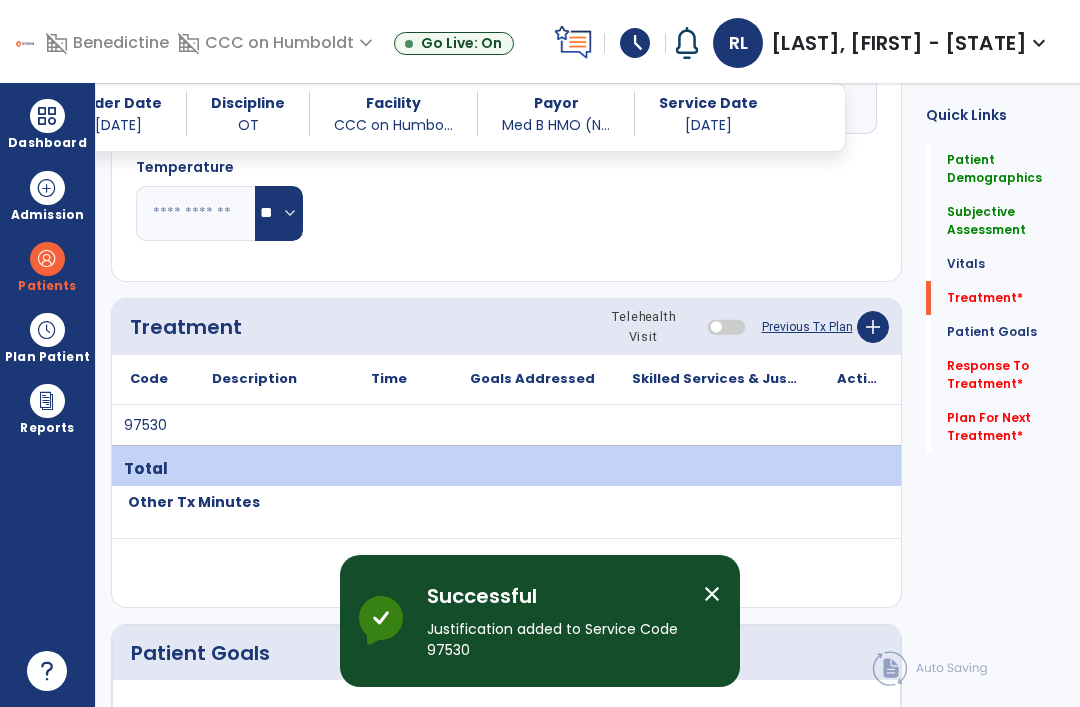 scroll, scrollTop: 64, scrollLeft: 0, axis: vertical 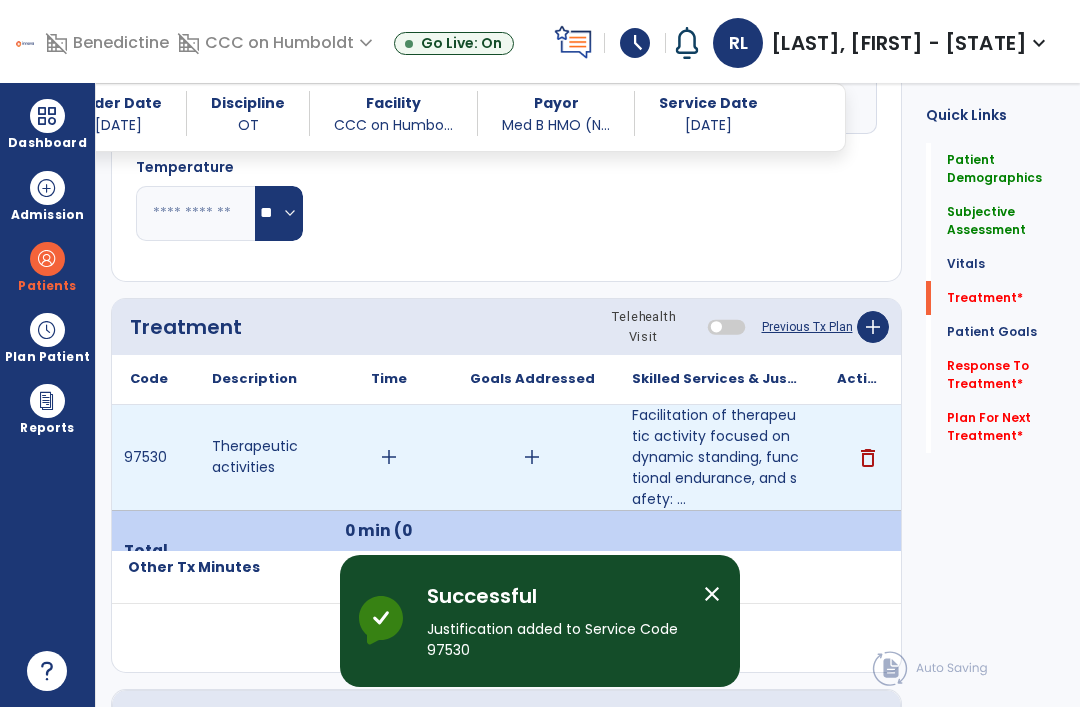 click on "add" at bounding box center [389, 457] 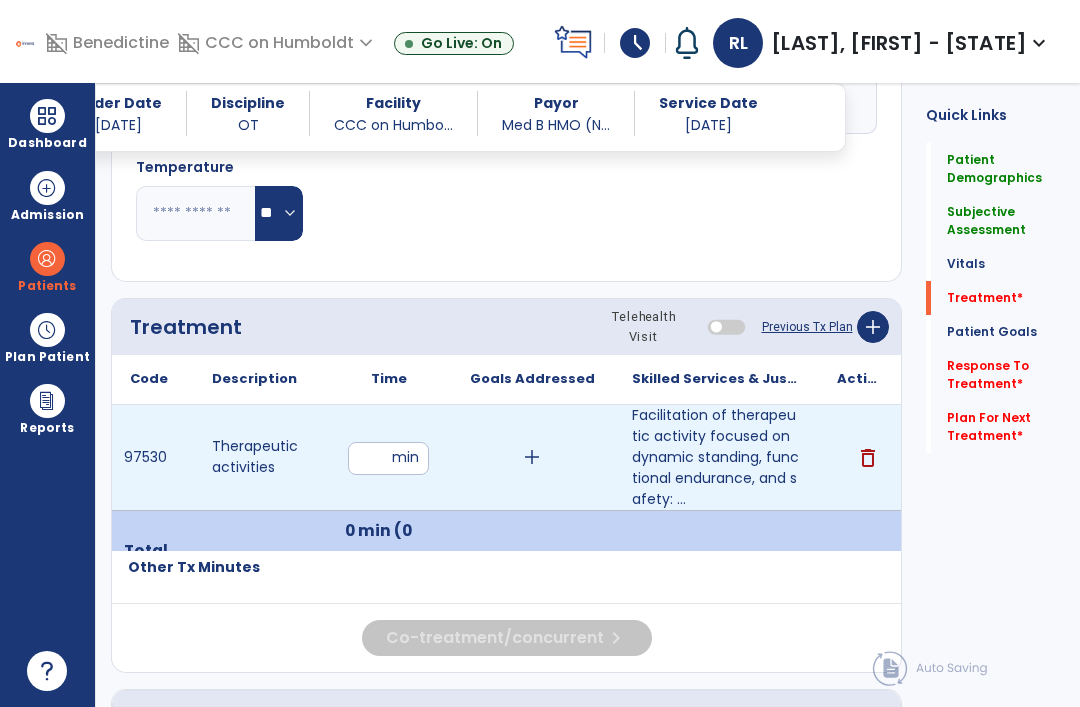 type on "**" 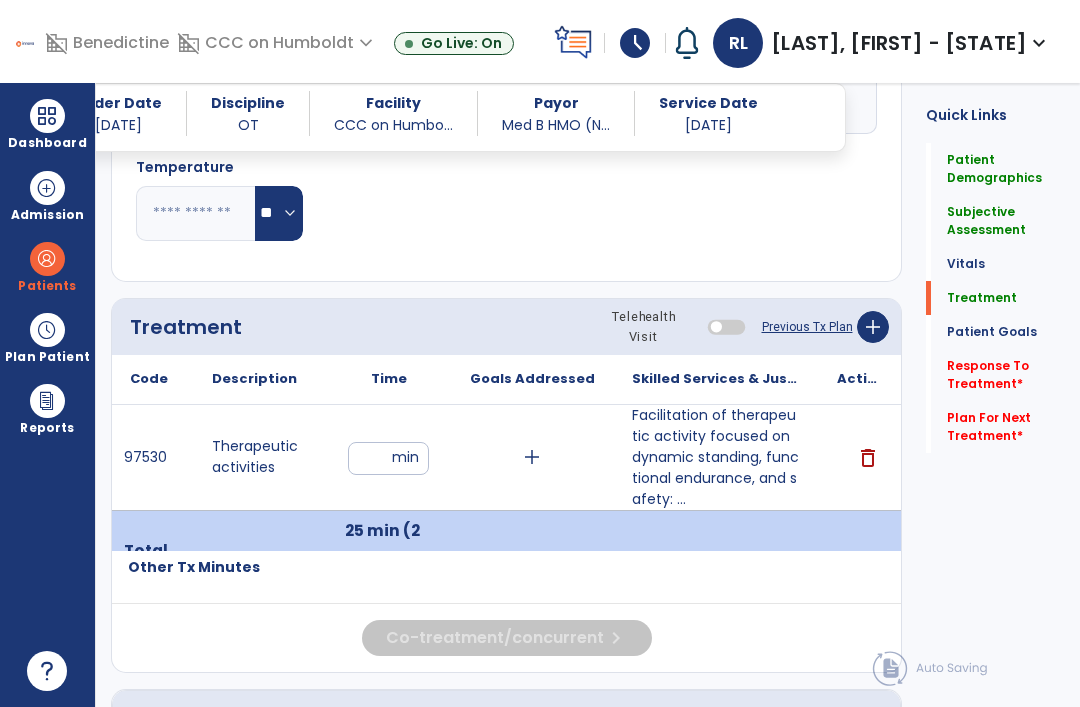 click on "Response To Treatment   *" 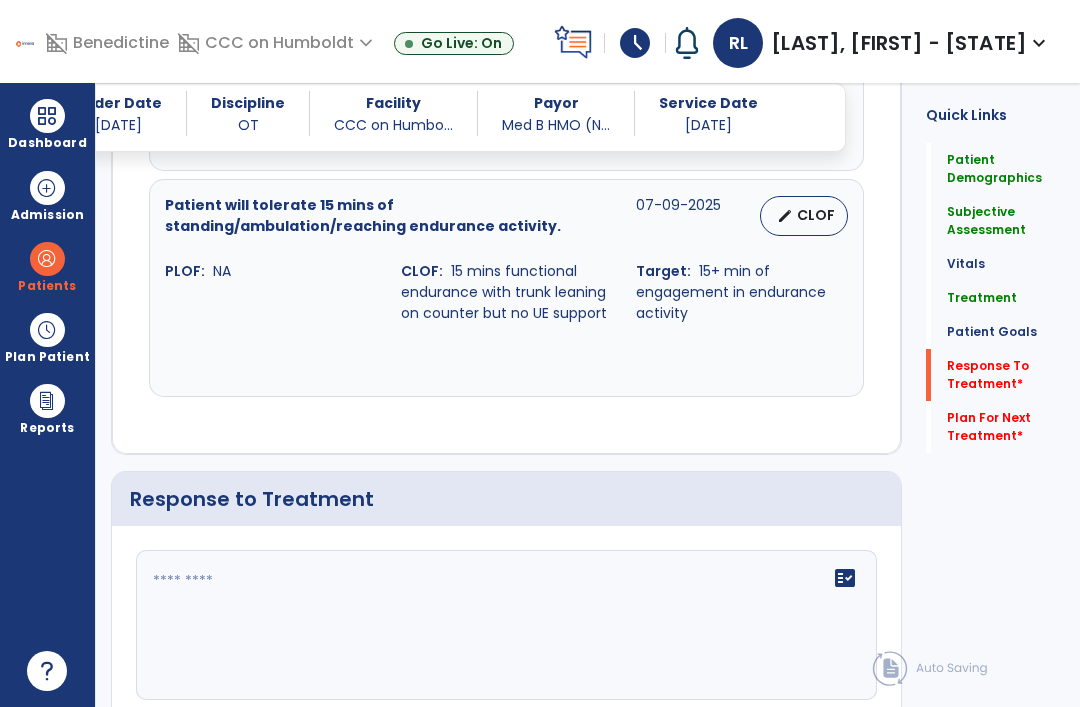 scroll, scrollTop: 1961, scrollLeft: 0, axis: vertical 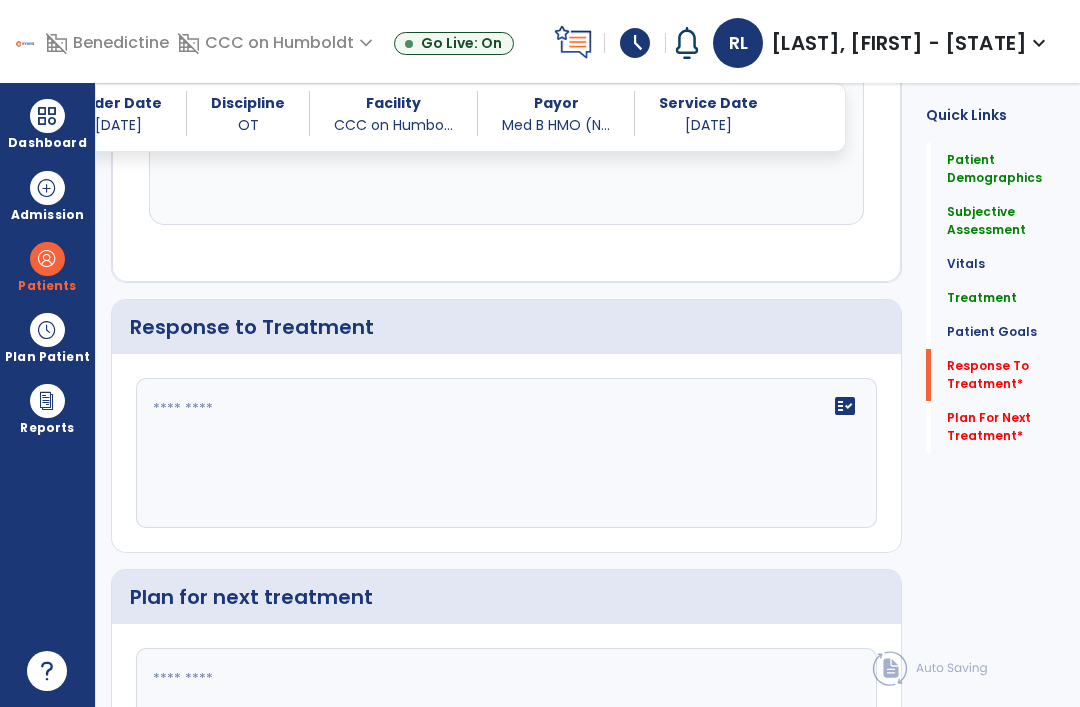click on "fact_check" 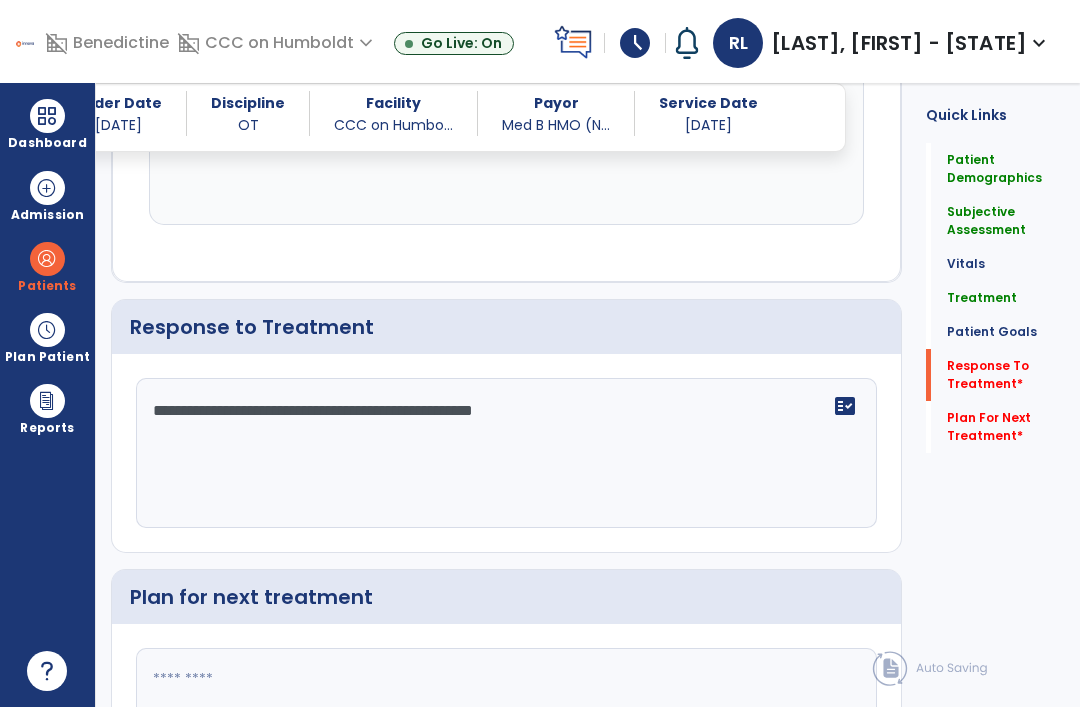 type on "**********" 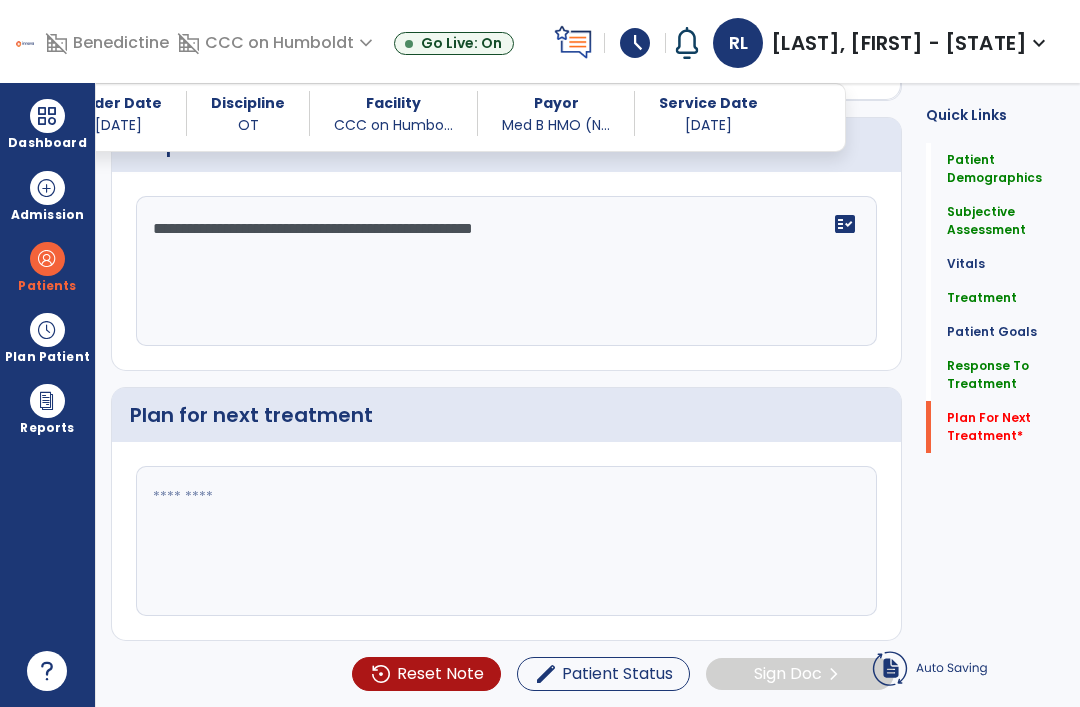 scroll, scrollTop: 2015, scrollLeft: 0, axis: vertical 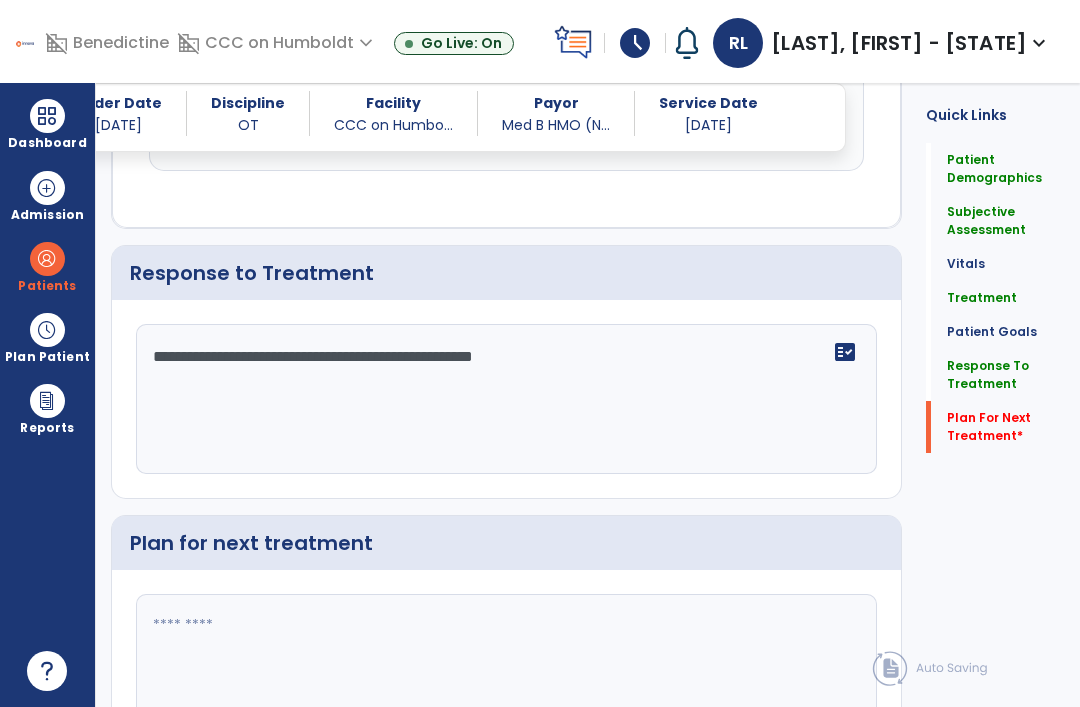 click on "**********" 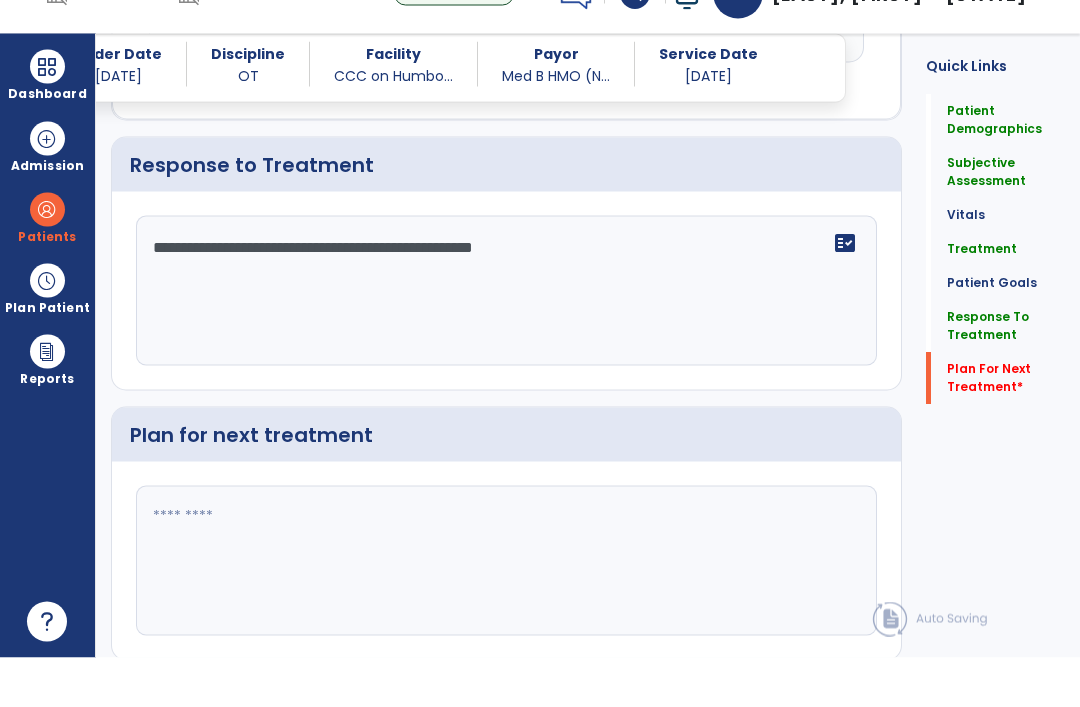 scroll, scrollTop: 2080, scrollLeft: 0, axis: vertical 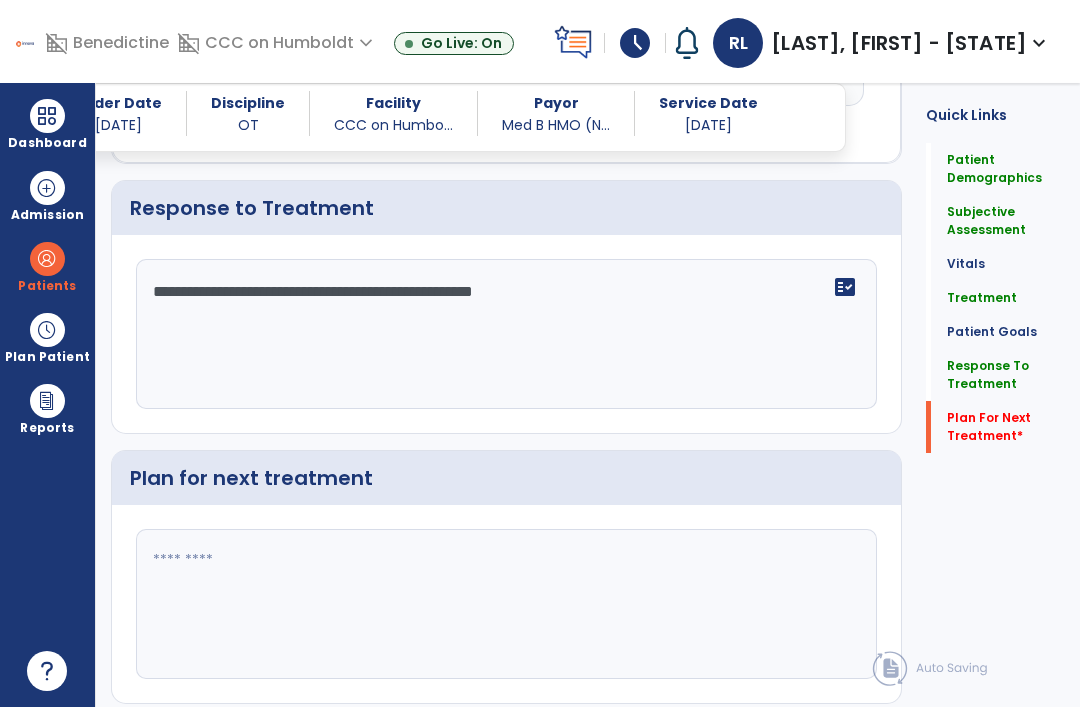 click 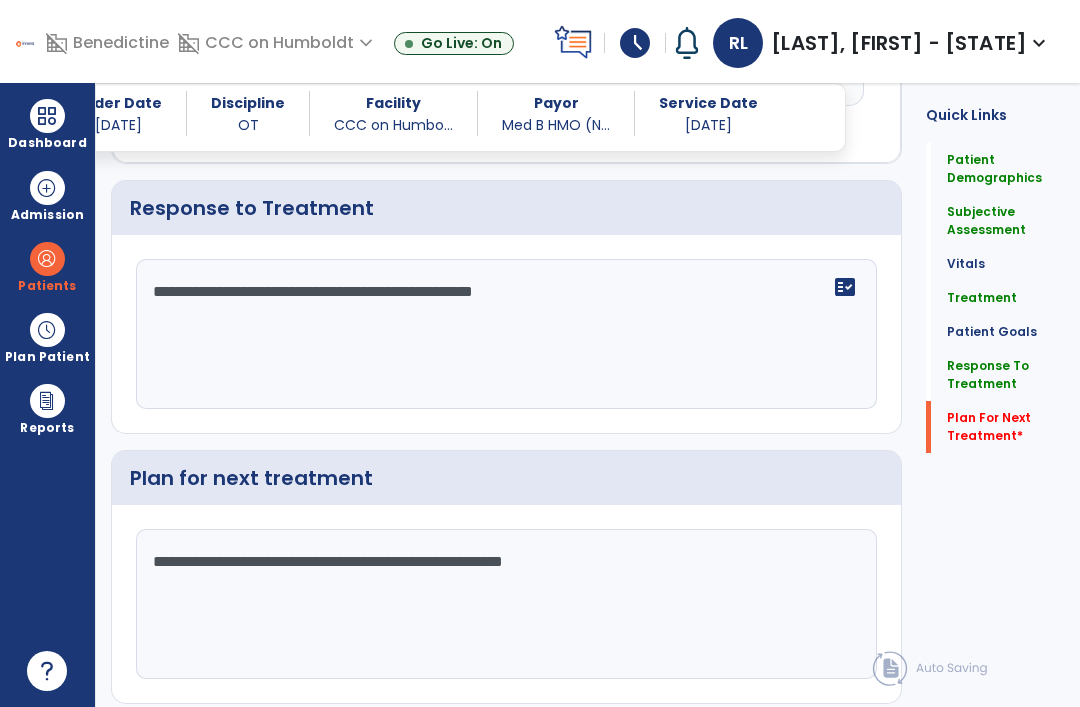 type on "**********" 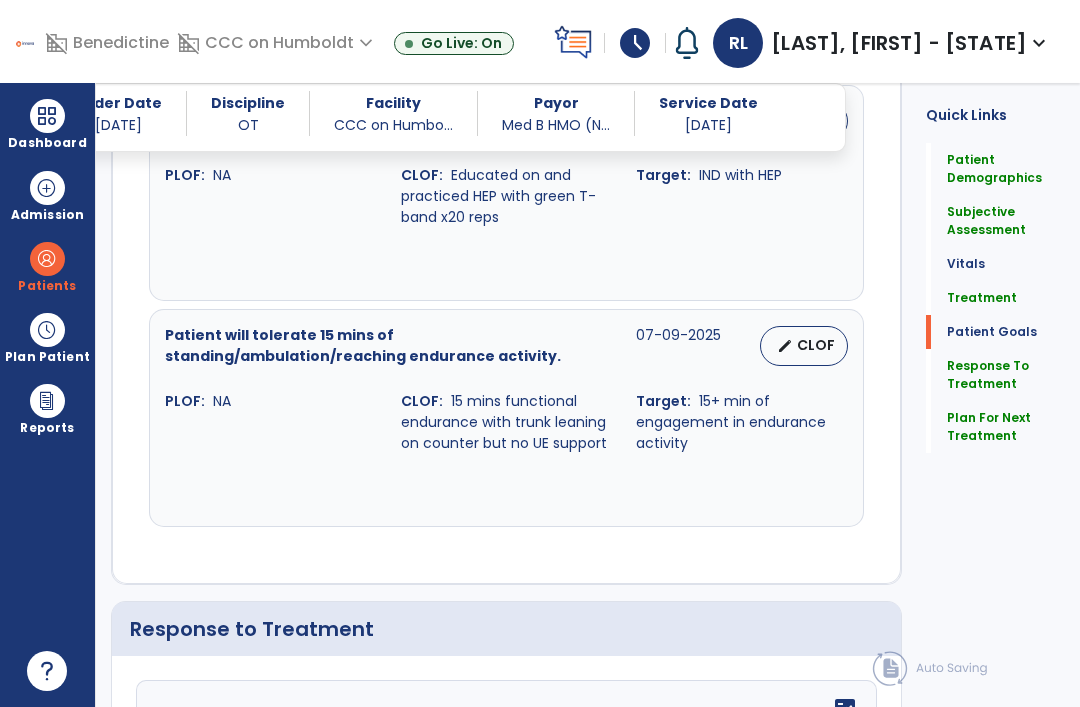 scroll, scrollTop: 2080, scrollLeft: 0, axis: vertical 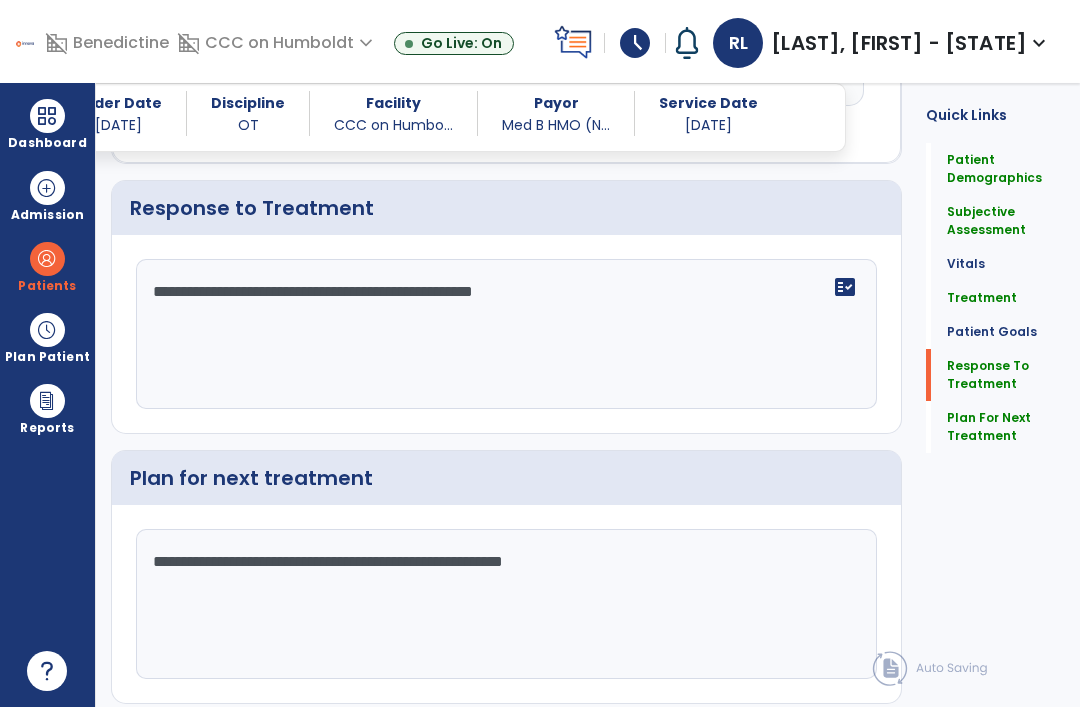click at bounding box center (47, 116) 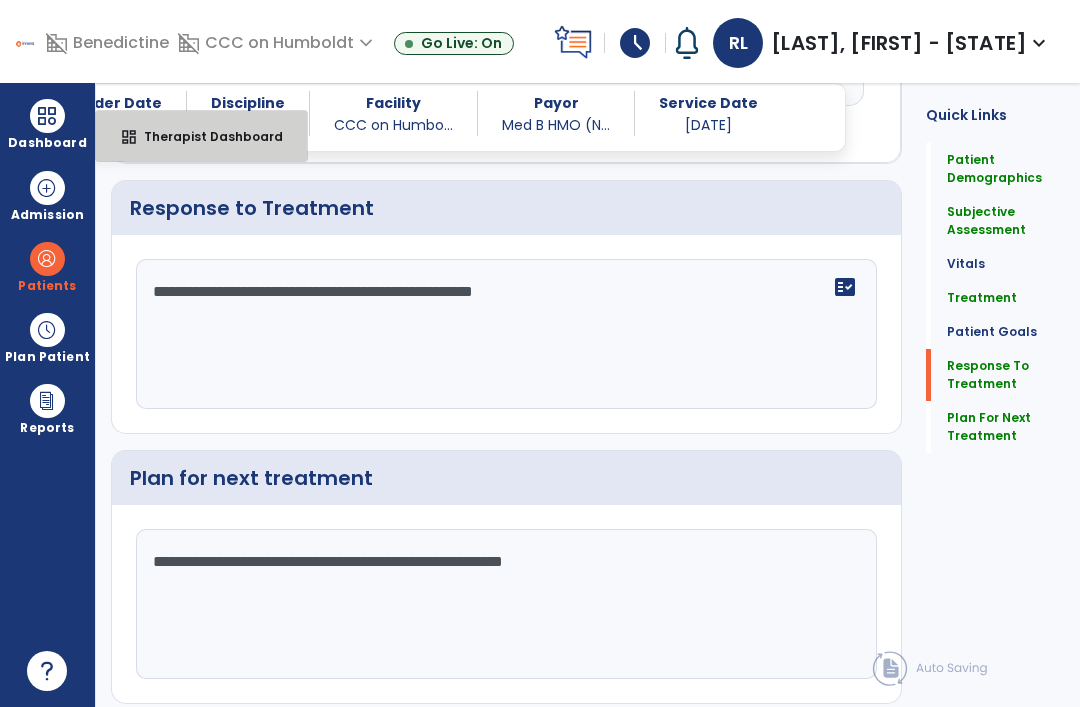 click on "Therapist Dashboard" at bounding box center [205, 136] 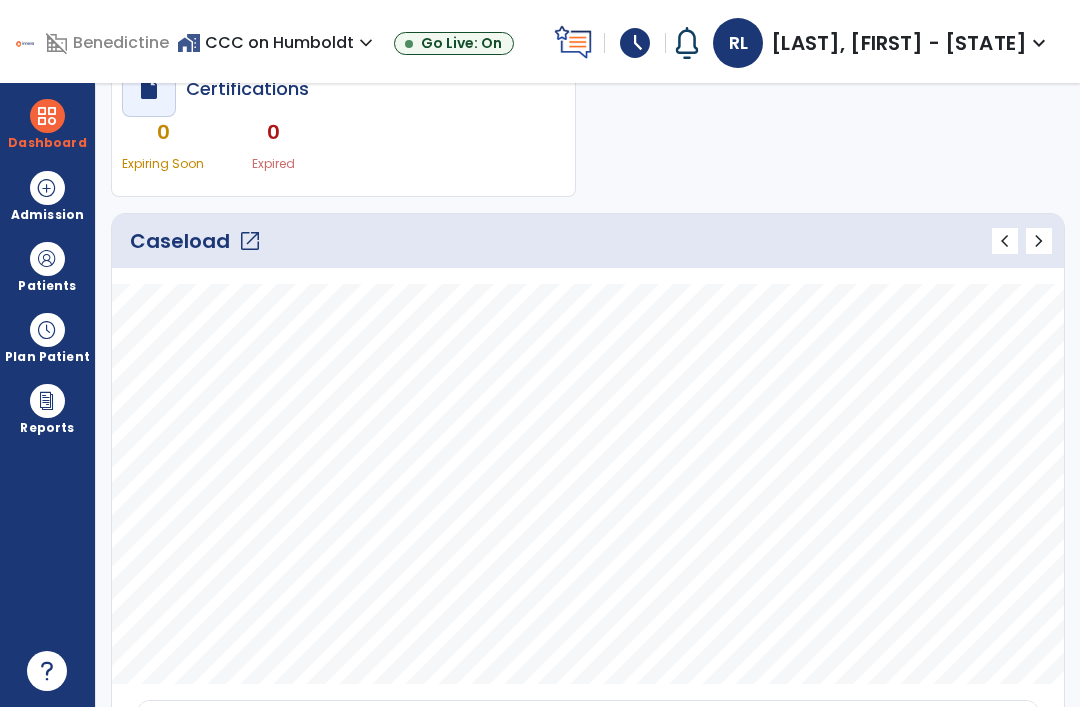 scroll, scrollTop: 211, scrollLeft: 0, axis: vertical 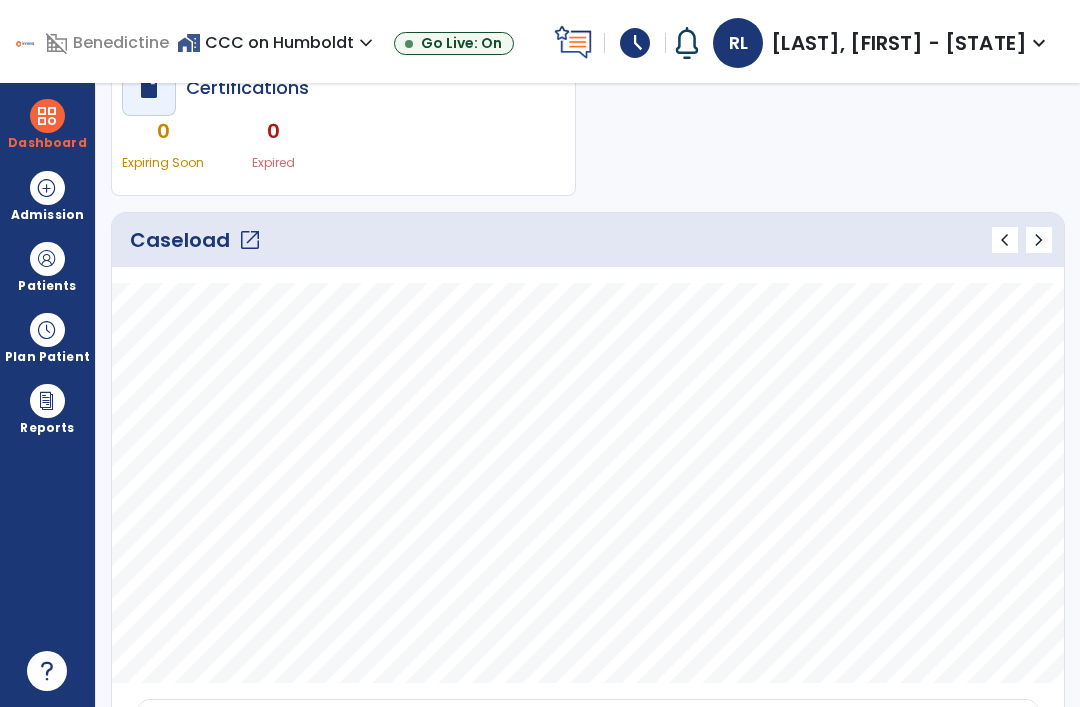 click on "open_in_new" 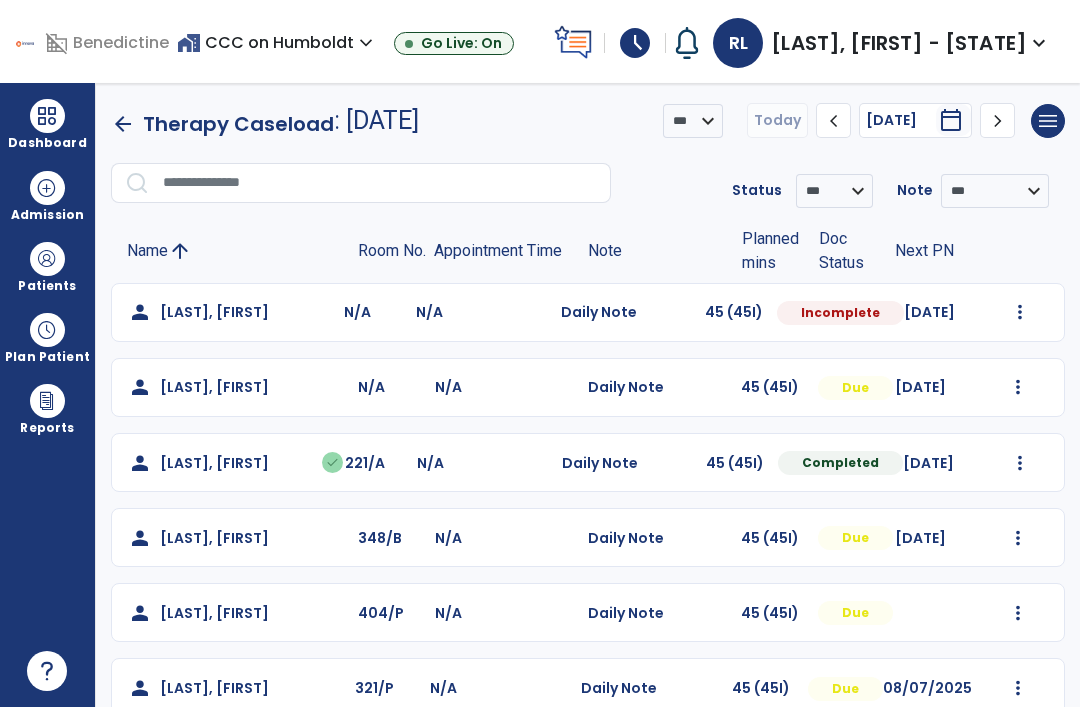 click at bounding box center [1020, 312] 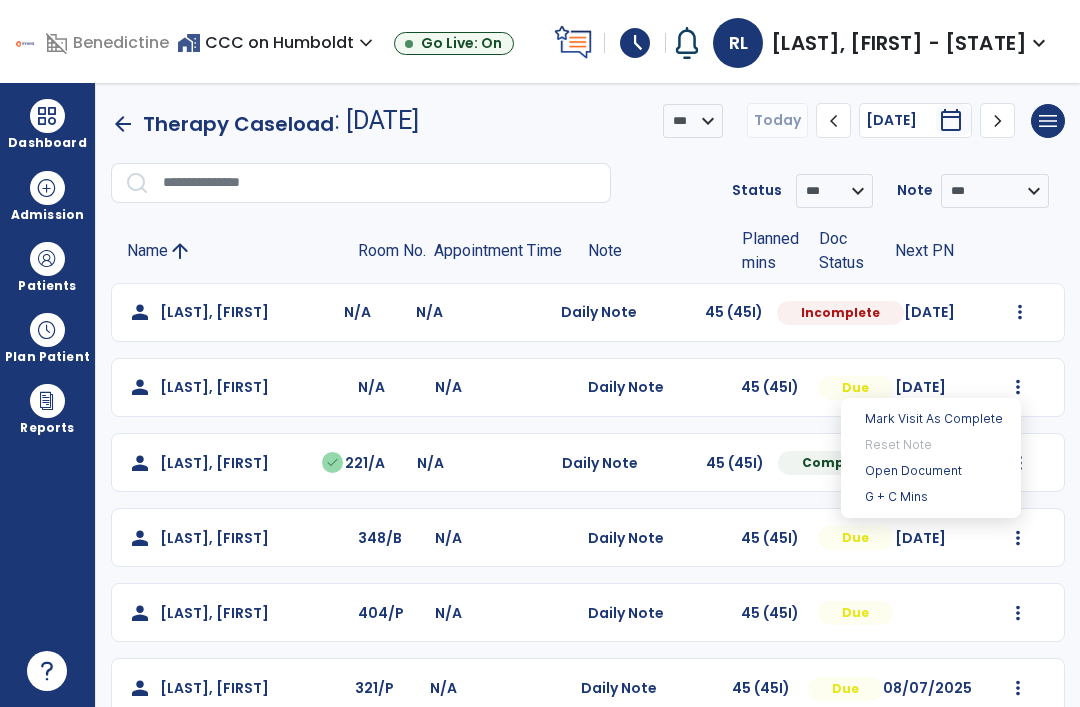 click on "Open Document" at bounding box center [931, 471] 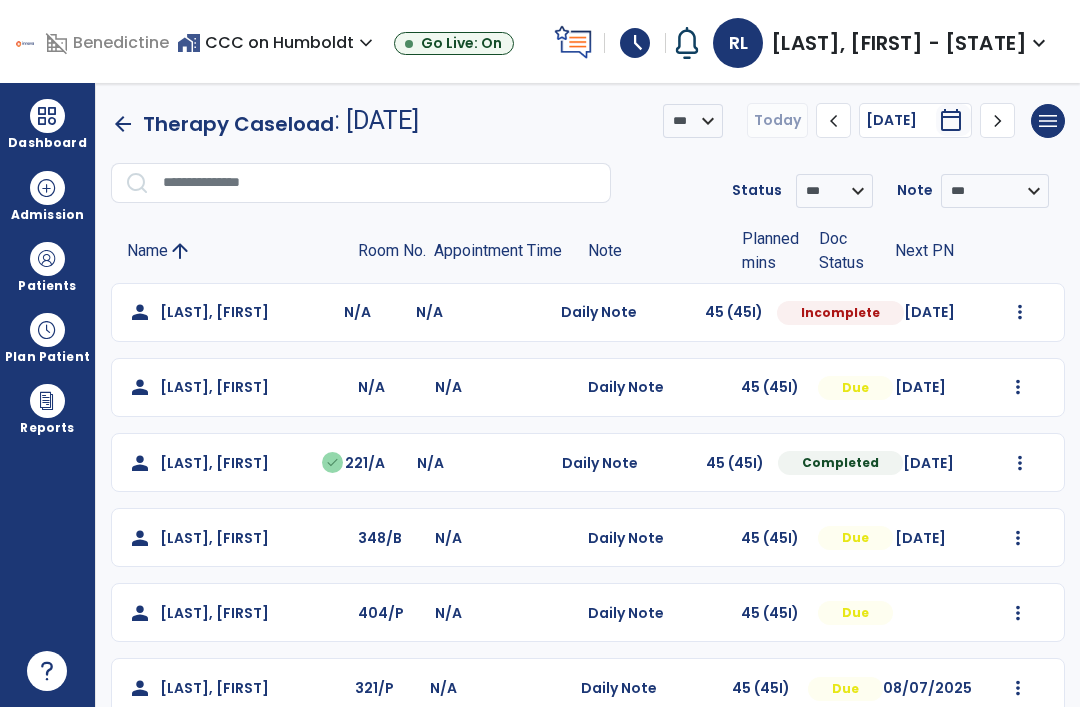 scroll, scrollTop: 0, scrollLeft: 0, axis: both 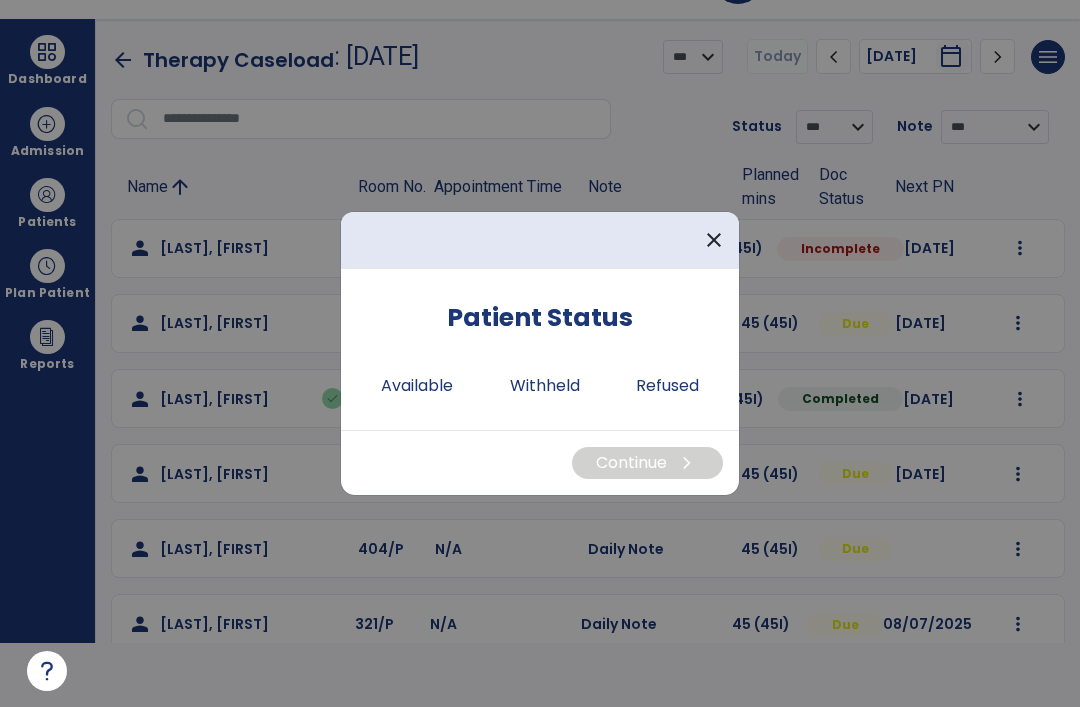 click on "Available" at bounding box center [417, 386] 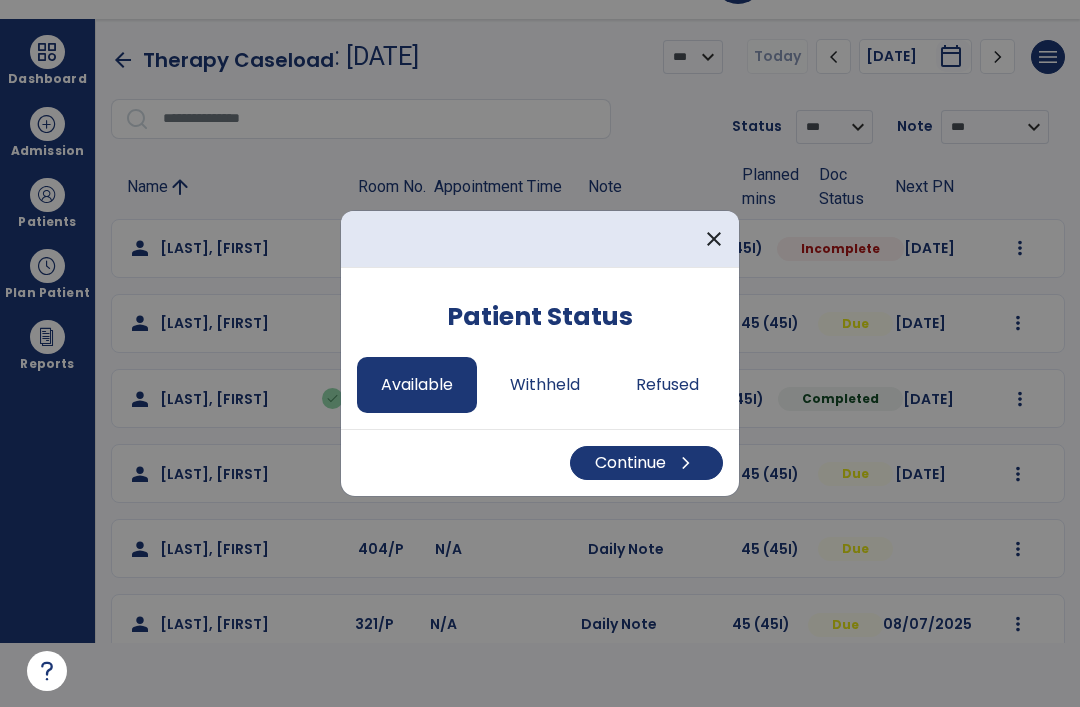 click on "Continue   chevron_right" at bounding box center (646, 463) 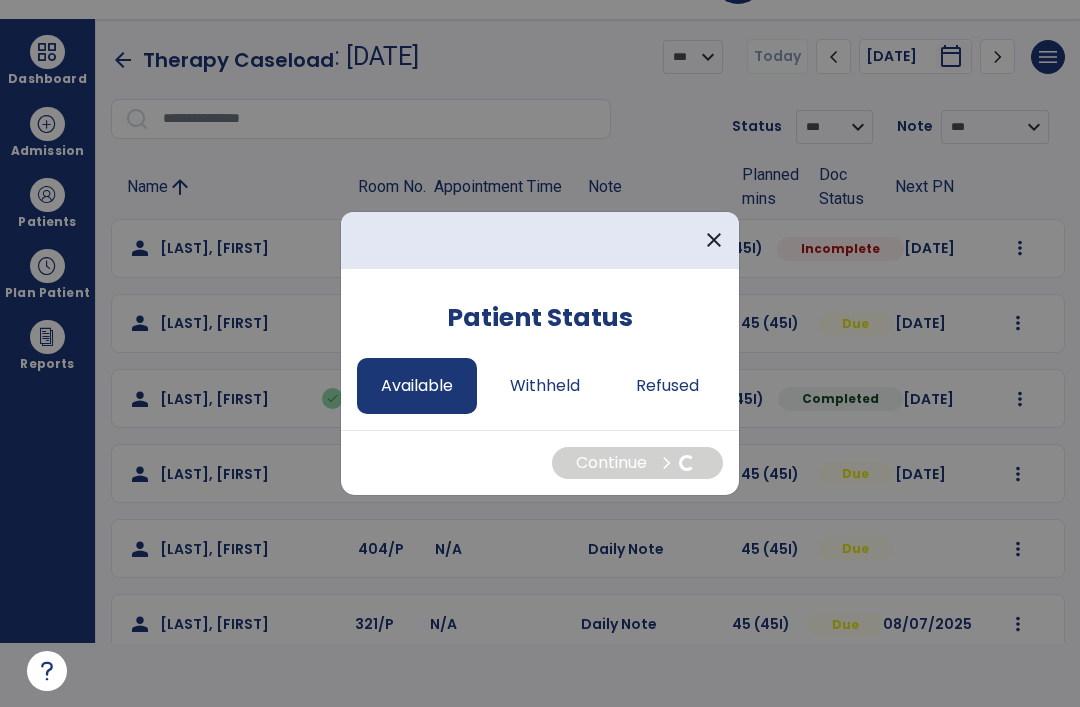 select on "*" 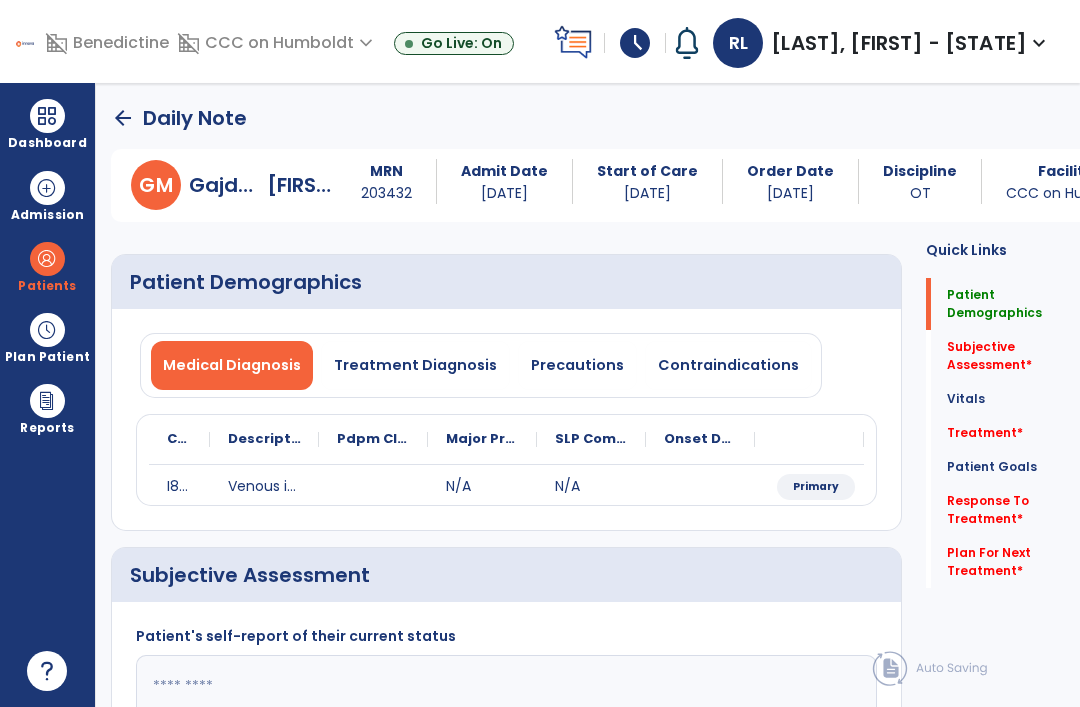 scroll, scrollTop: 64, scrollLeft: 0, axis: vertical 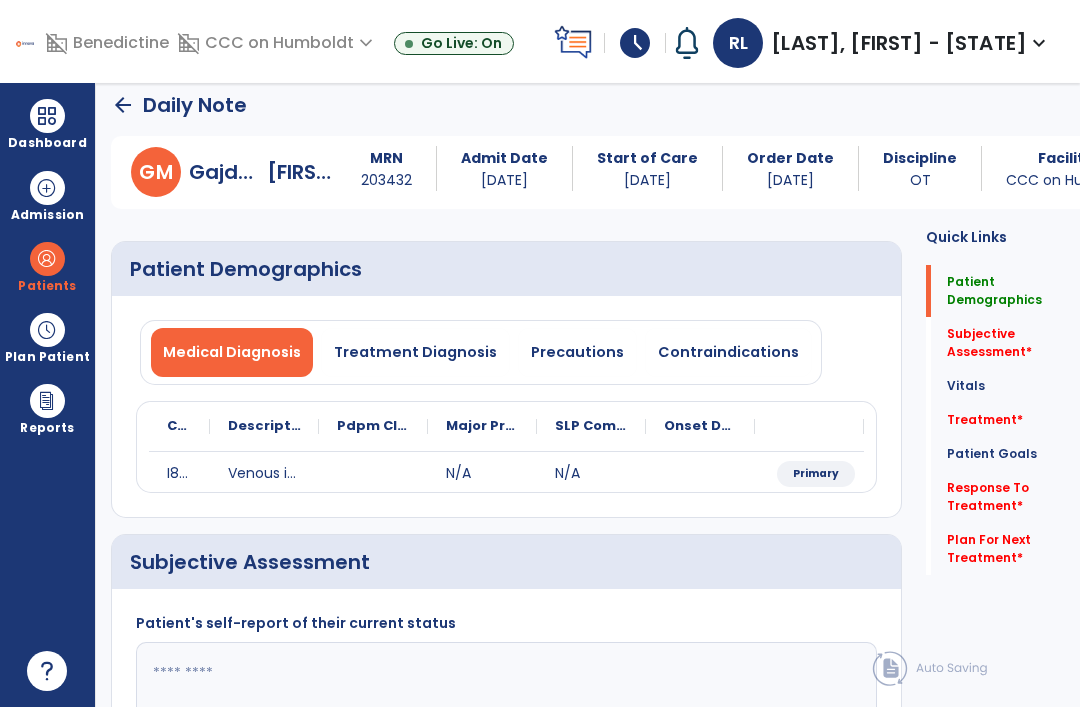 click on "Subjective Assessment   *" 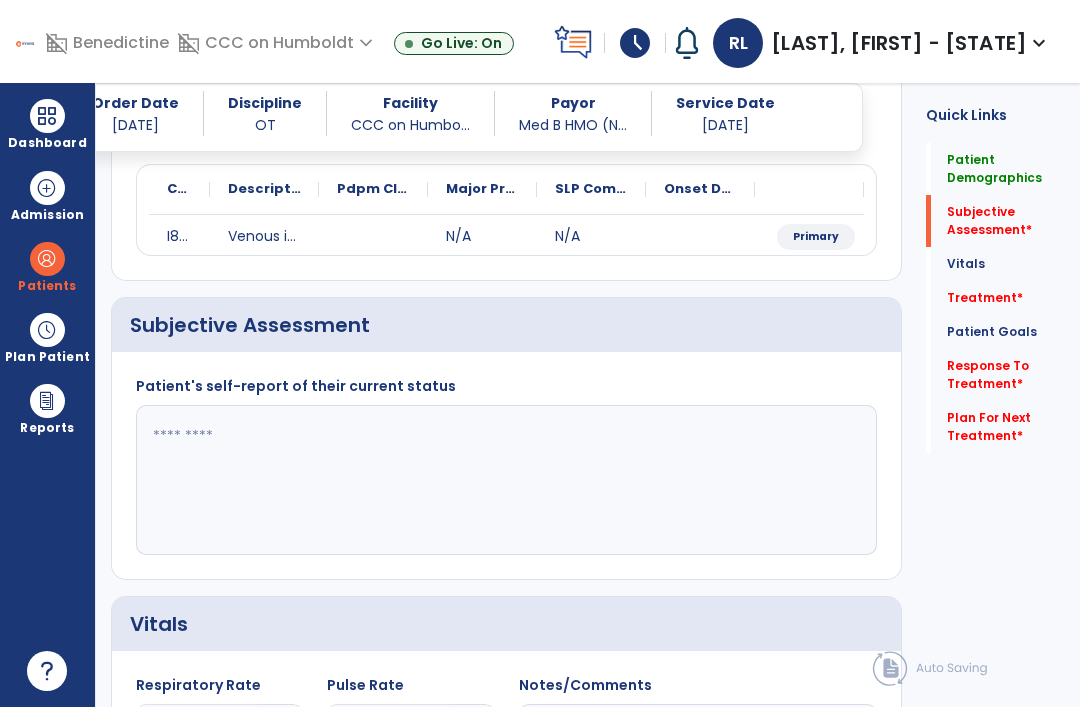 scroll, scrollTop: 262, scrollLeft: 0, axis: vertical 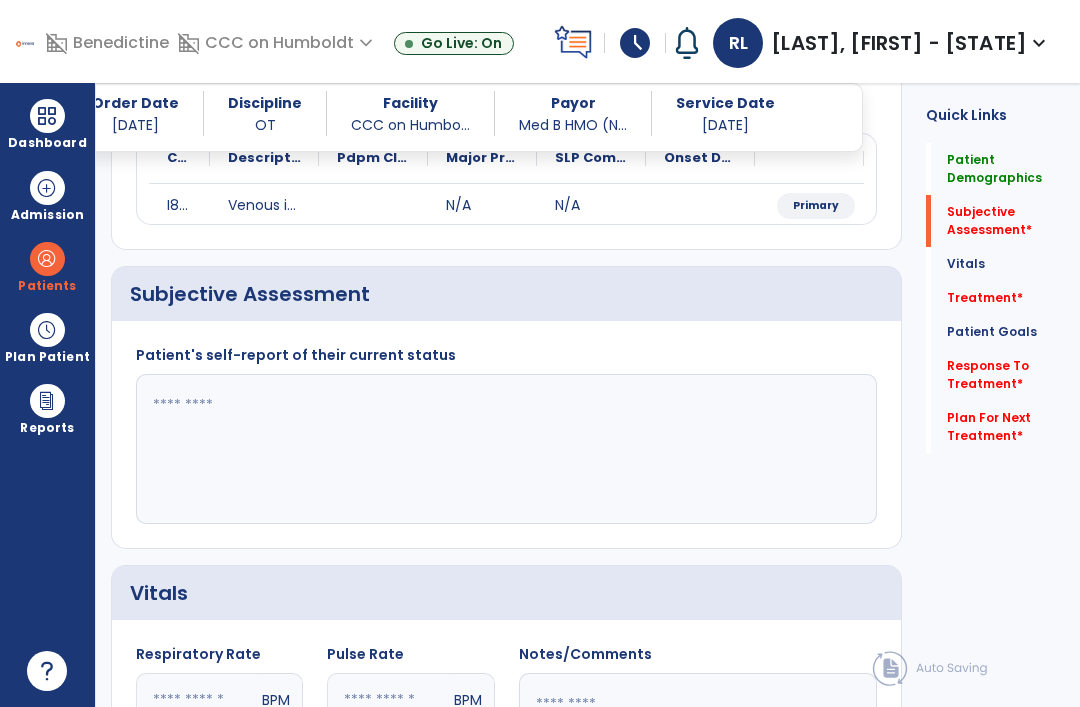 click 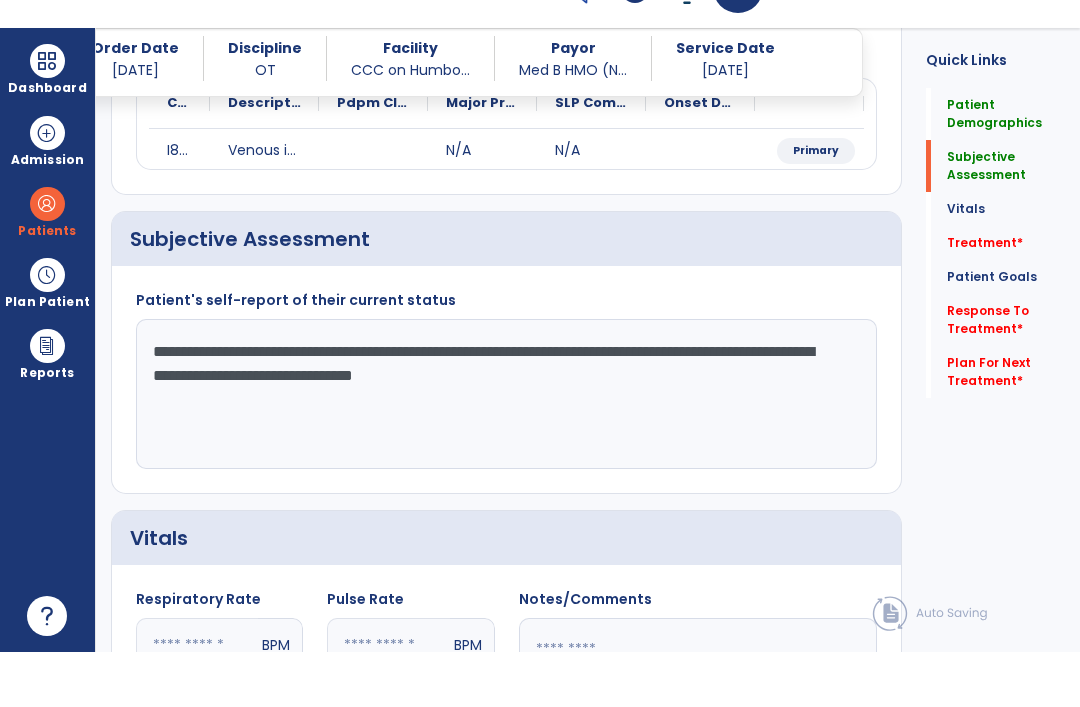 click on "**********" 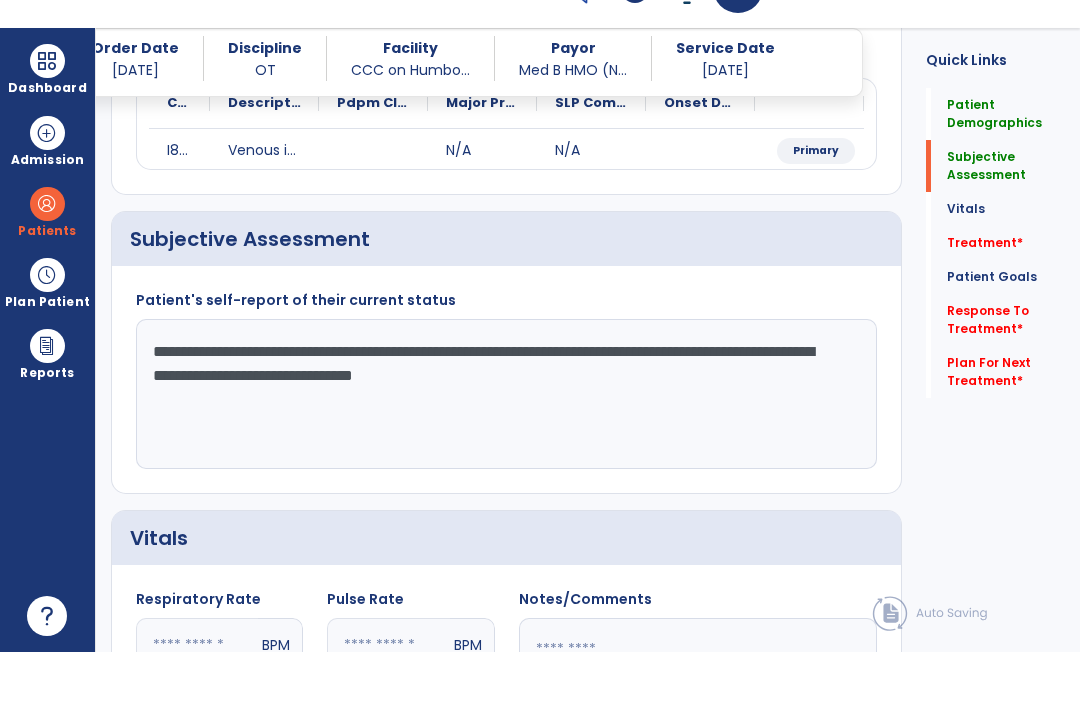 click 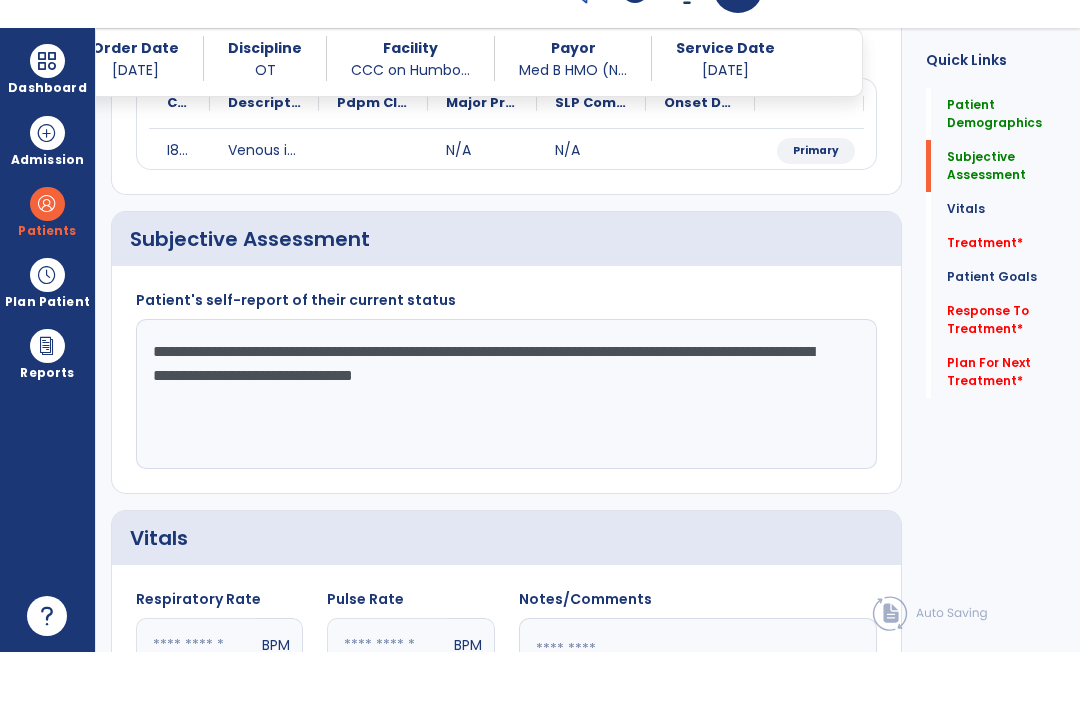 click on "**********" 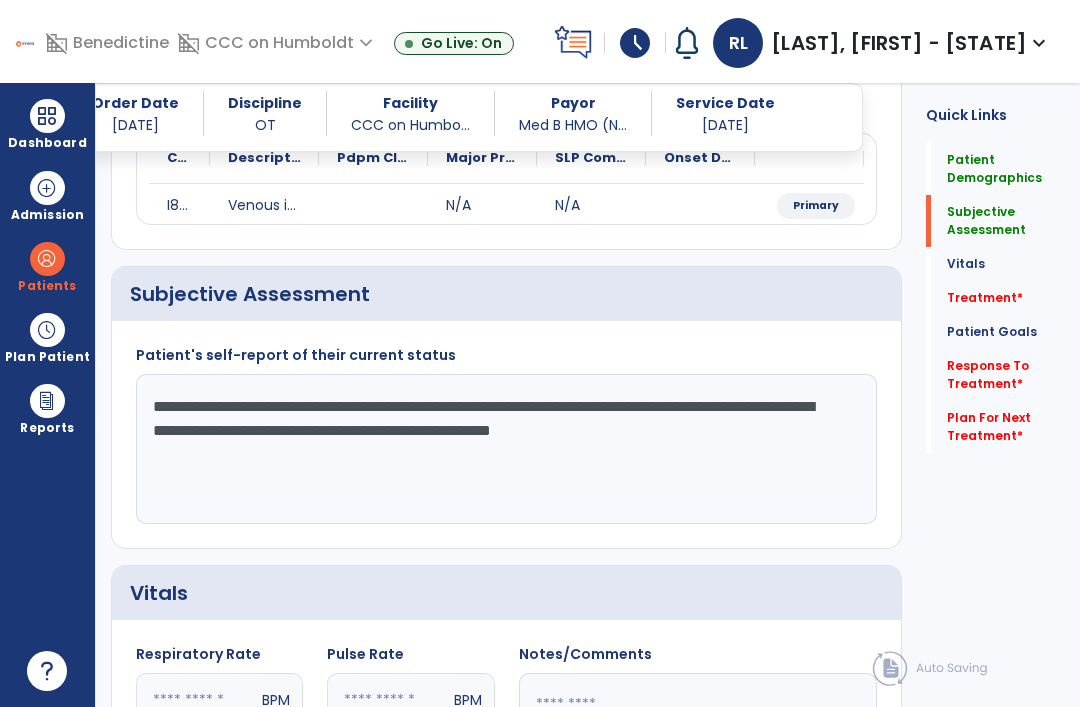 type on "**********" 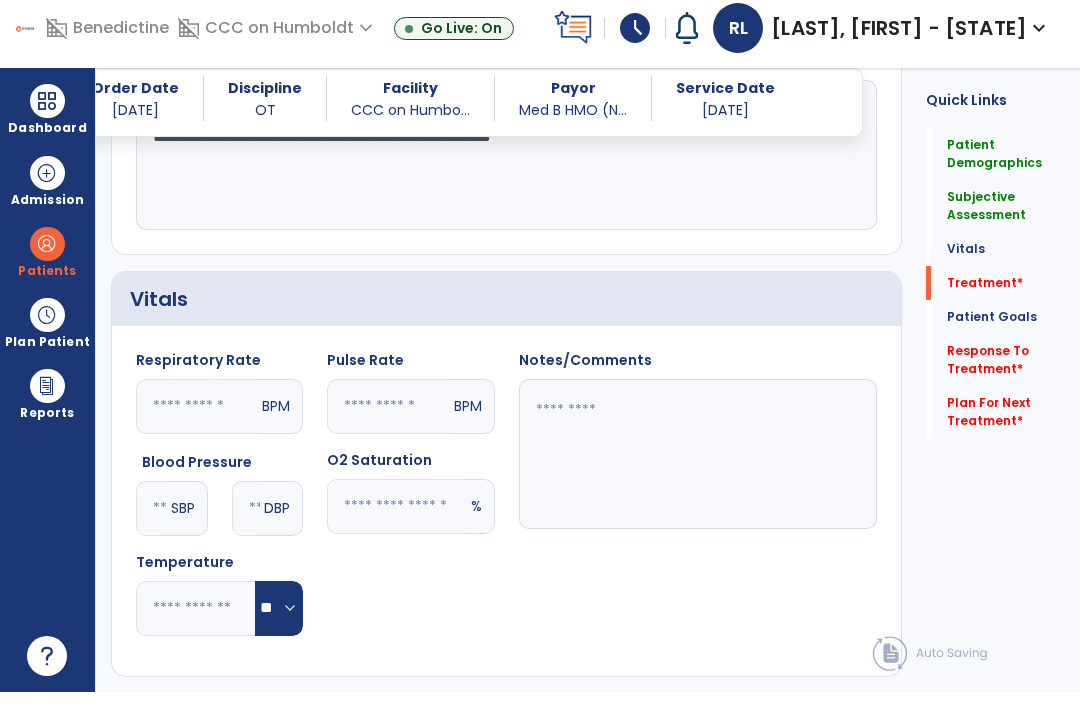 scroll, scrollTop: 951, scrollLeft: 0, axis: vertical 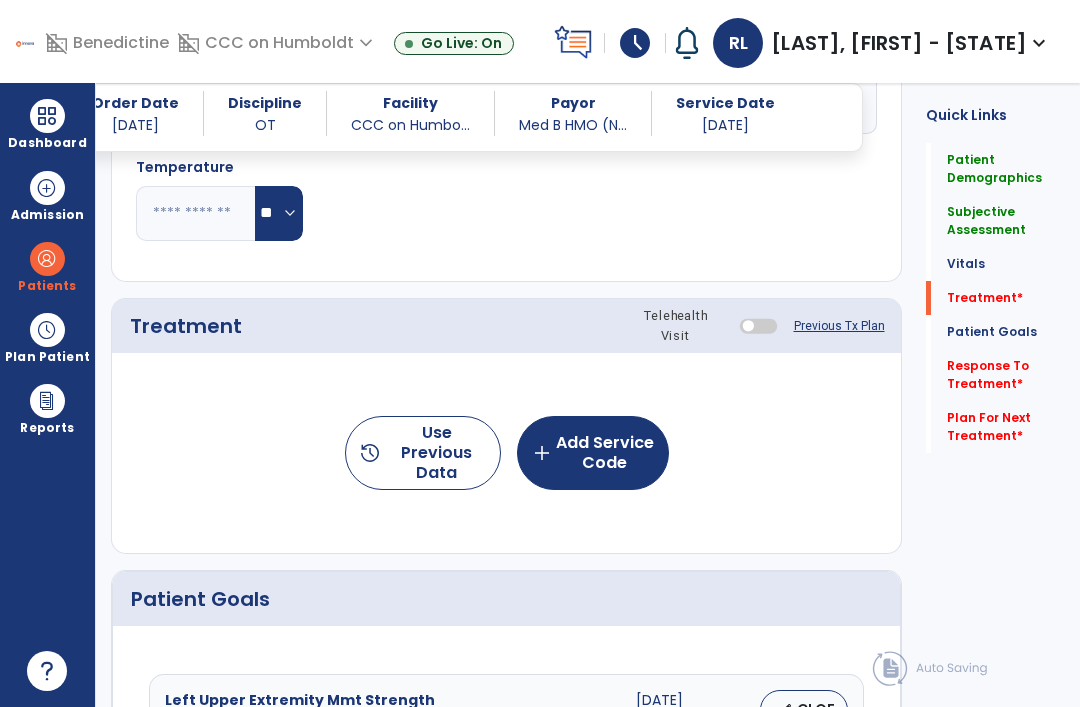click on "add  Add Service Code" 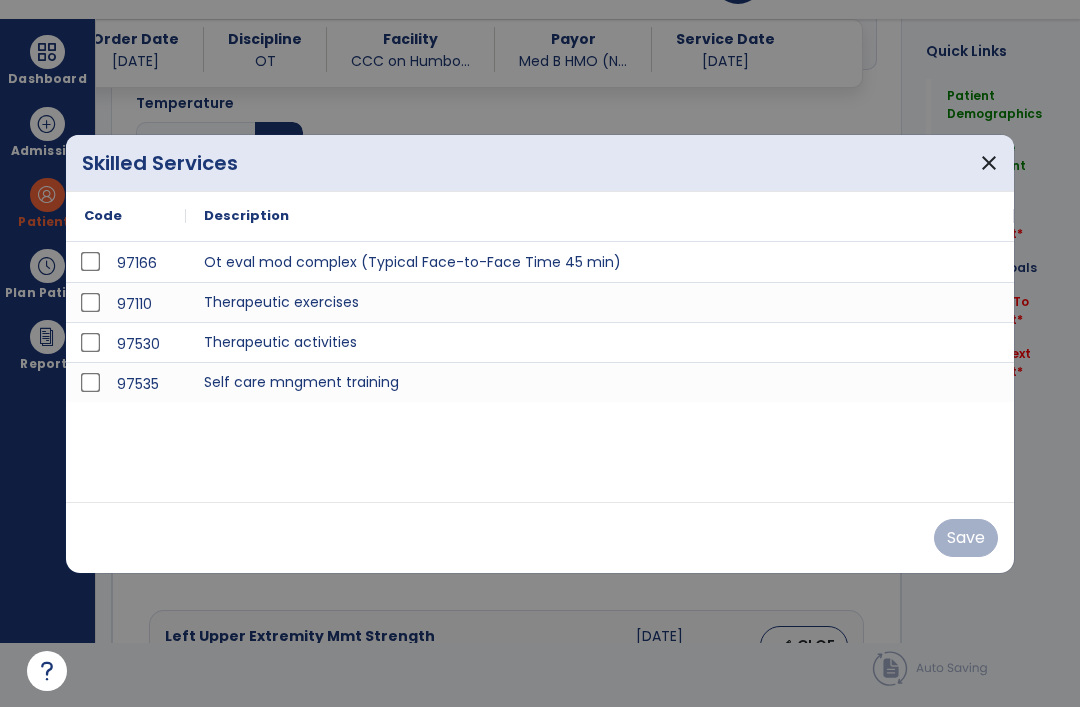scroll, scrollTop: 0, scrollLeft: 0, axis: both 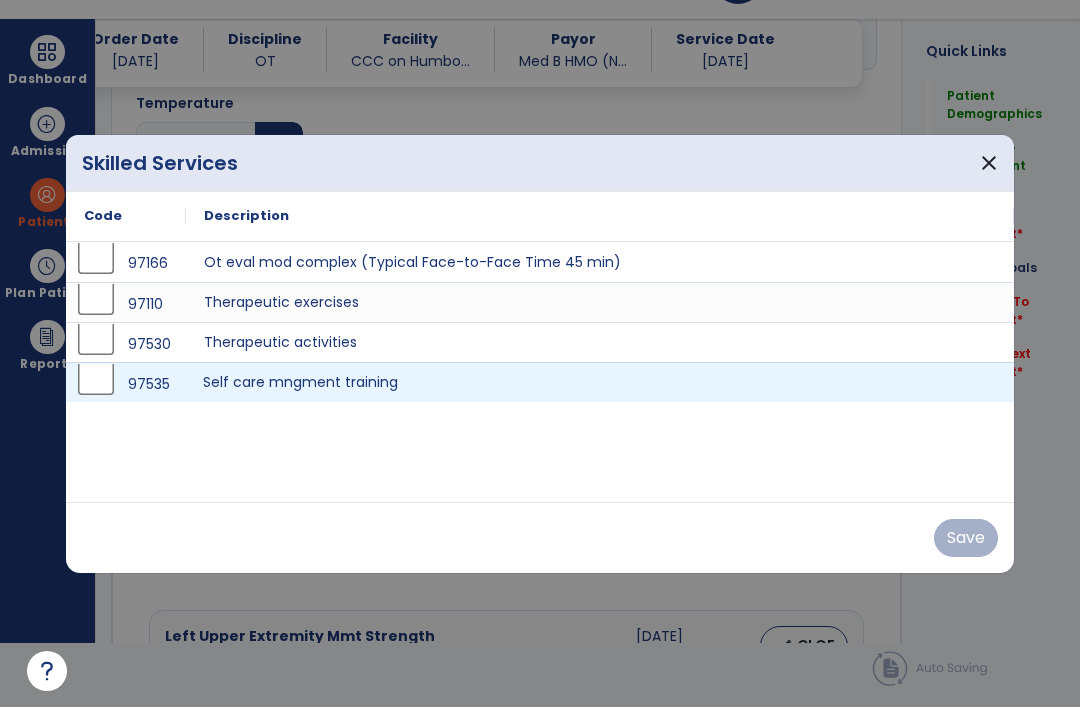 click on "Self care mngment training" at bounding box center [600, 382] 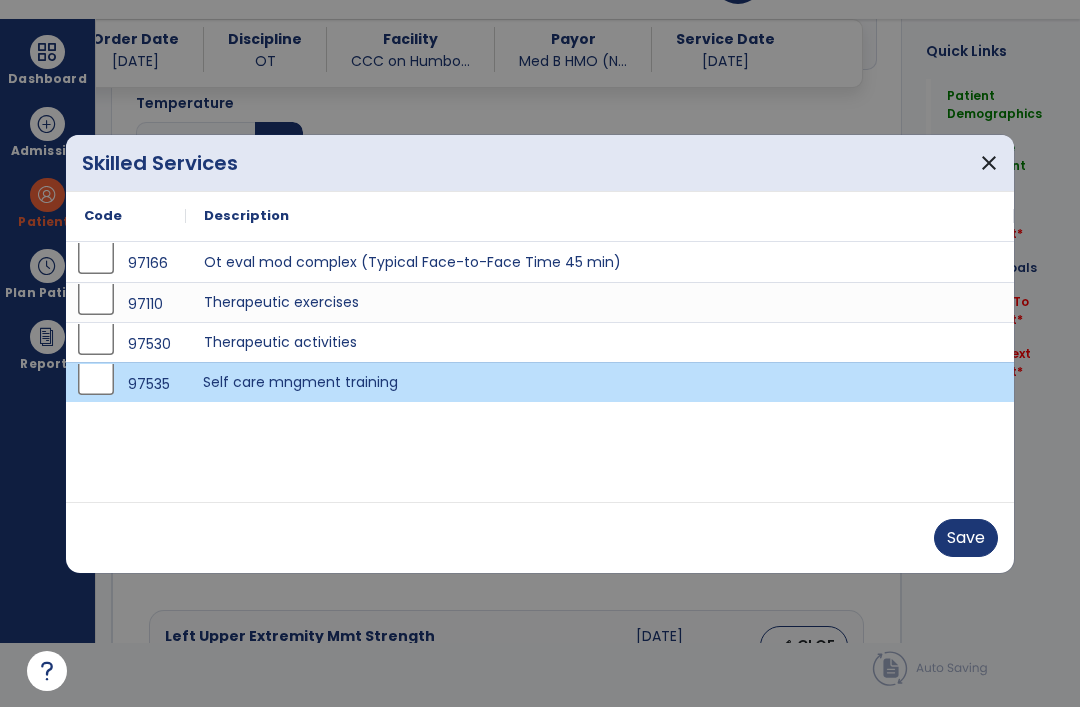 click on "Save" at bounding box center (966, 538) 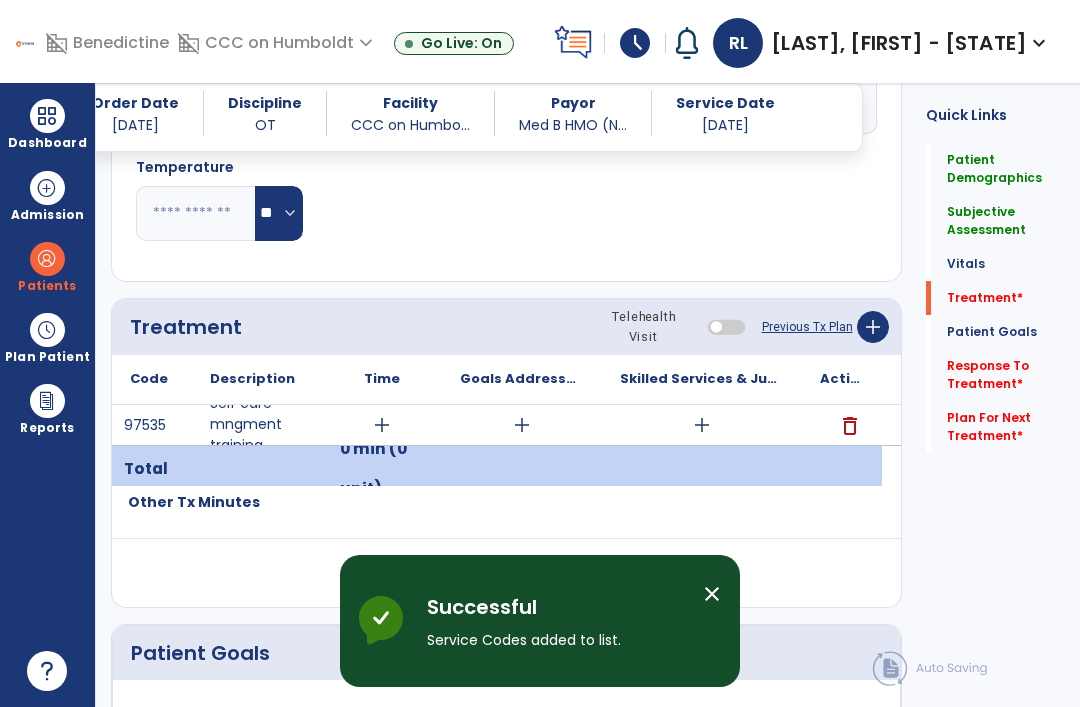 scroll, scrollTop: 64, scrollLeft: 0, axis: vertical 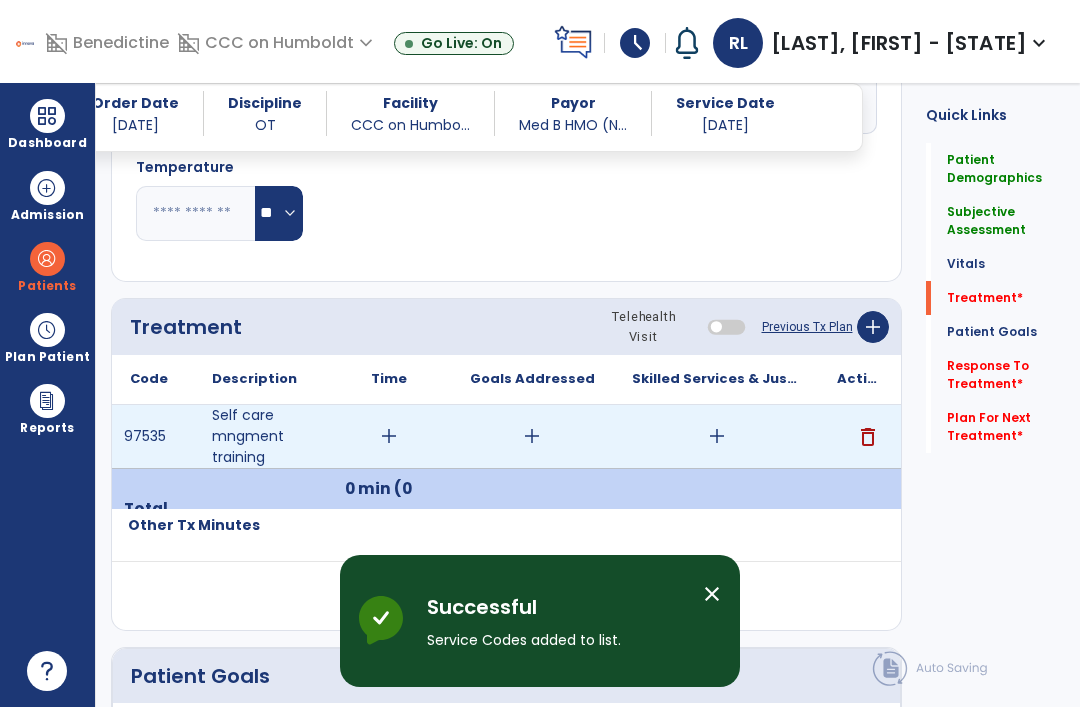 click on "add" at bounding box center [717, 436] 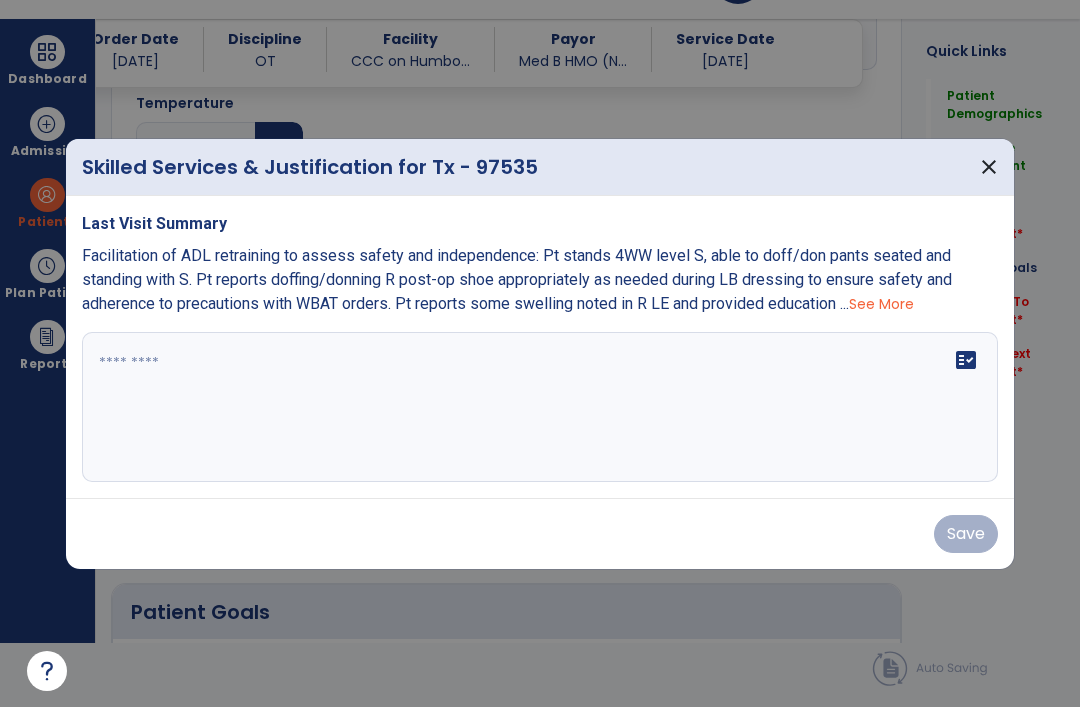 scroll, scrollTop: 0, scrollLeft: 0, axis: both 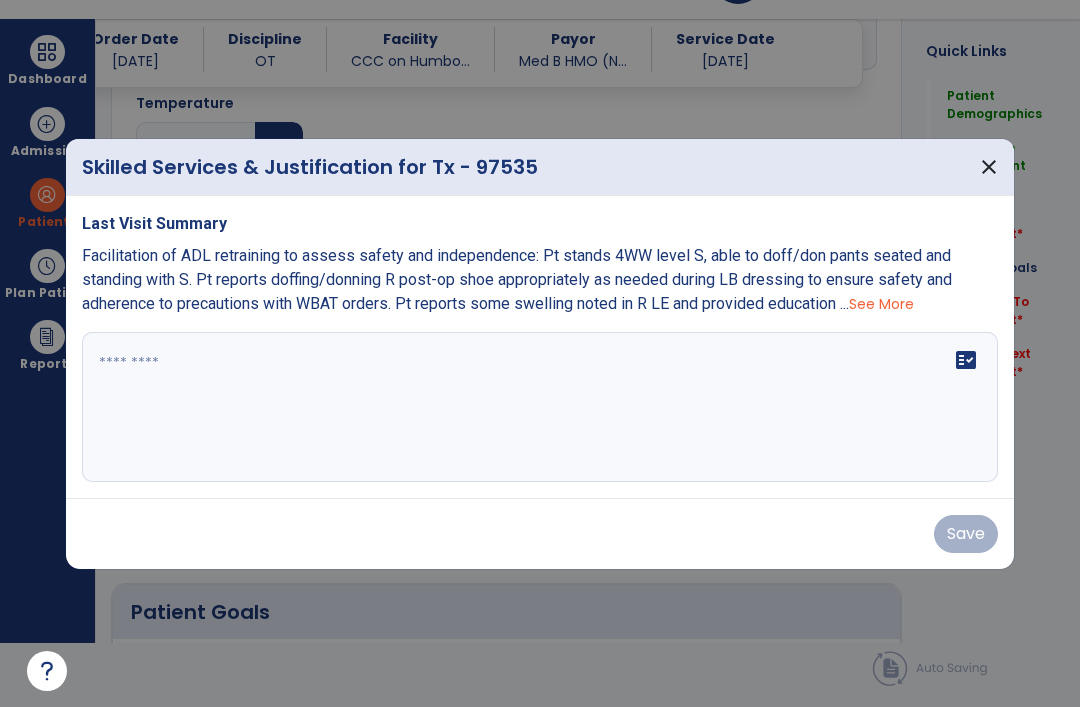 click at bounding box center [540, 407] 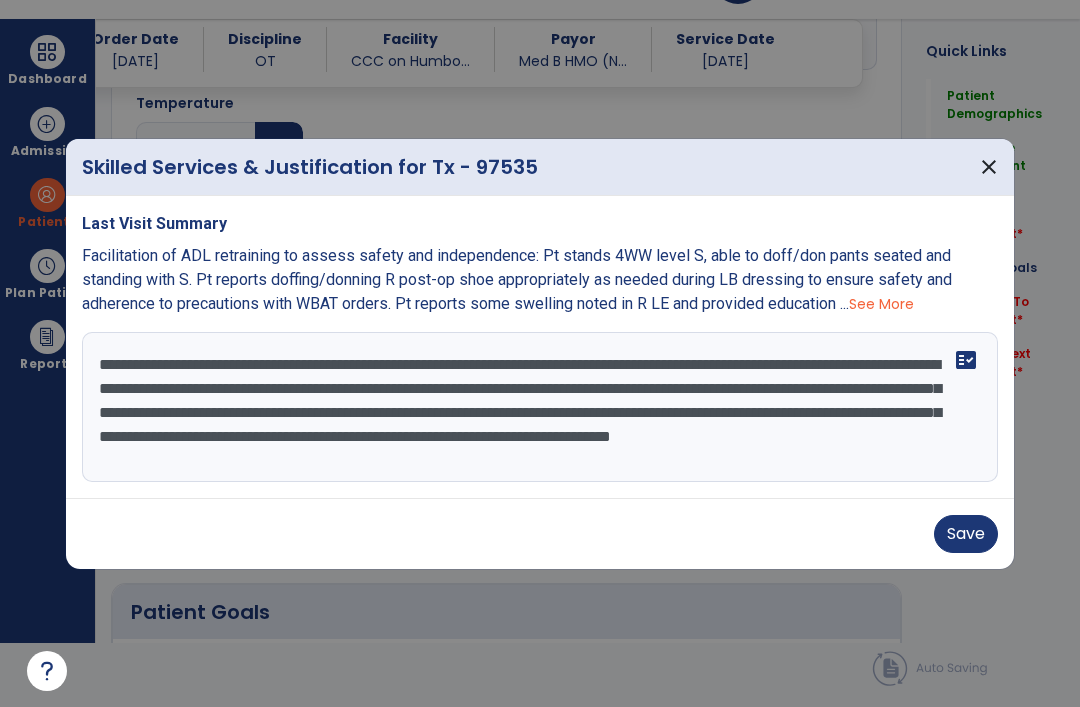 scroll, scrollTop: 16, scrollLeft: 0, axis: vertical 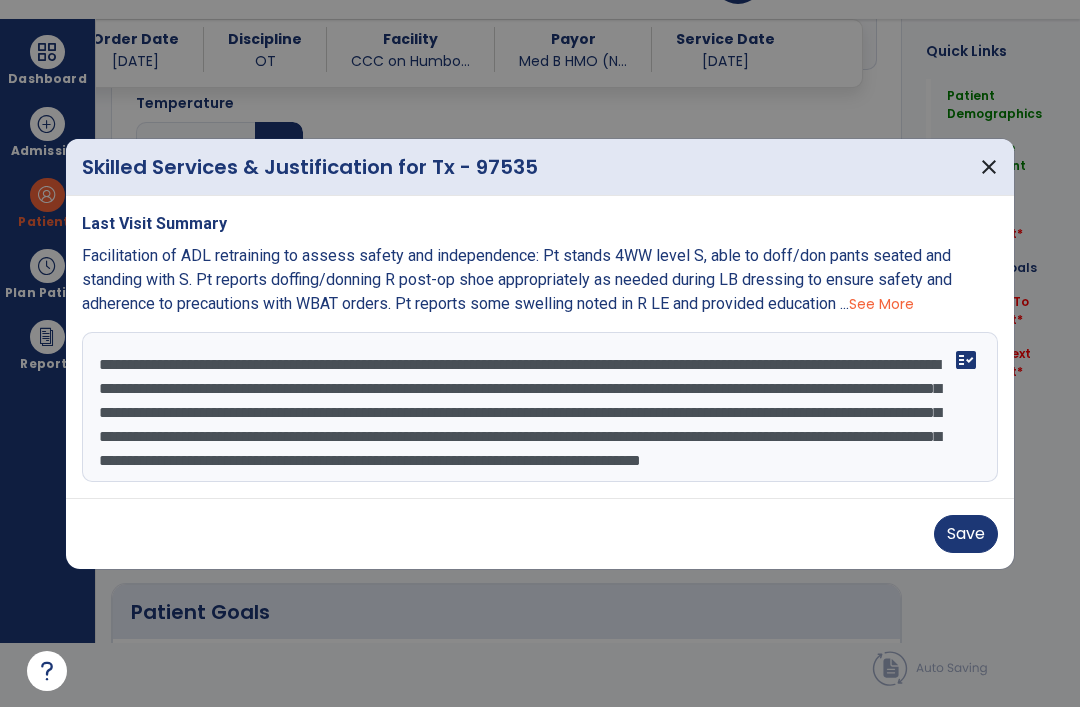 click on "**********" at bounding box center (540, 407) 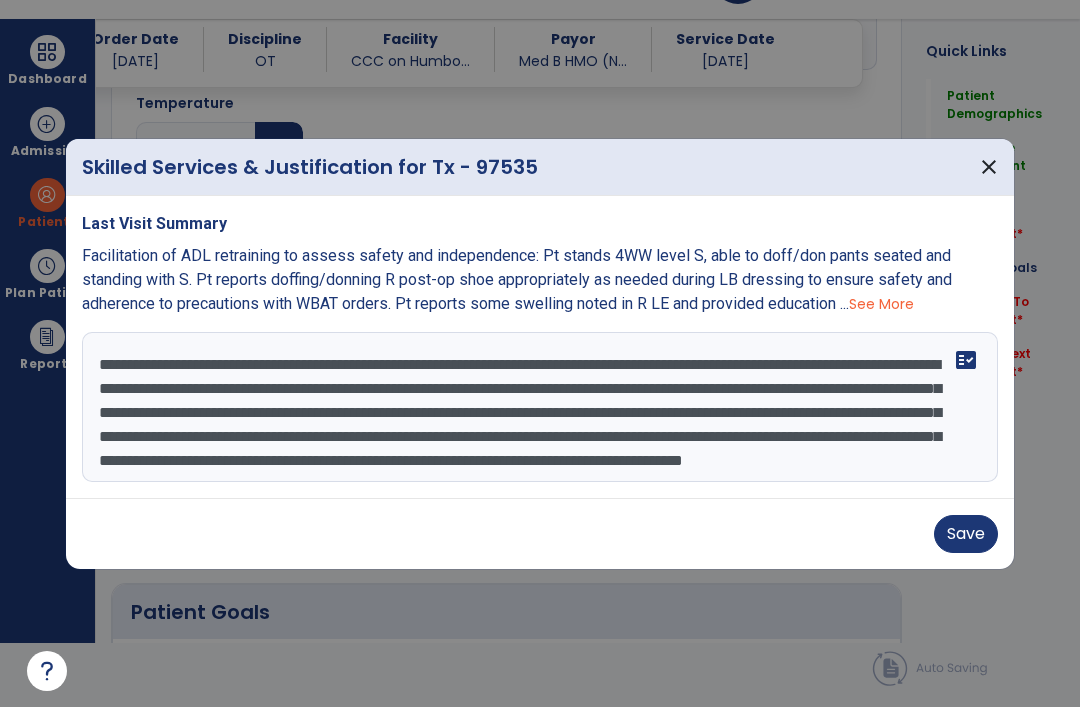click on "**********" at bounding box center [540, 407] 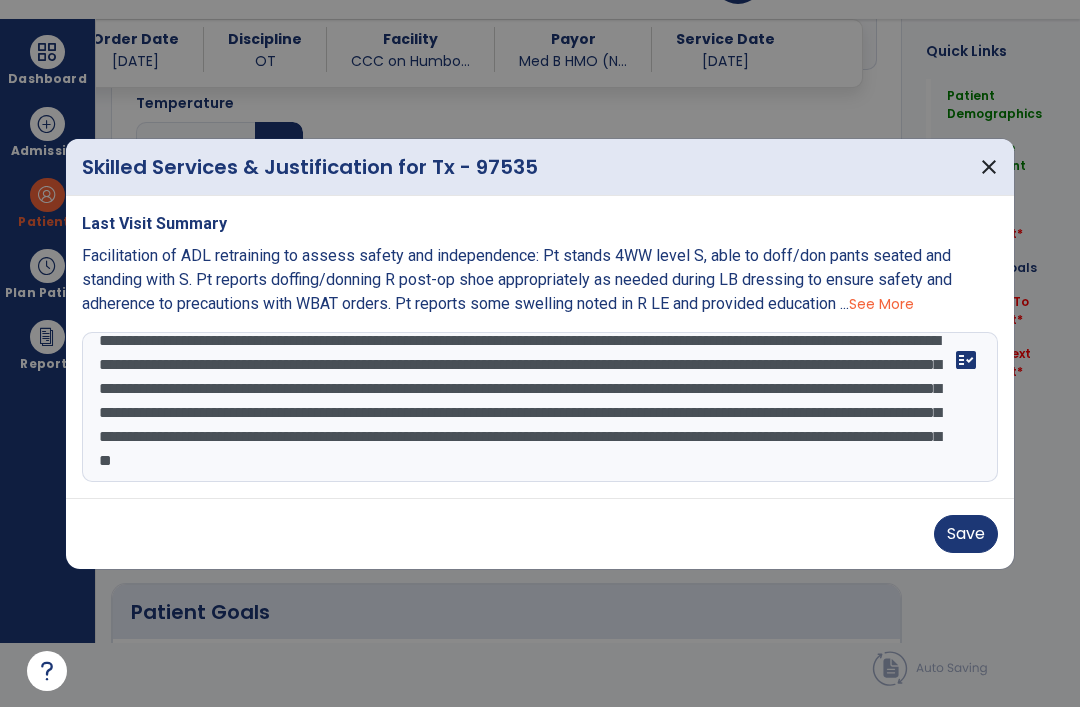 scroll, scrollTop: 64, scrollLeft: 0, axis: vertical 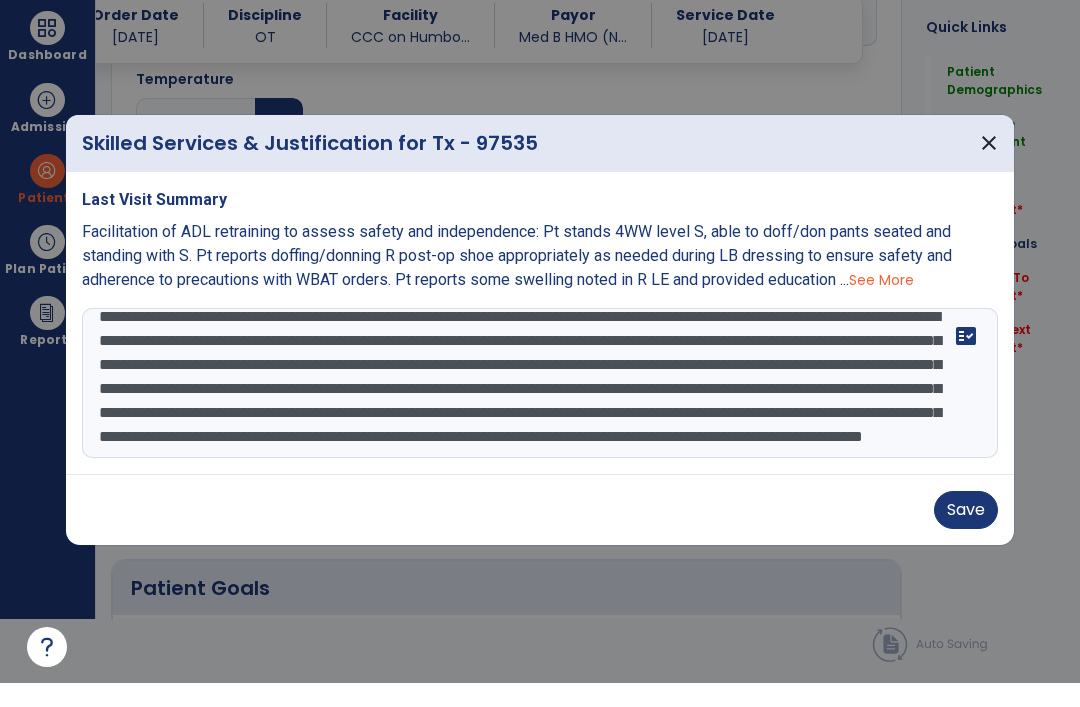type on "**********" 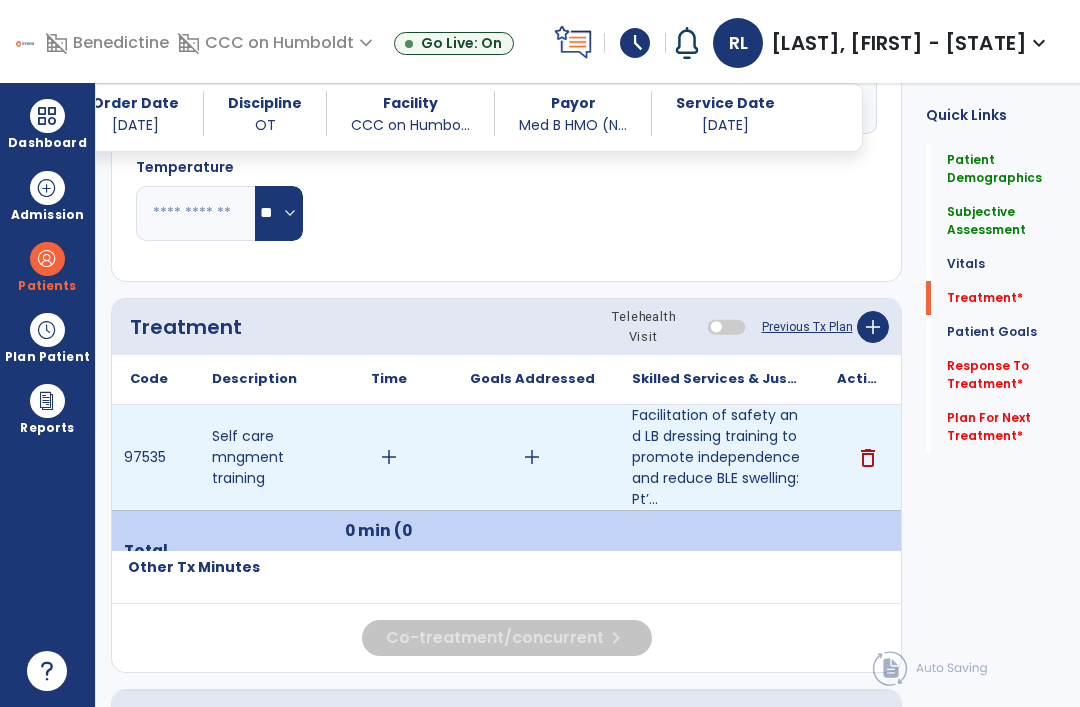 click on "add" at bounding box center [389, 457] 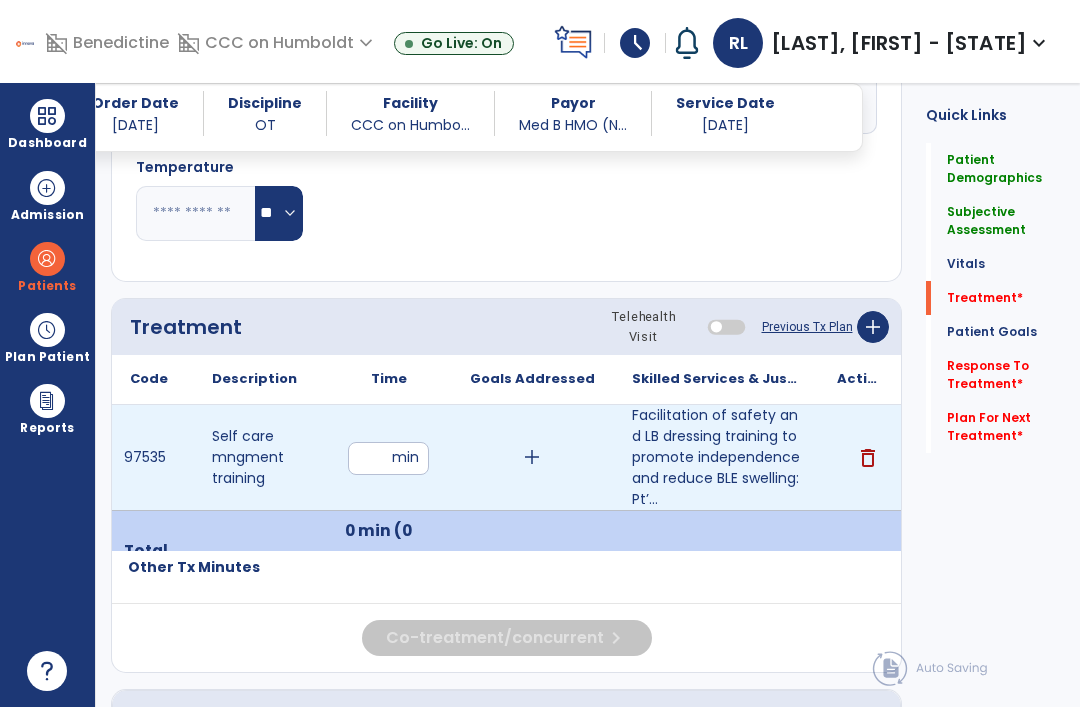type on "**" 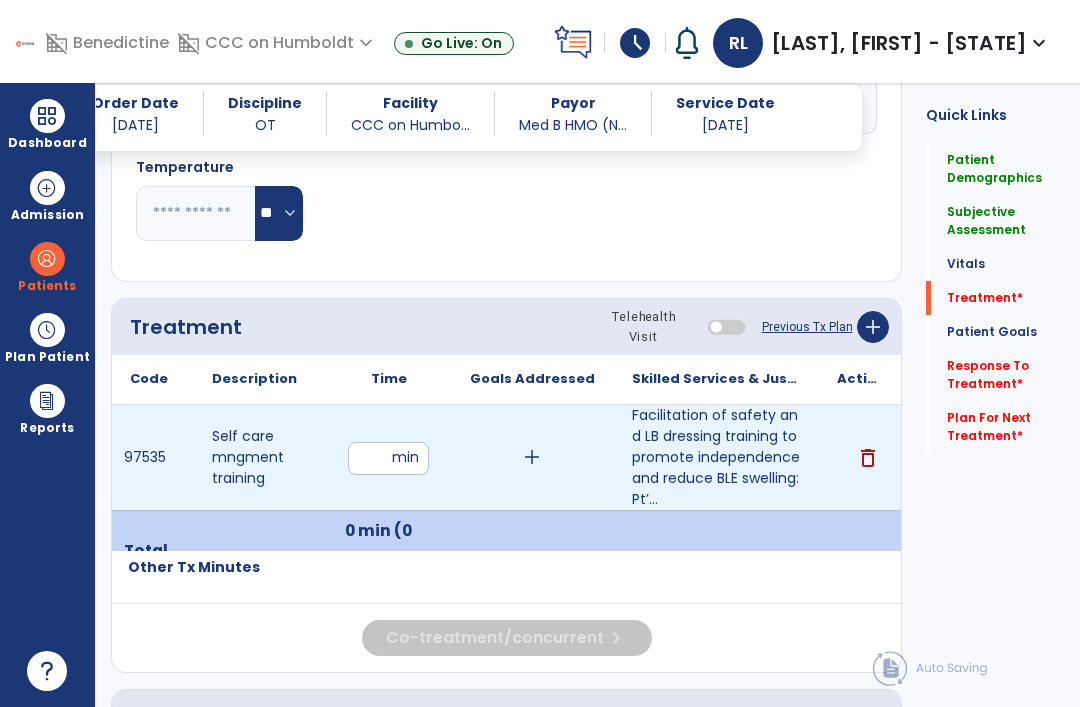 click on "Response To Treatment   *" 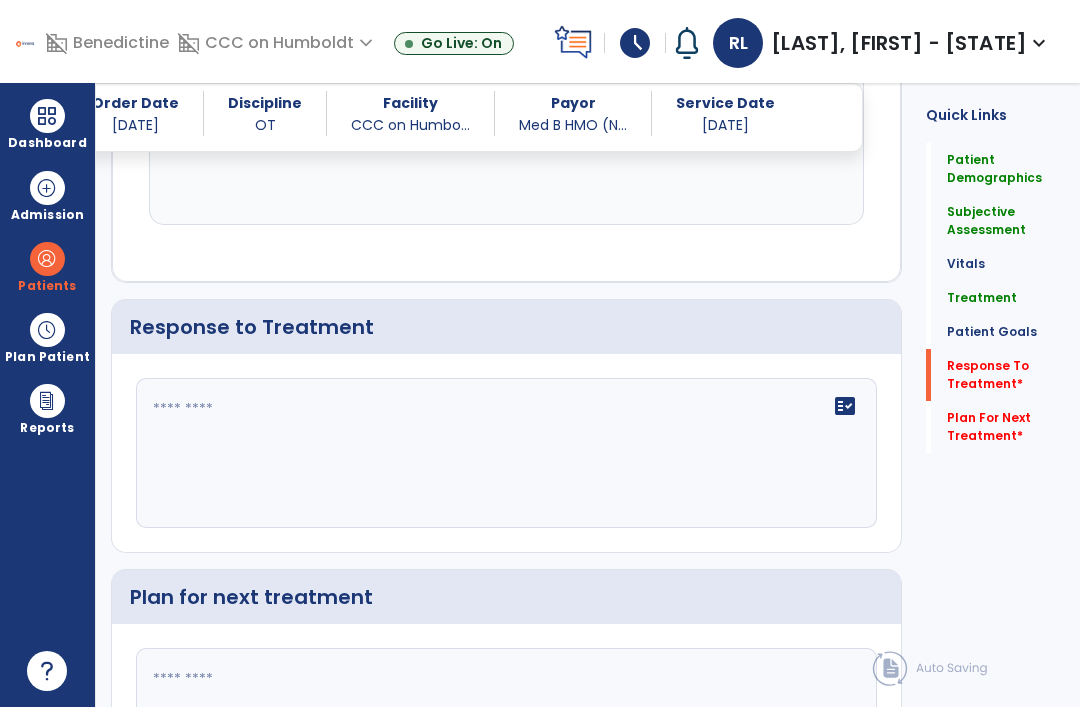 click on "fact_check" 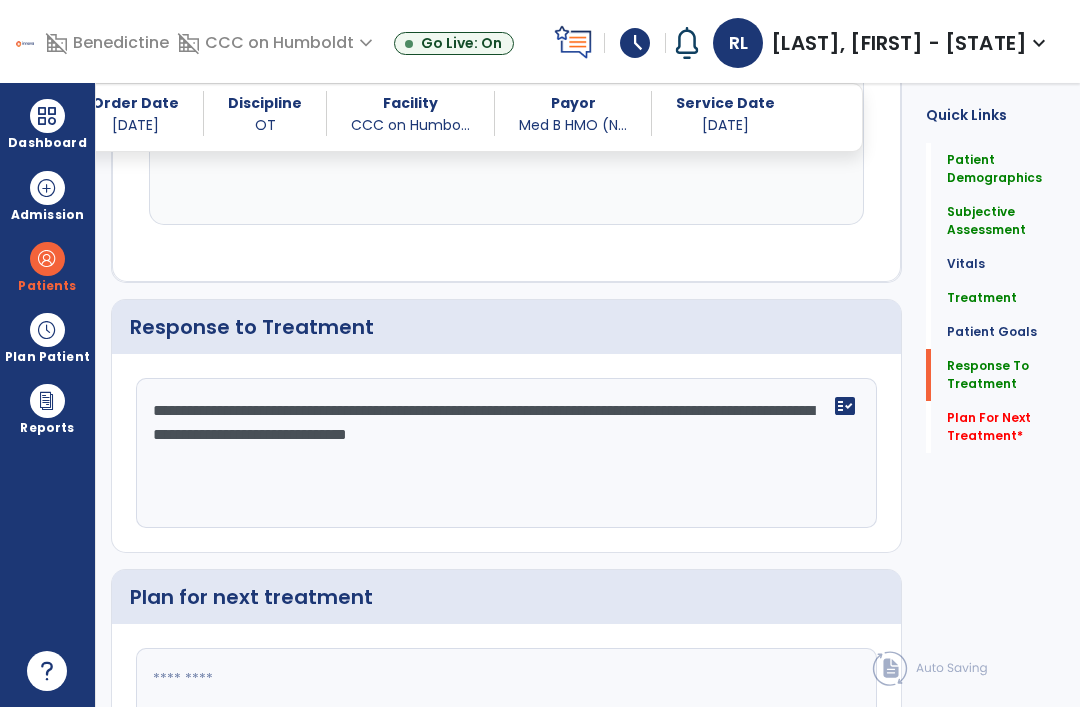 type on "**********" 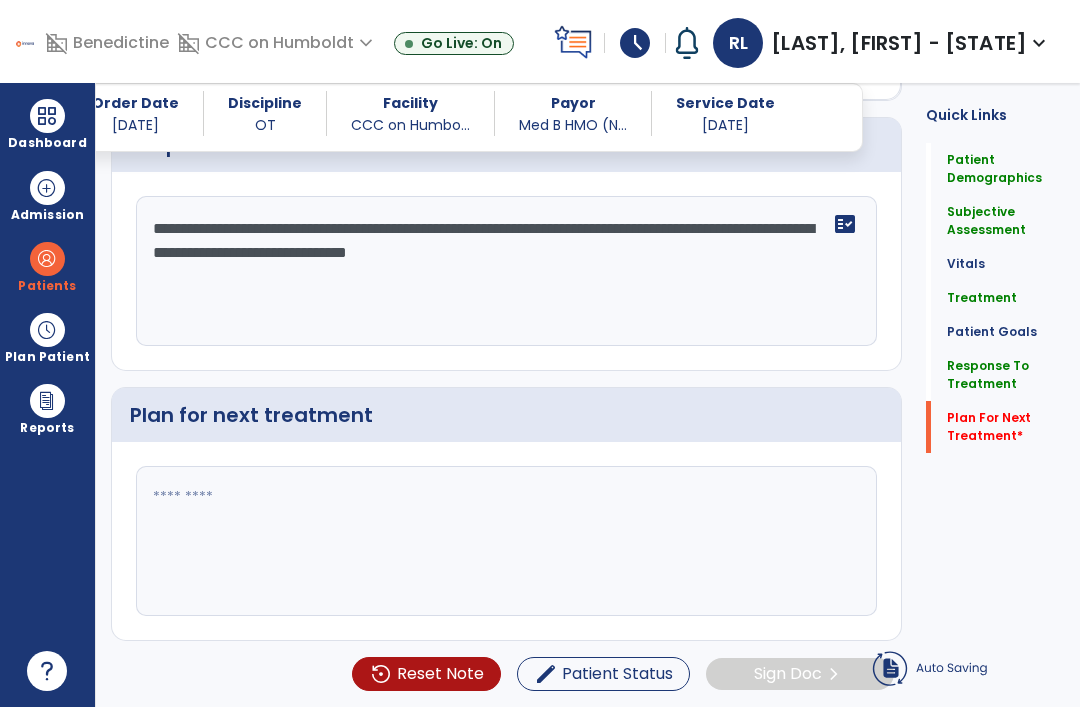 scroll, scrollTop: 2720, scrollLeft: 0, axis: vertical 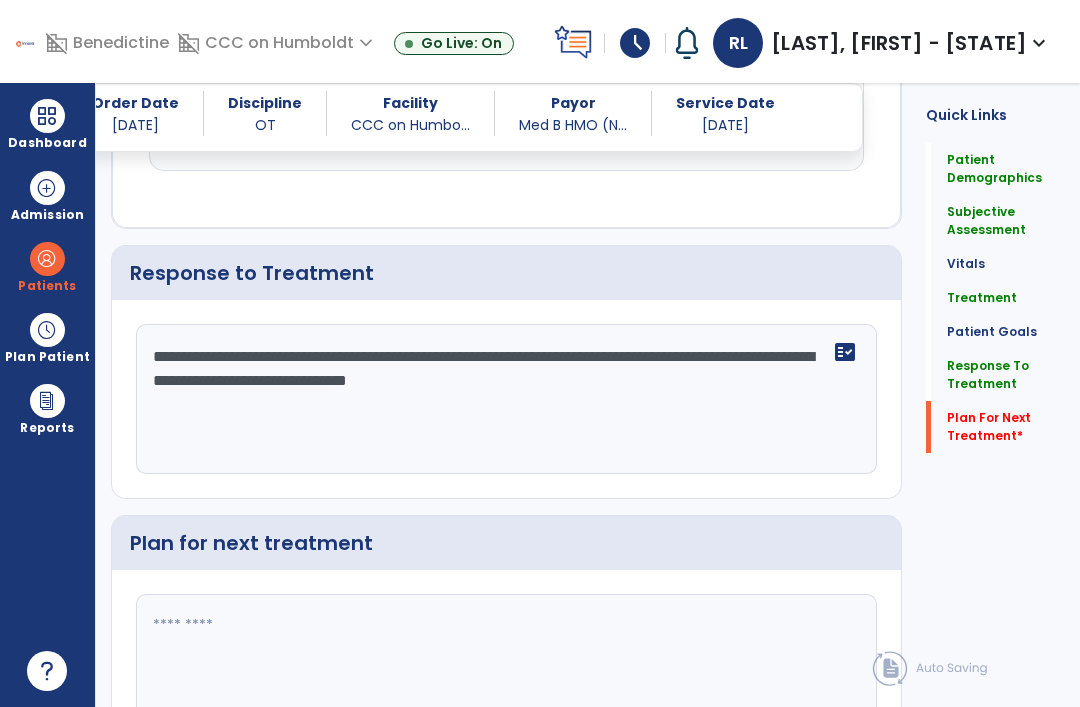 click 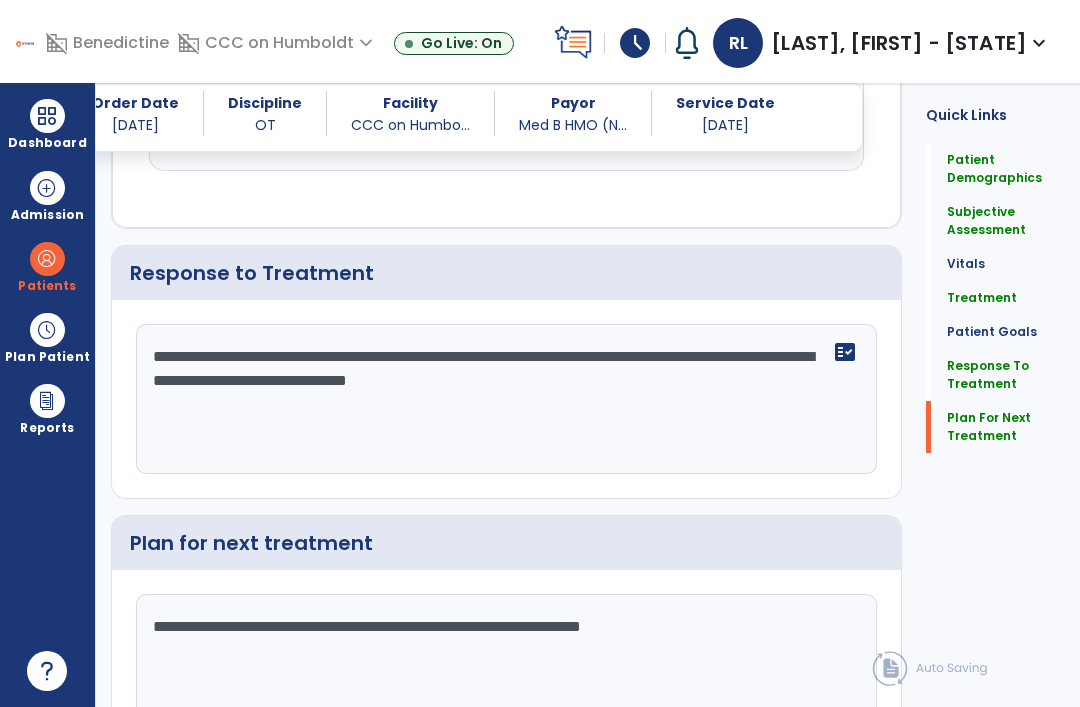 type on "**********" 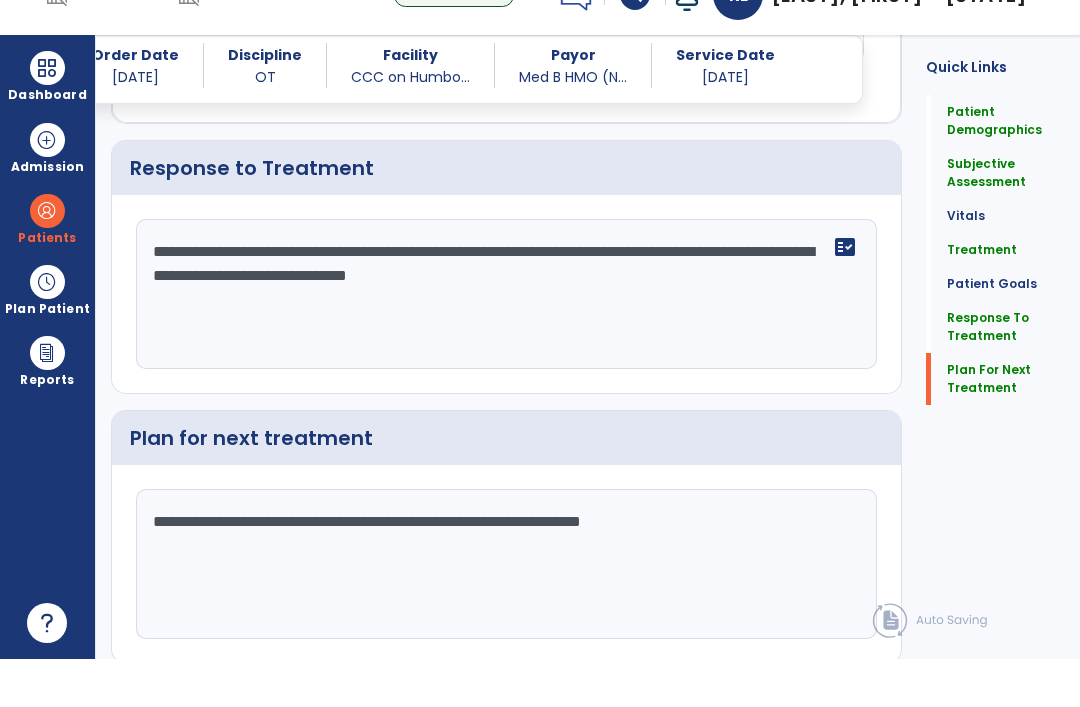 scroll, scrollTop: 2785, scrollLeft: 0, axis: vertical 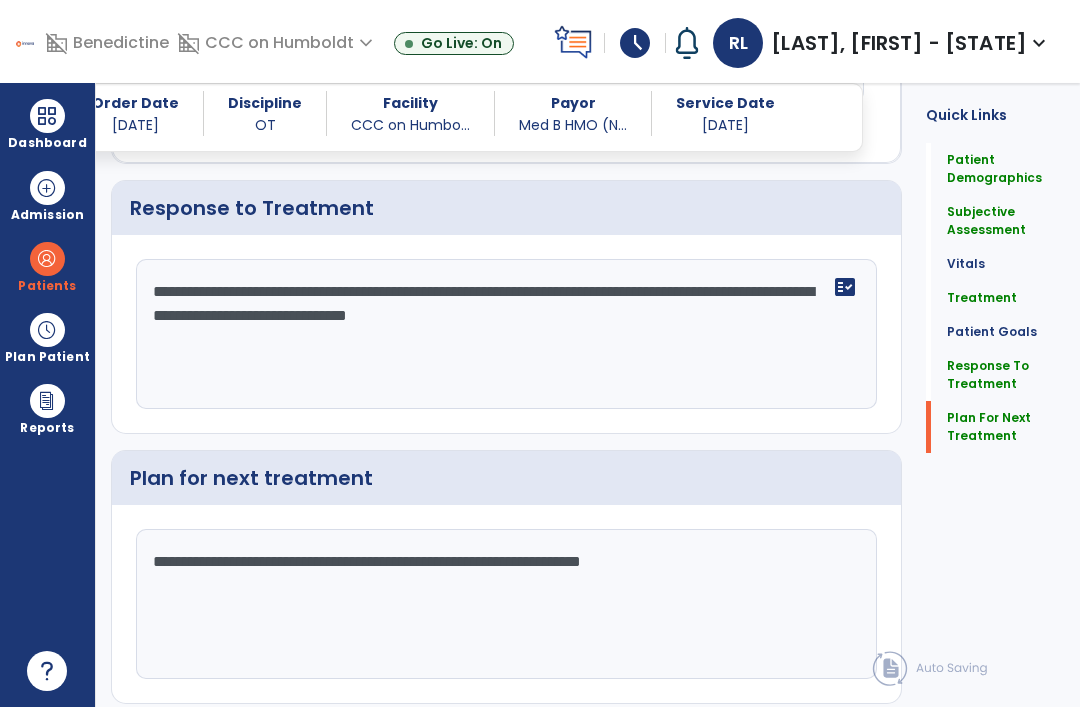 click on "chevron_right" 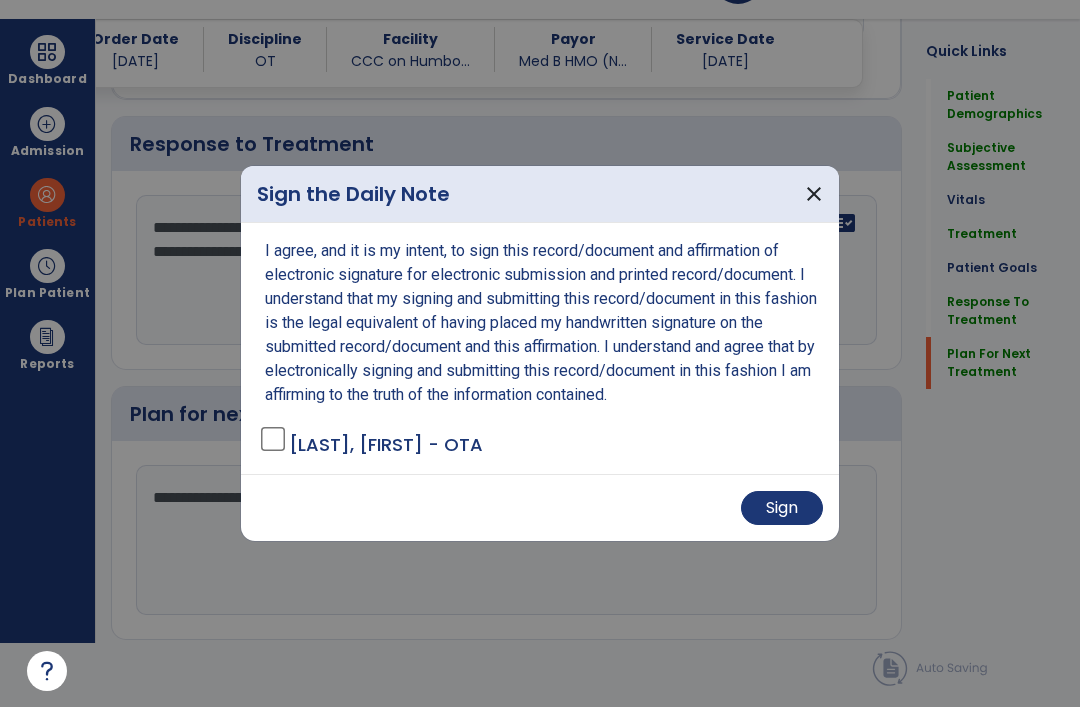 click on "Sign" at bounding box center (782, 508) 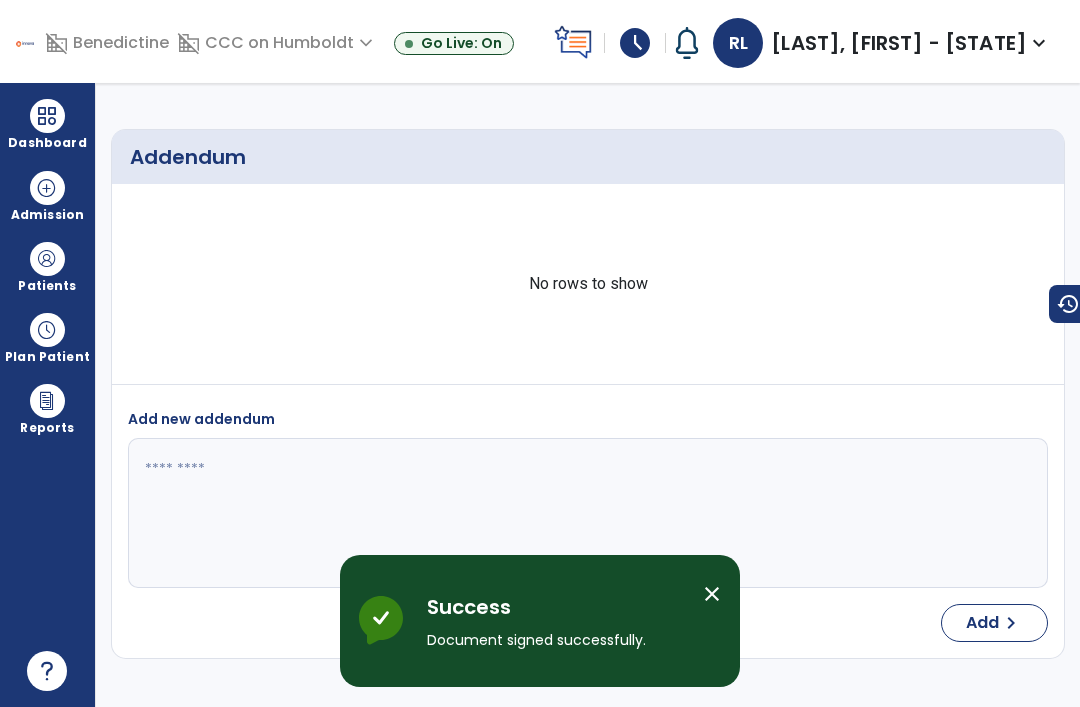 scroll, scrollTop: 64, scrollLeft: 0, axis: vertical 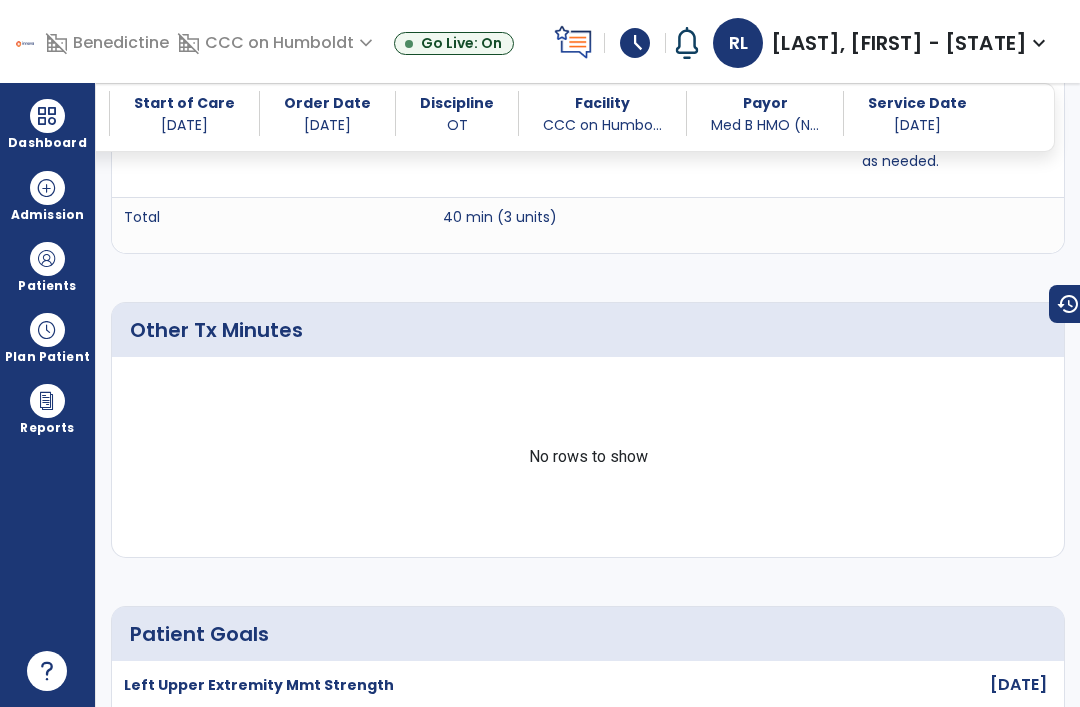 click at bounding box center [47, 116] 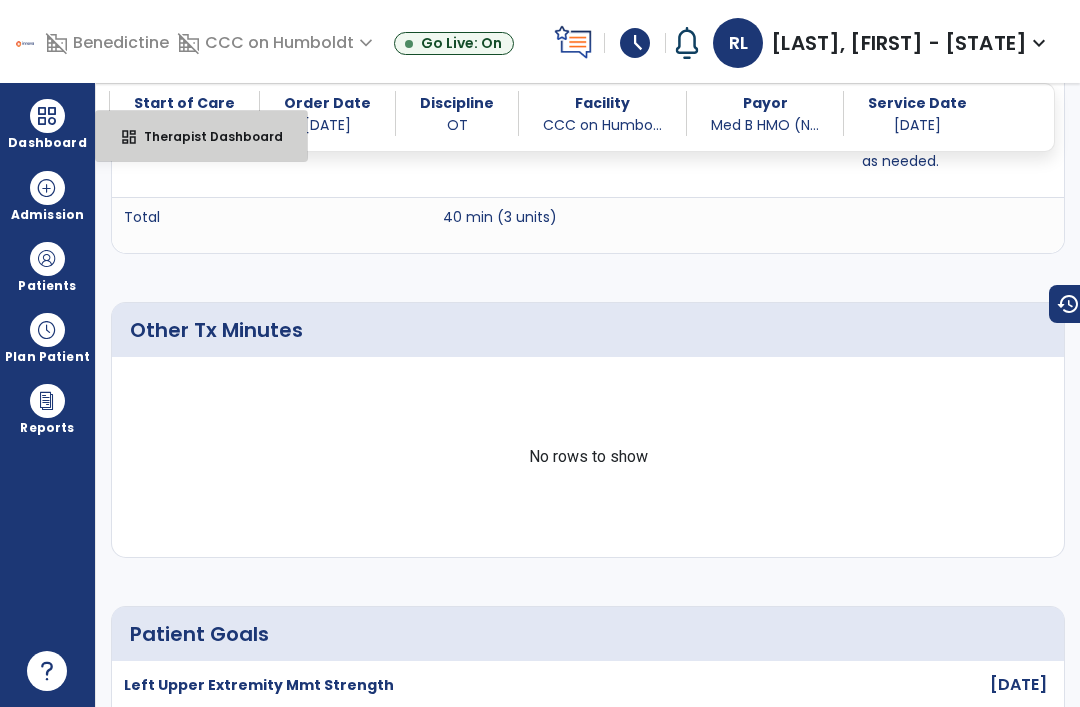 click on "dashboard  Therapist Dashboard" at bounding box center (201, 136) 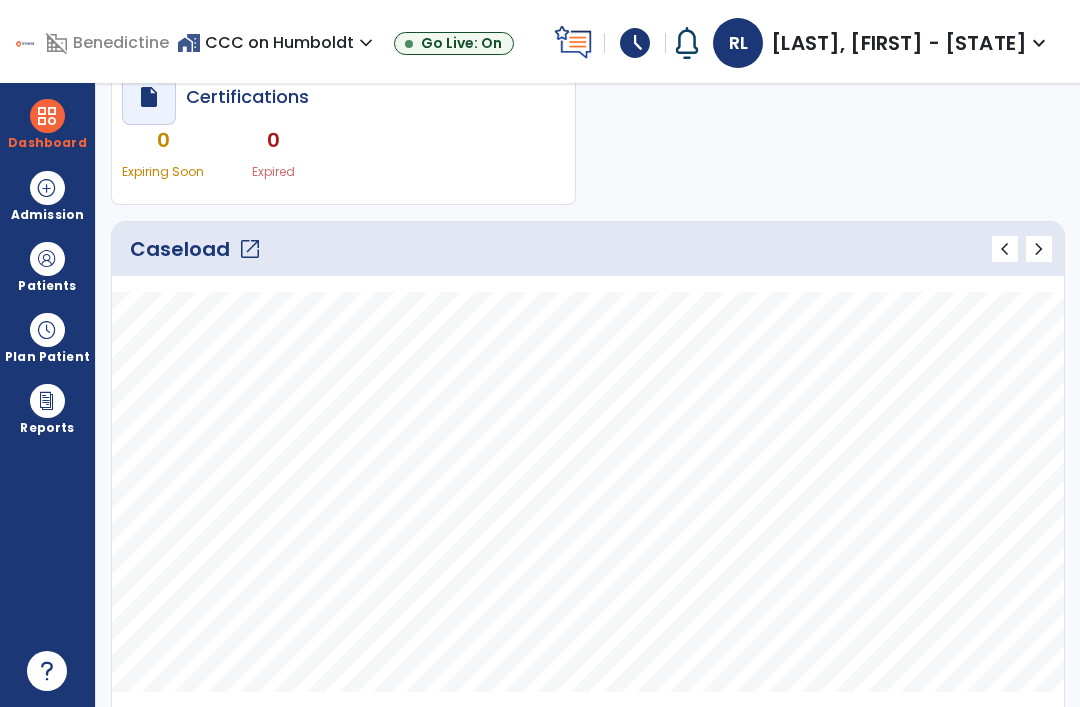 scroll, scrollTop: 189, scrollLeft: 0, axis: vertical 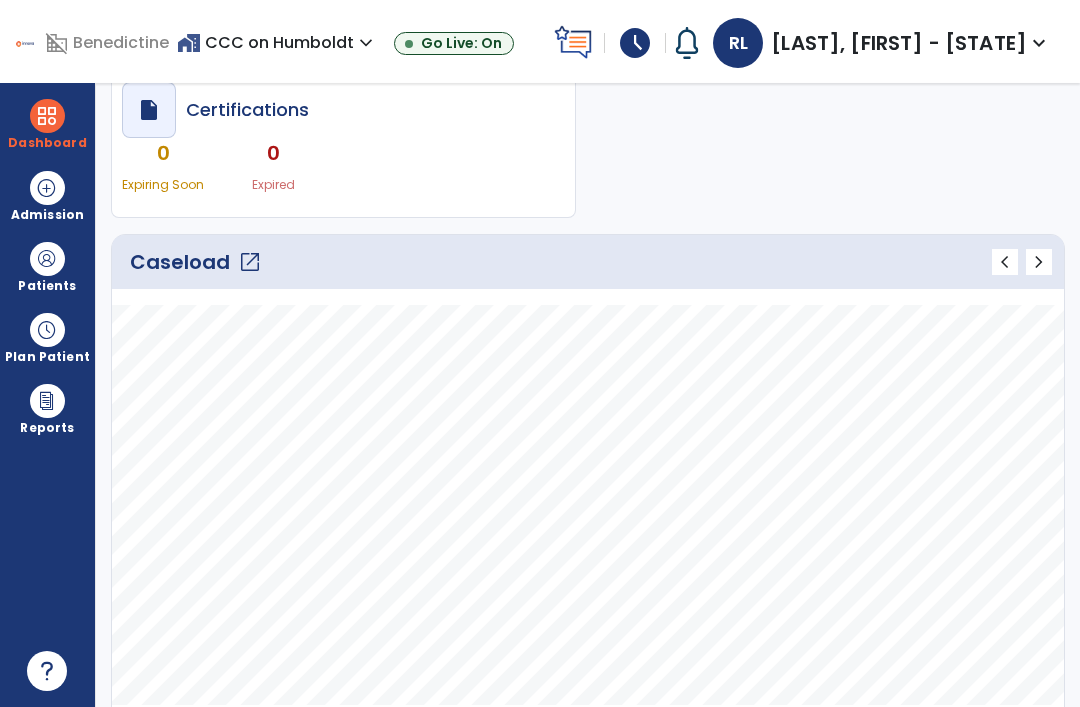 click on "open_in_new" 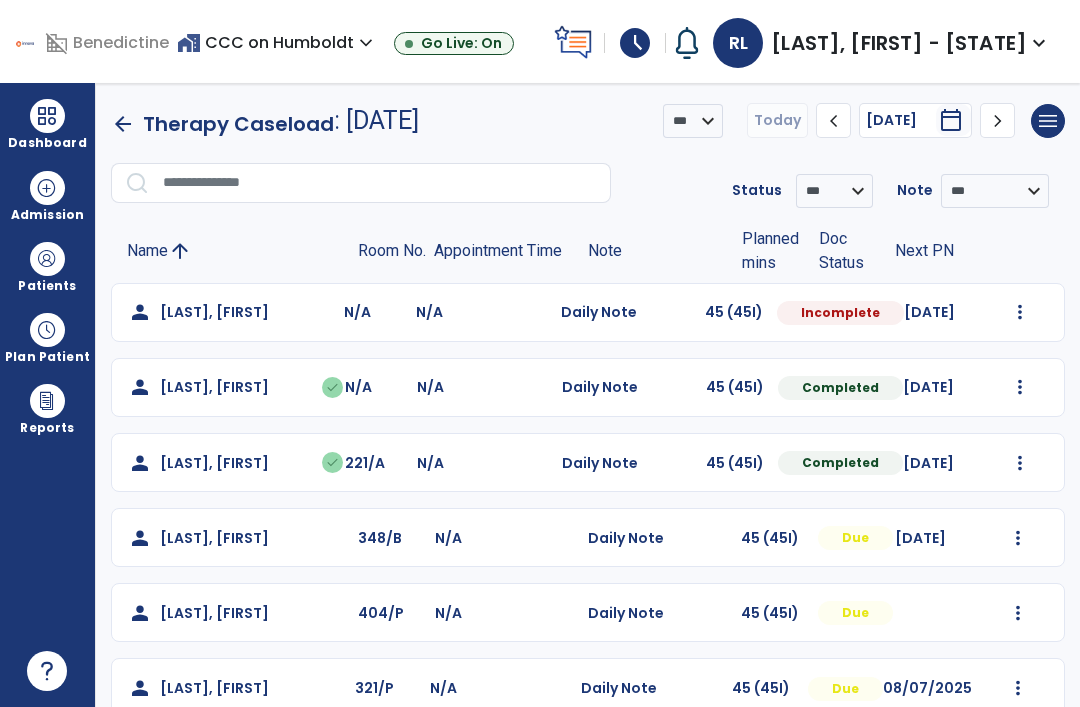 scroll, scrollTop: 0, scrollLeft: 0, axis: both 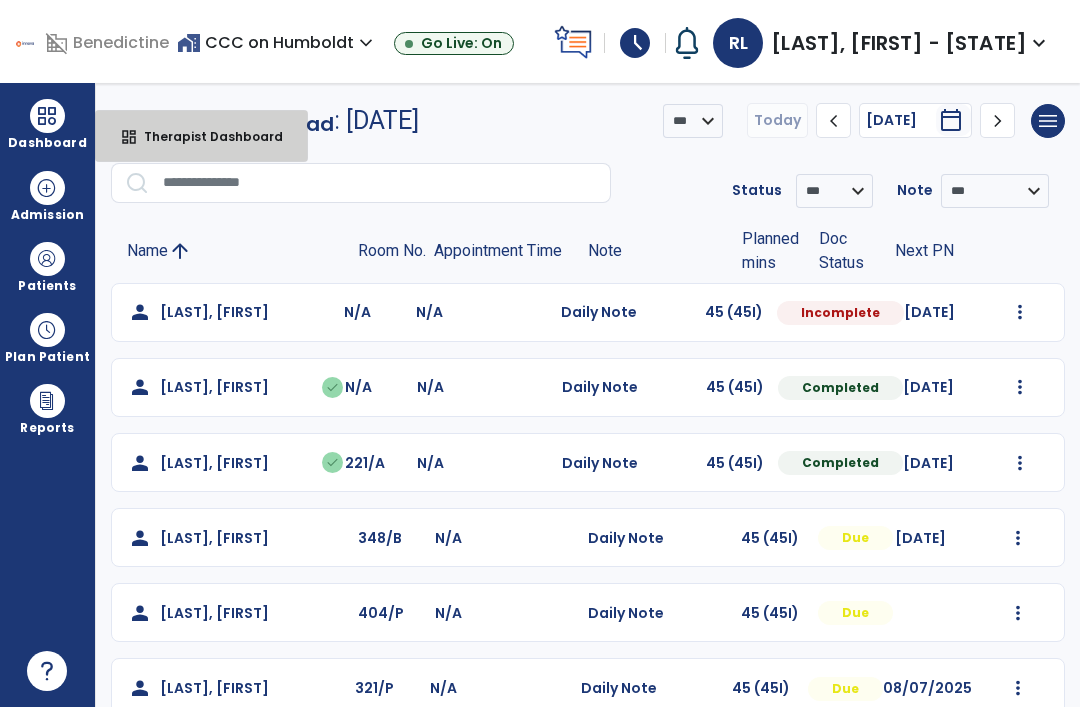 click on "Therapist Dashboard" at bounding box center [205, 136] 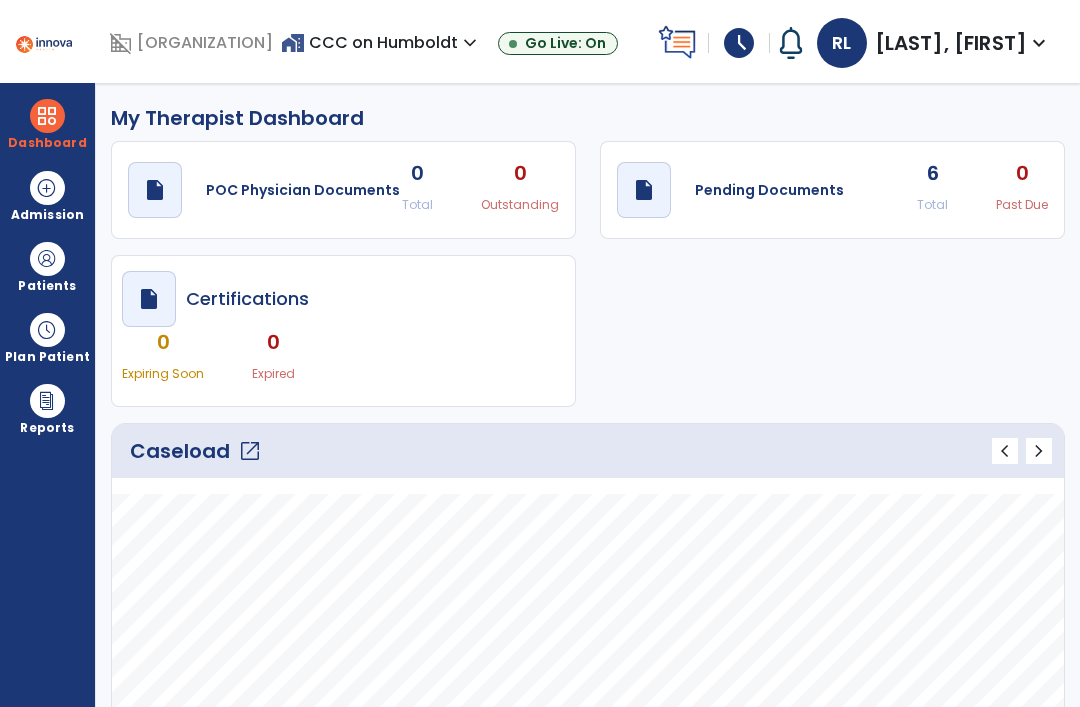 select on "****" 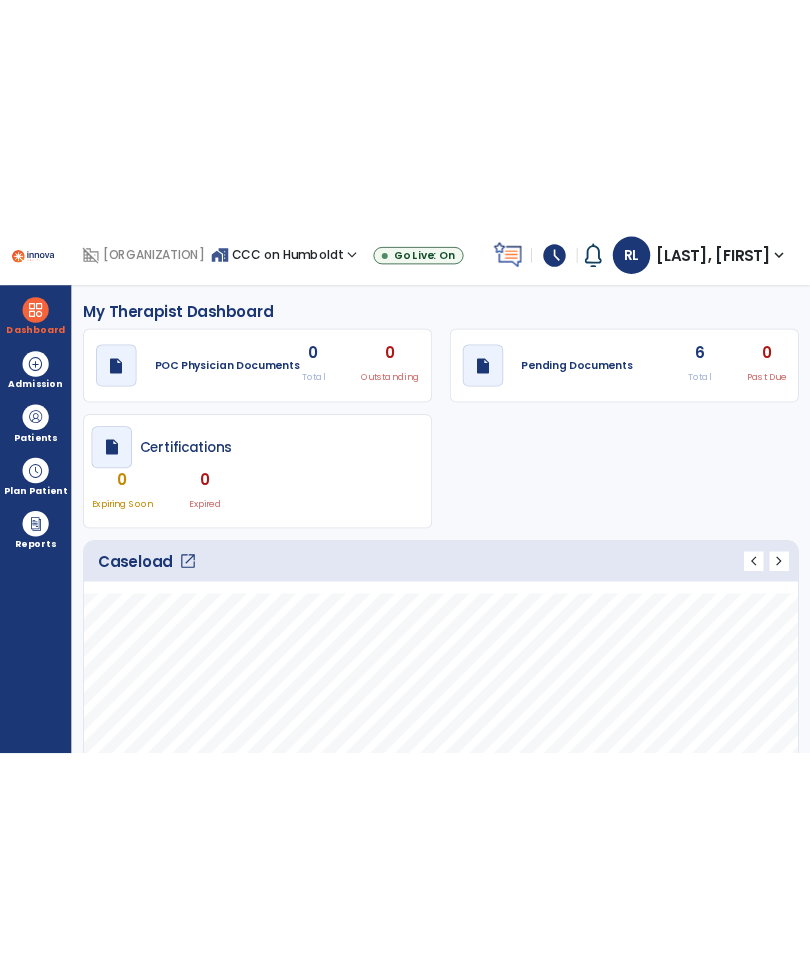 scroll, scrollTop: 0, scrollLeft: 0, axis: both 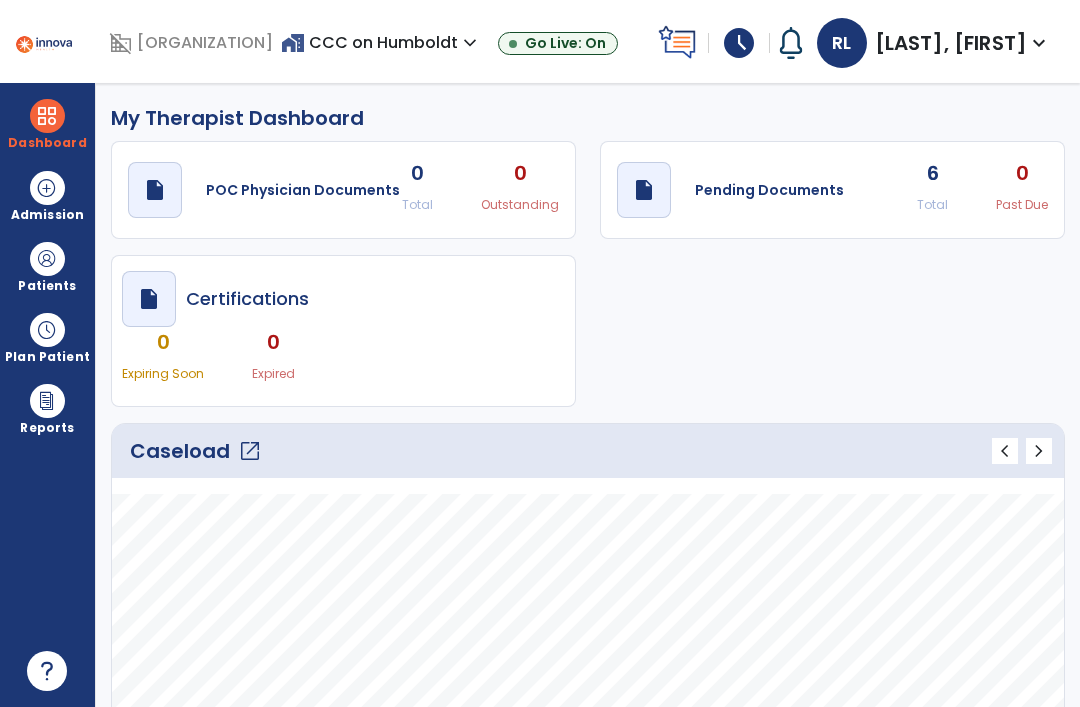 click on "schedule" at bounding box center [739, 43] 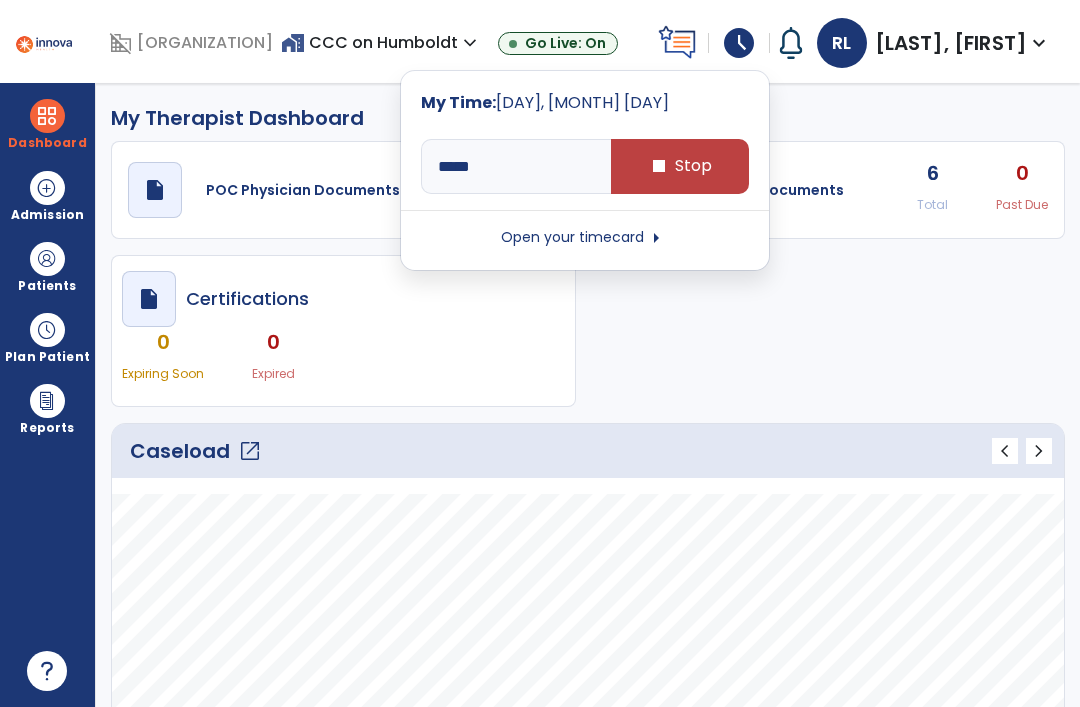 click on "arrow_right" at bounding box center (656, 238) 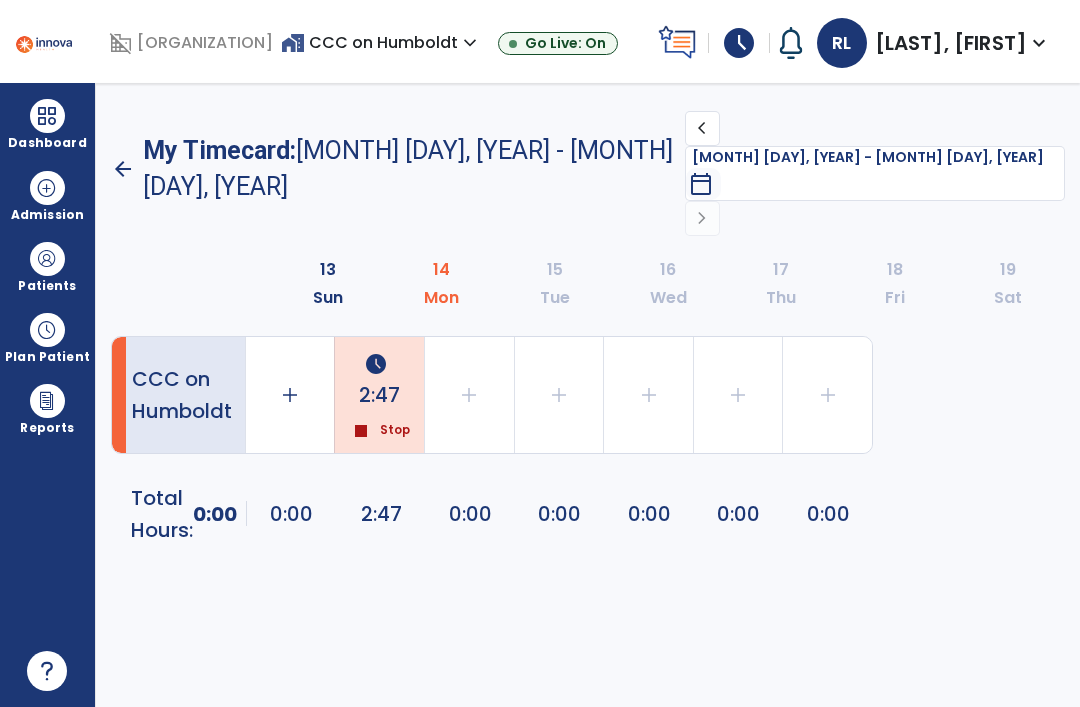 click on "chevron_left" 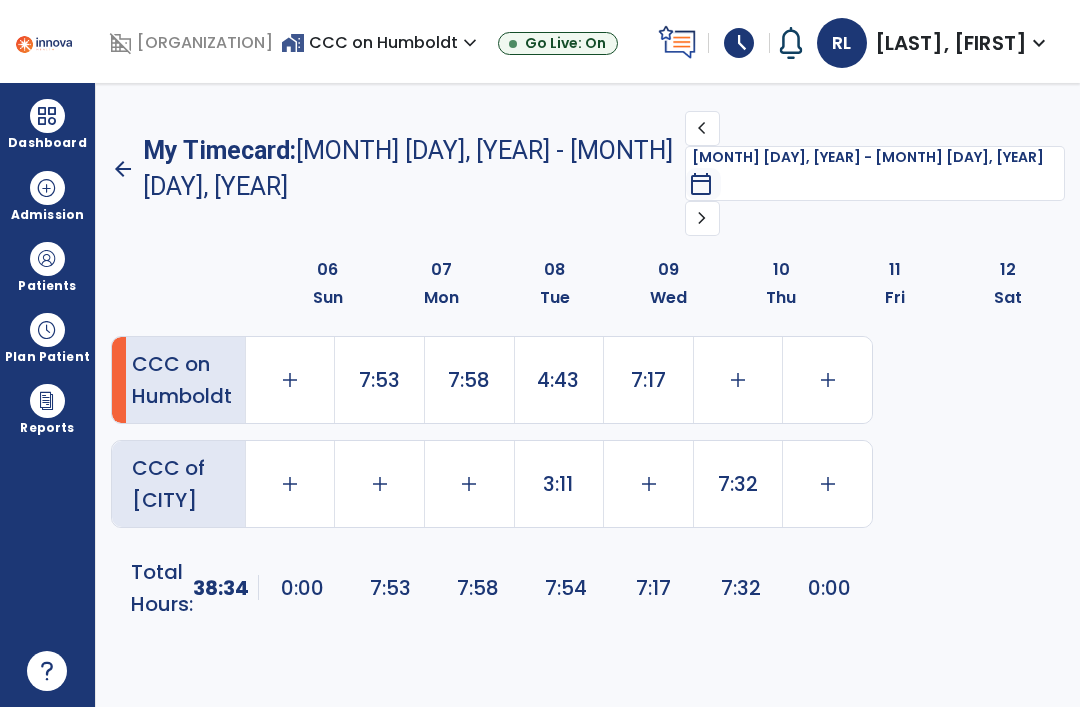 click on "4:43" 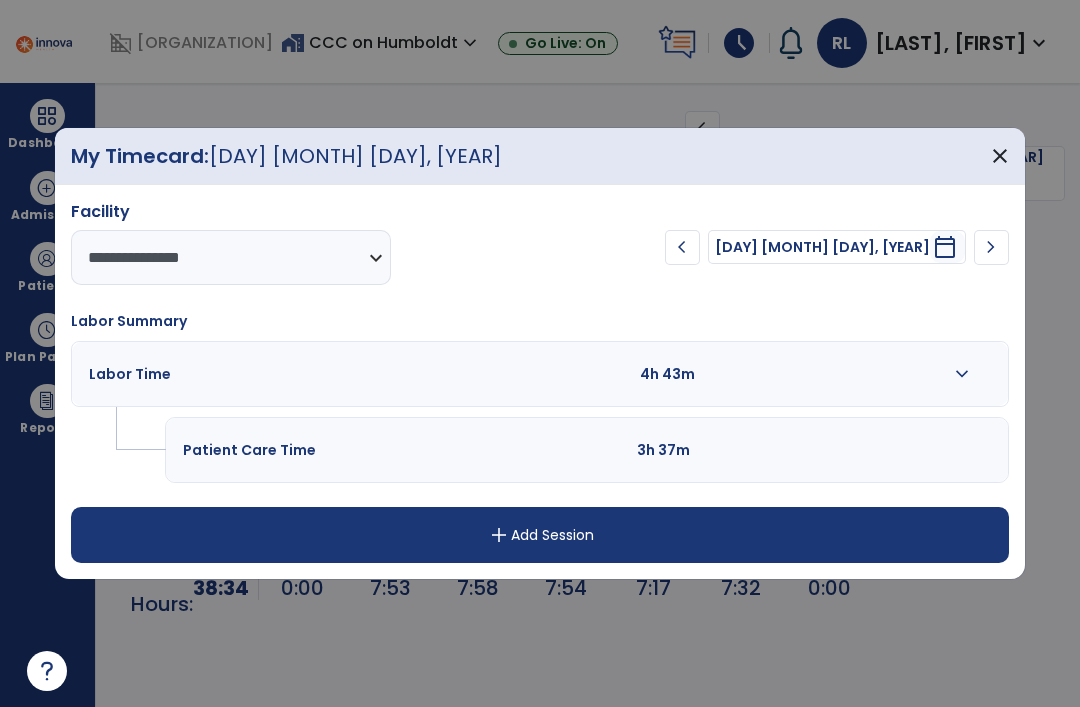 click on "expand_more" at bounding box center [962, 374] 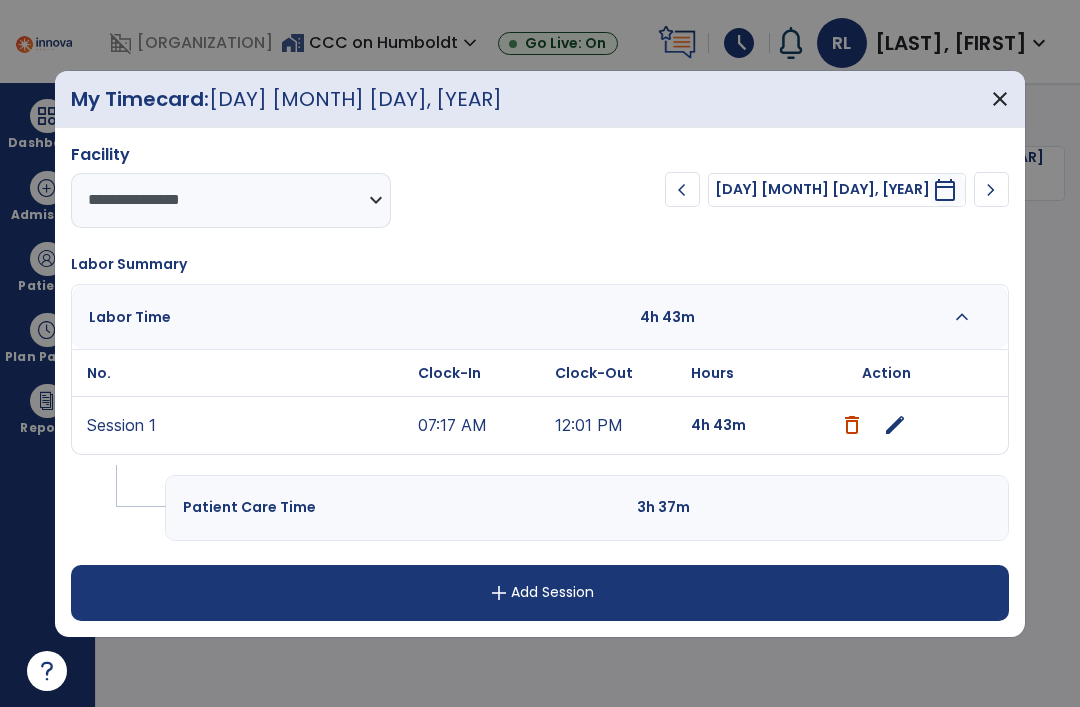 click on "close" at bounding box center [1000, 99] 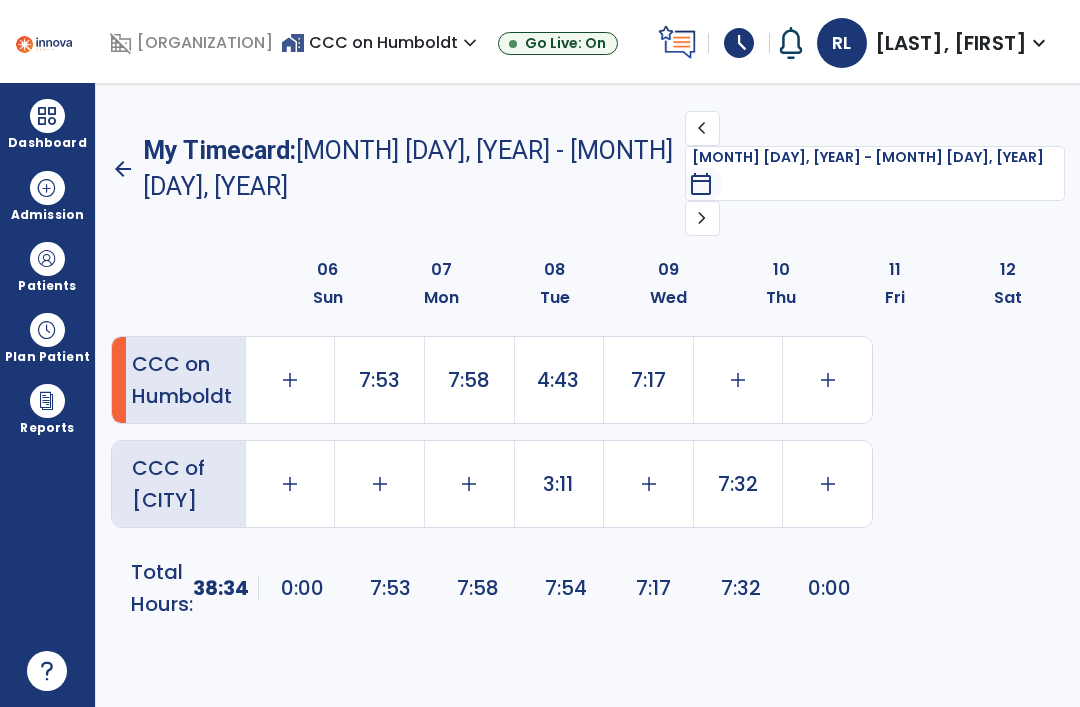 click on "3:11" 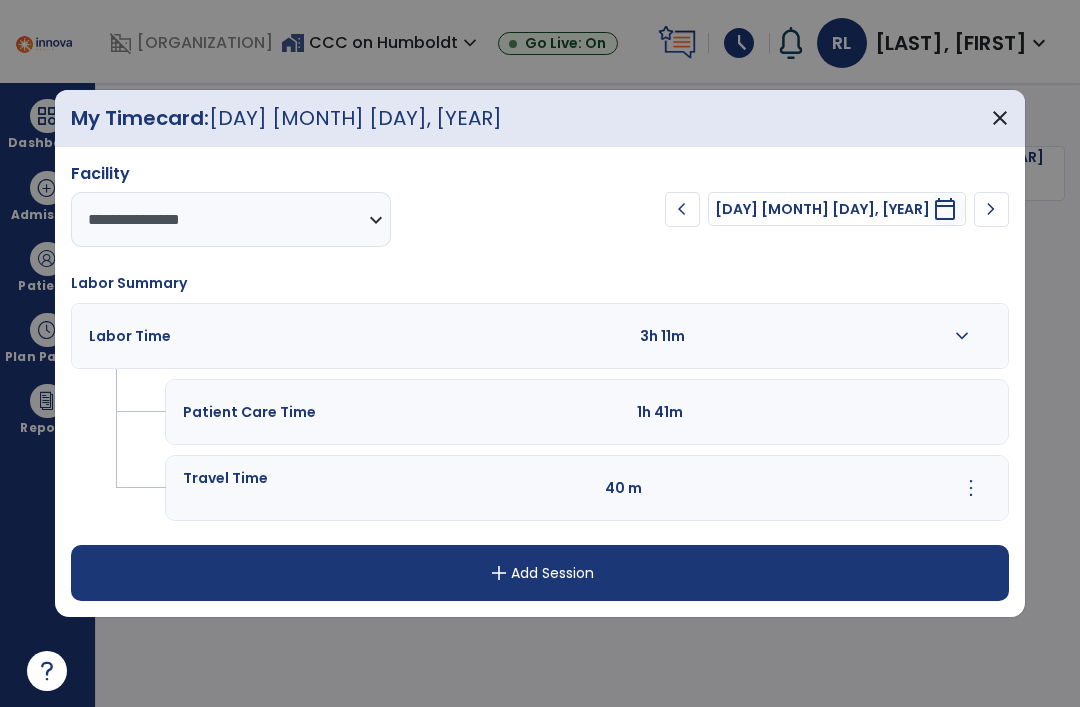 click on "Labor Time  3h 11m   expand_more" at bounding box center (540, 336) 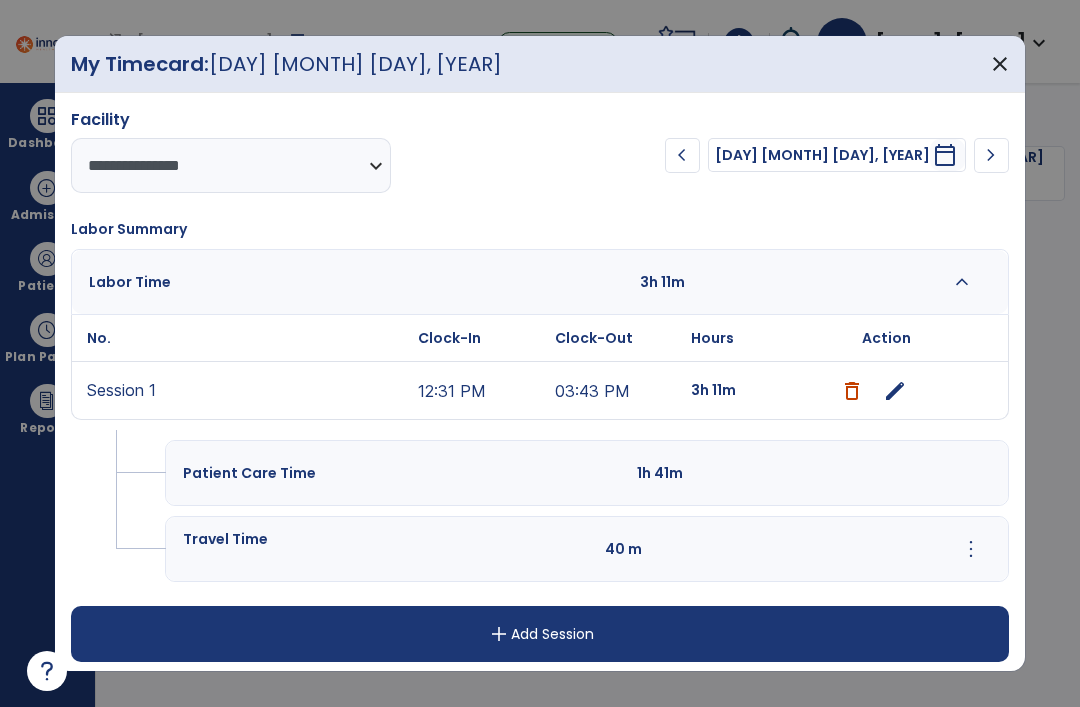 click on "close" at bounding box center [1000, 64] 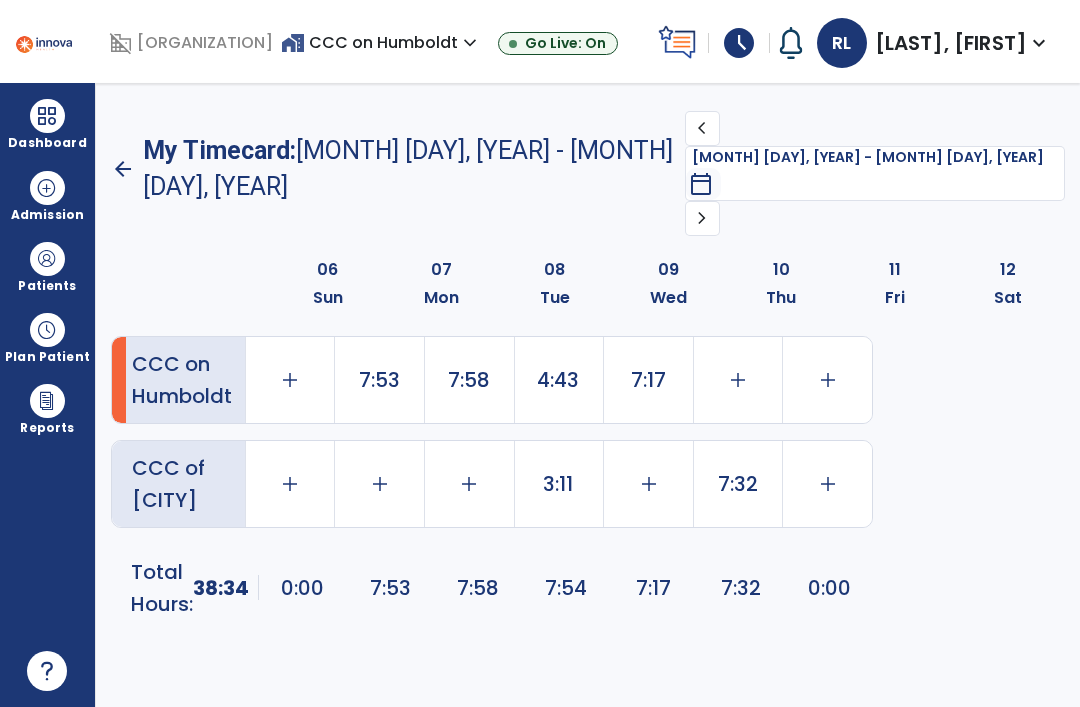 click on "Dashboard" at bounding box center (47, 143) 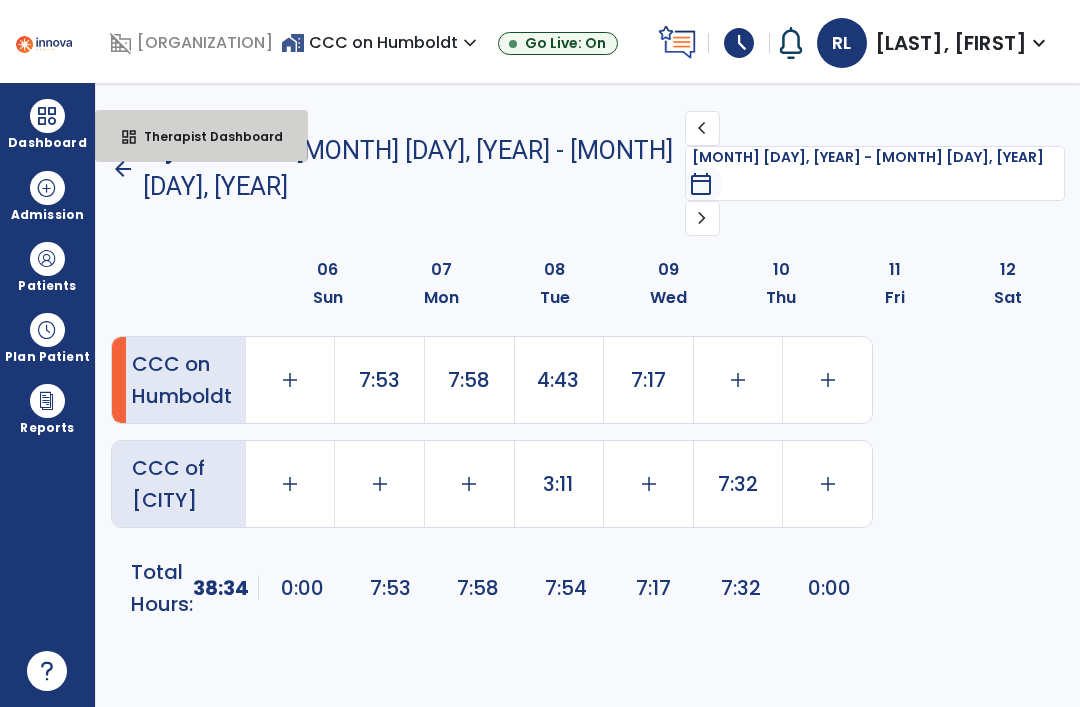 click on "Therapist Dashboard" at bounding box center (205, 136) 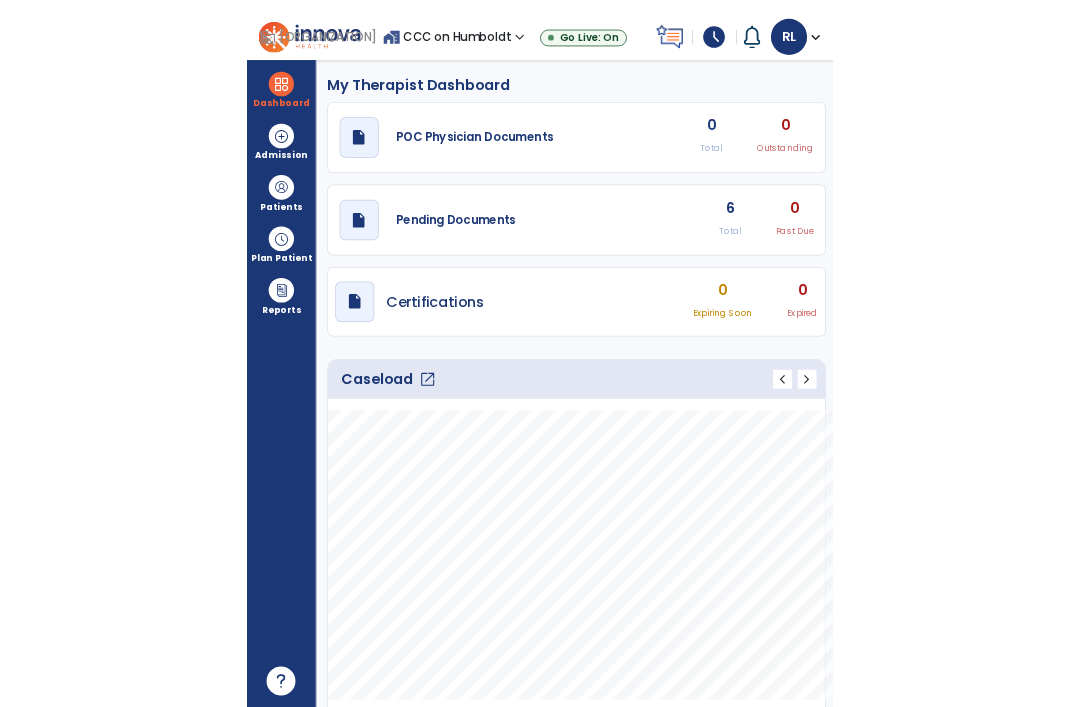scroll, scrollTop: 64, scrollLeft: 0, axis: vertical 